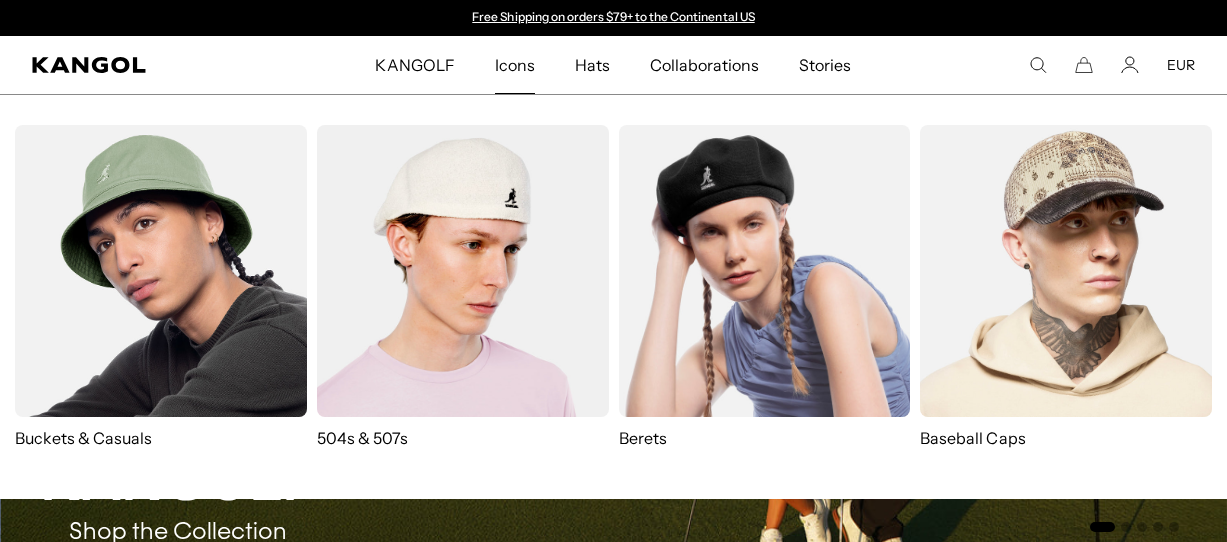 scroll, scrollTop: 0, scrollLeft: 0, axis: both 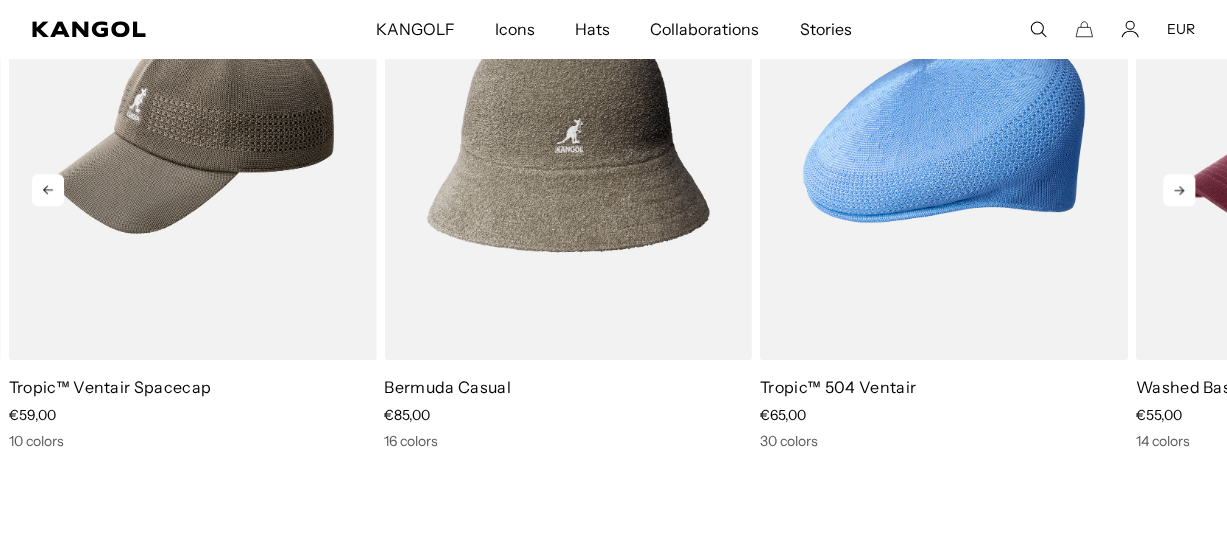 click 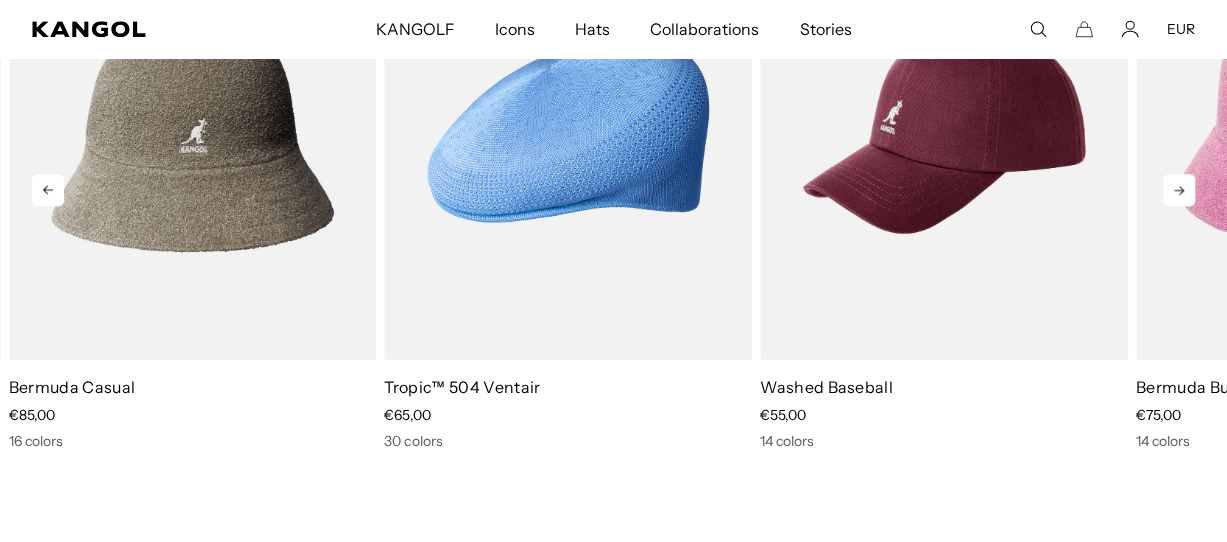click 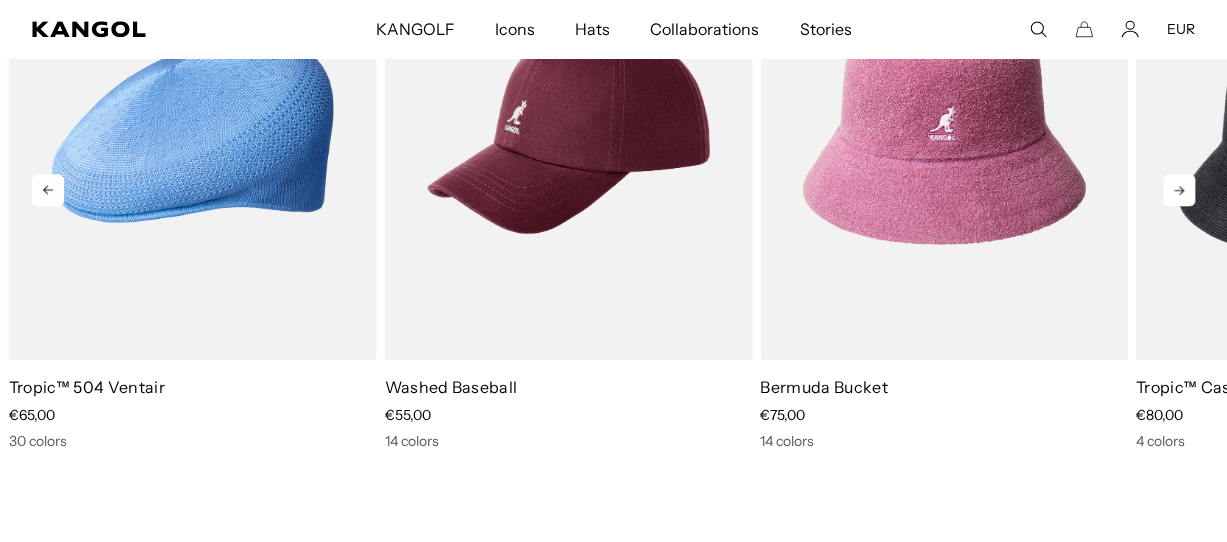 scroll, scrollTop: 0, scrollLeft: 0, axis: both 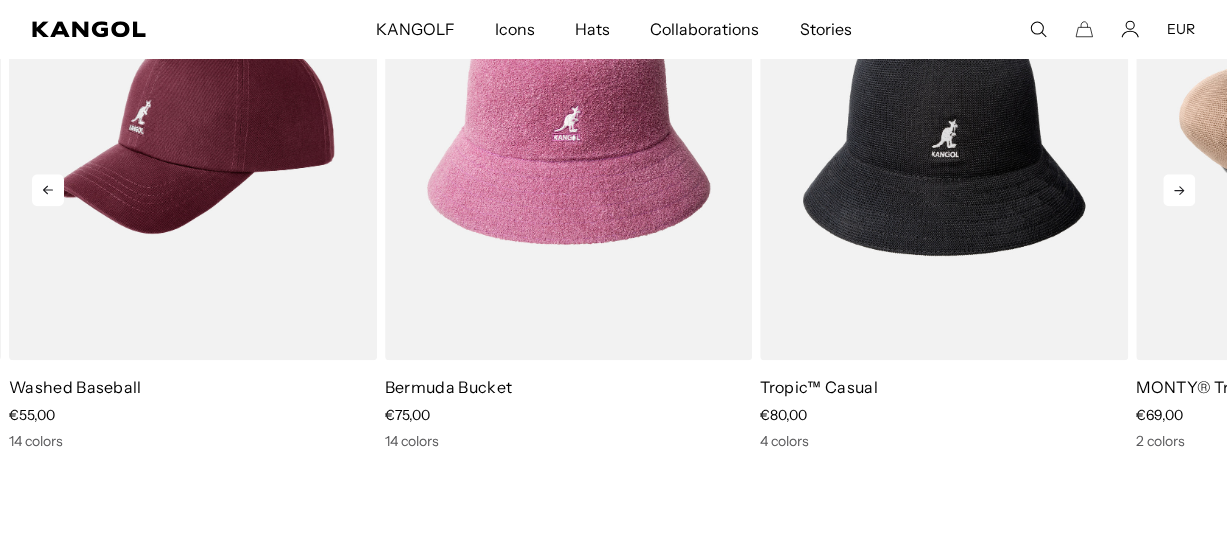 click 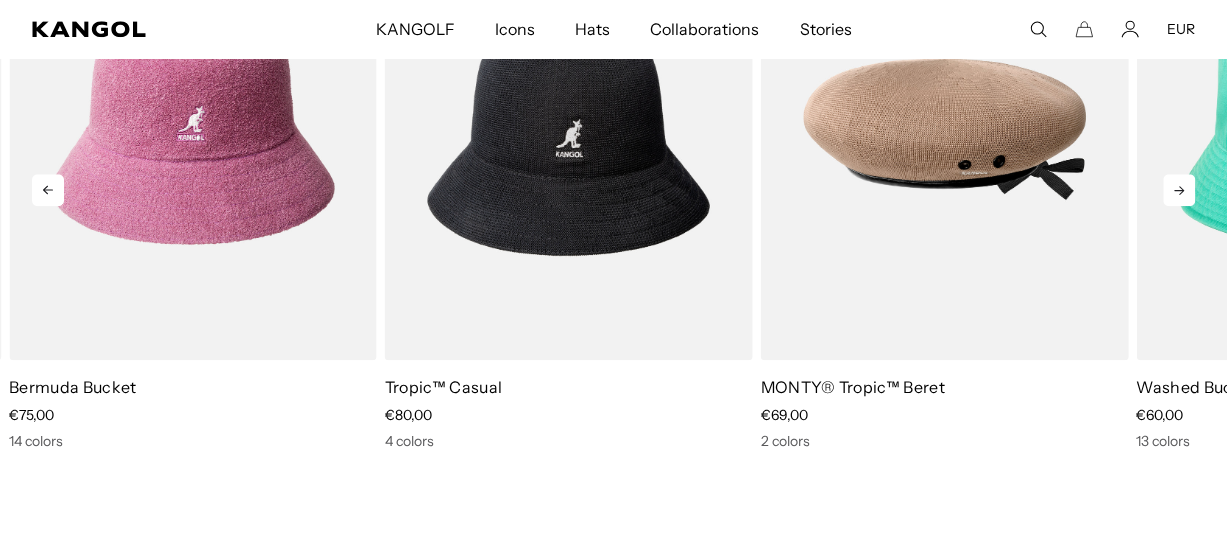 scroll, scrollTop: 0, scrollLeft: 412, axis: horizontal 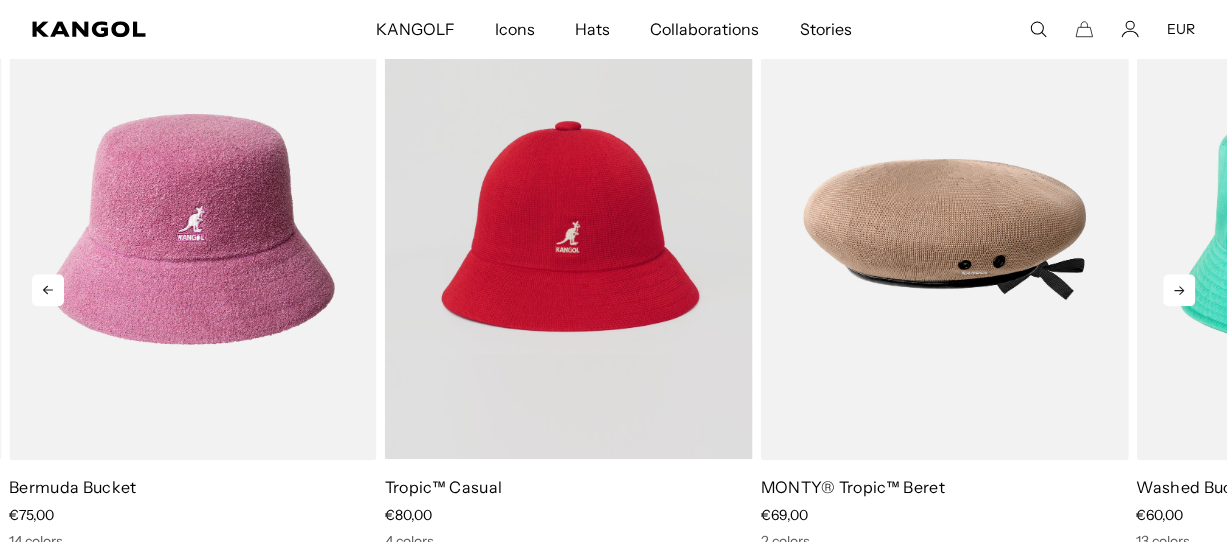 click at bounding box center [569, 228] 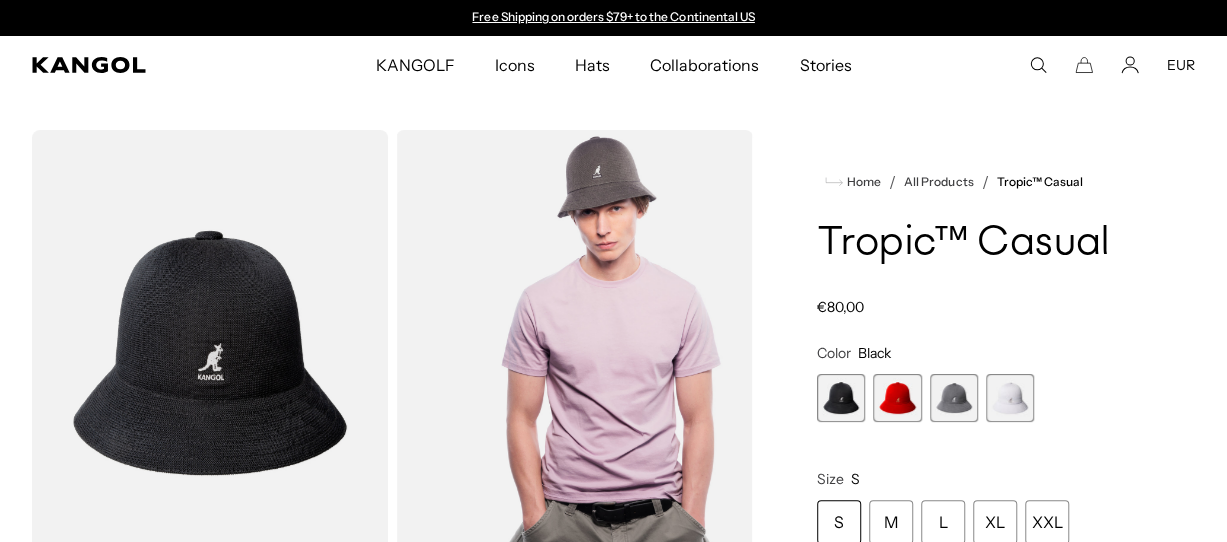 scroll, scrollTop: 0, scrollLeft: 0, axis: both 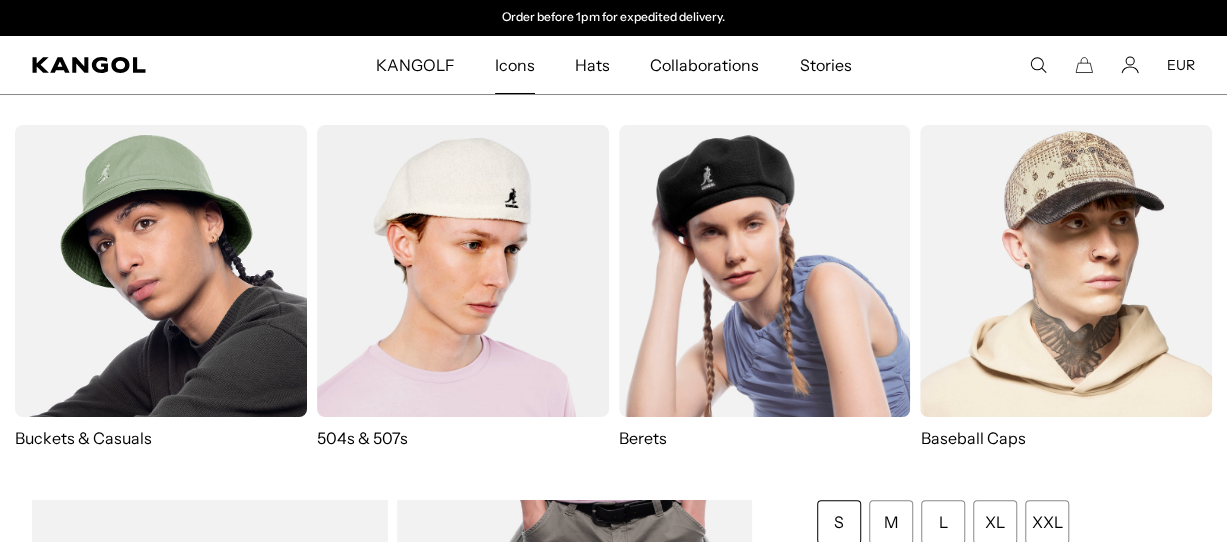click at bounding box center (161, 271) 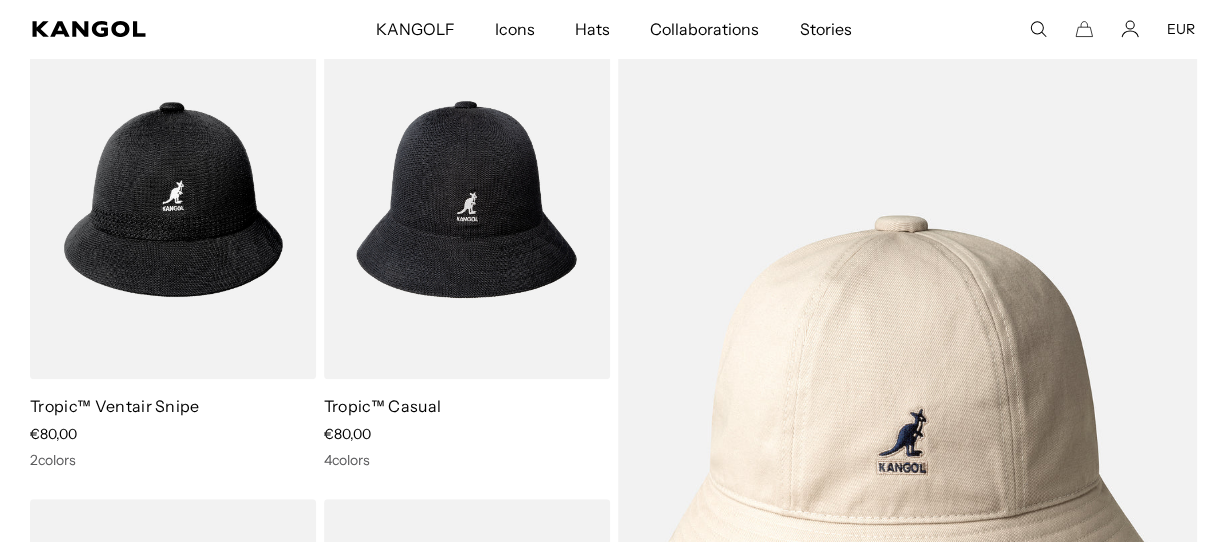 scroll, scrollTop: 0, scrollLeft: 0, axis: both 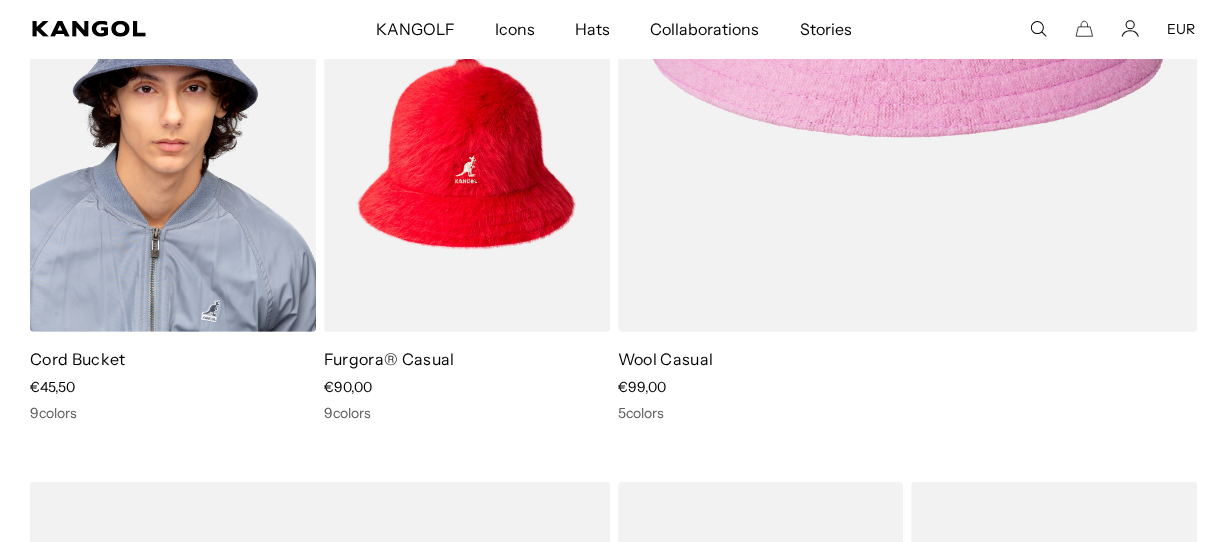 click on "Cord Bucket Sale Price €45,50 9  colors" at bounding box center [173, 385] 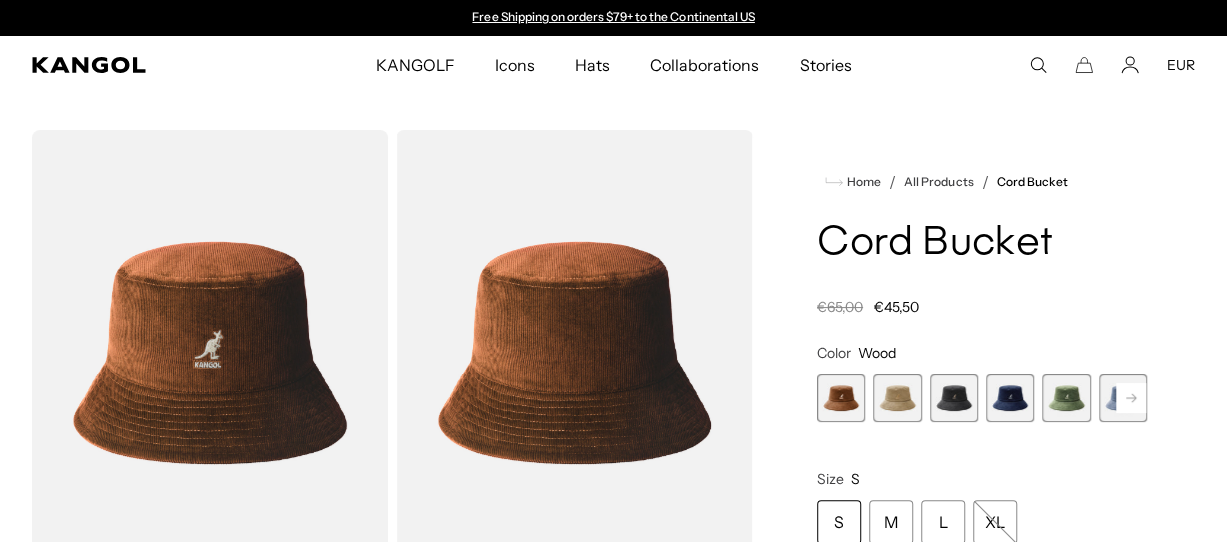 scroll, scrollTop: 0, scrollLeft: 0, axis: both 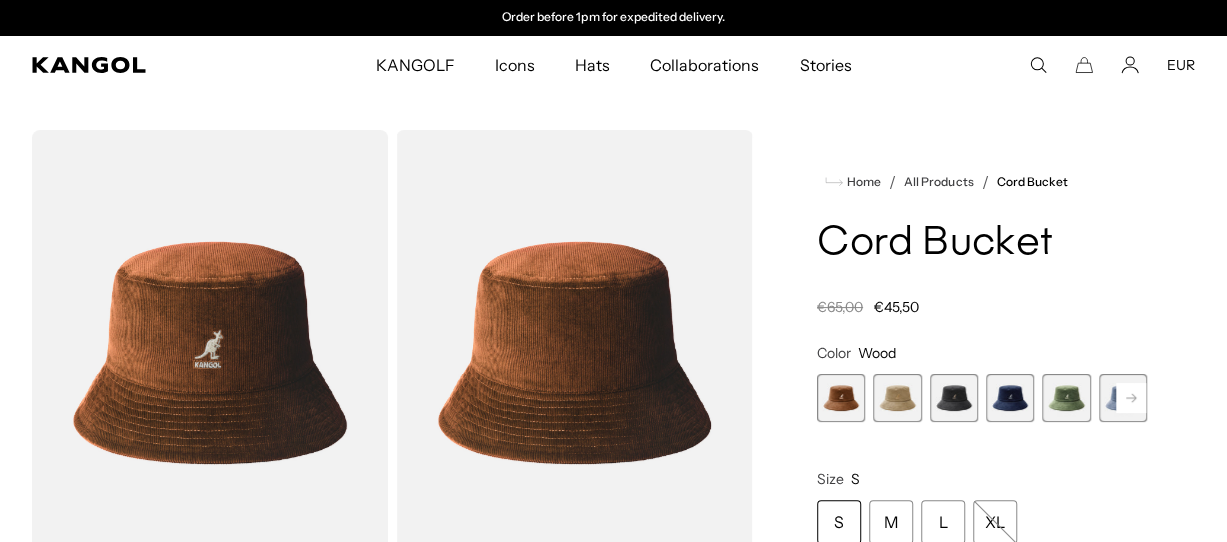 click at bounding box center (897, 398) 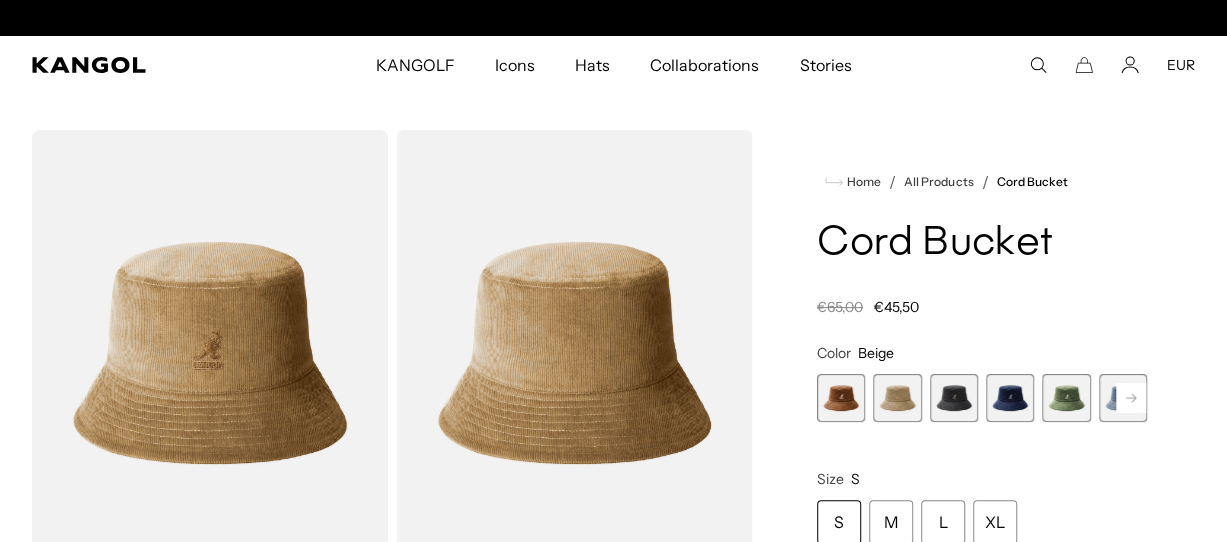 scroll, scrollTop: 0, scrollLeft: 0, axis: both 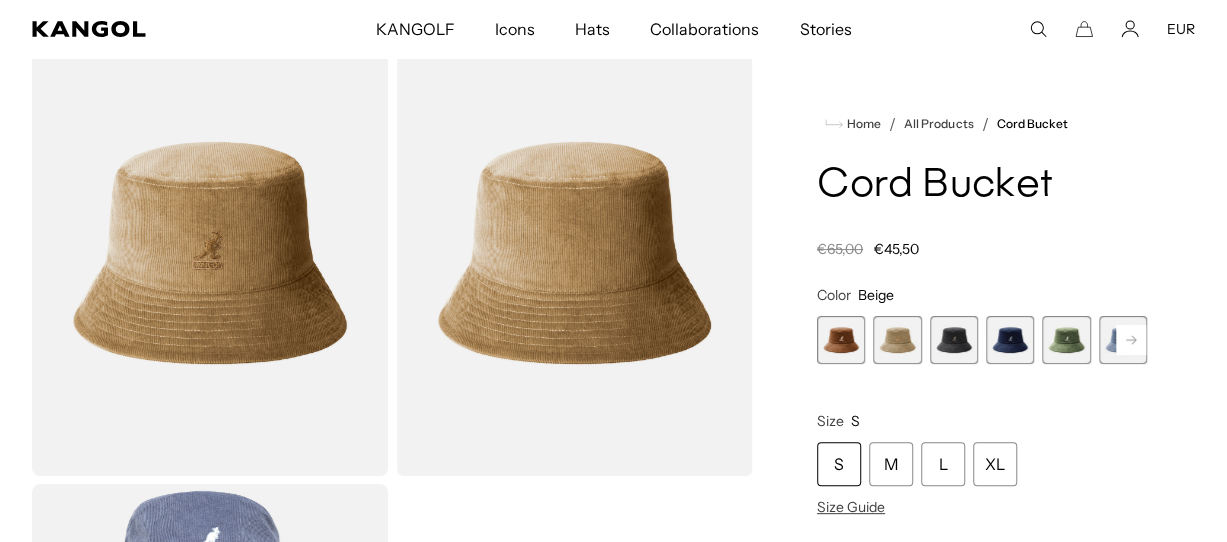 click at bounding box center [954, 340] 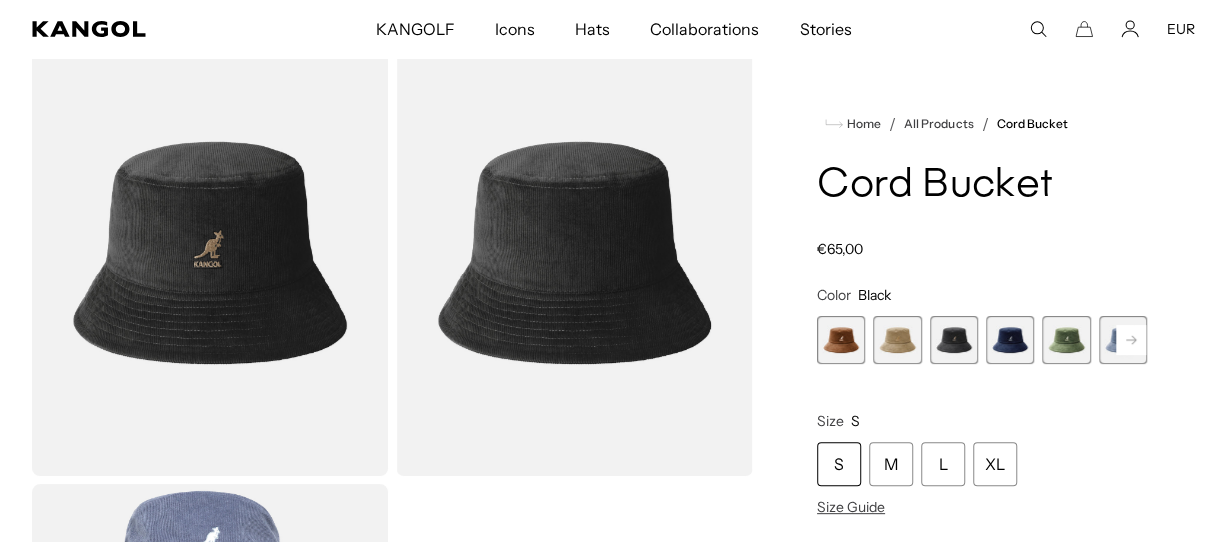 scroll, scrollTop: 0, scrollLeft: 412, axis: horizontal 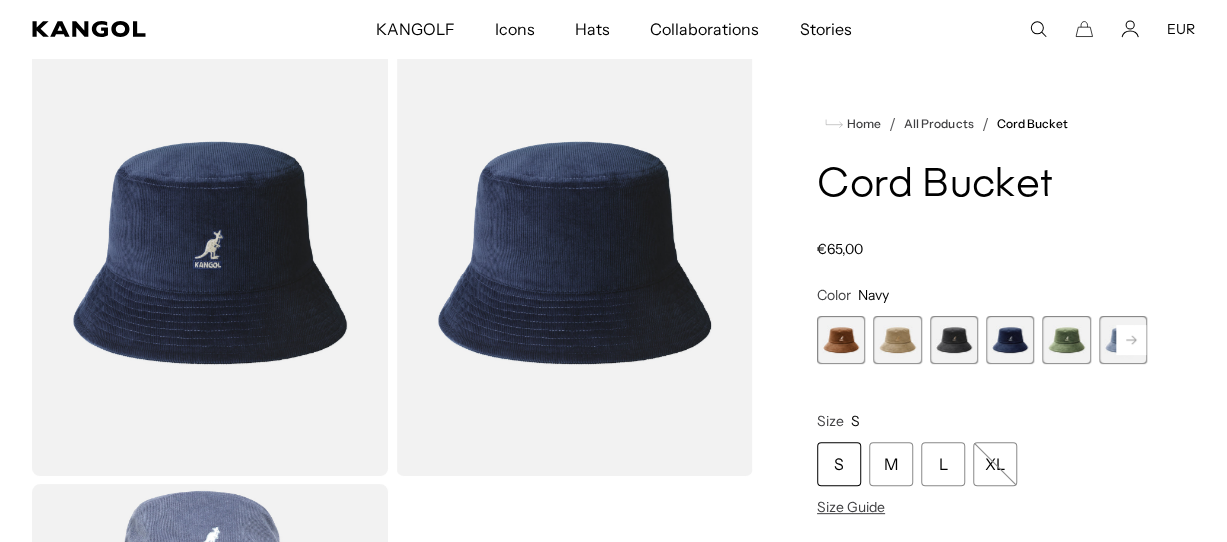 click at bounding box center (1066, 340) 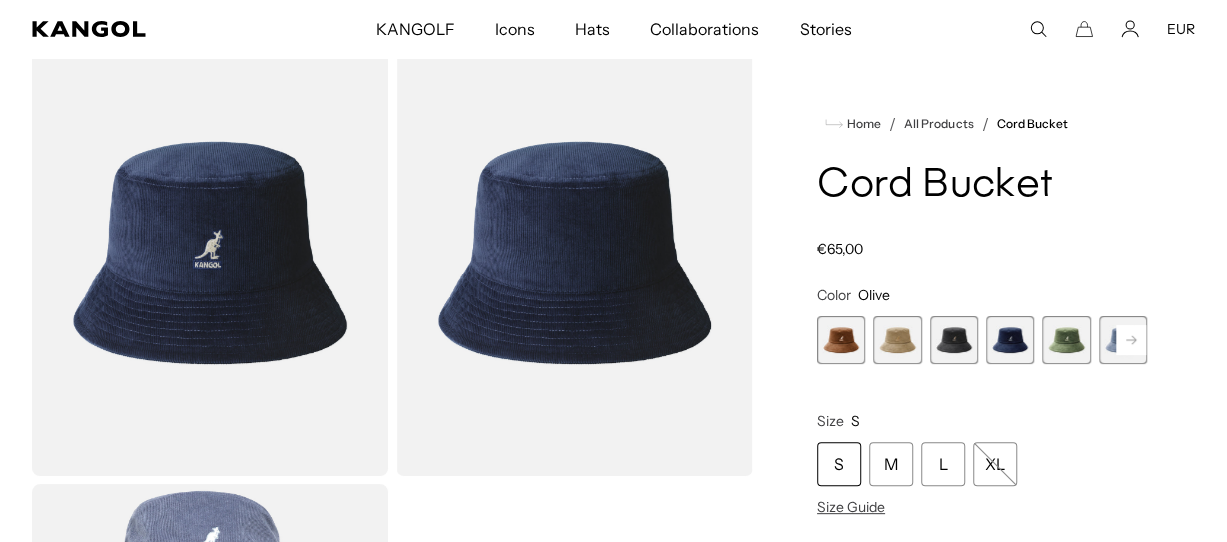 scroll, scrollTop: 0, scrollLeft: 412, axis: horizontal 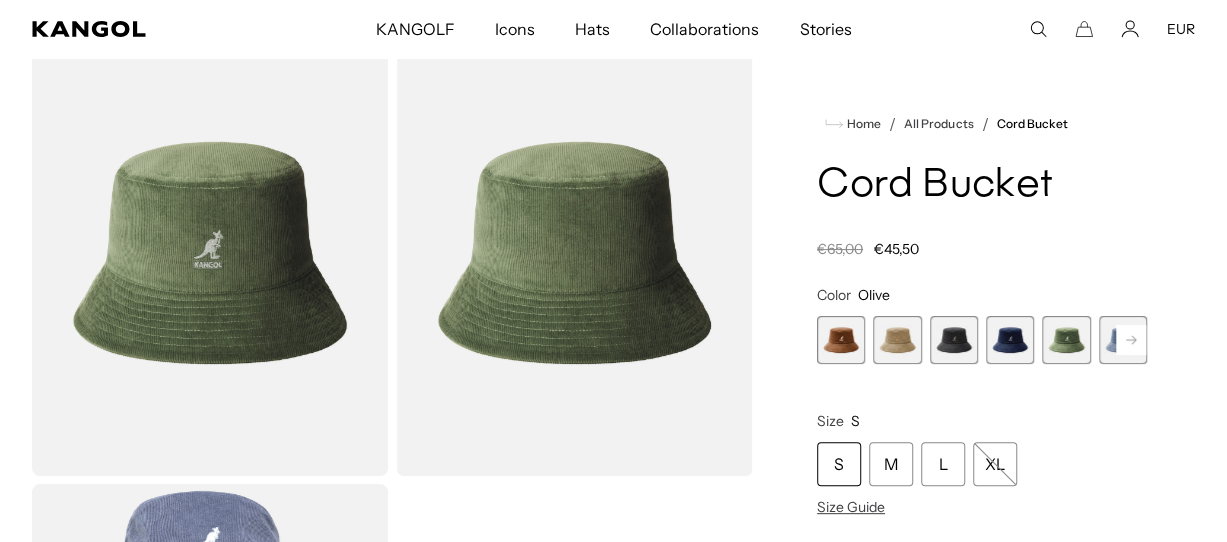 click 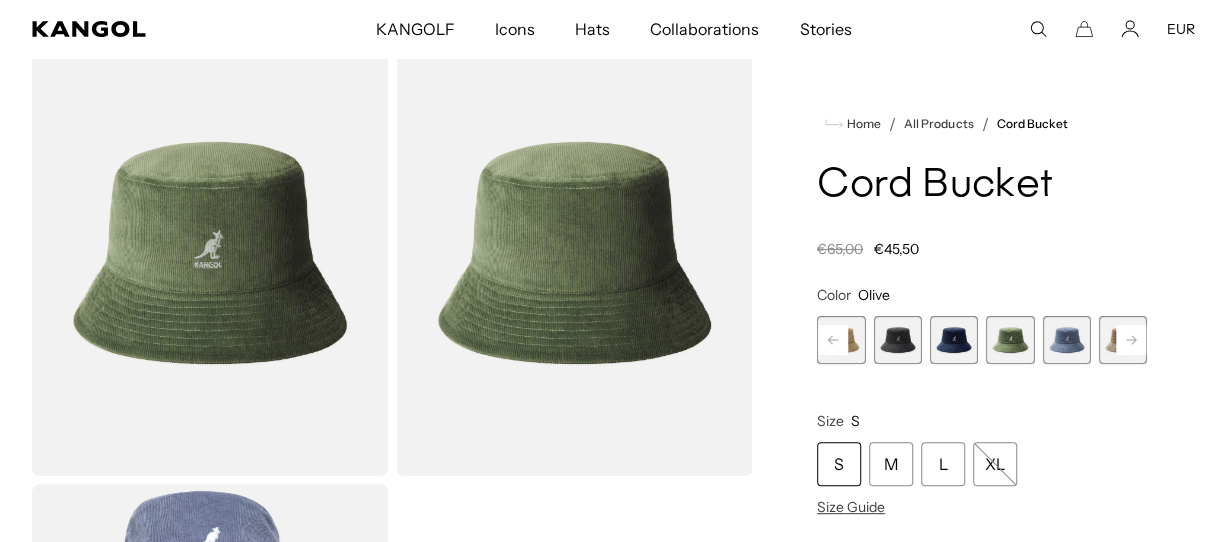 click at bounding box center (1066, 340) 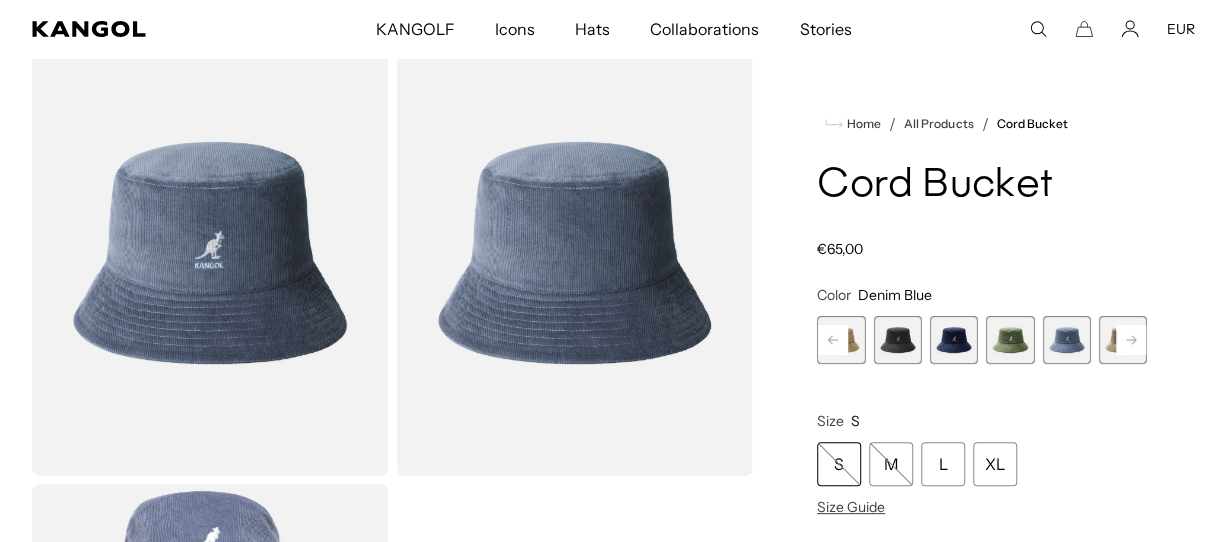 scroll, scrollTop: 0, scrollLeft: 0, axis: both 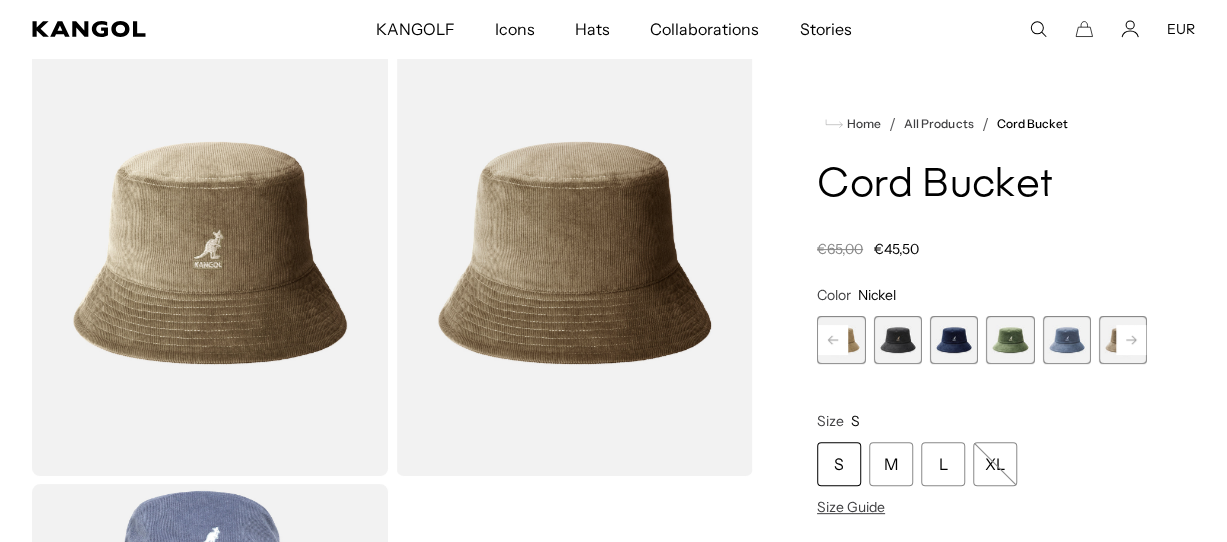 click 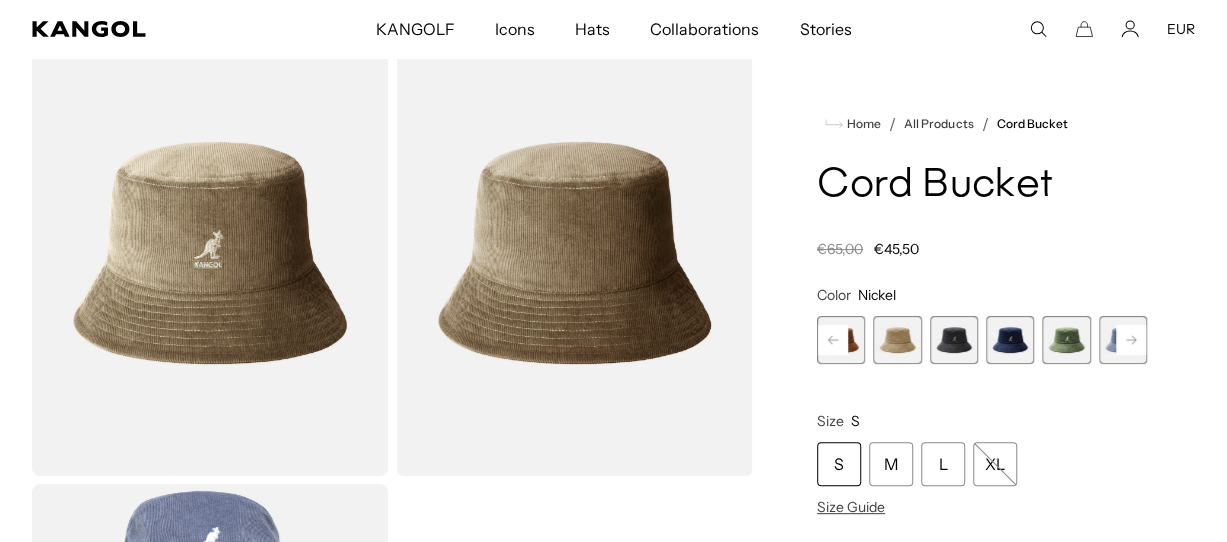 scroll, scrollTop: 0, scrollLeft: 0, axis: both 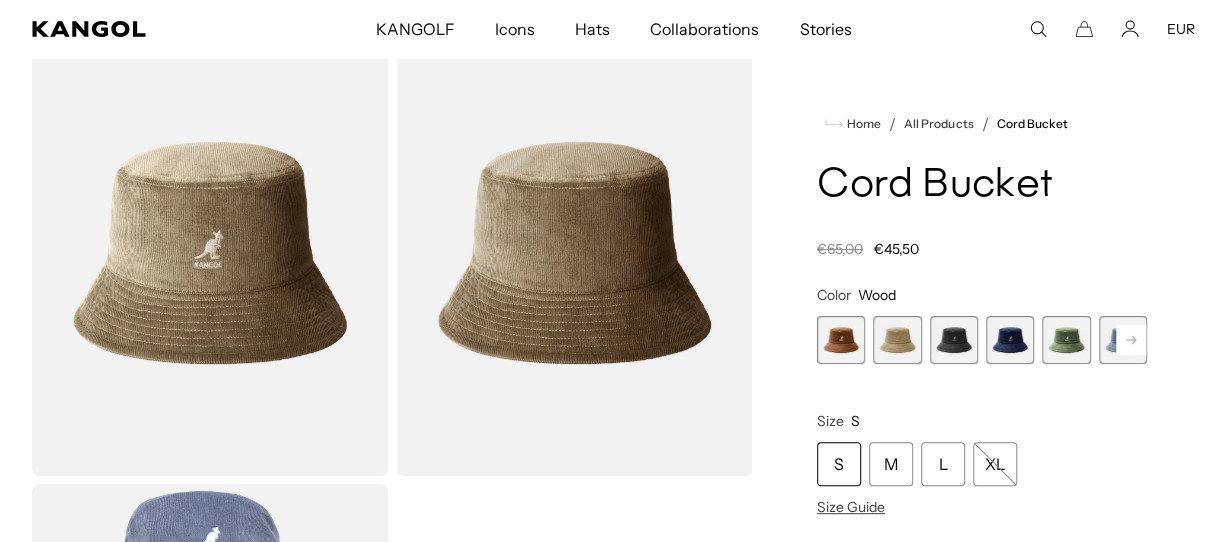click at bounding box center [841, 340] 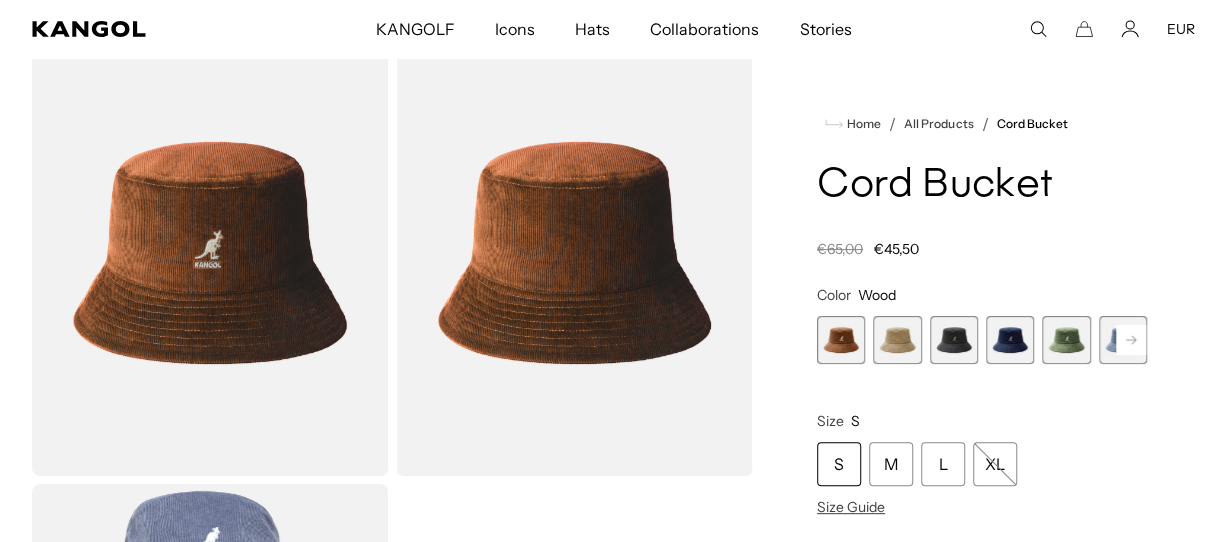 scroll, scrollTop: 0, scrollLeft: 412, axis: horizontal 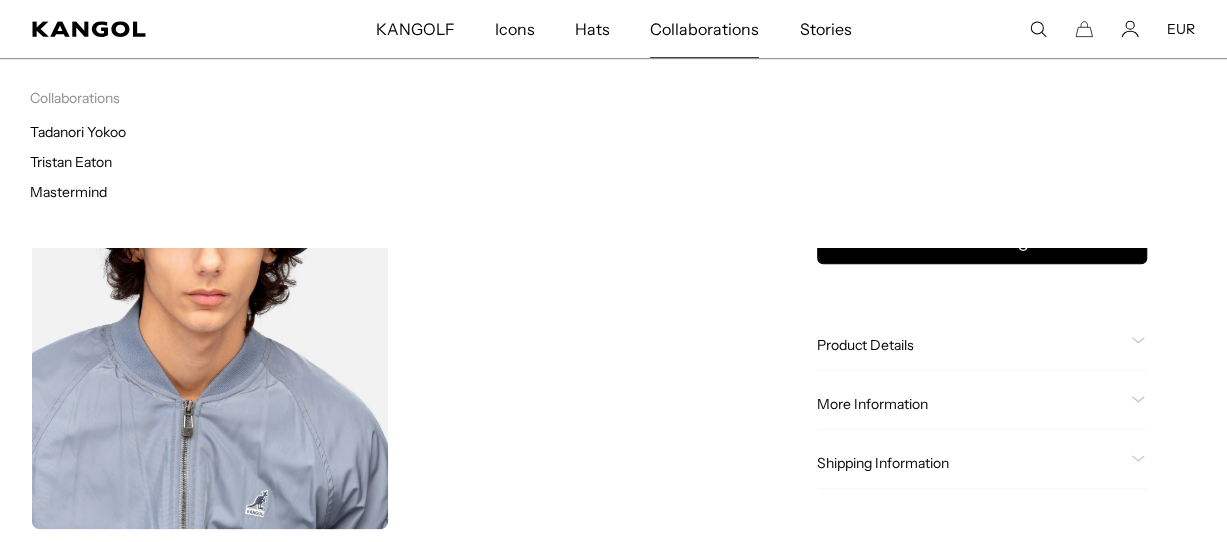 click on "Collaborations" at bounding box center [704, 29] 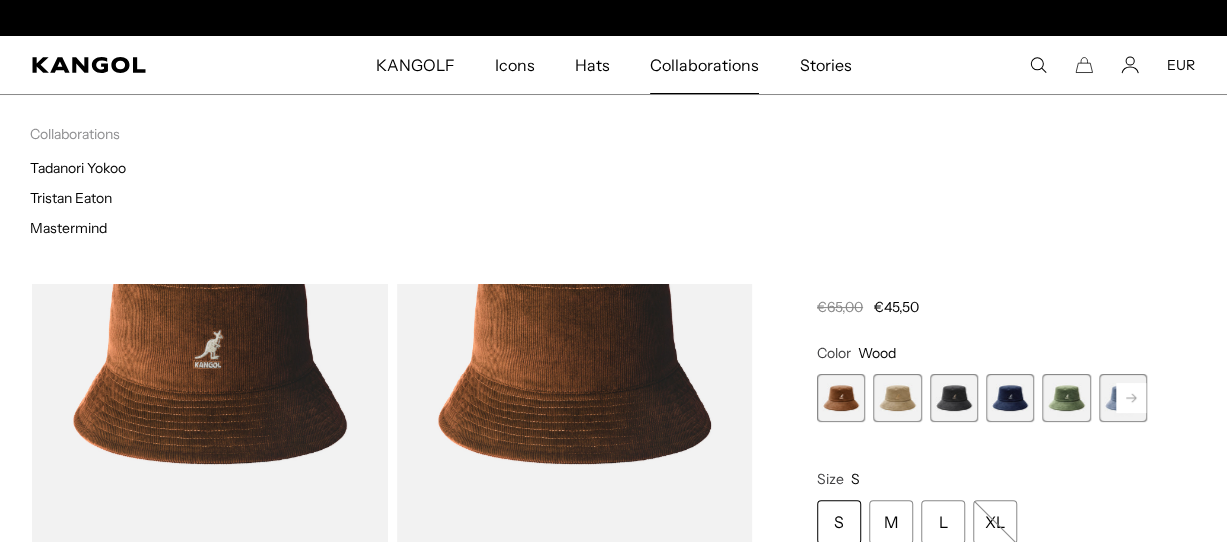 scroll, scrollTop: 0, scrollLeft: 412, axis: horizontal 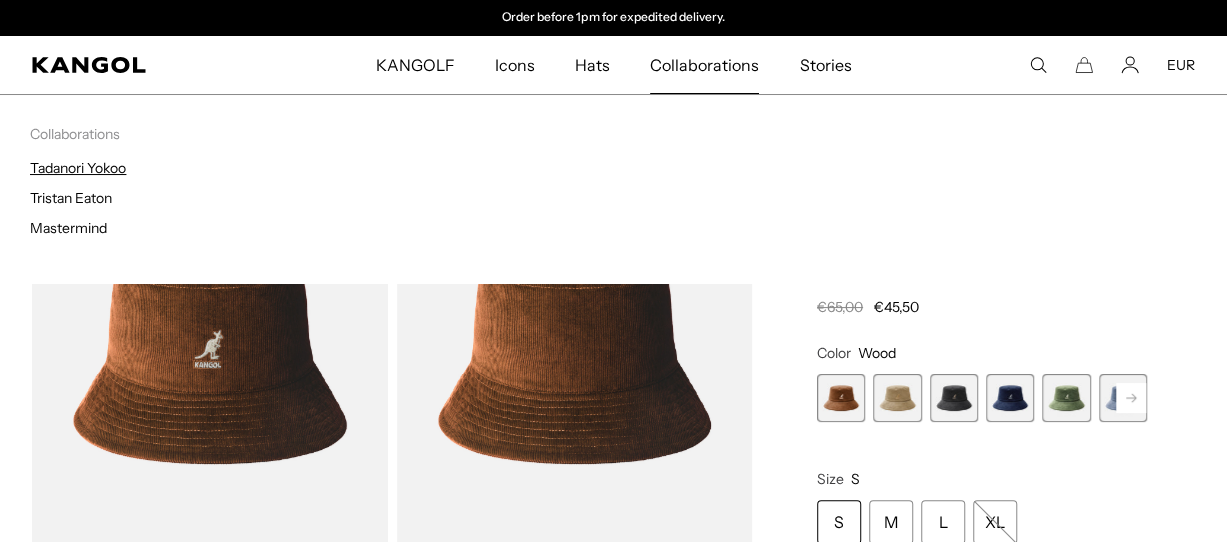 click on "Tadanori Yokoo" at bounding box center [78, 168] 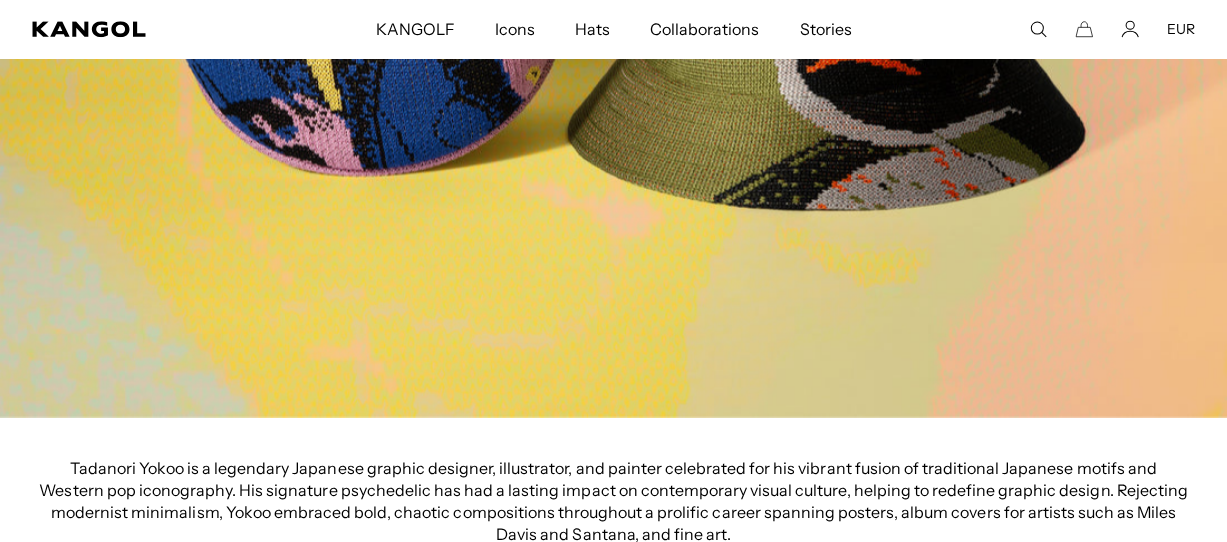 scroll, scrollTop: 1098, scrollLeft: 0, axis: vertical 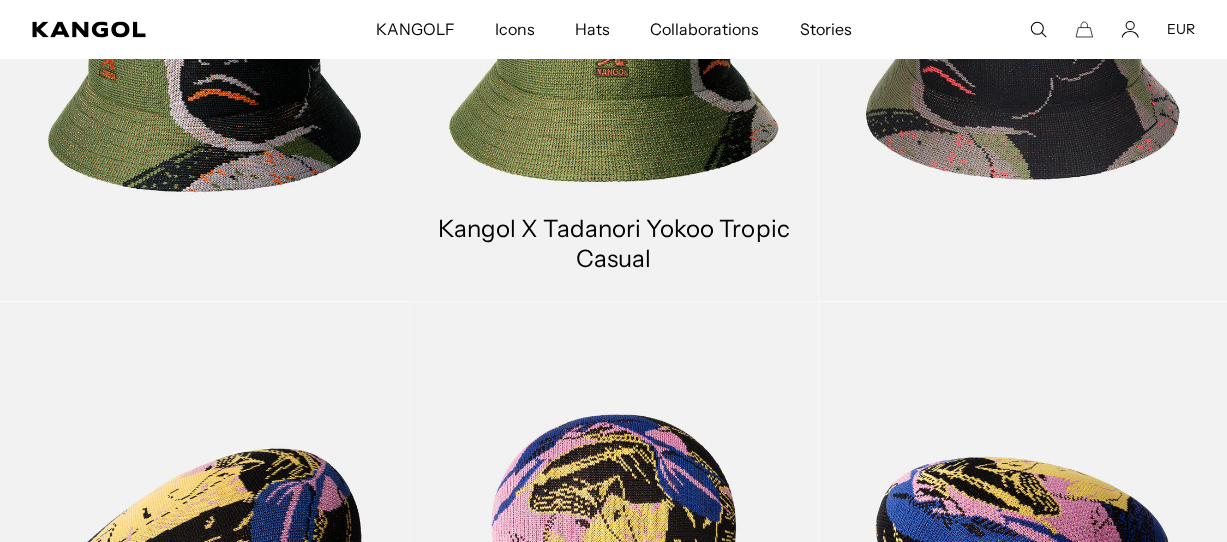 click at bounding box center [613, 45] 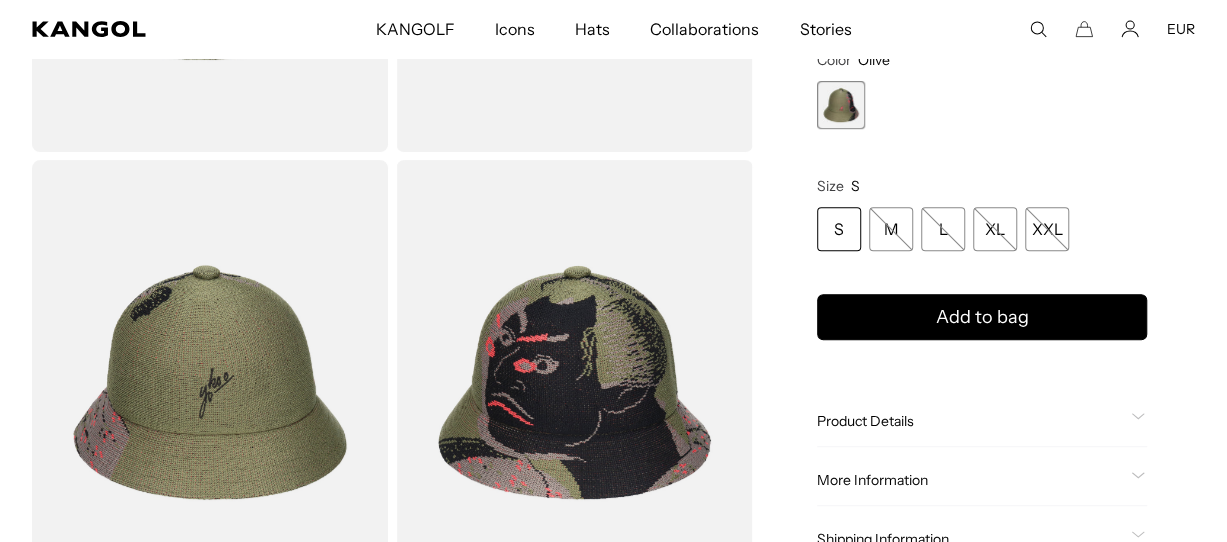 scroll, scrollTop: 500, scrollLeft: 0, axis: vertical 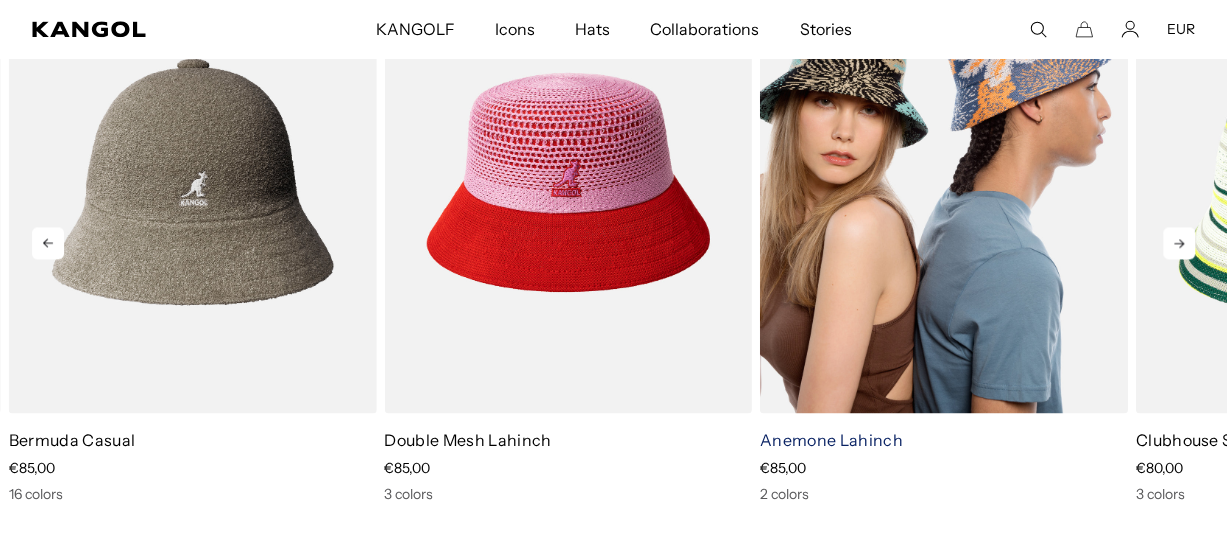 click on "Anemone Lahinch" at bounding box center [831, 440] 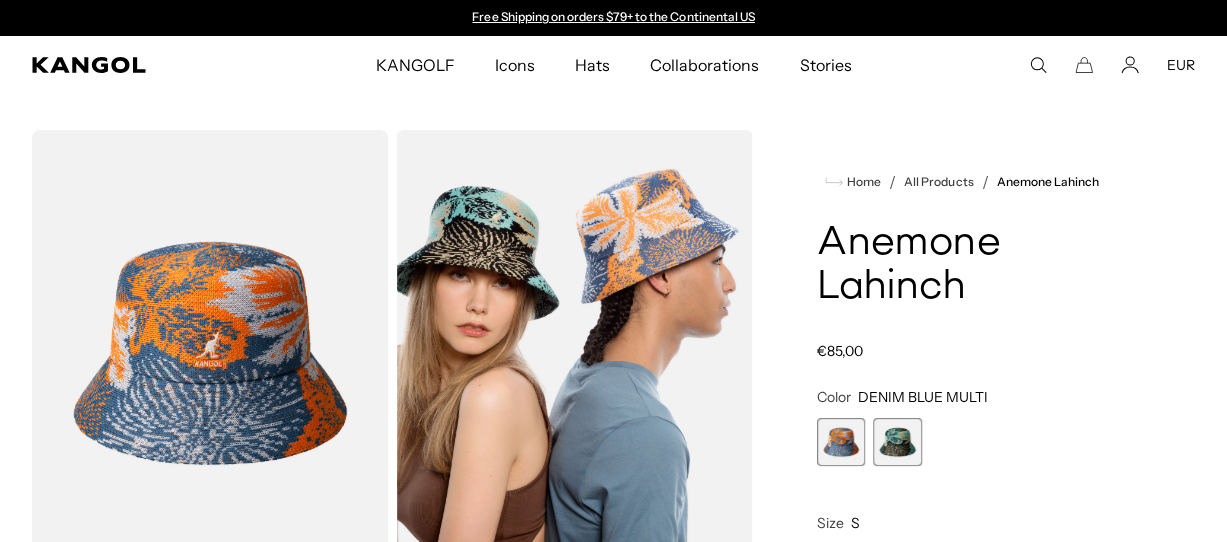 scroll, scrollTop: 0, scrollLeft: 0, axis: both 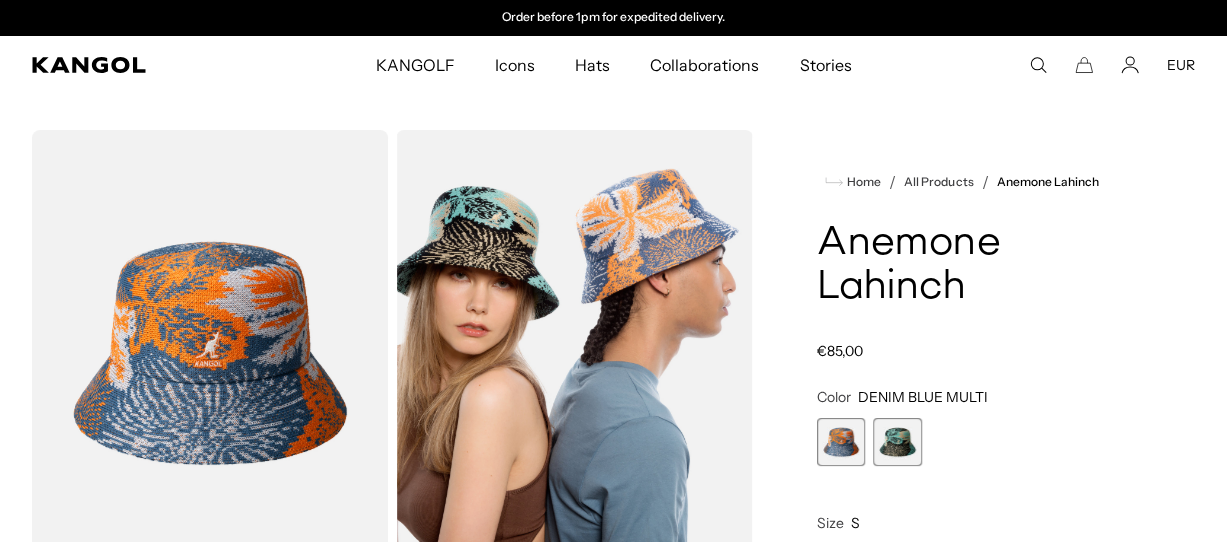click at bounding box center (897, 442) 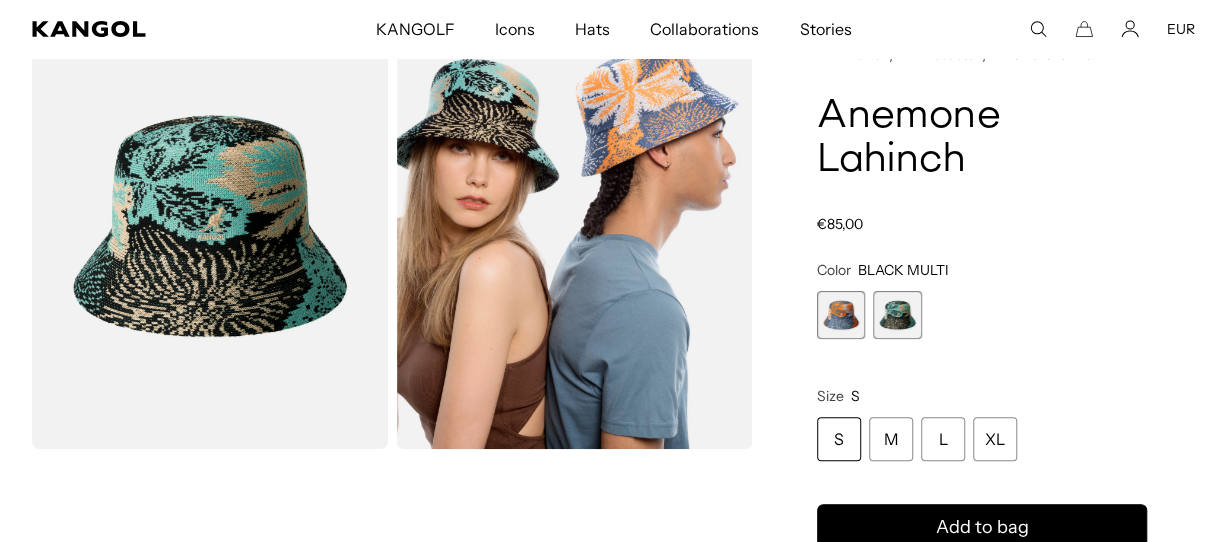 scroll, scrollTop: 200, scrollLeft: 0, axis: vertical 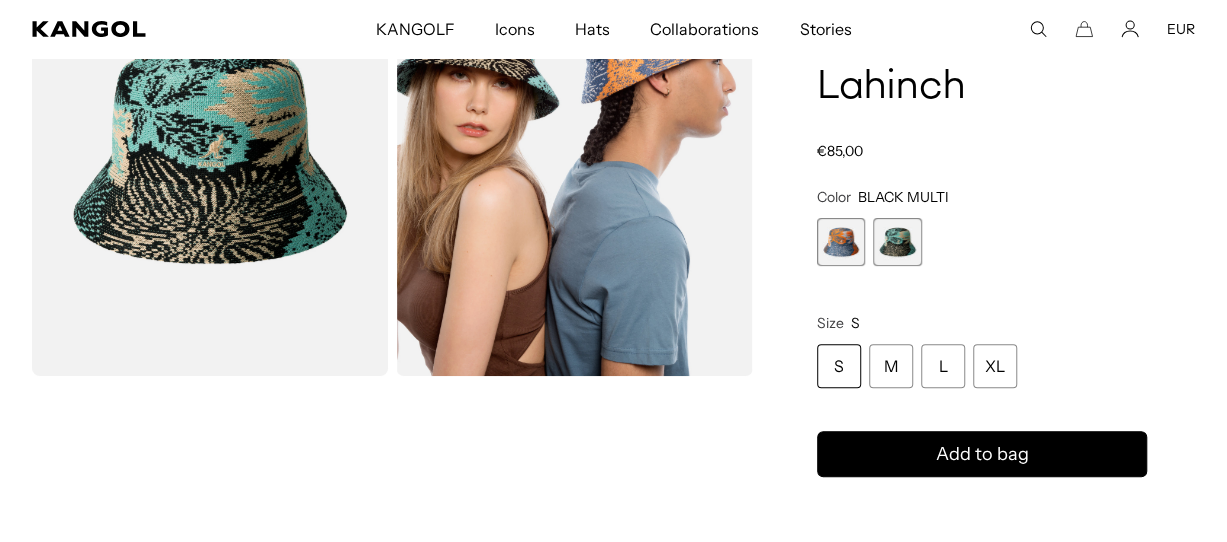 click at bounding box center (841, 242) 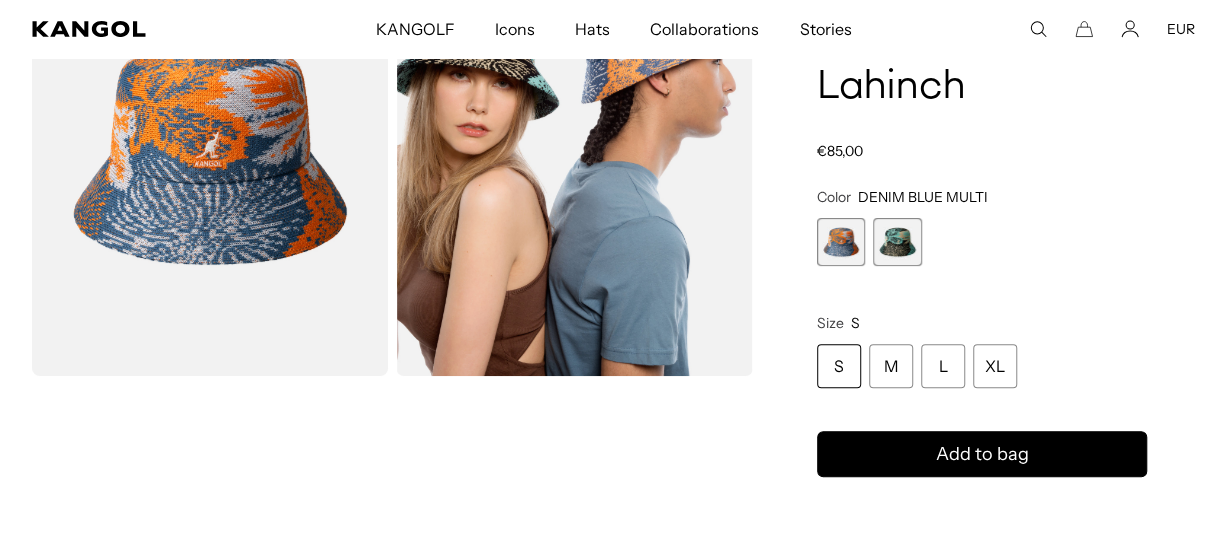 scroll, scrollTop: 0, scrollLeft: 0, axis: both 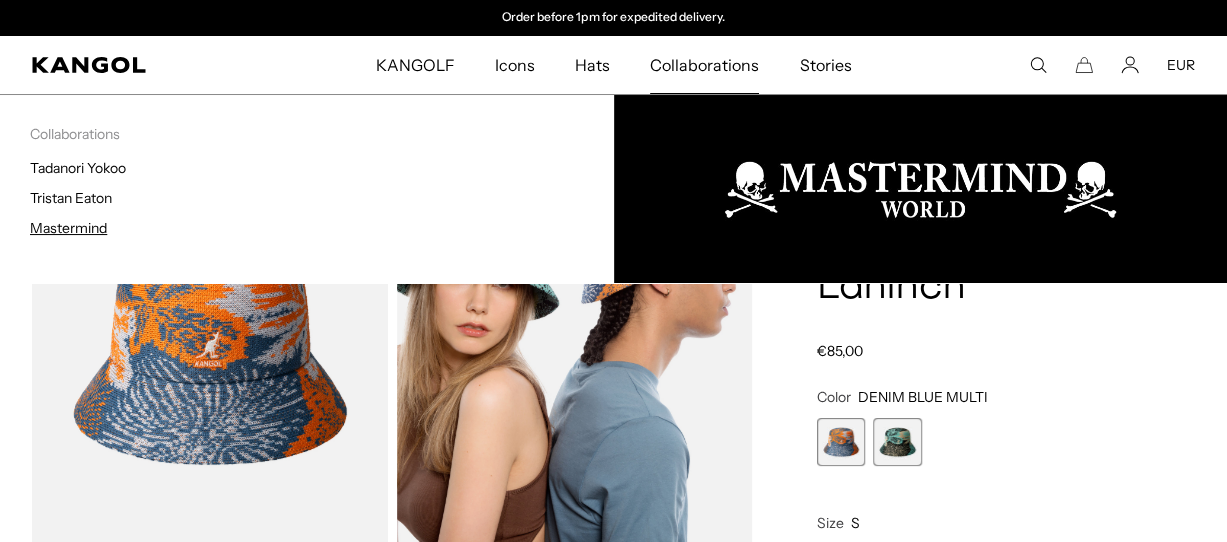 click on "Mastermind" at bounding box center (68, 228) 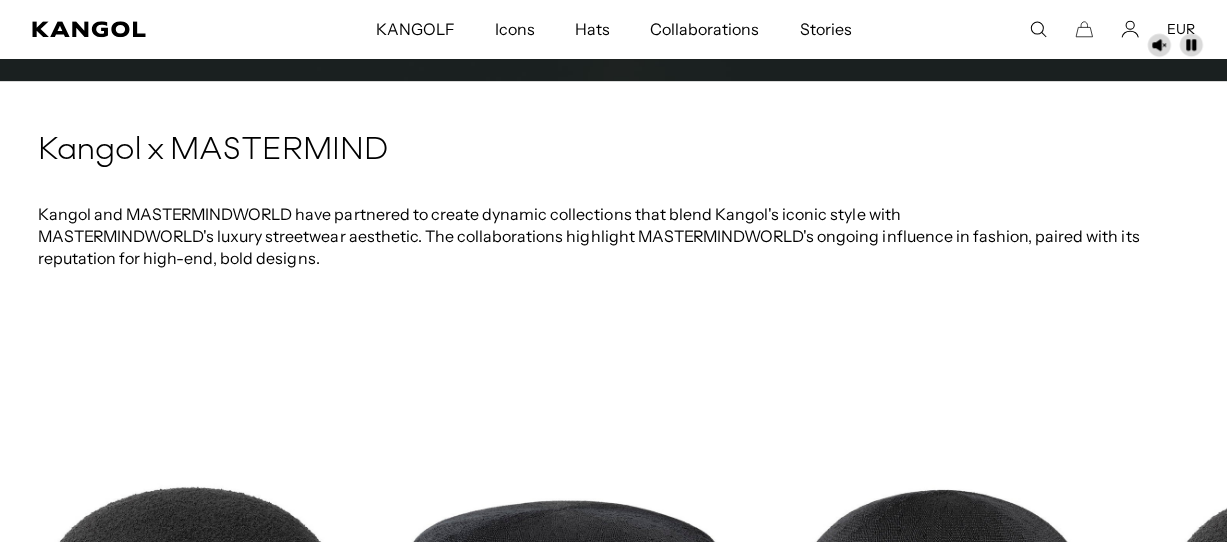 scroll, scrollTop: 0, scrollLeft: 0, axis: both 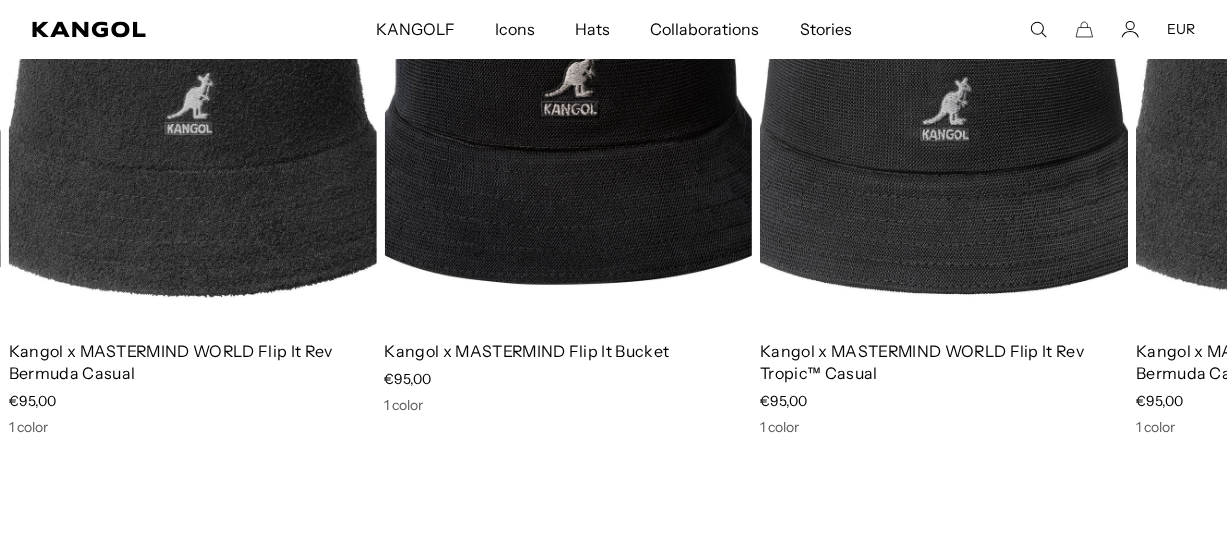 click at bounding box center (193, 92) 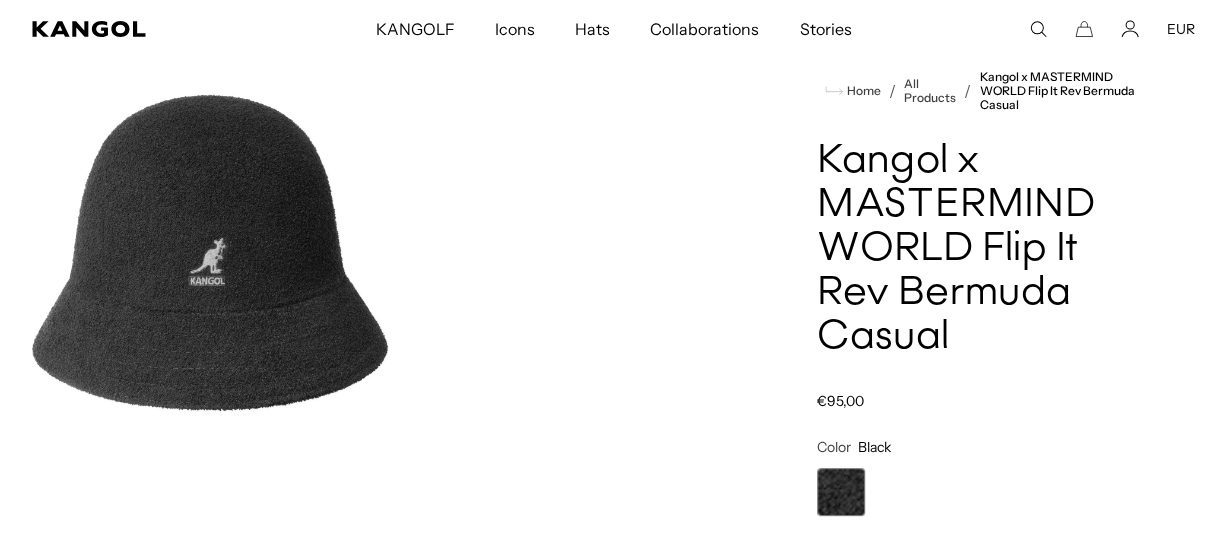 scroll, scrollTop: 200, scrollLeft: 0, axis: vertical 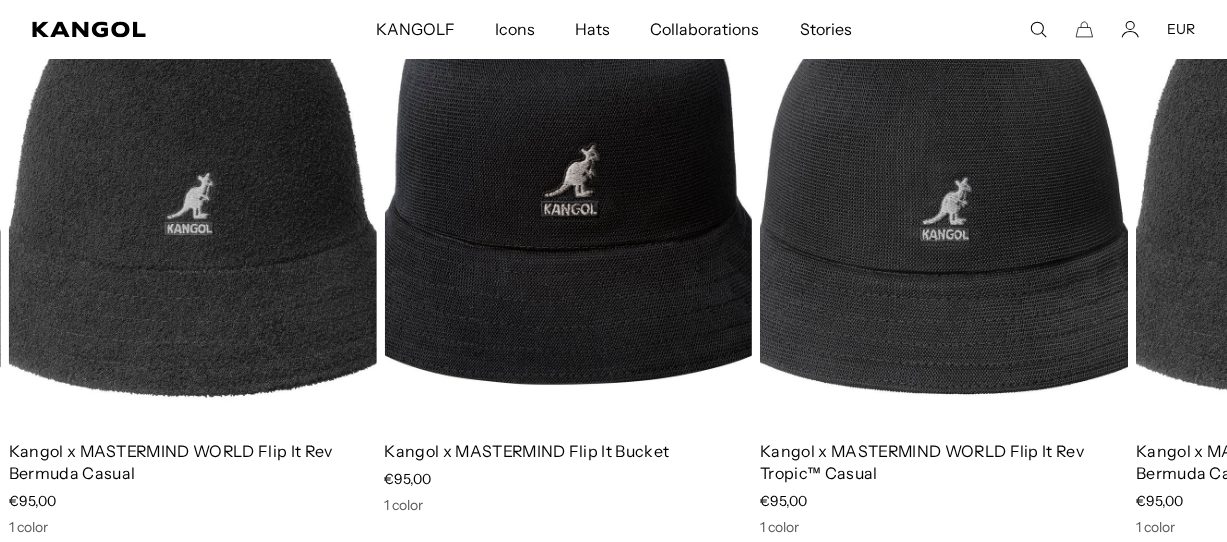 click on "Kangol x MASTERMIND WORLD Flip It Rev Bermuda Casual" at bounding box center [1320, 461] 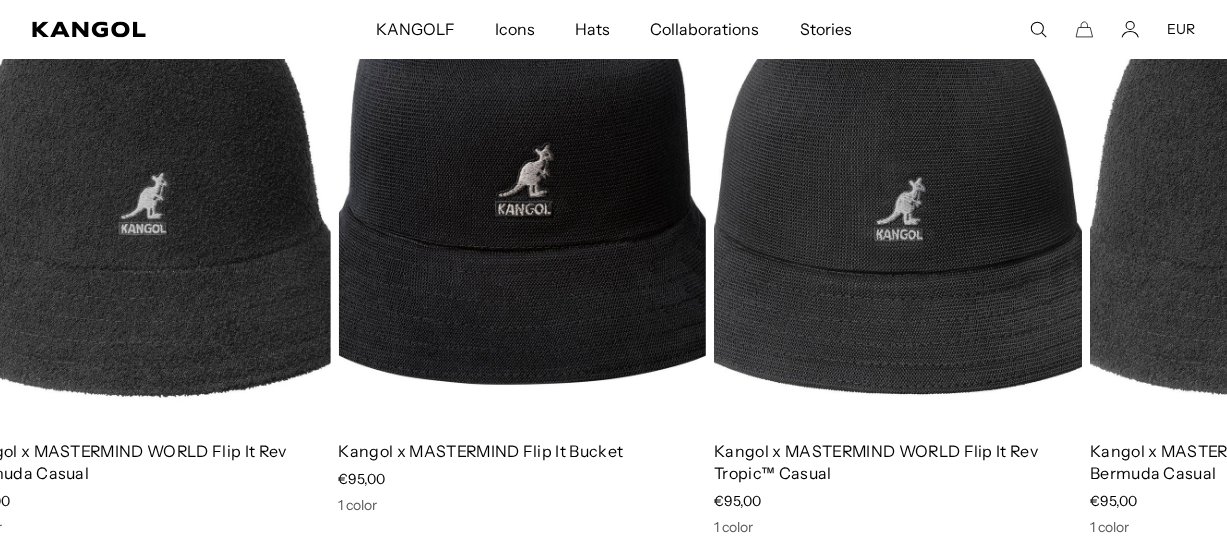 drag, startPoint x: 1177, startPoint y: 455, endPoint x: 1126, endPoint y: 458, distance: 51.088158 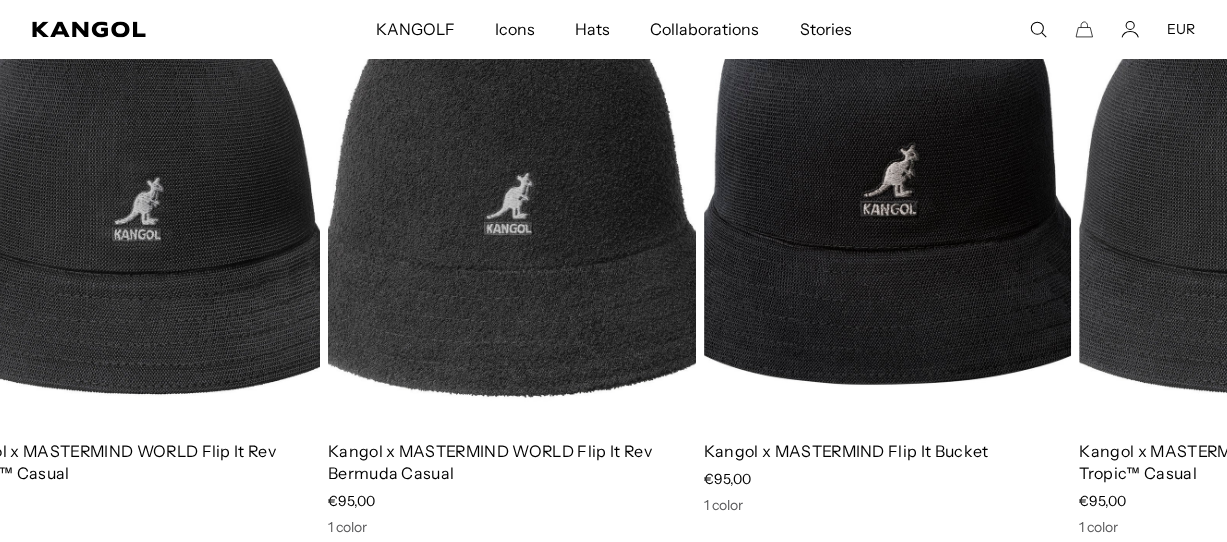 scroll, scrollTop: 0, scrollLeft: 0, axis: both 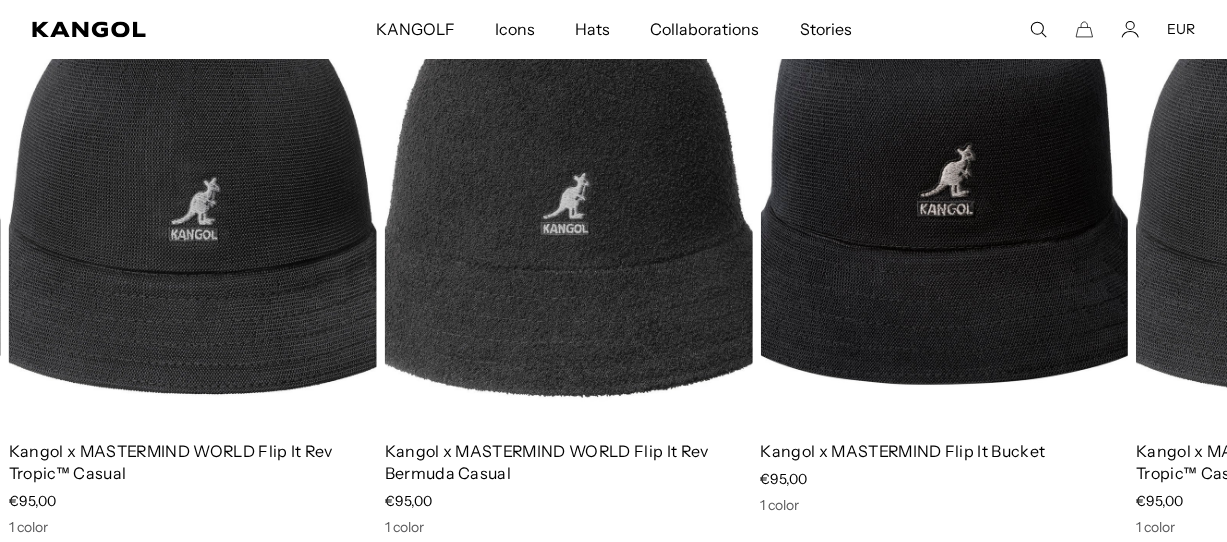 click at bounding box center (944, 192) 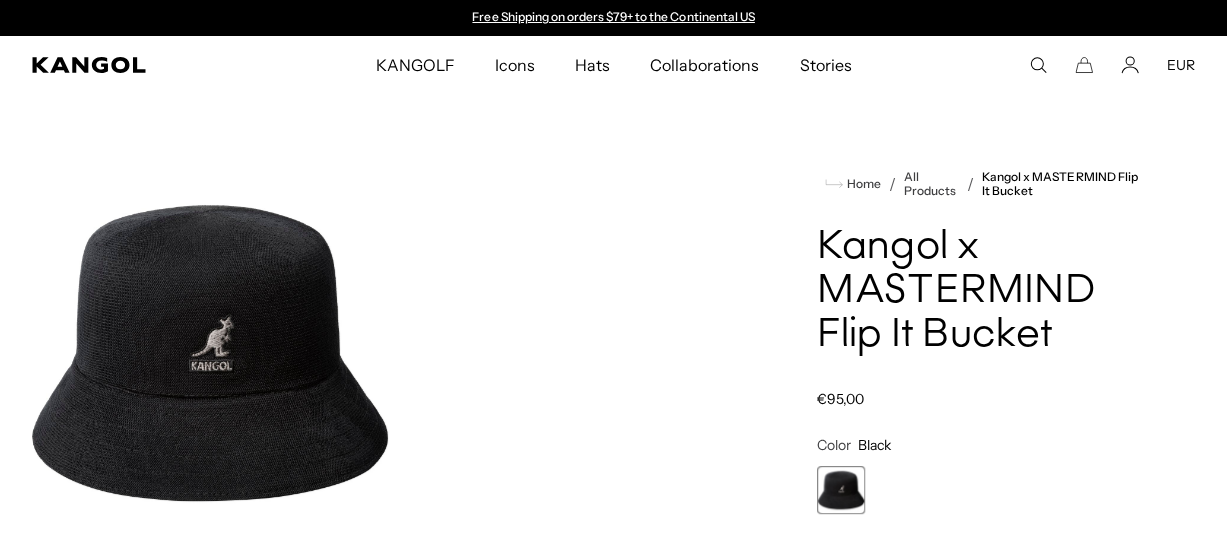 scroll, scrollTop: 0, scrollLeft: 0, axis: both 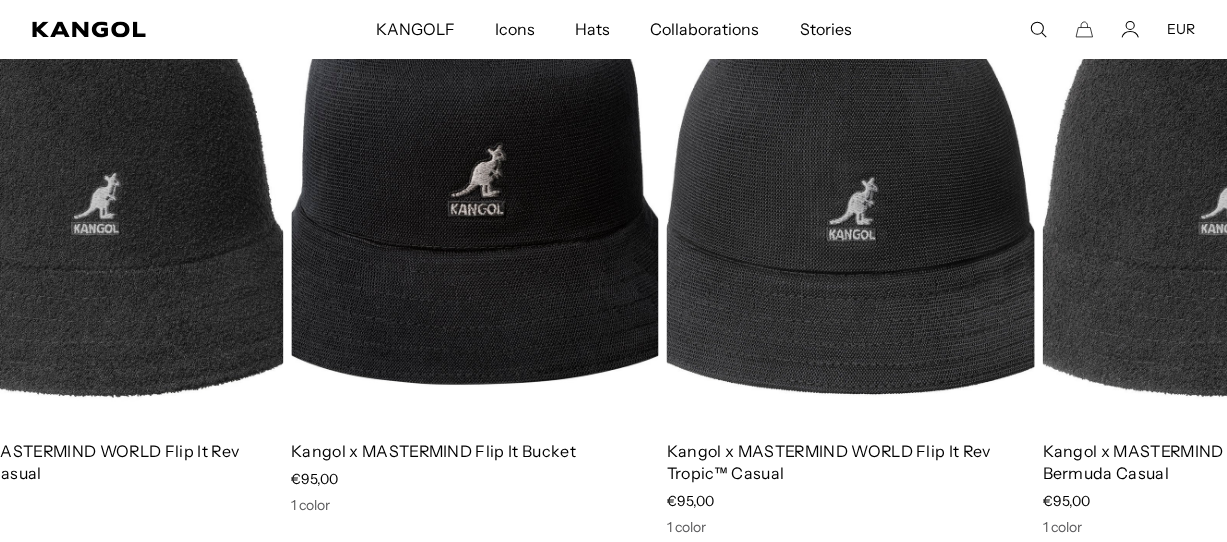 click on "Kangol x MASTERMIND WORLD Flip It Rev Bermuda Casual
price €95,00 1 color
Kangol x MASTERMIND Flip It Bucket
price €95,00 1 color
Kangol x MASTERMIND WORLD Flip It Rev Tropic™ Casual
price €95,00 1 color
Kangol x MASTERMIND WORLD Flip It Rev Bermuda Casual
price €95,00 1 color
Kangol x MASTERMIND Flip It Bucket
price €95,00 1 color" at bounding box center (-1784, 248) 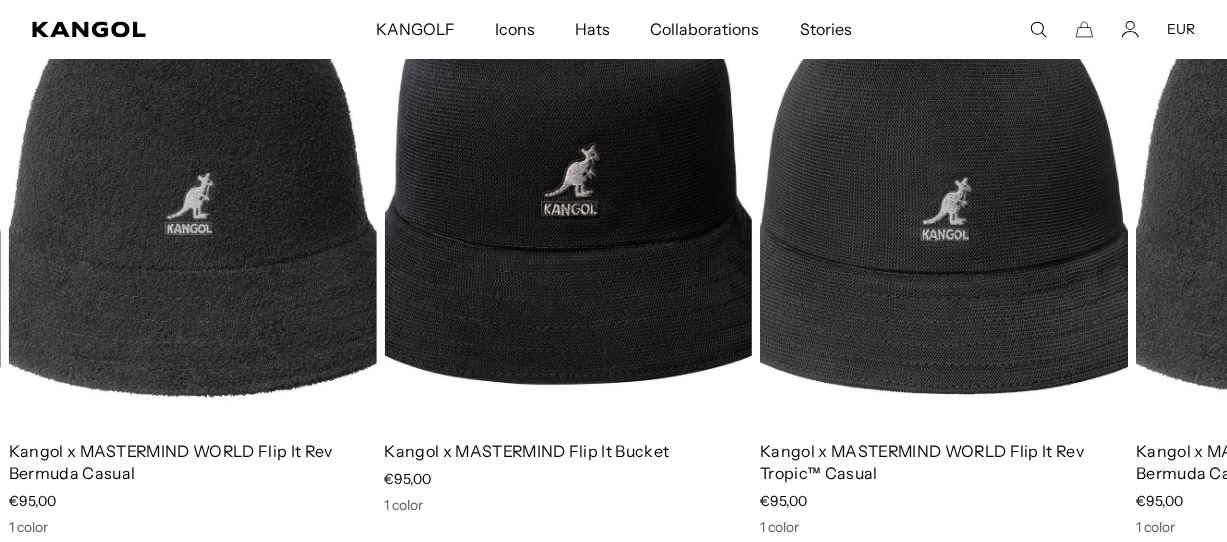 scroll, scrollTop: 0, scrollLeft: 0, axis: both 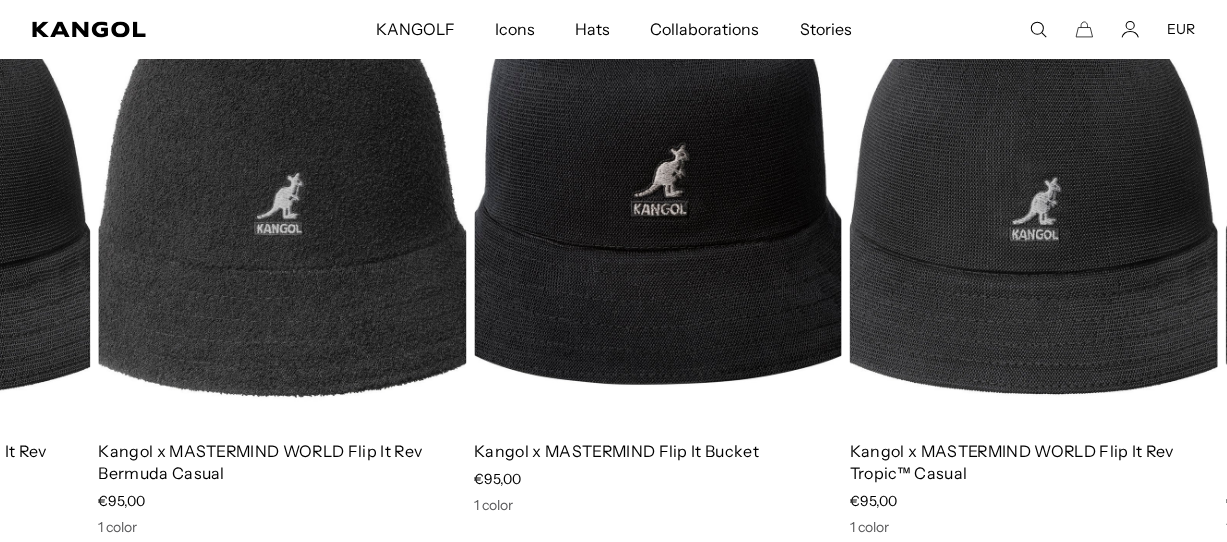 drag, startPoint x: 1164, startPoint y: 272, endPoint x: 127, endPoint y: 159, distance: 1043.1385 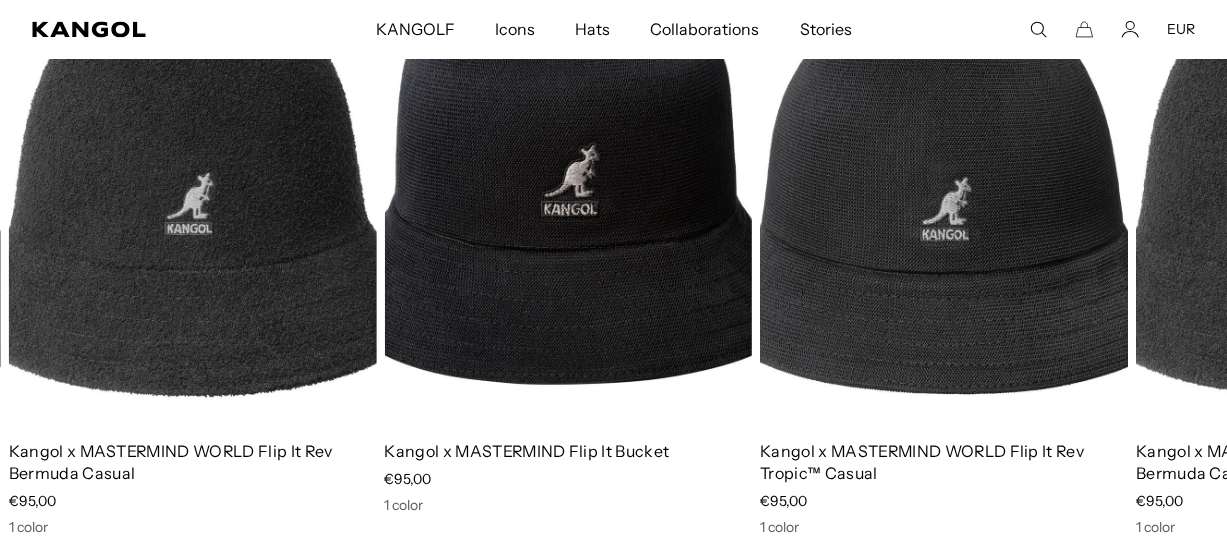 click at bounding box center [944, 192] 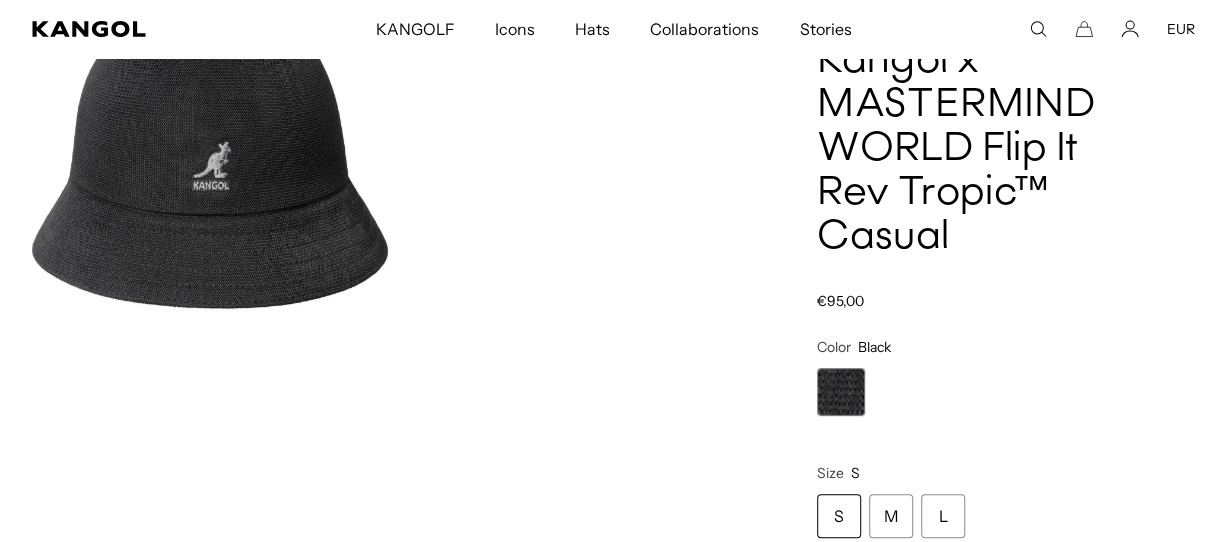 scroll, scrollTop: 0, scrollLeft: 0, axis: both 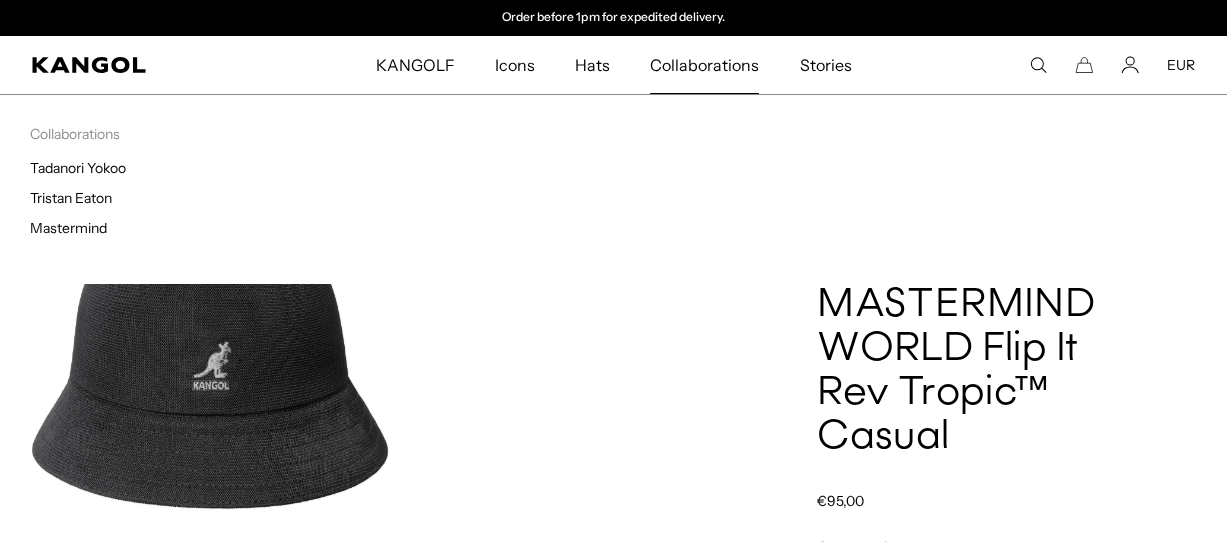 click on "Collaborations" at bounding box center (704, 65) 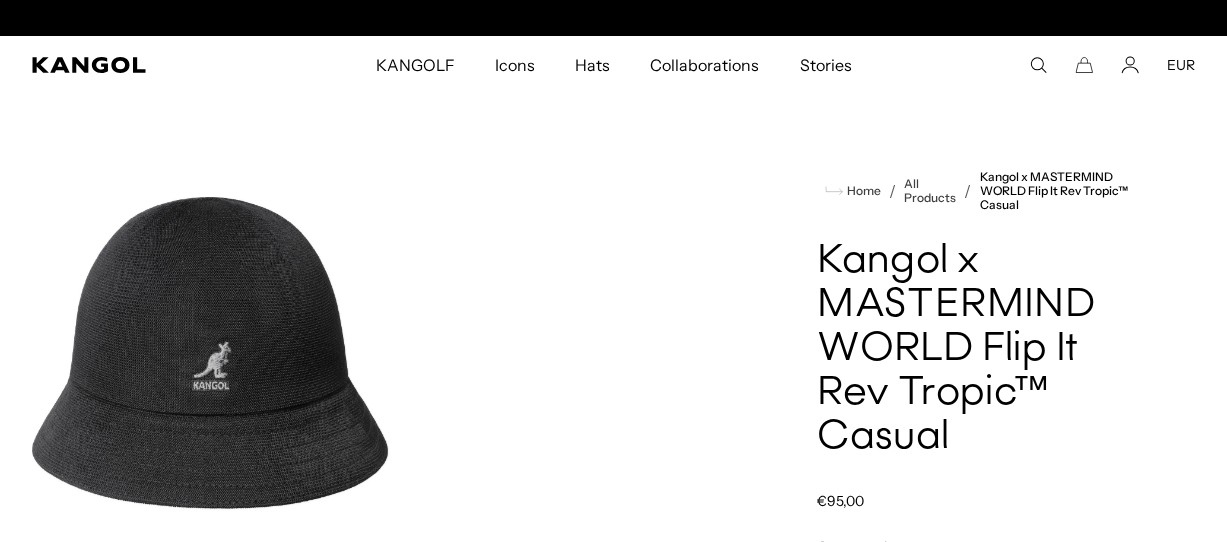scroll, scrollTop: 0, scrollLeft: 0, axis: both 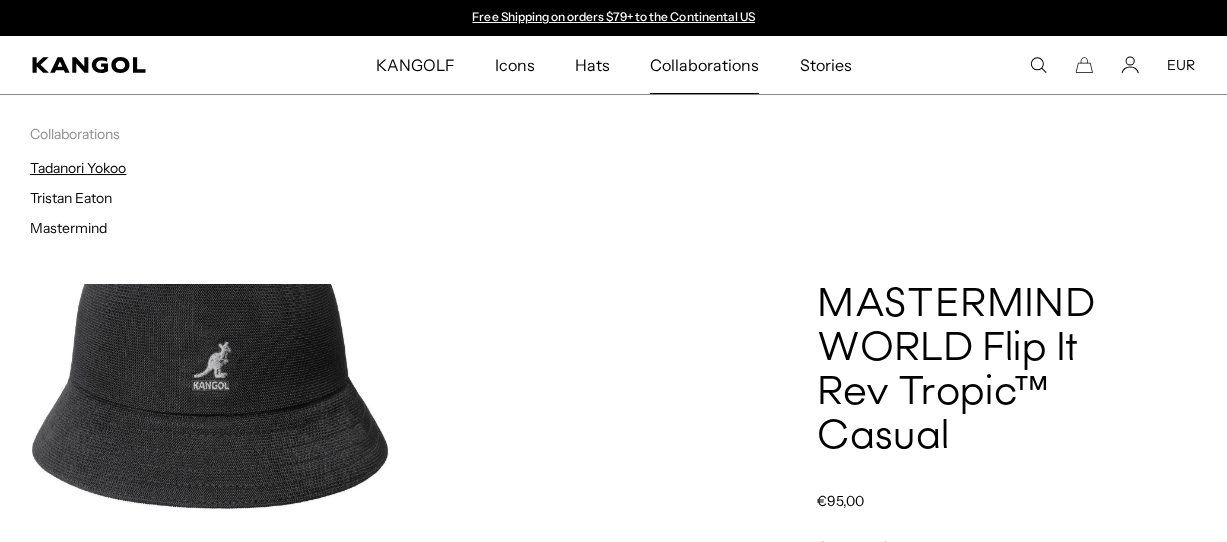 click on "Tadanori Yokoo" at bounding box center [78, 168] 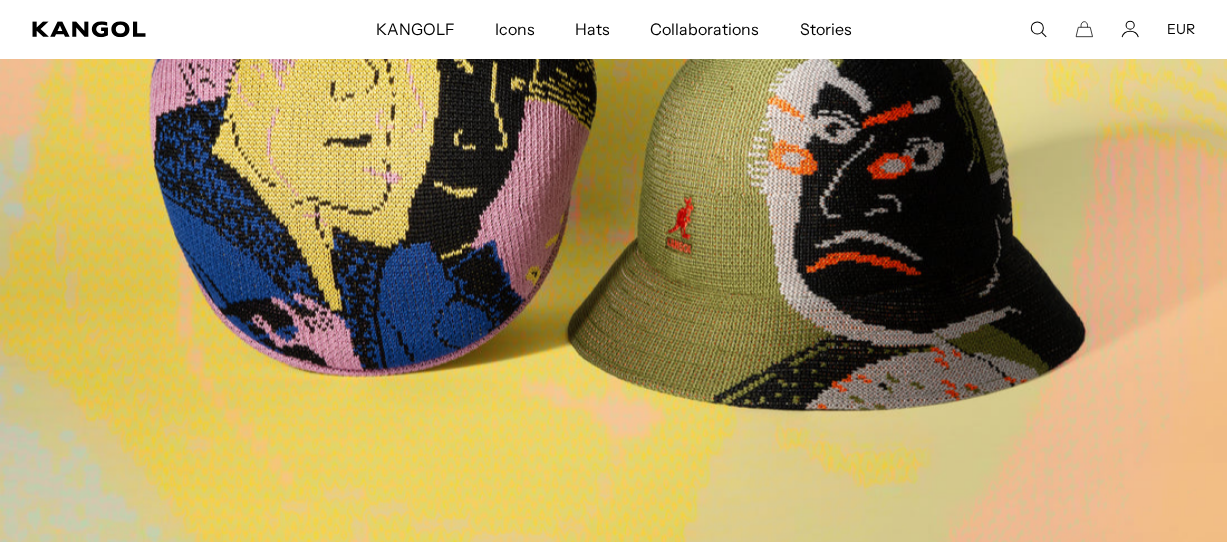 scroll, scrollTop: 668, scrollLeft: 0, axis: vertical 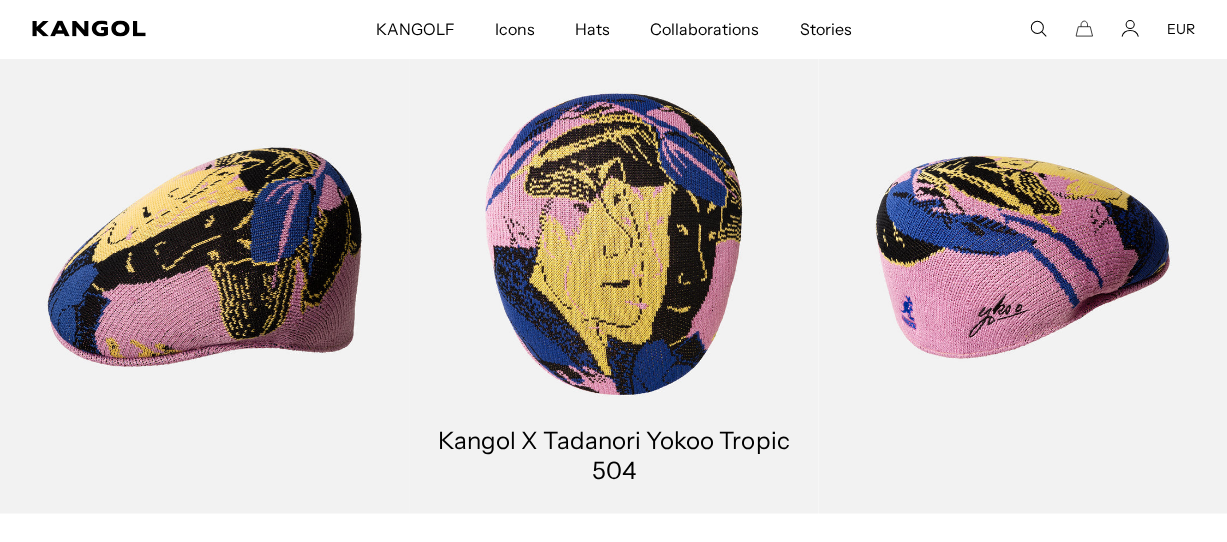 click at bounding box center [613, 257] 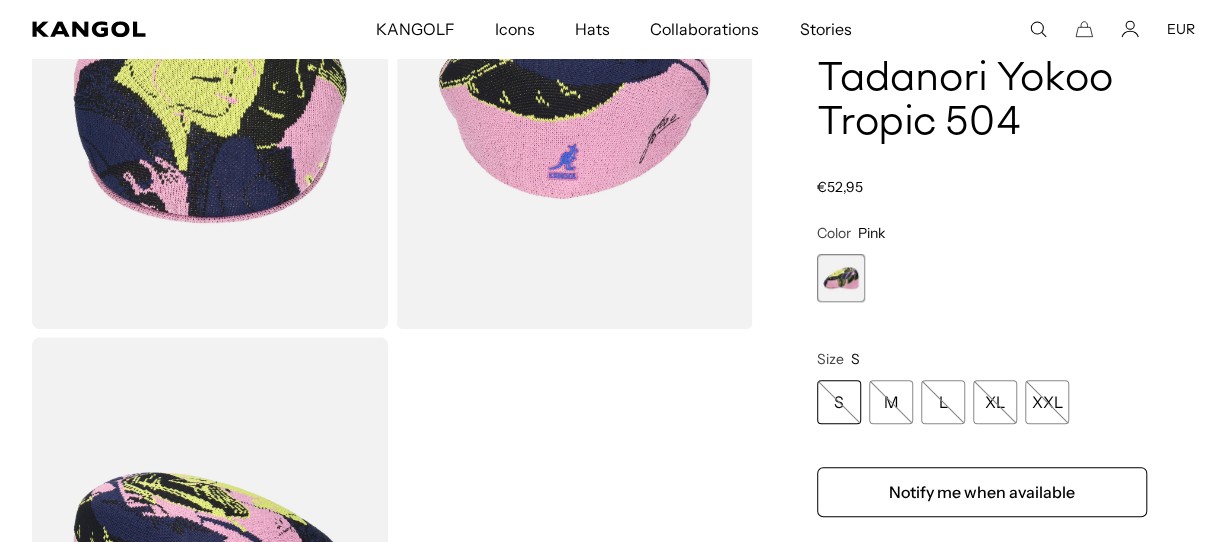 scroll, scrollTop: 0, scrollLeft: 0, axis: both 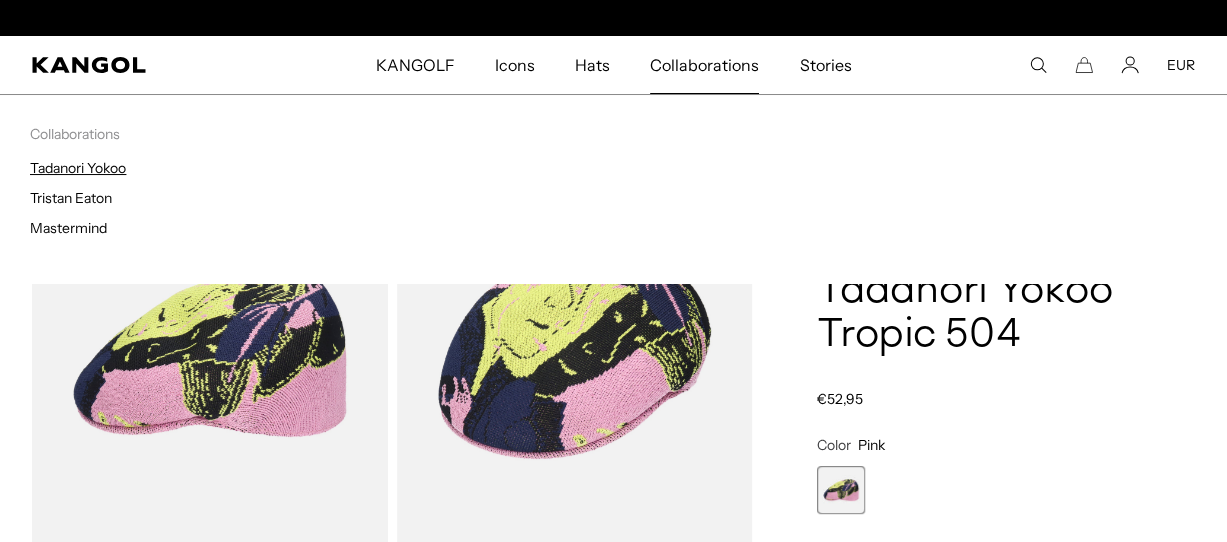 click on "Tadanori Yokoo" at bounding box center [78, 168] 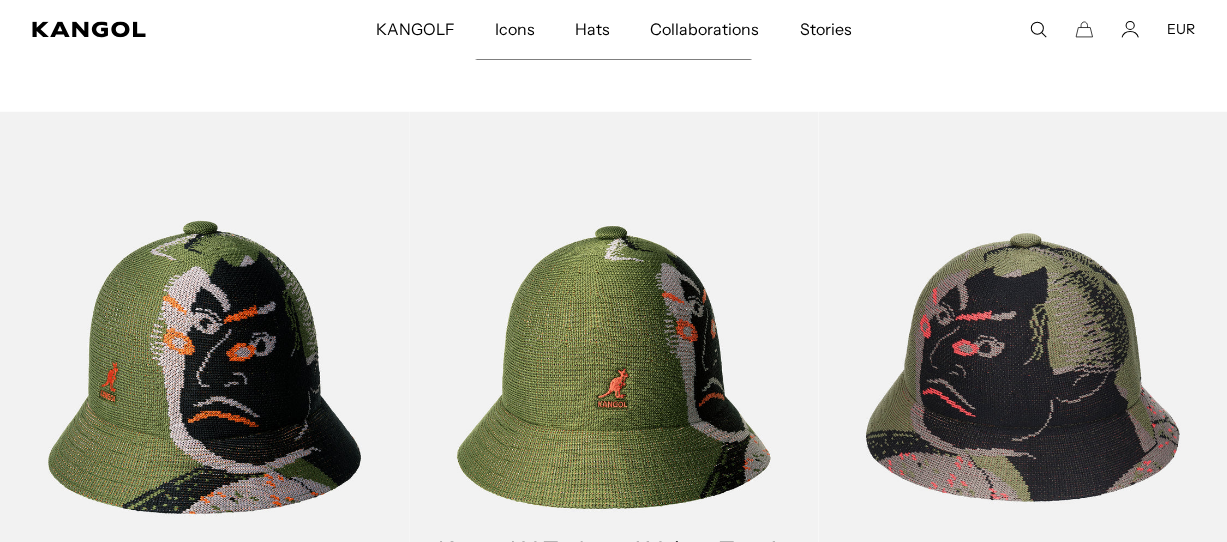 scroll, scrollTop: 1500, scrollLeft: 0, axis: vertical 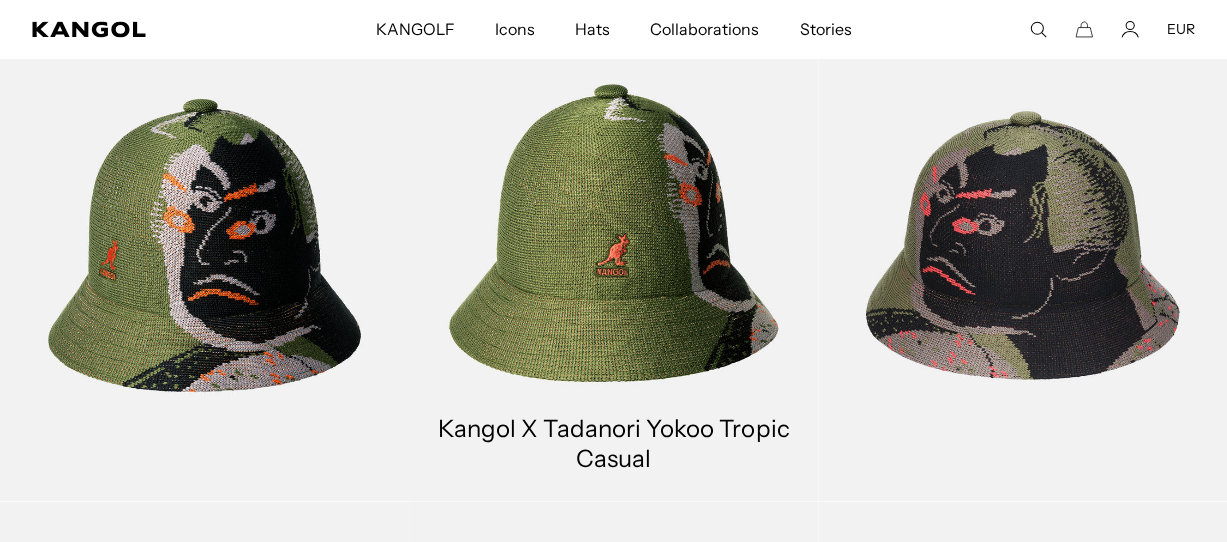 click at bounding box center (613, 245) 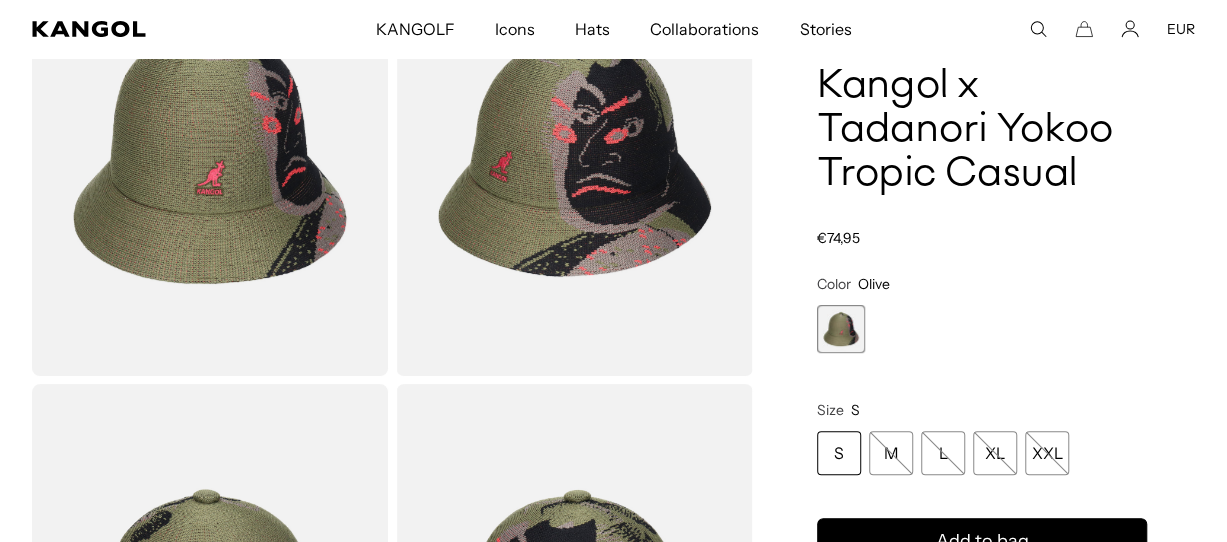 scroll, scrollTop: 0, scrollLeft: 0, axis: both 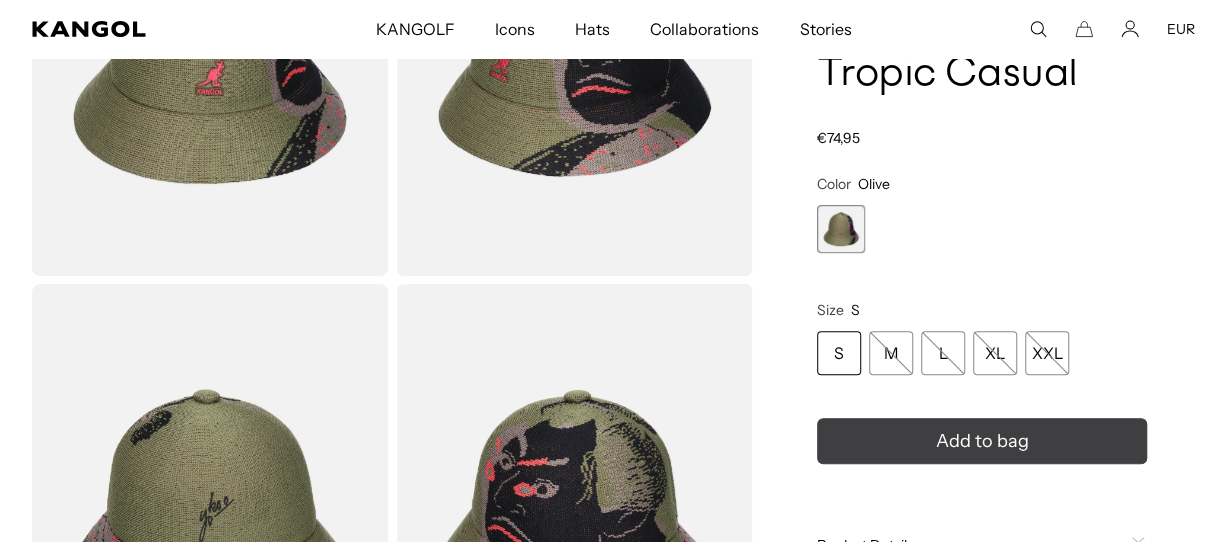 click on "Add to bag" at bounding box center (981, 441) 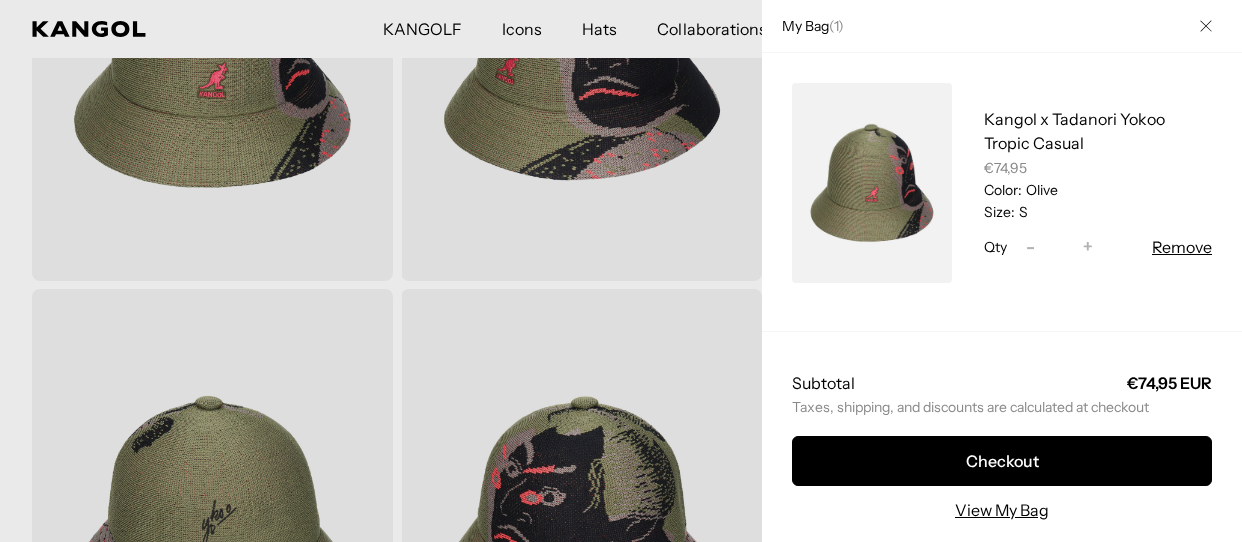 scroll 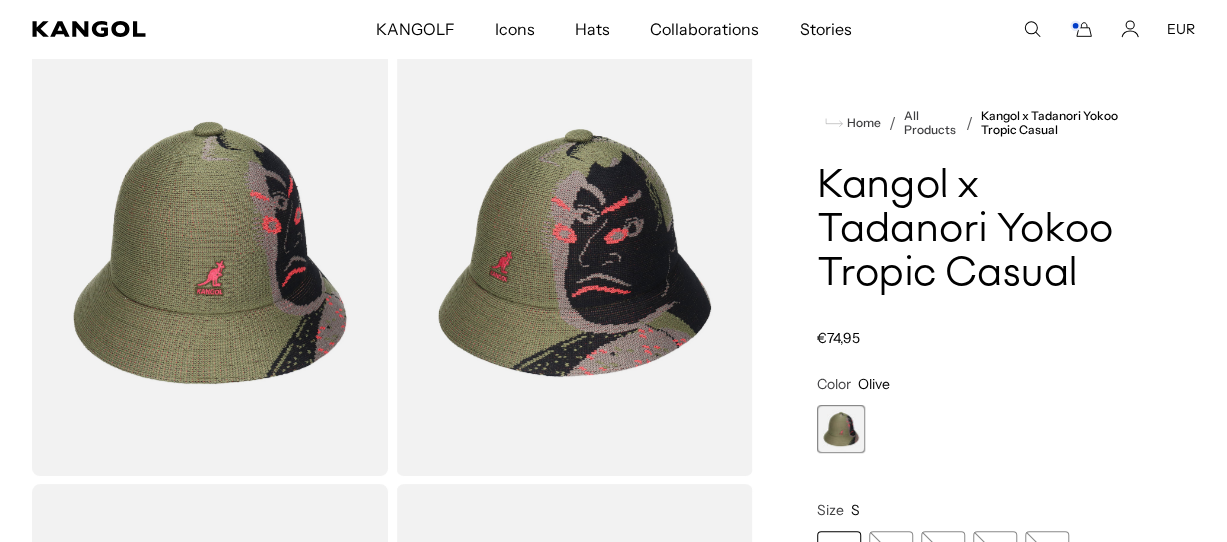 click on "Icons" at bounding box center [515, 29] 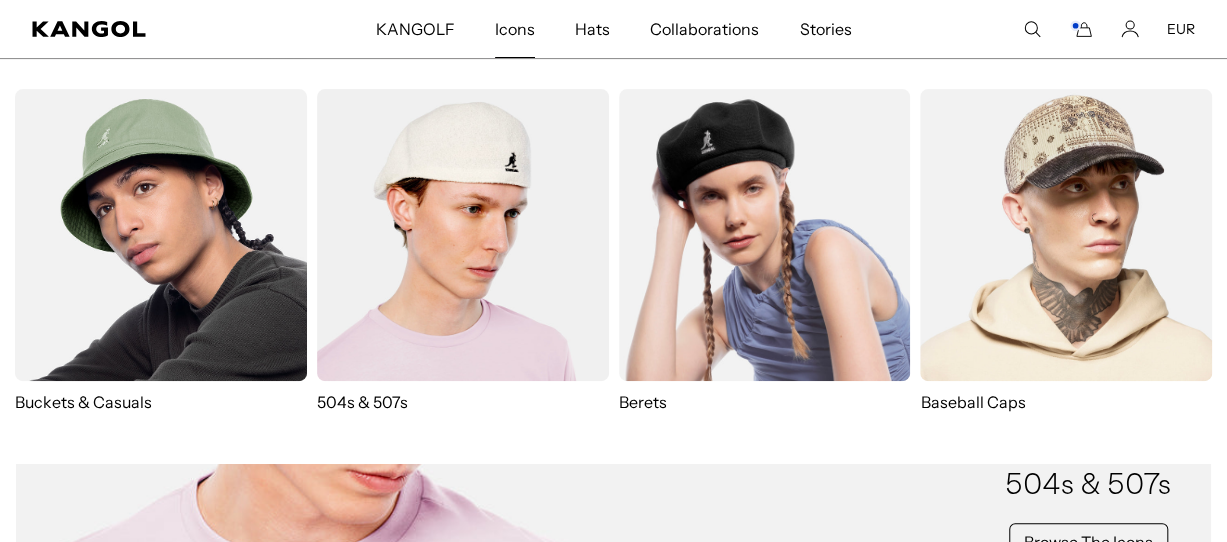scroll, scrollTop: 0, scrollLeft: 0, axis: both 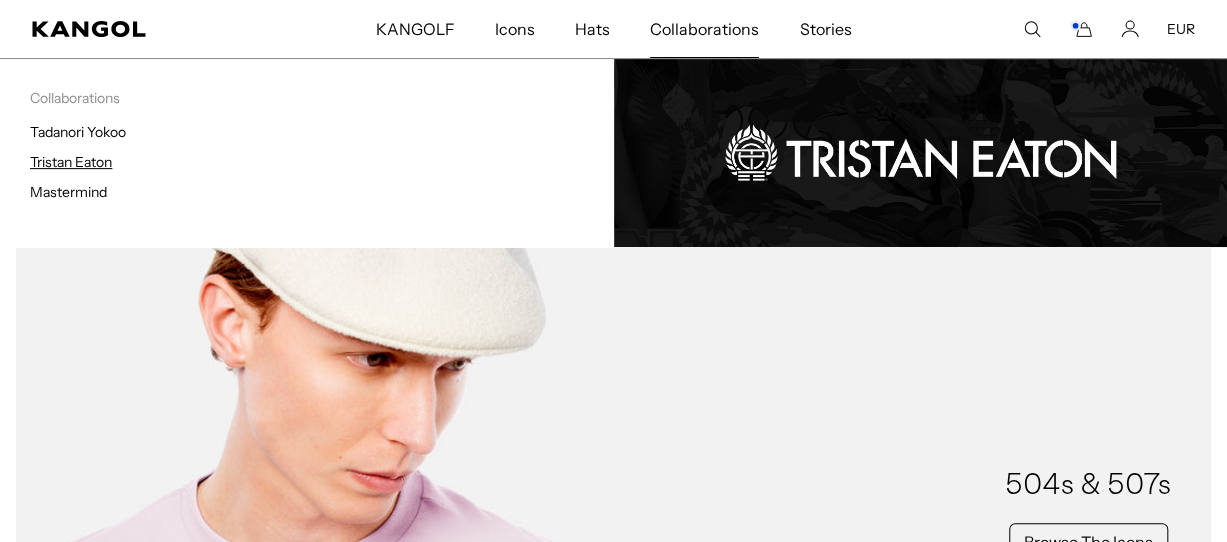click on "Tristan Eaton" at bounding box center [71, 162] 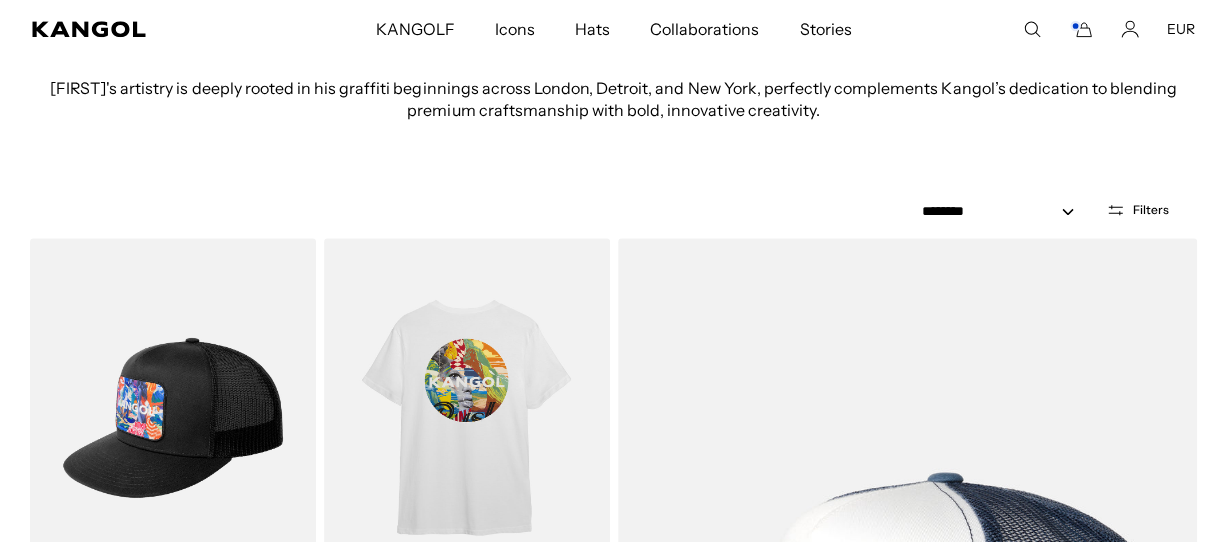 scroll, scrollTop: 1200, scrollLeft: 0, axis: vertical 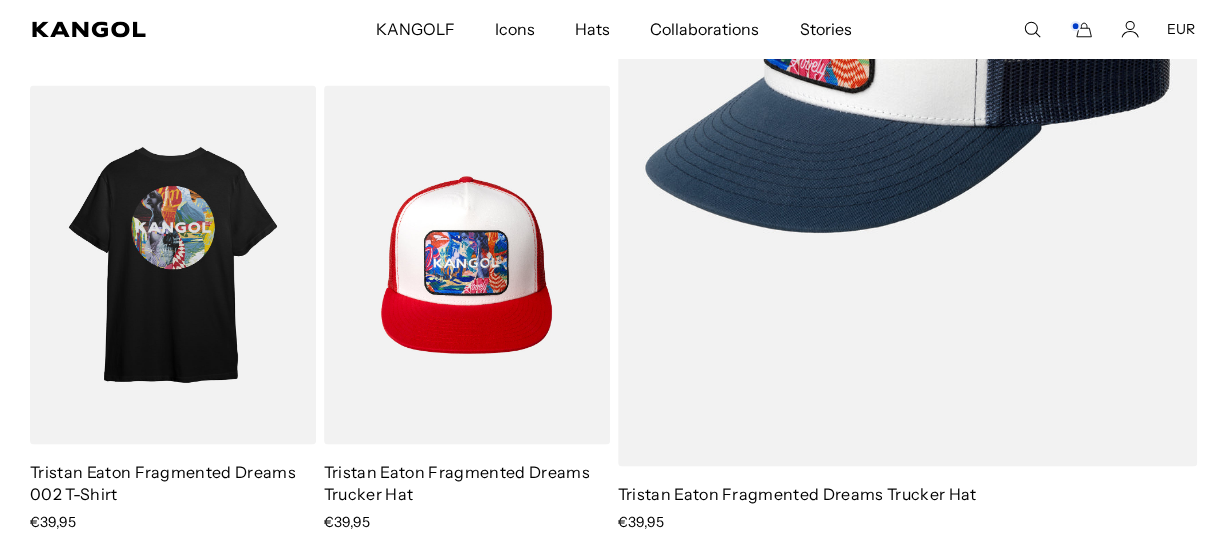 click at bounding box center [467, 264] 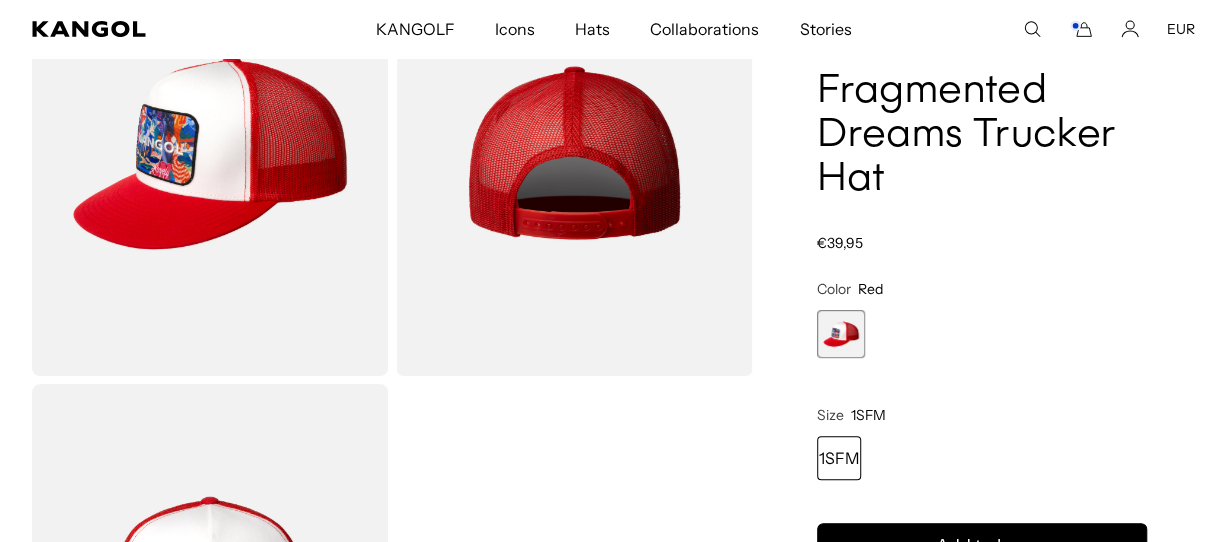 scroll, scrollTop: 0, scrollLeft: 0, axis: both 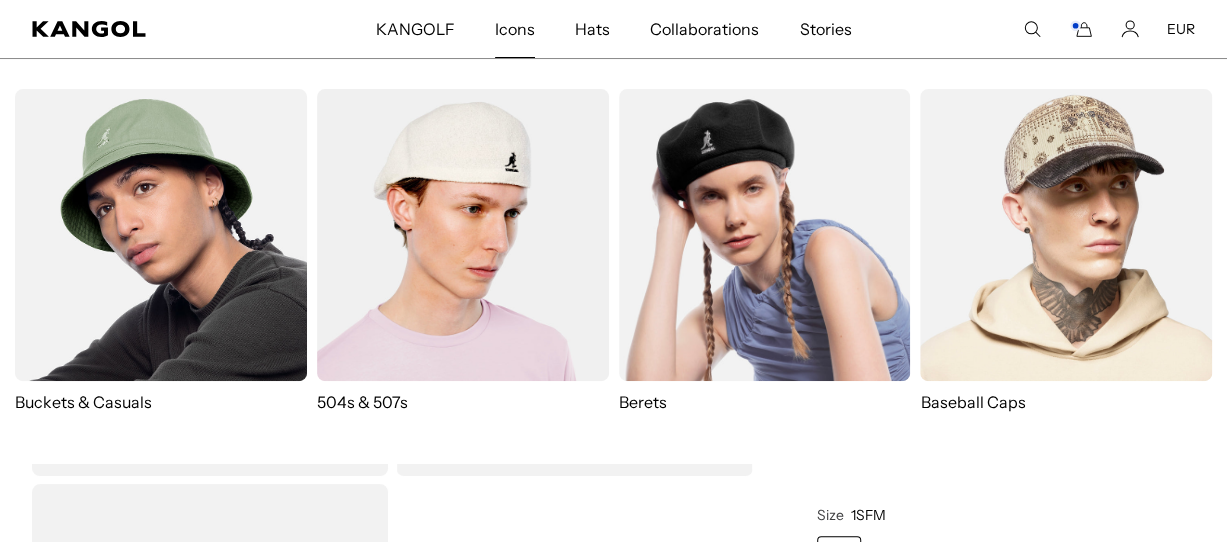 click on "Icons" at bounding box center (515, 29) 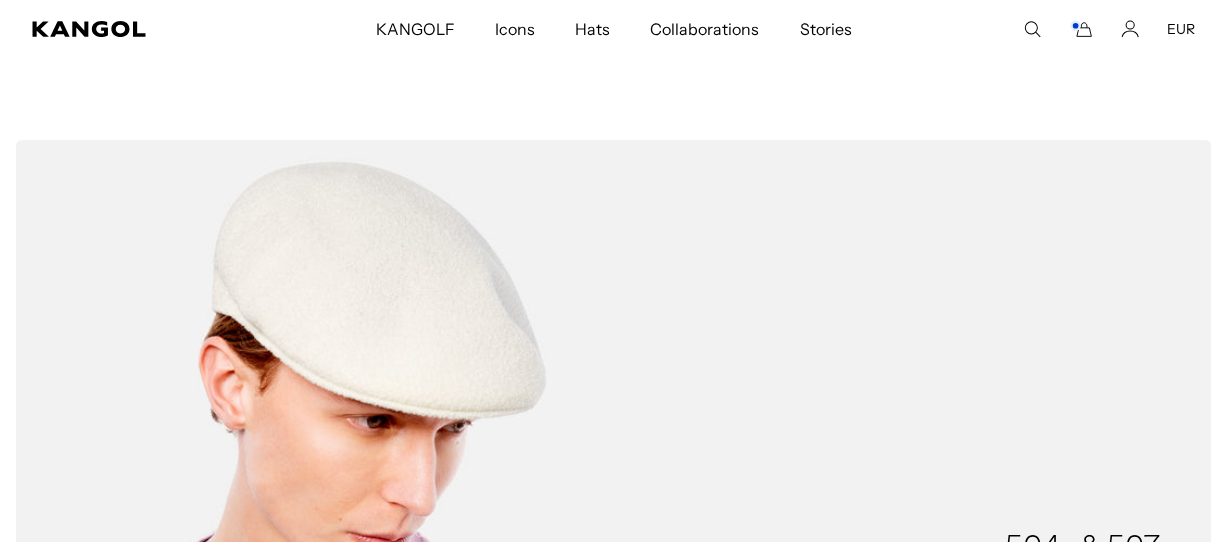 scroll, scrollTop: 400, scrollLeft: 0, axis: vertical 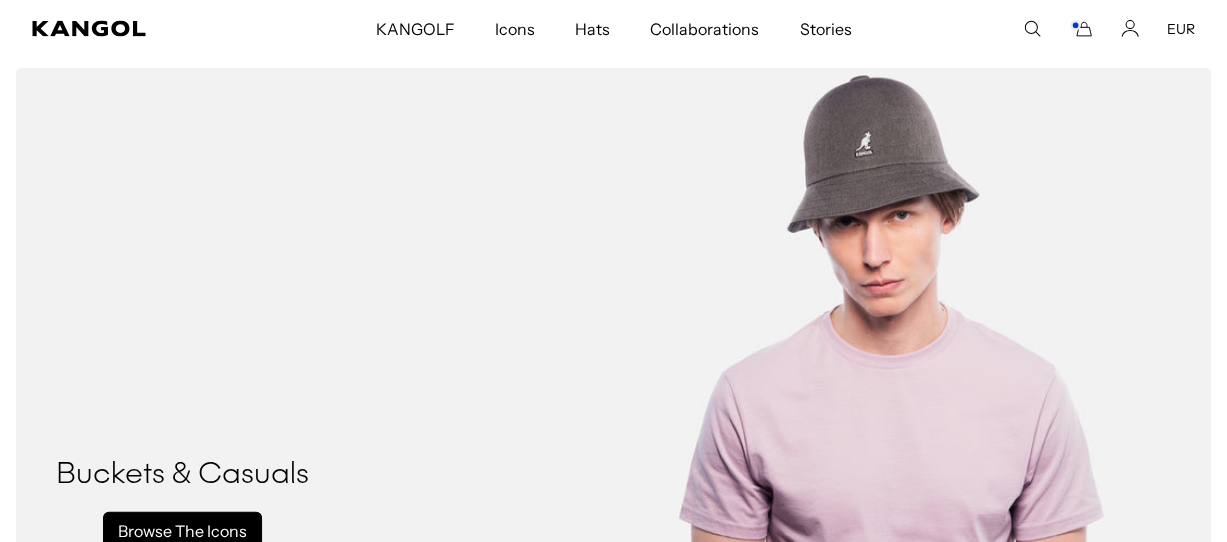 click on "Browse The Icons" at bounding box center [182, 531] 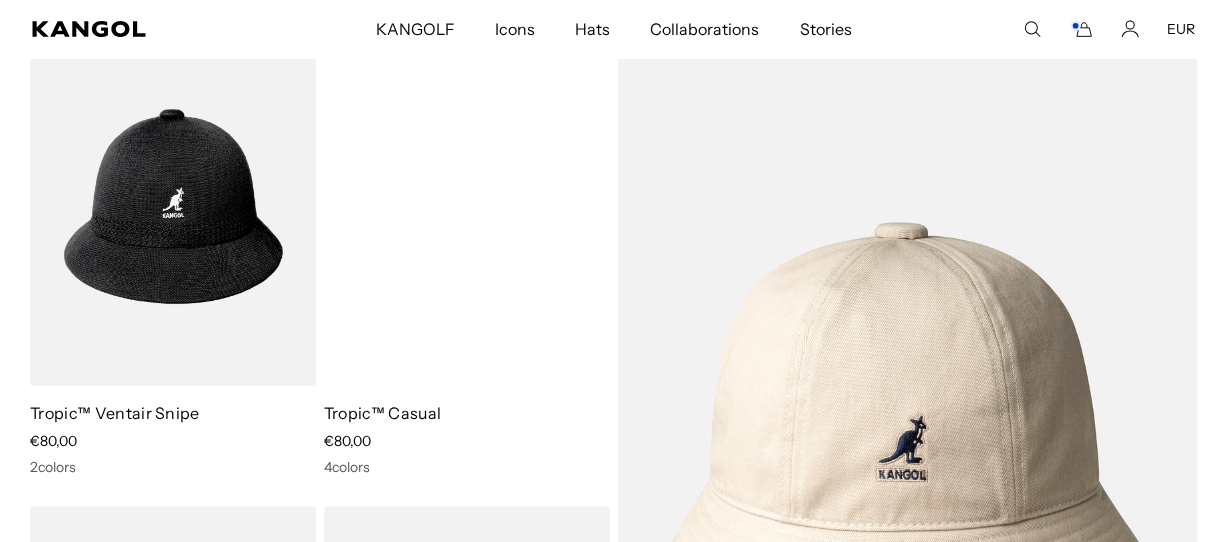 scroll, scrollTop: 200, scrollLeft: 0, axis: vertical 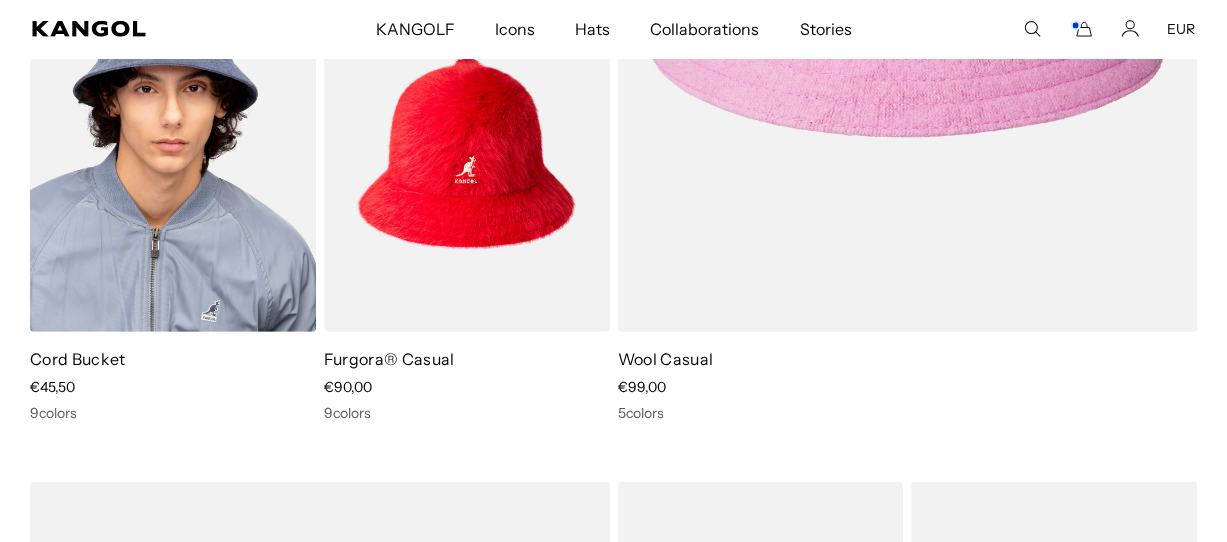 click at bounding box center [173, 153] 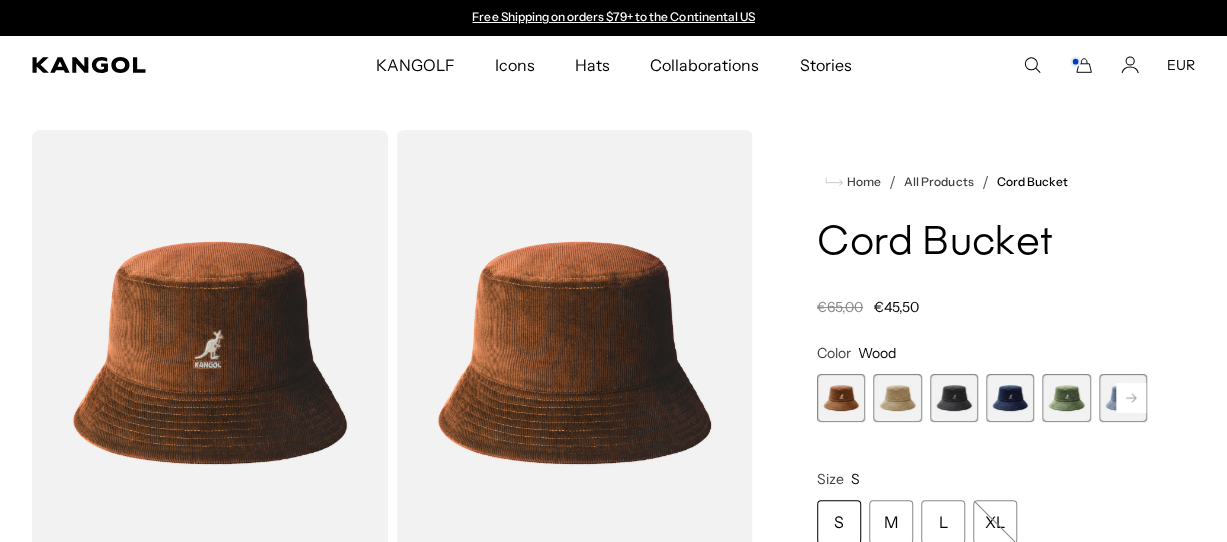 scroll, scrollTop: 0, scrollLeft: 0, axis: both 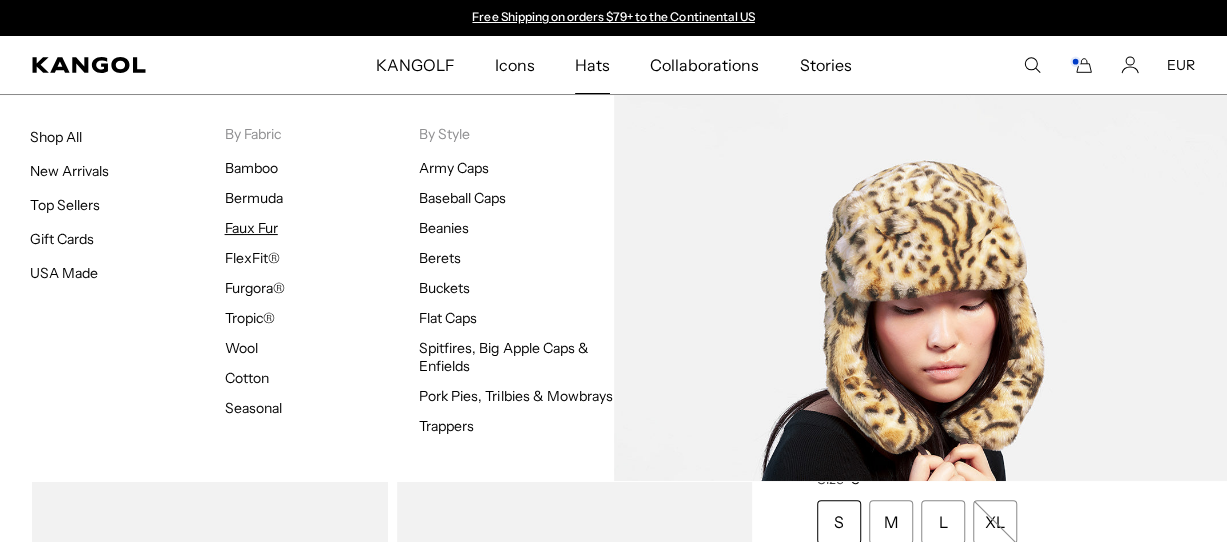 click on "Faux Fur" at bounding box center [251, 228] 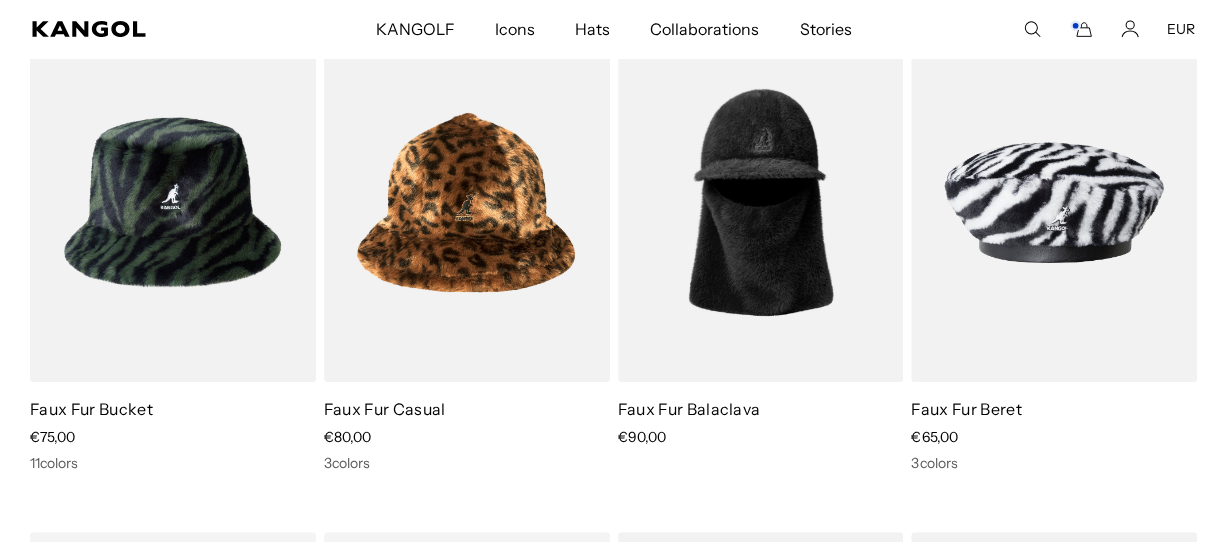 scroll, scrollTop: 0, scrollLeft: 0, axis: both 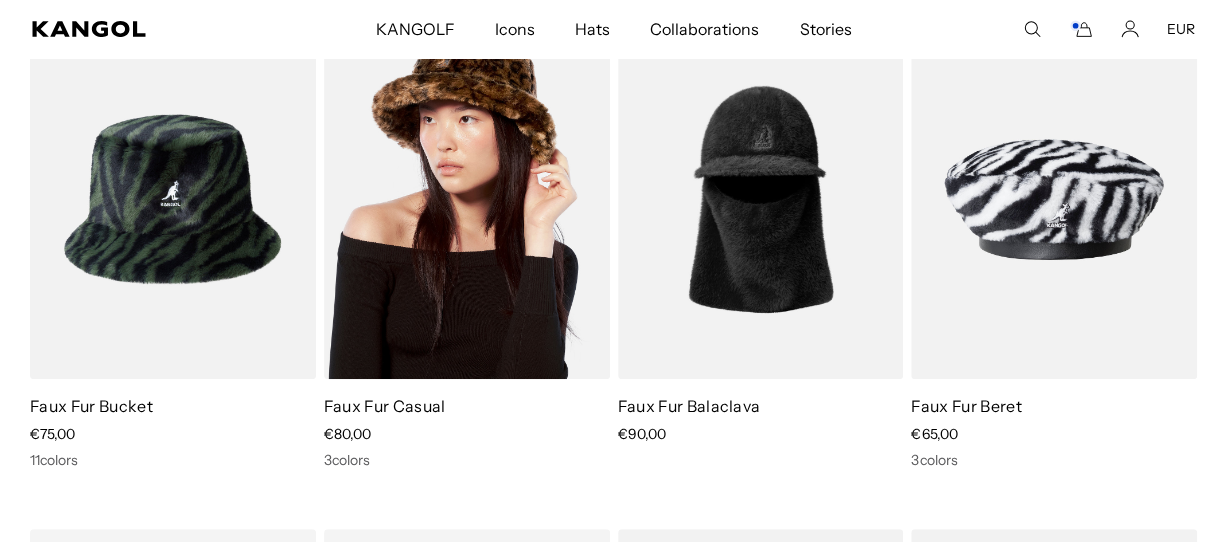 click at bounding box center (467, 199) 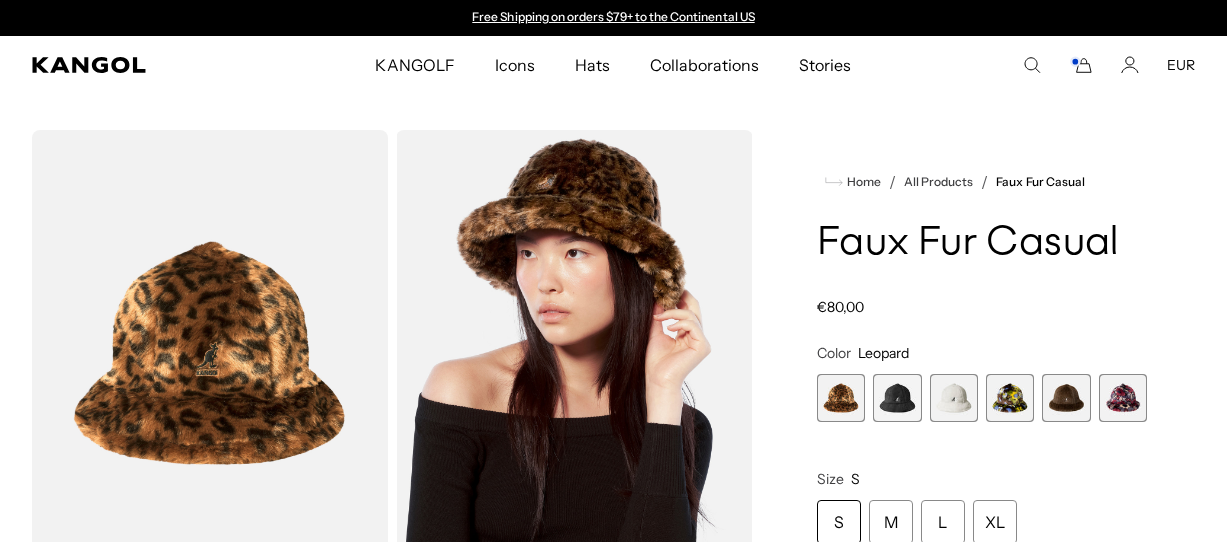 scroll, scrollTop: 0, scrollLeft: 0, axis: both 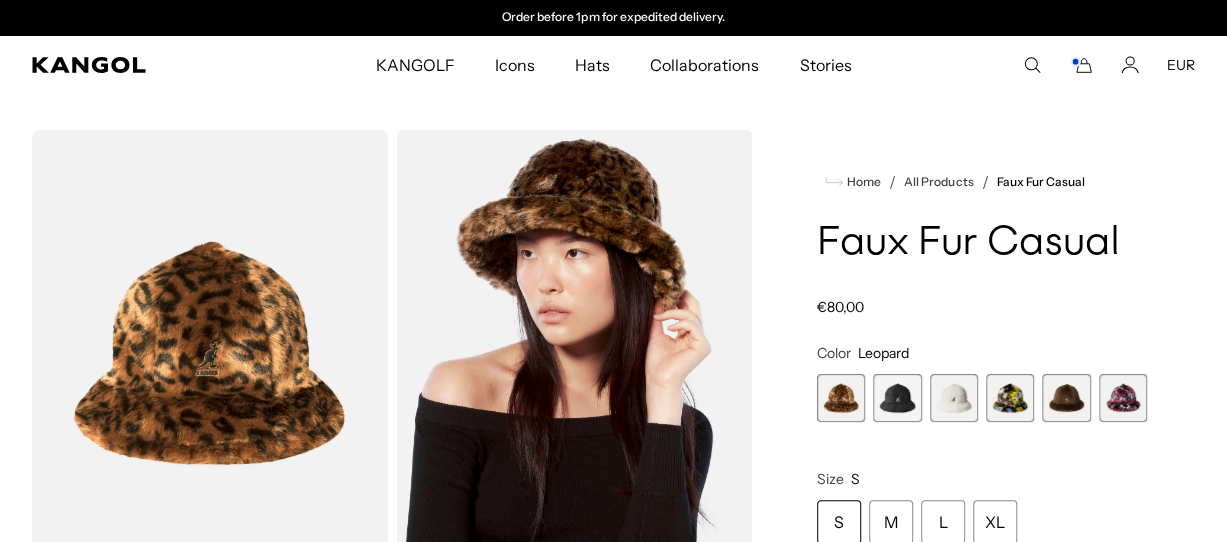 click at bounding box center [897, 398] 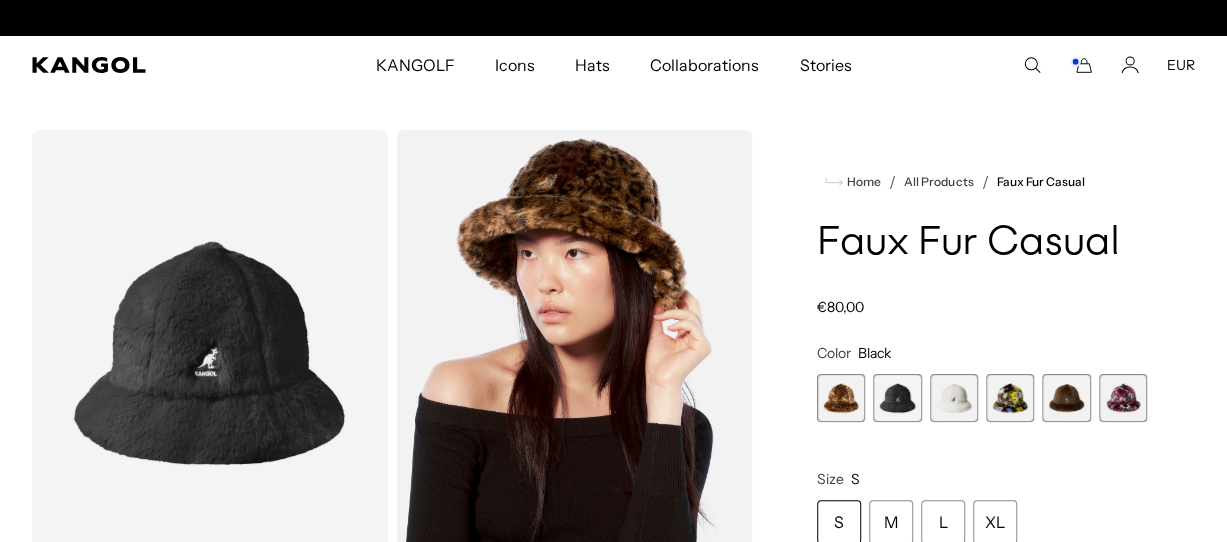 scroll, scrollTop: 0, scrollLeft: 0, axis: both 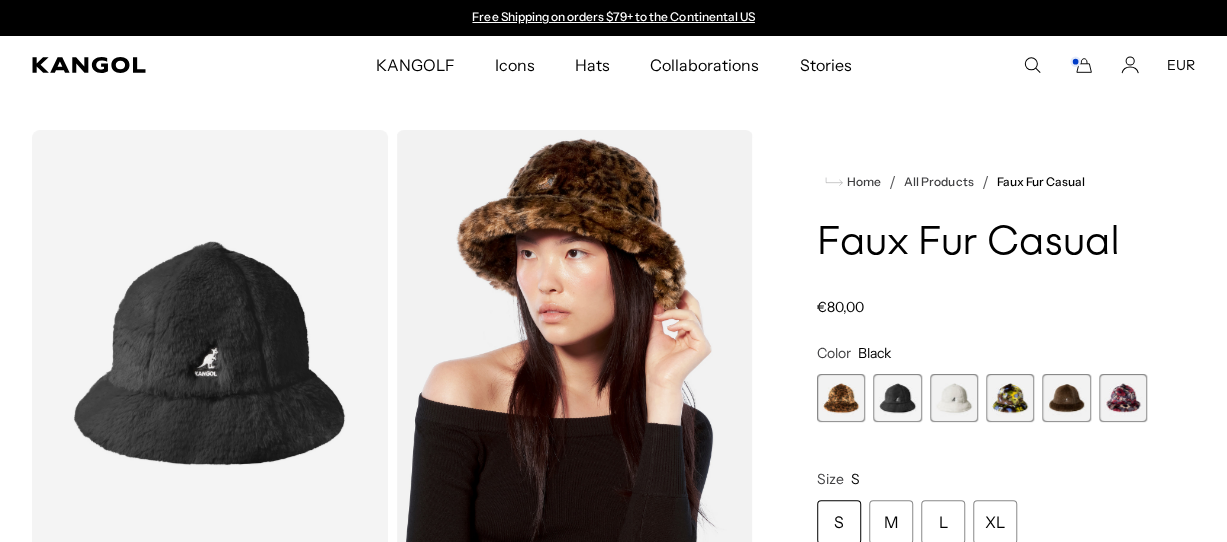 click at bounding box center [954, 398] 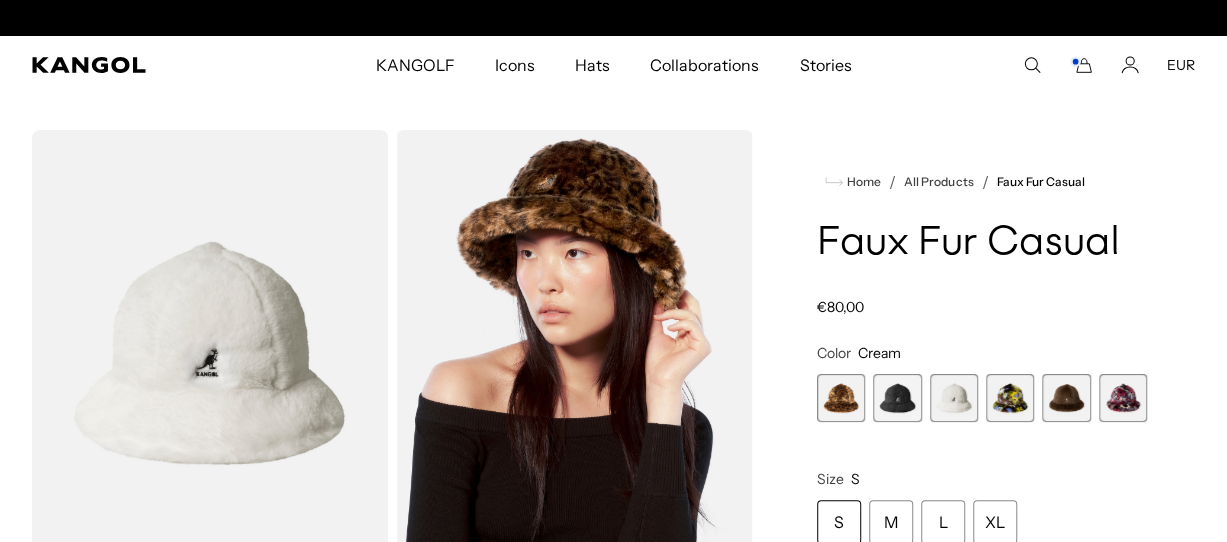 click at bounding box center [1010, 398] 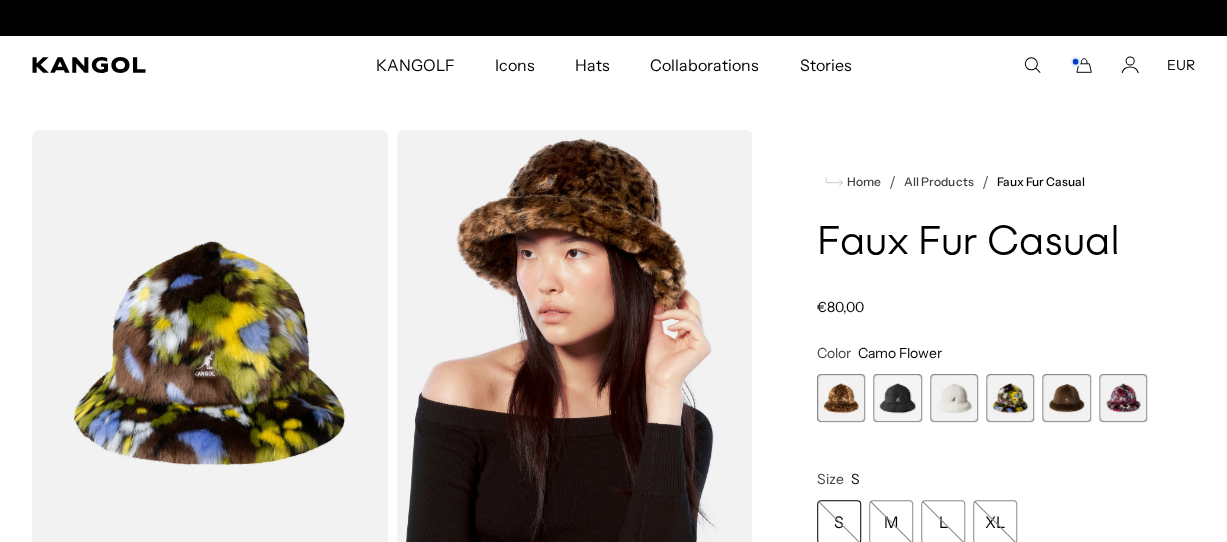 scroll, scrollTop: 0, scrollLeft: 0, axis: both 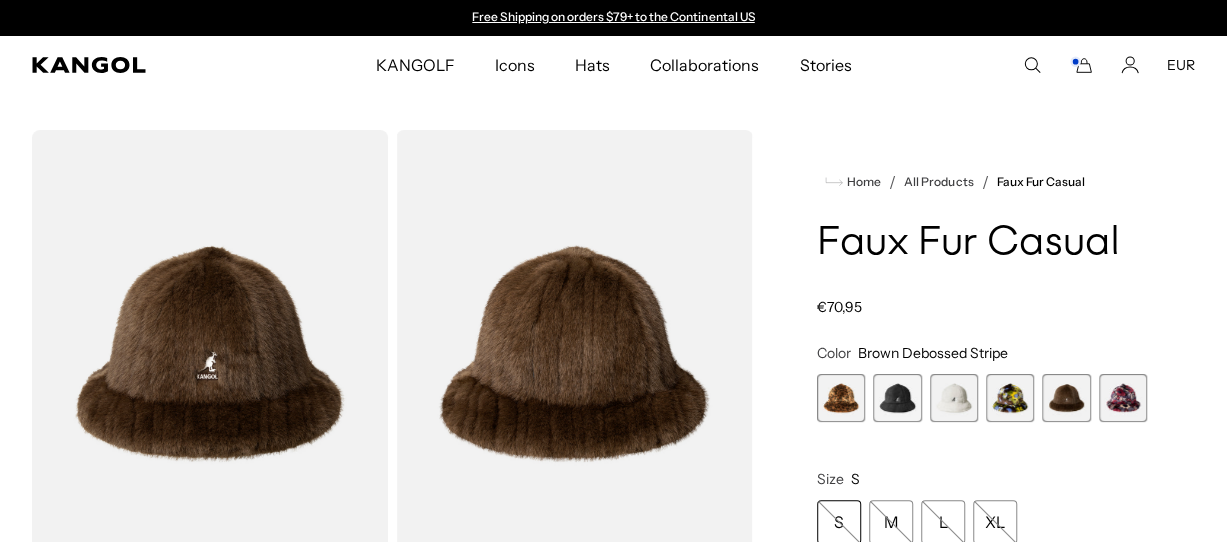 click on "Home
/
All Products
/
Faux Fur Casual
Faux Fur Casual
Regular price
€70,95
Regular price
Sale price
€70,95
Color
Brown Debossed Stripe
Previous
Next
Leopard
Variant sold out or unavailable
Black
Variant sold out or unavailable" at bounding box center [982, 579] 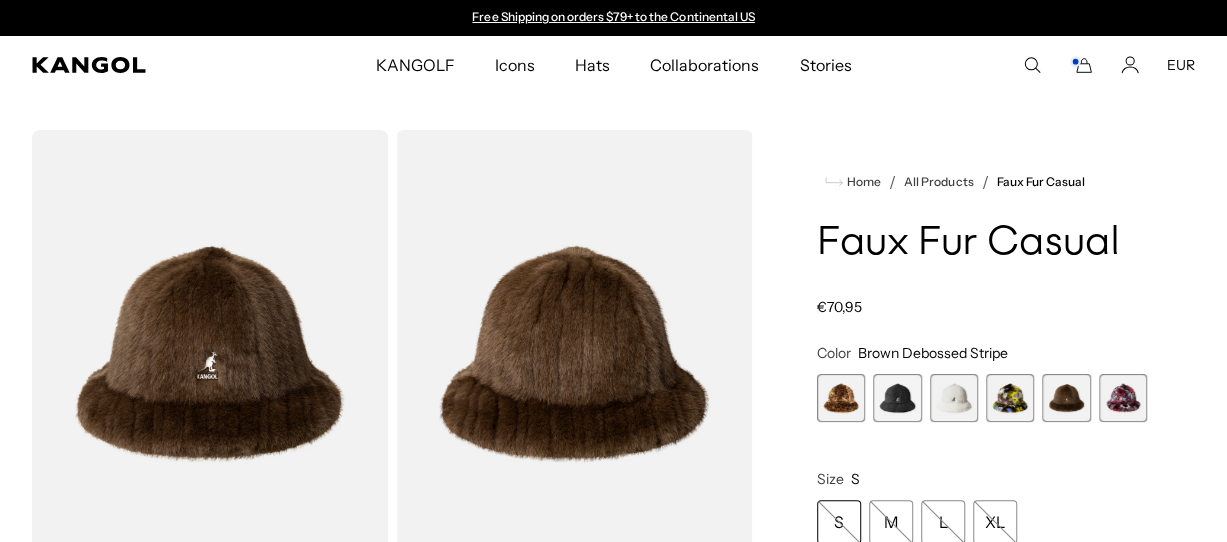 click at bounding box center [1123, 398] 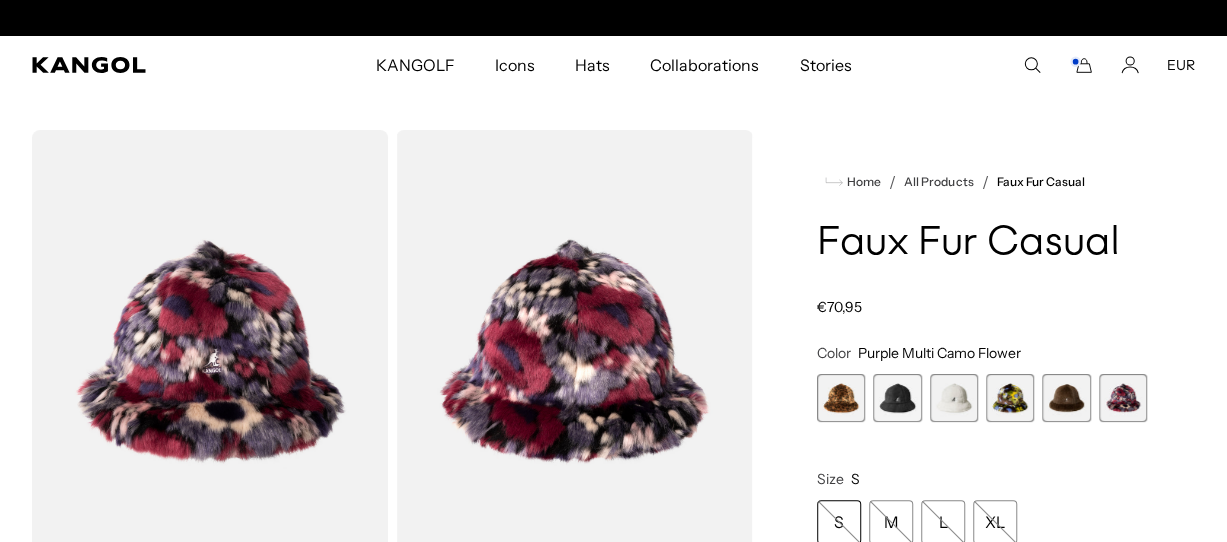scroll, scrollTop: 0, scrollLeft: 412, axis: horizontal 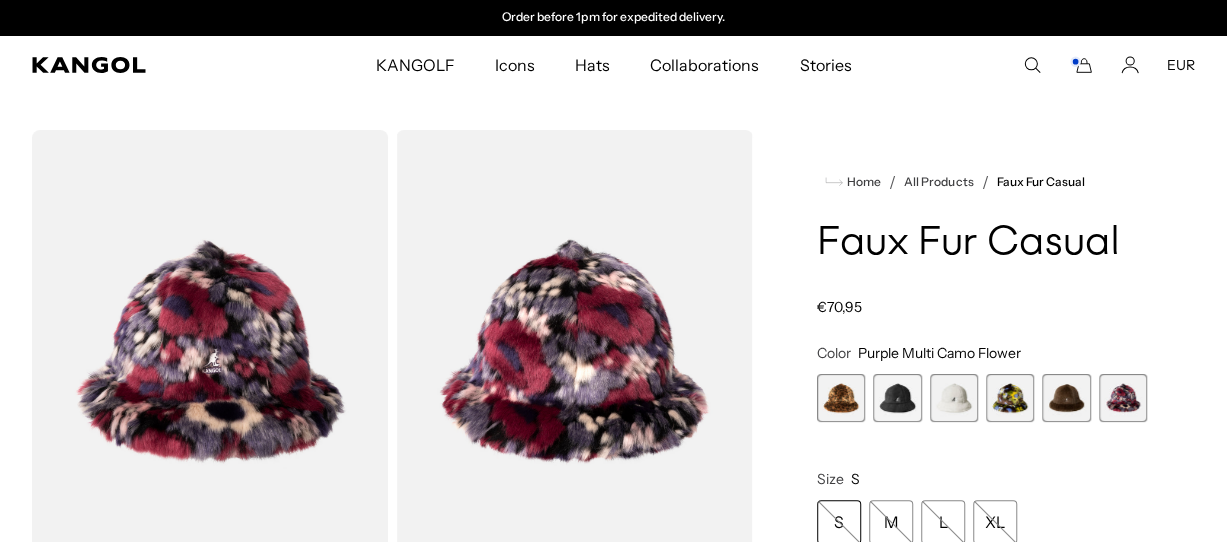 click at bounding box center (841, 398) 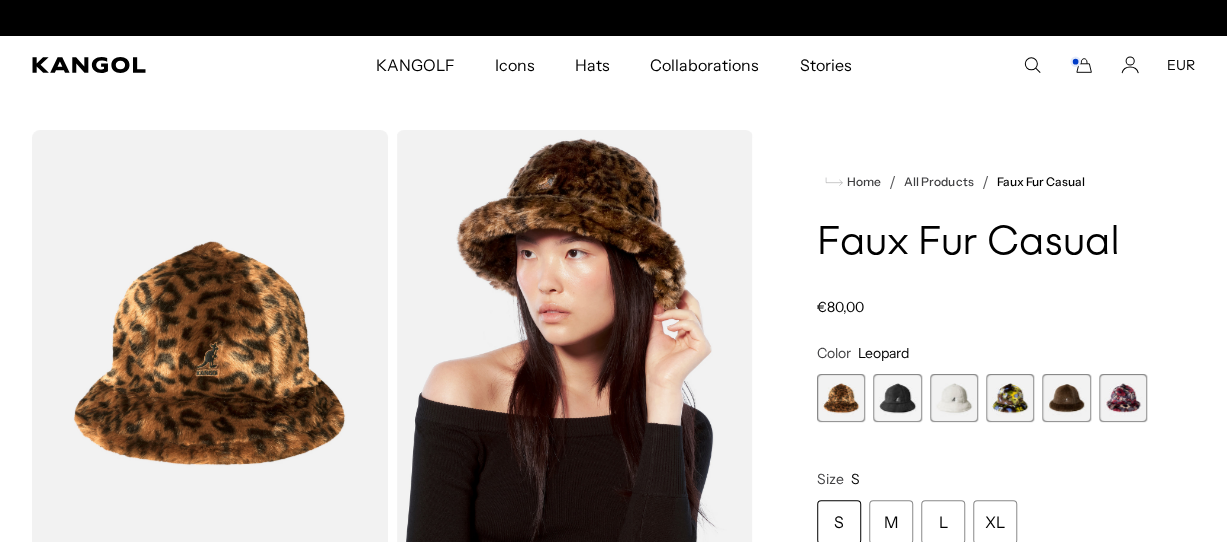 scroll, scrollTop: 0, scrollLeft: 412, axis: horizontal 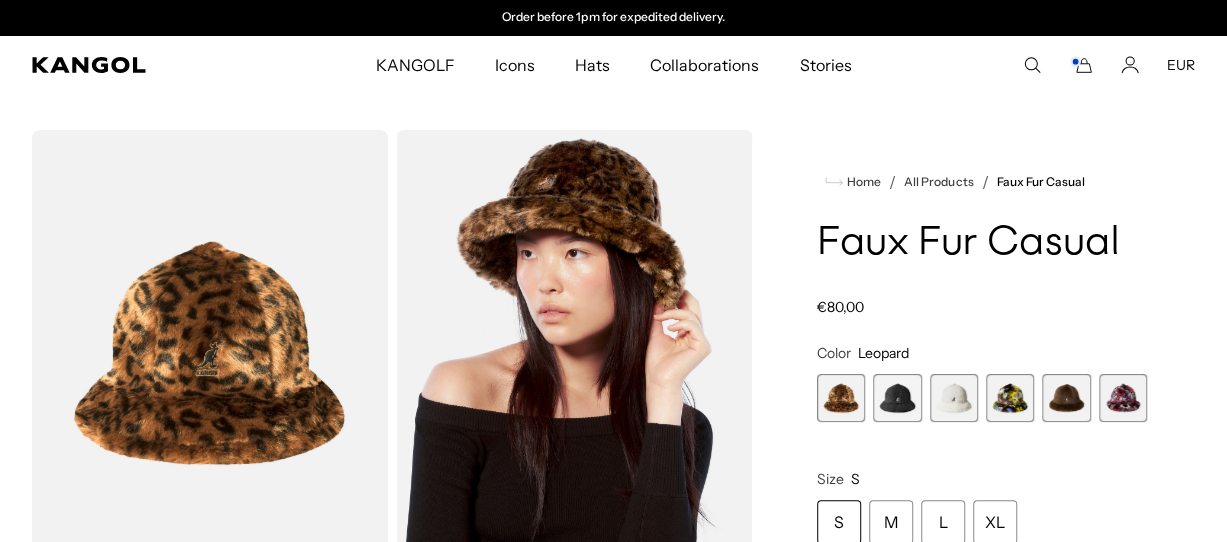 click at bounding box center (1010, 398) 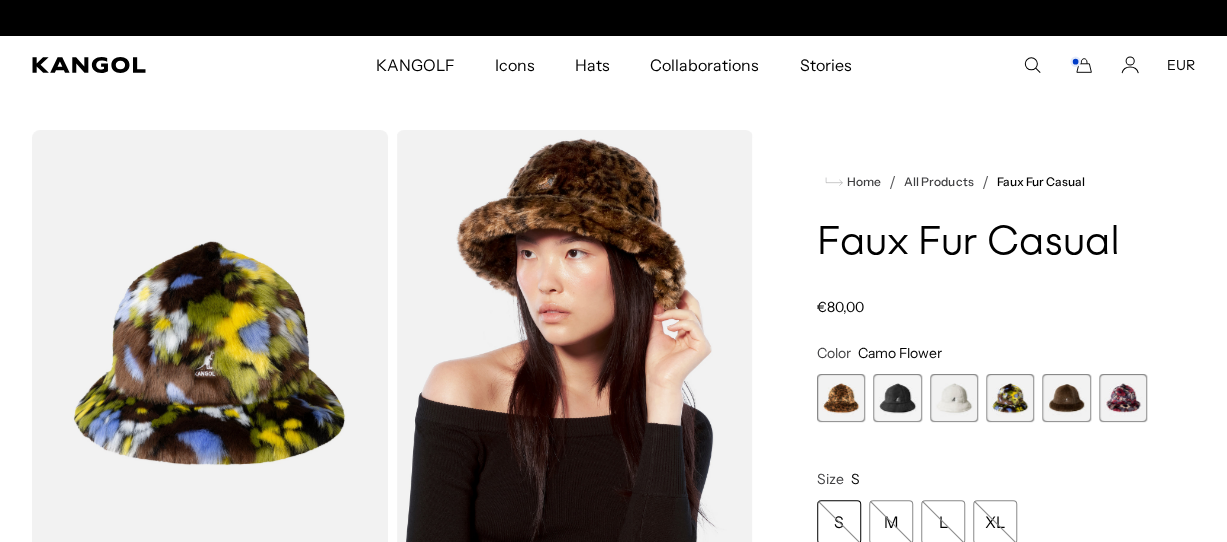 scroll, scrollTop: 0, scrollLeft: 0, axis: both 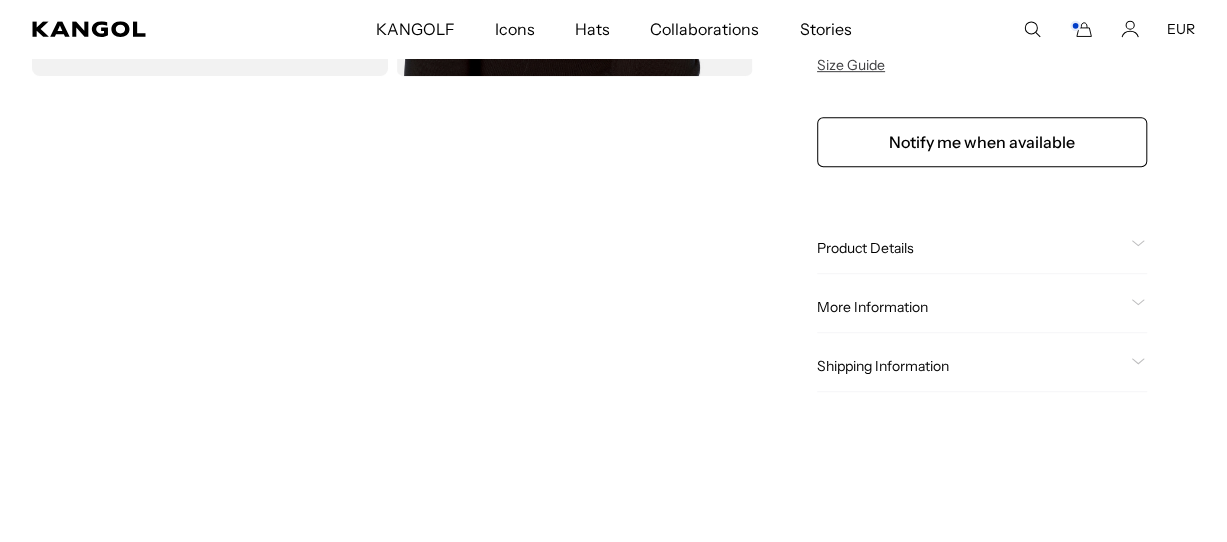 click on "Product Details
The Faux Fur Casual is a cut & sew version of our iconic Furgora Casual.  The fur is a luxurious soft hand feel faux fur with 1cm long pile. The hat is lined with matte finish satin." 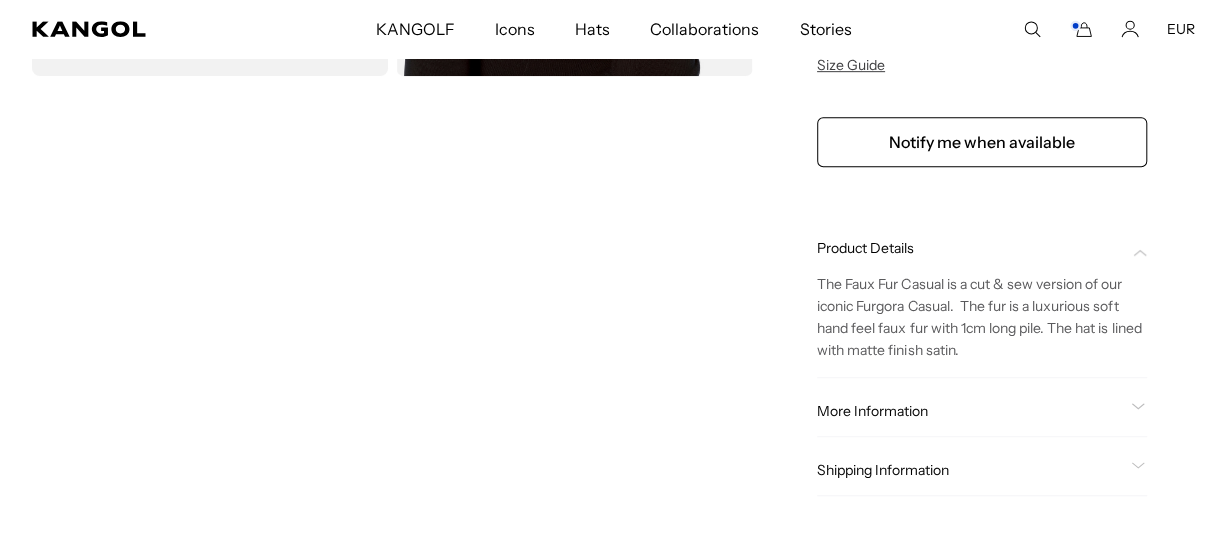 scroll, scrollTop: 0, scrollLeft: 412, axis: horizontal 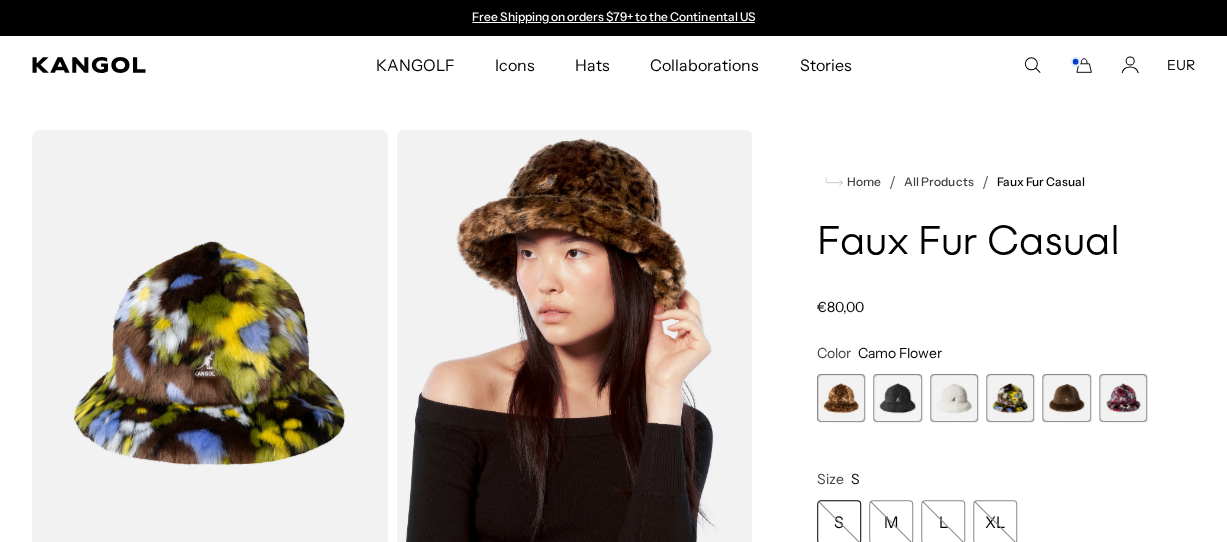 click at bounding box center [1066, 398] 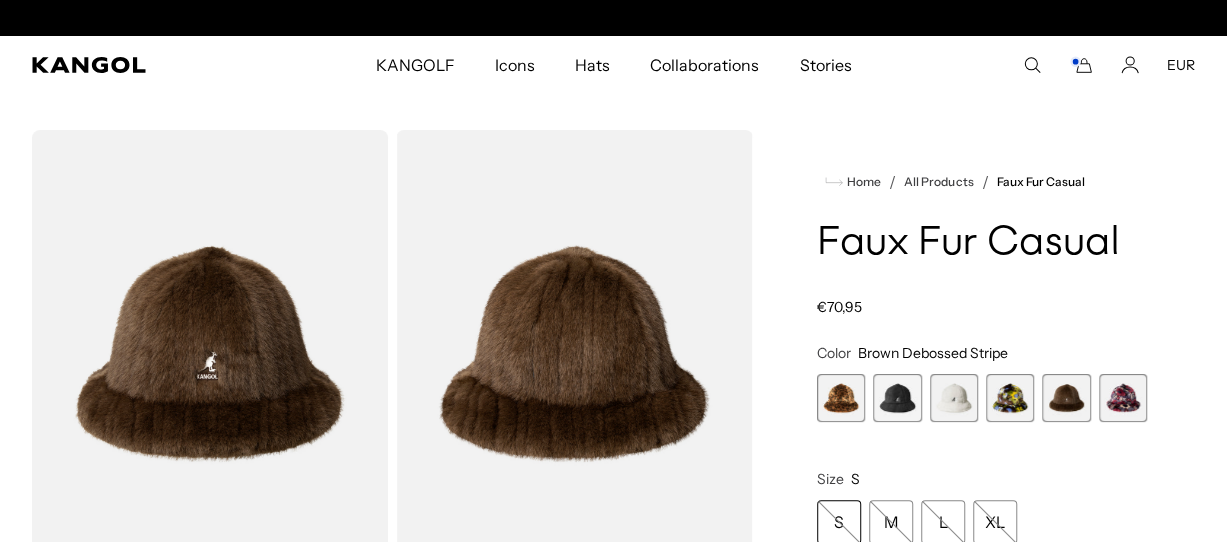 scroll, scrollTop: 0, scrollLeft: 0, axis: both 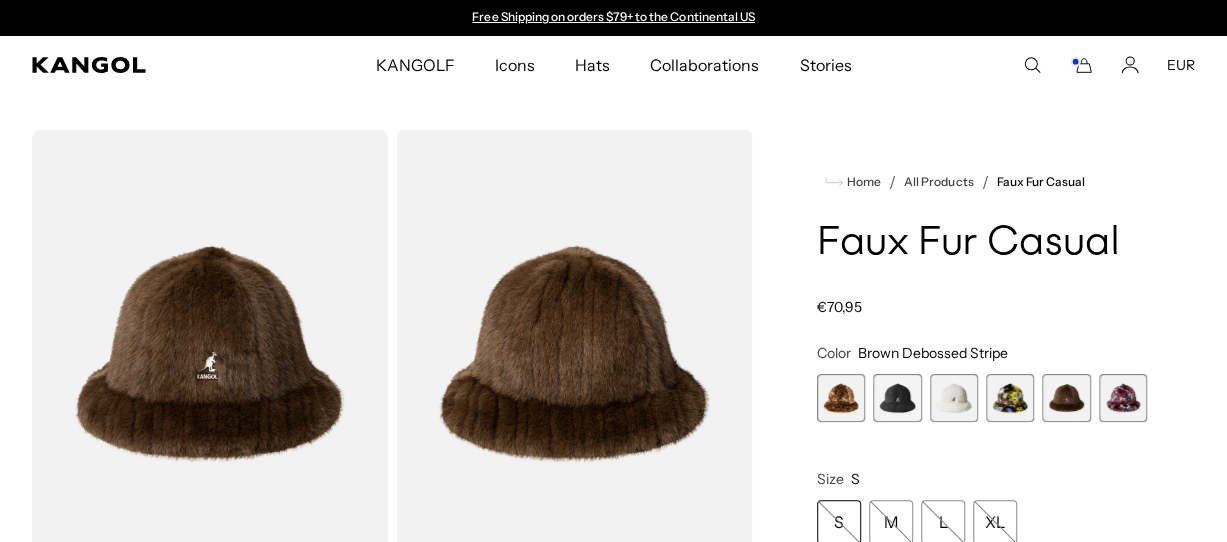 click at bounding box center [841, 398] 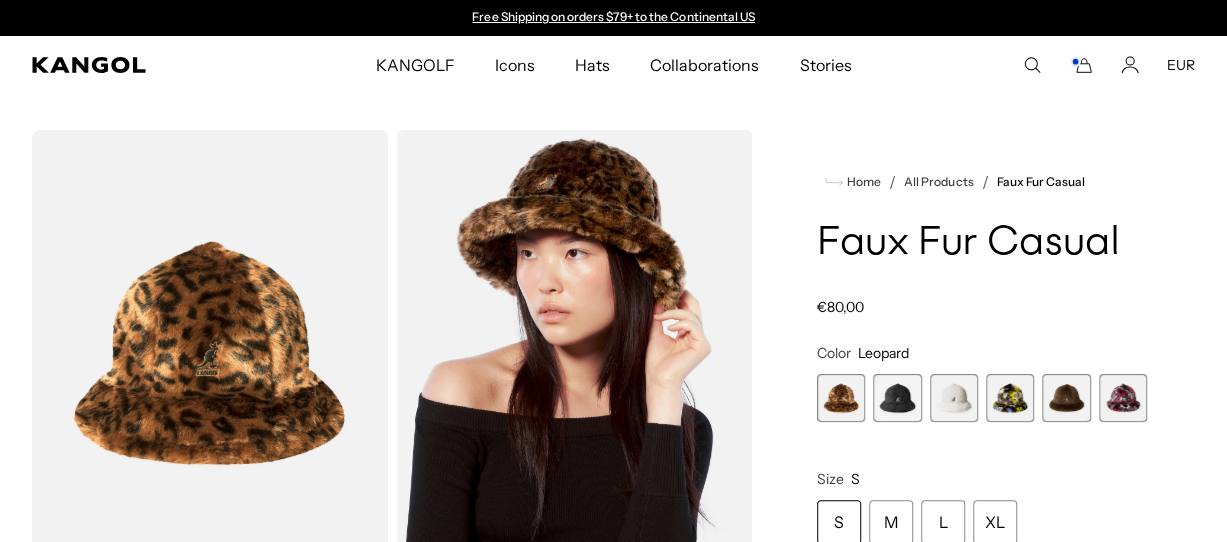 click at bounding box center (897, 398) 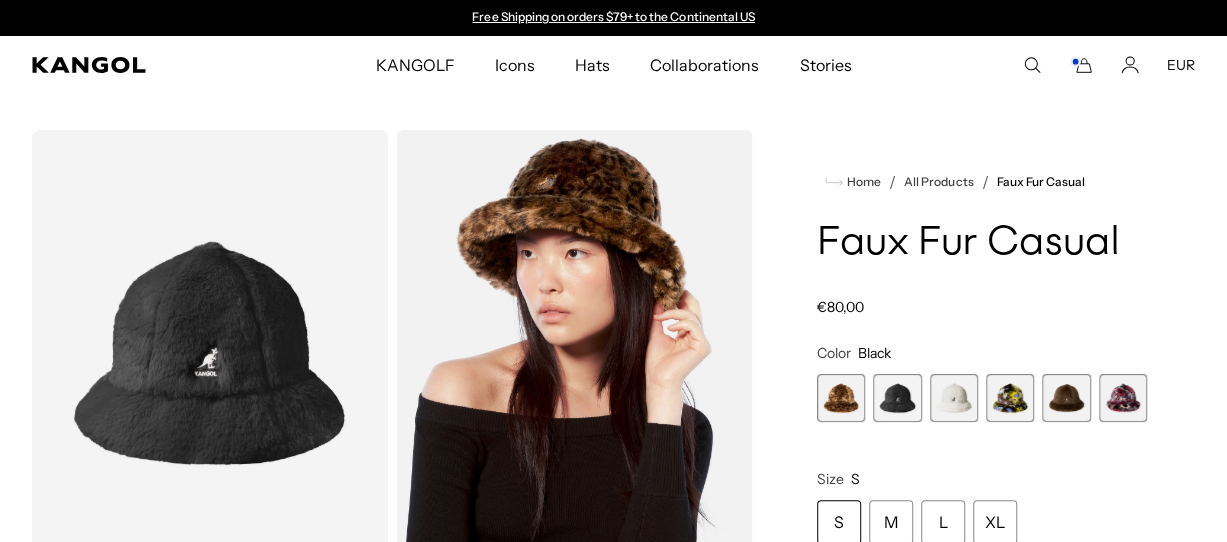 click at bounding box center [954, 398] 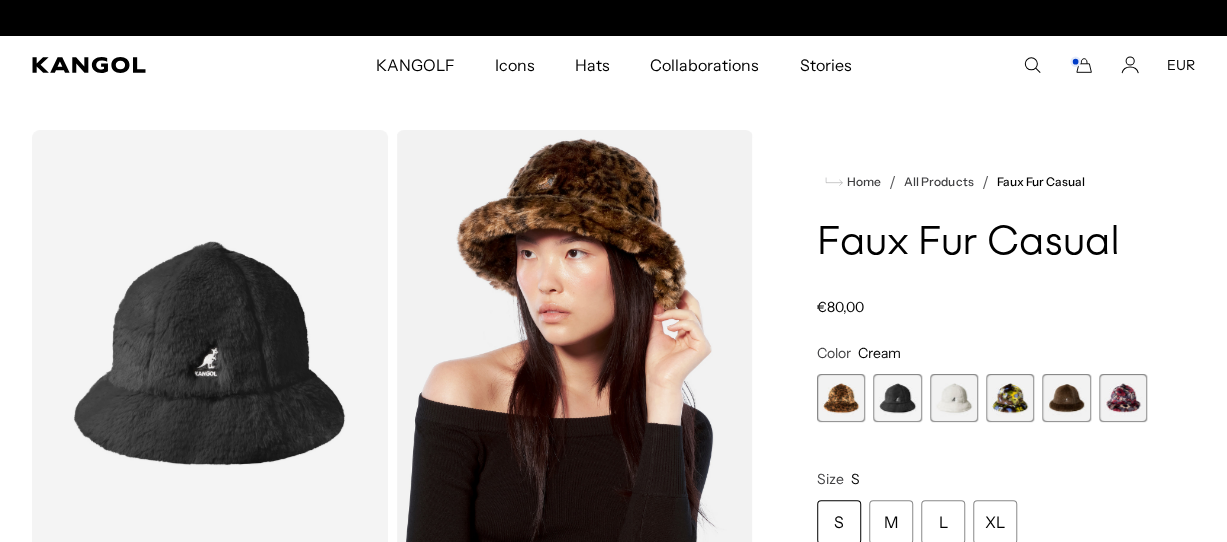 scroll, scrollTop: 0, scrollLeft: 412, axis: horizontal 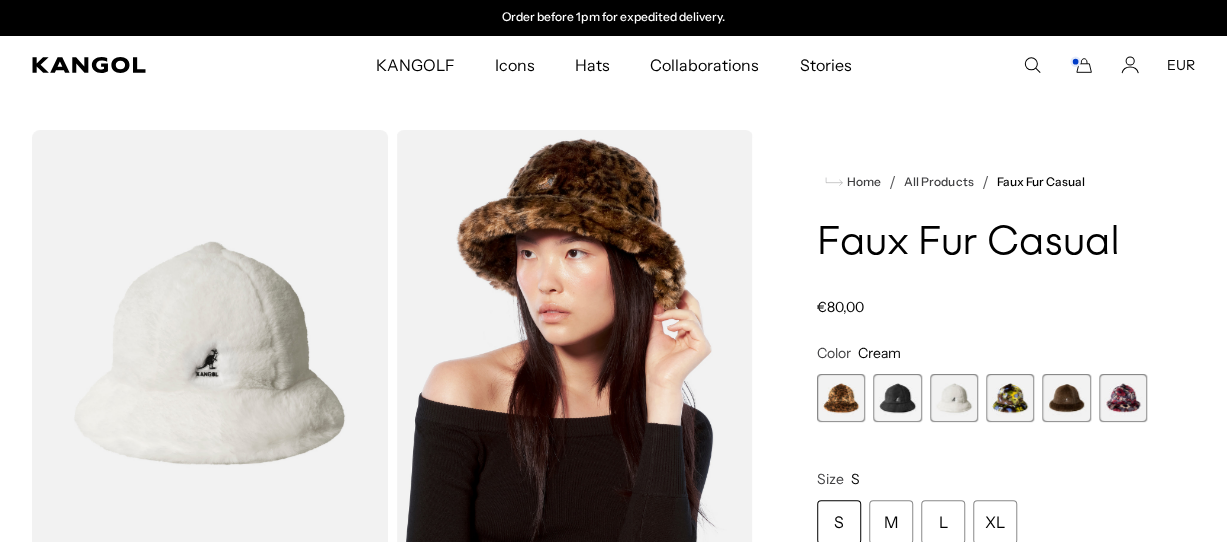 click at bounding box center (897, 398) 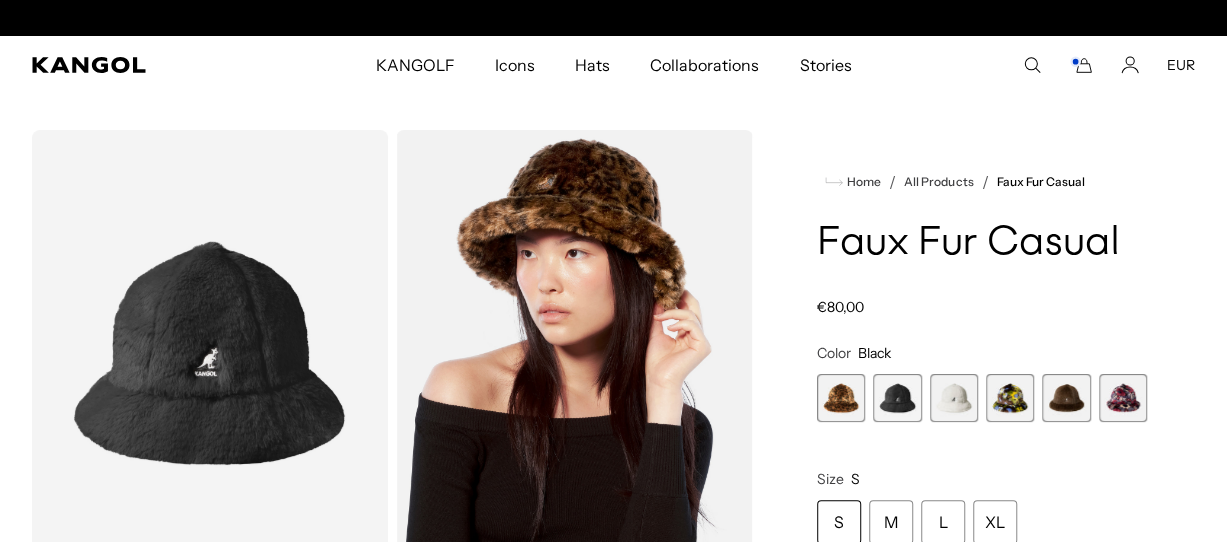 scroll, scrollTop: 0, scrollLeft: 0, axis: both 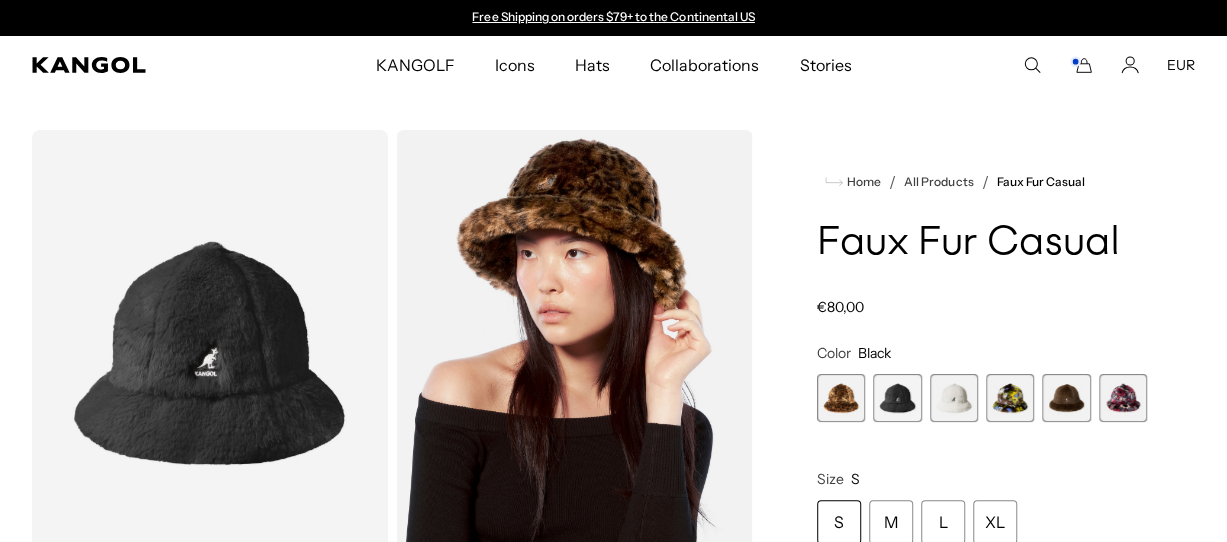 click at bounding box center (1010, 398) 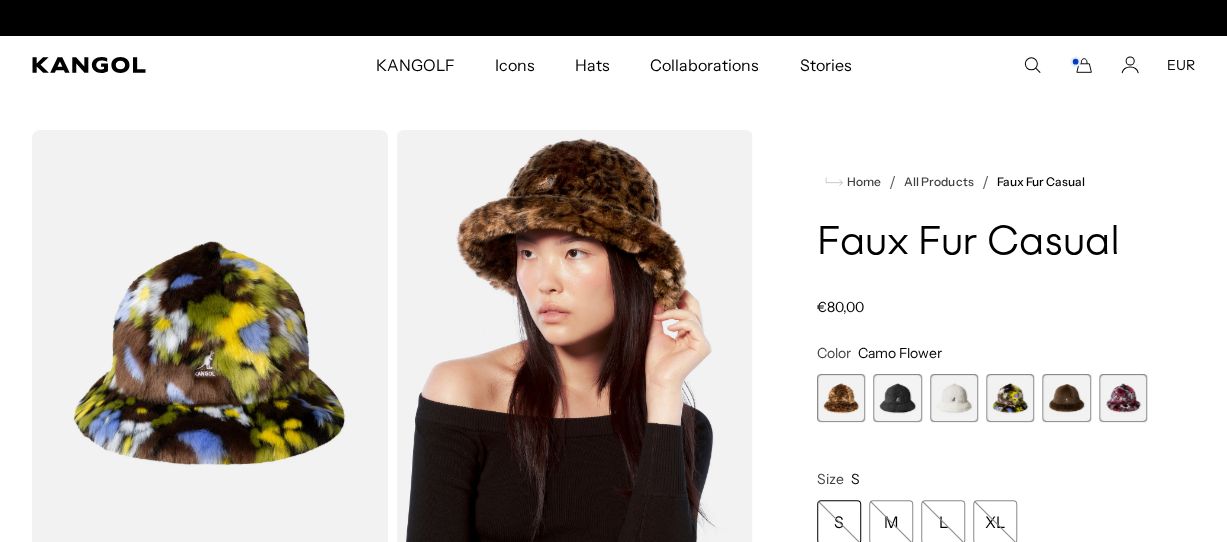 scroll, scrollTop: 0, scrollLeft: 412, axis: horizontal 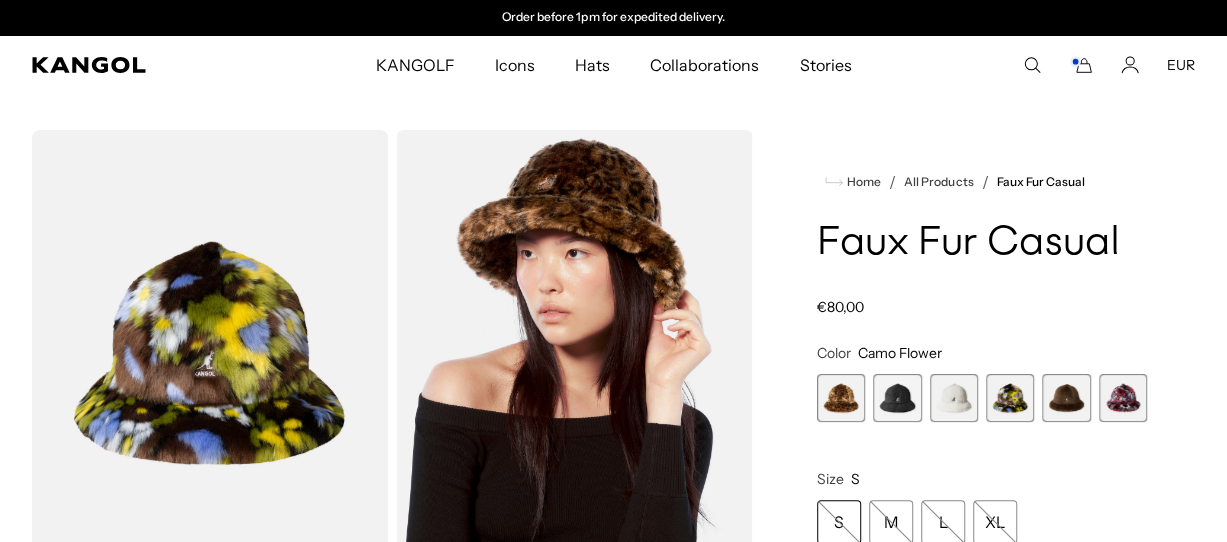 click at bounding box center (1066, 398) 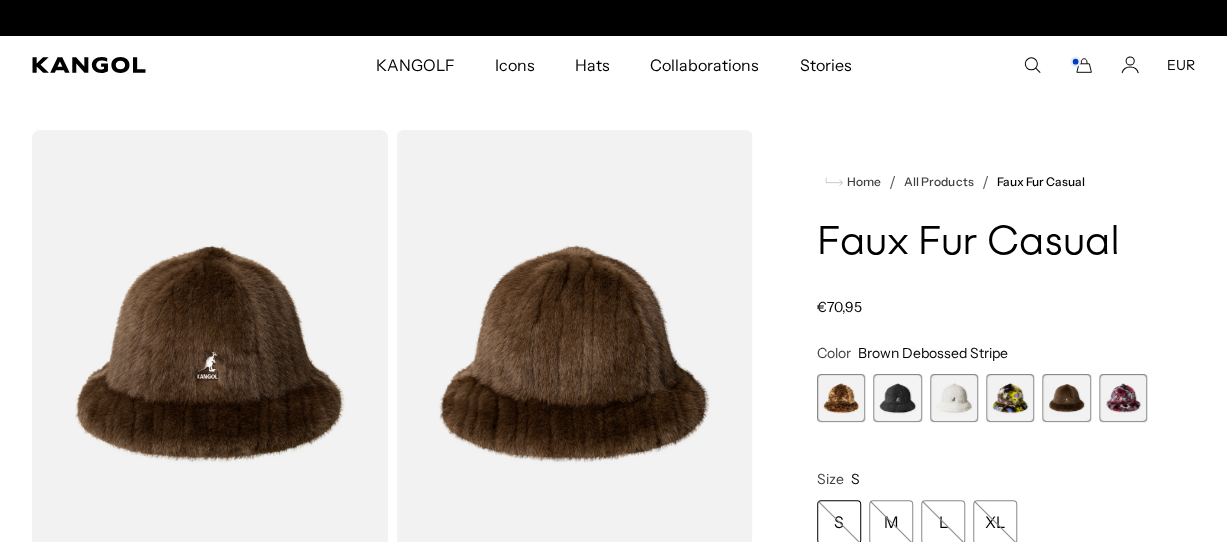 scroll, scrollTop: 0, scrollLeft: 0, axis: both 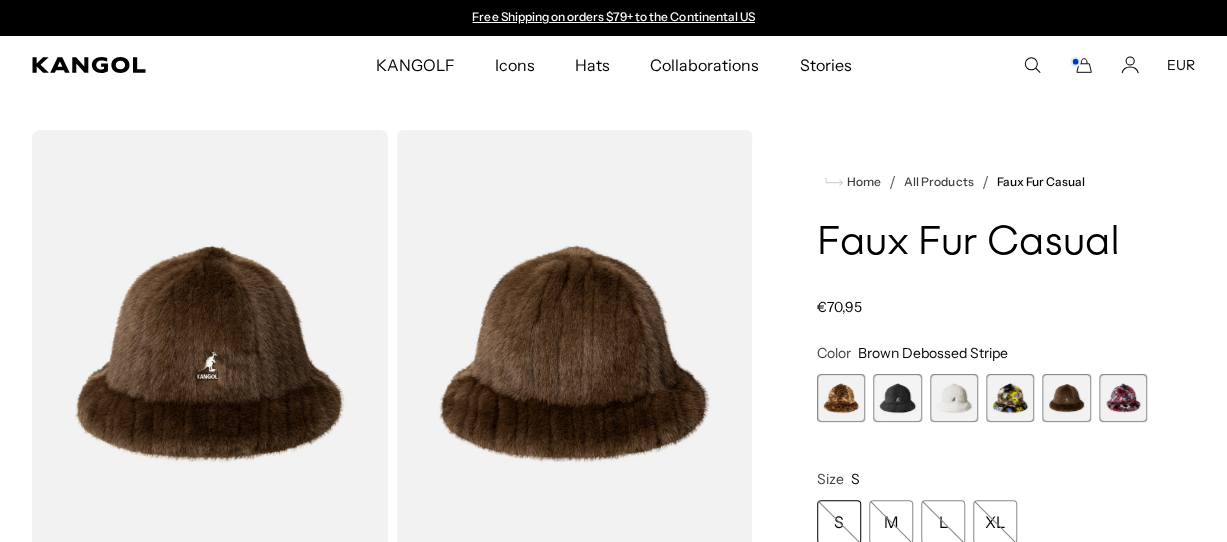 click at bounding box center (1123, 398) 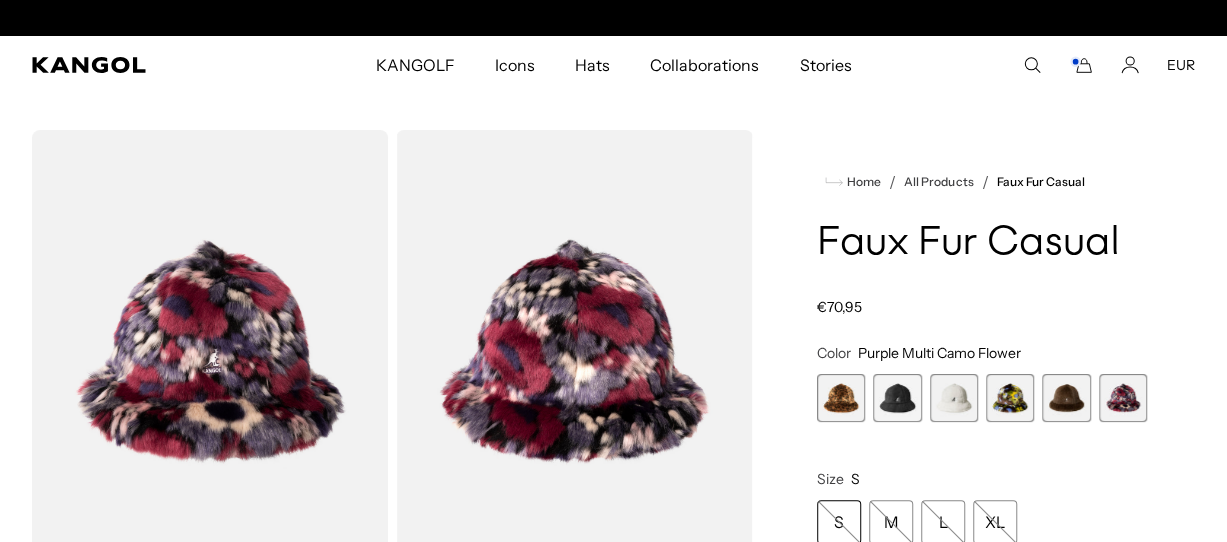scroll, scrollTop: 0, scrollLeft: 412, axis: horizontal 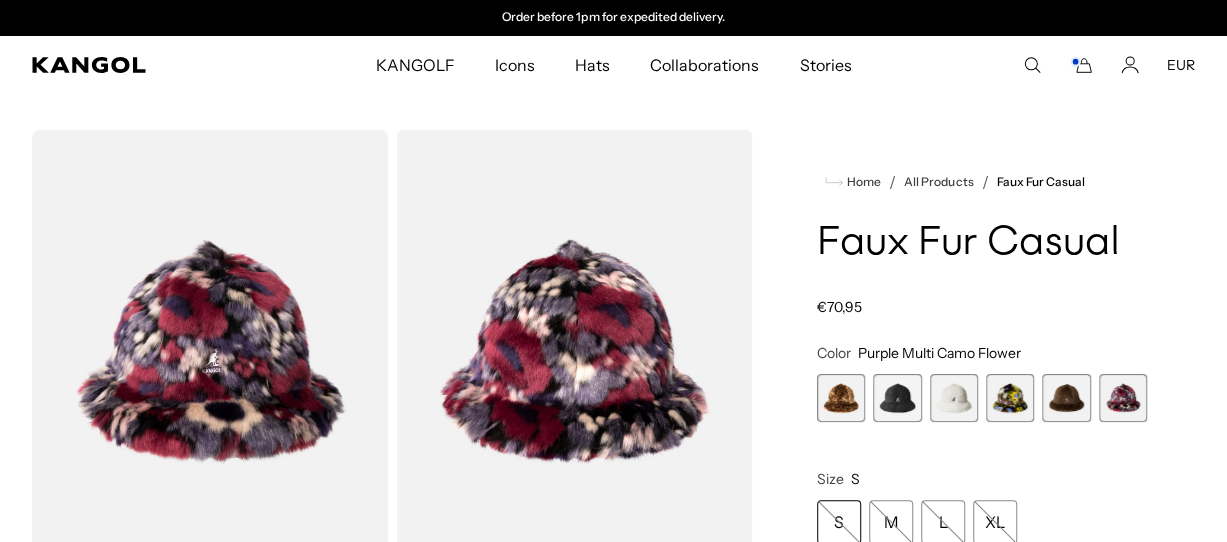 click at bounding box center [1010, 398] 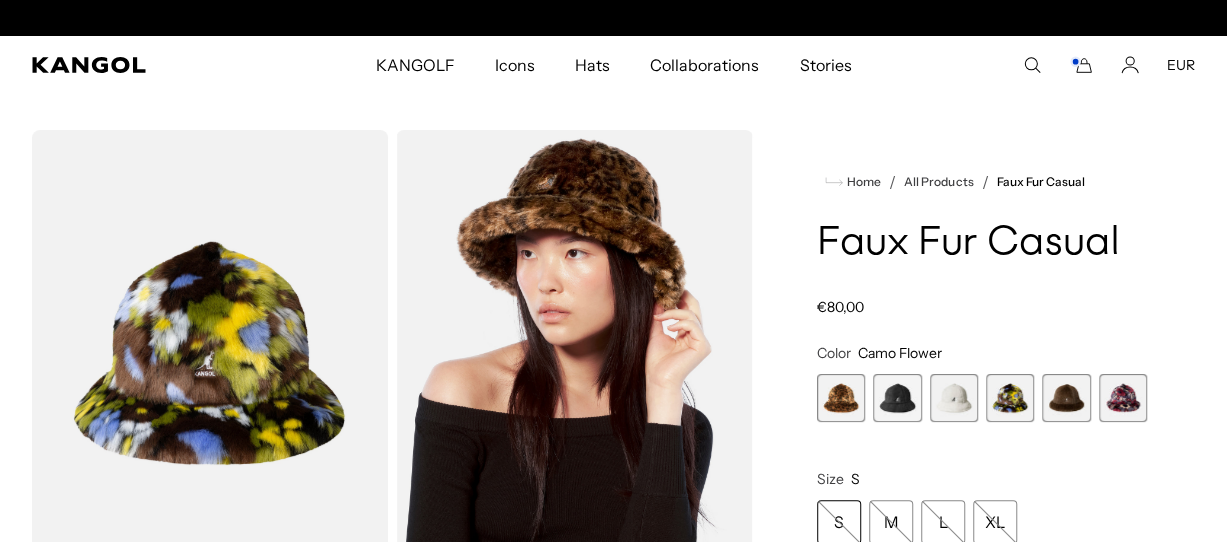 scroll, scrollTop: 0, scrollLeft: 0, axis: both 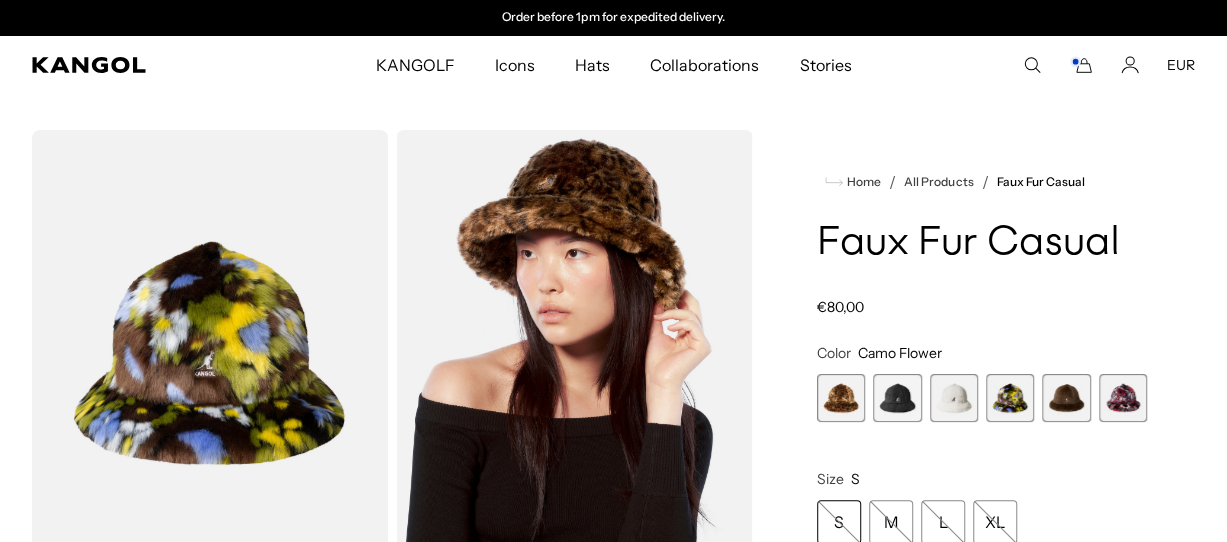 click at bounding box center (897, 398) 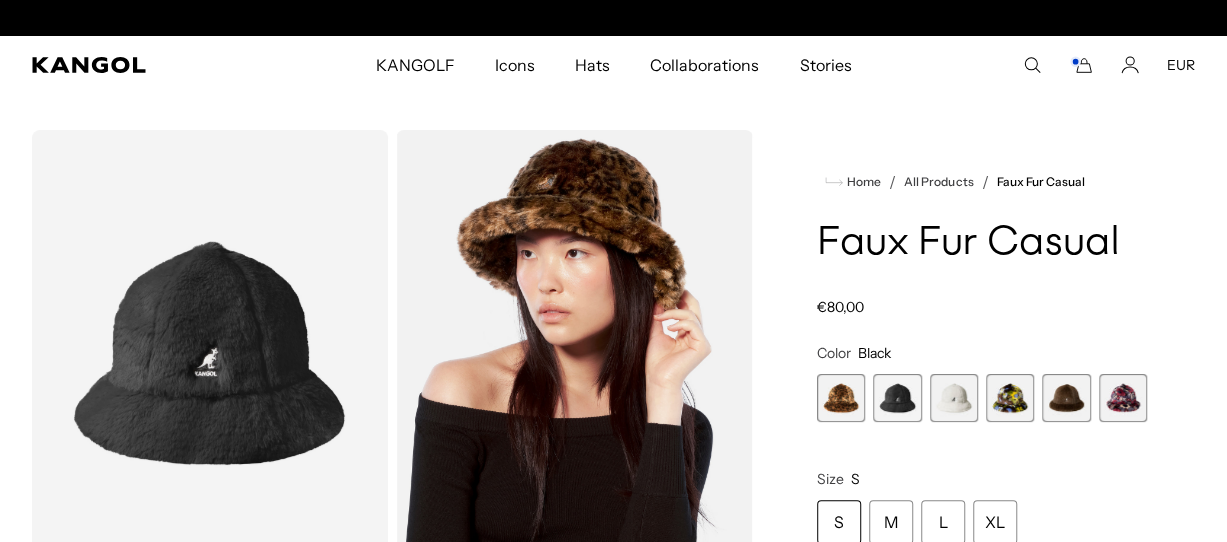 scroll, scrollTop: 0, scrollLeft: 0, axis: both 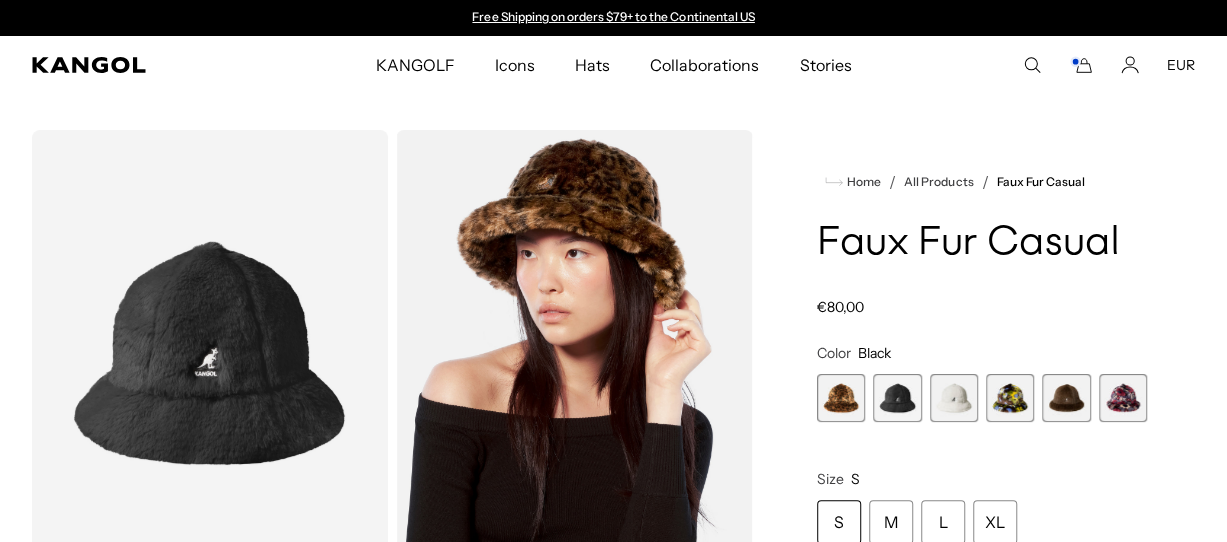 click at bounding box center [954, 398] 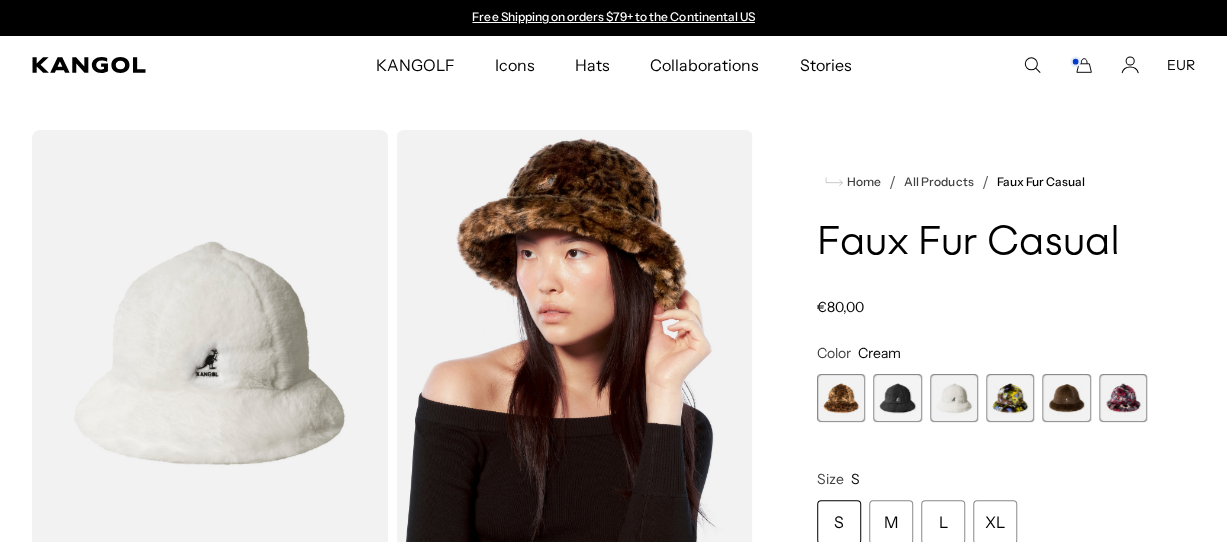 click at bounding box center (1010, 398) 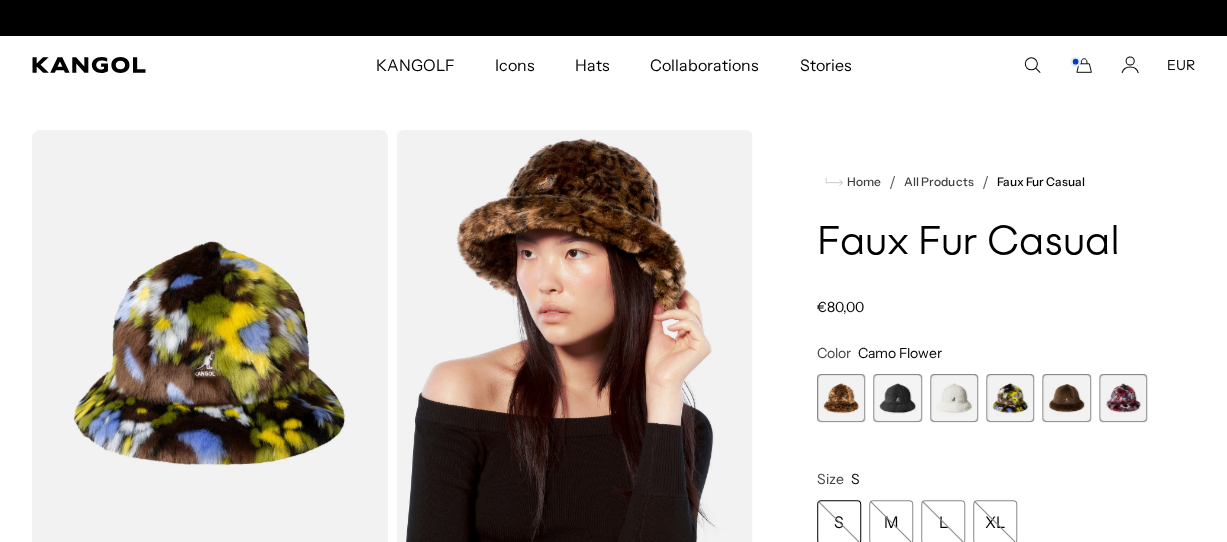 scroll, scrollTop: 0, scrollLeft: 412, axis: horizontal 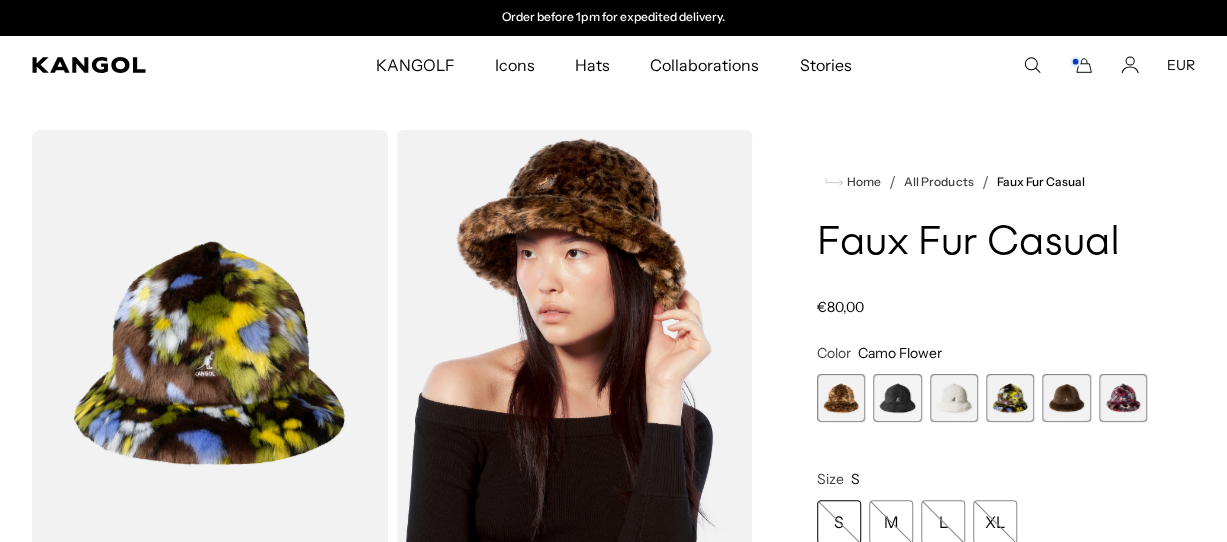 click at bounding box center (1066, 398) 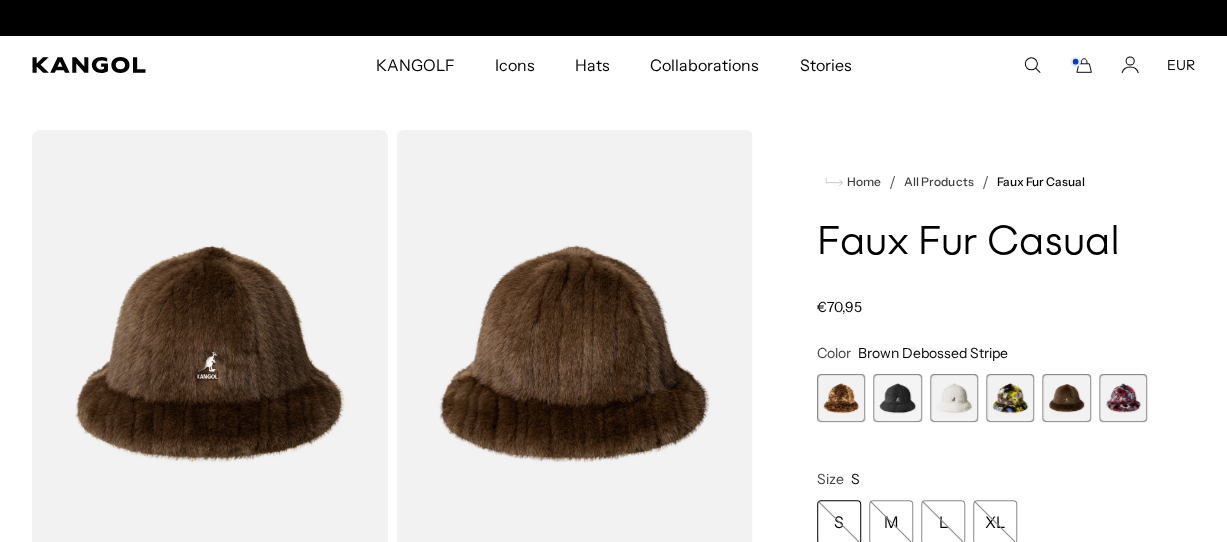 scroll, scrollTop: 0, scrollLeft: 0, axis: both 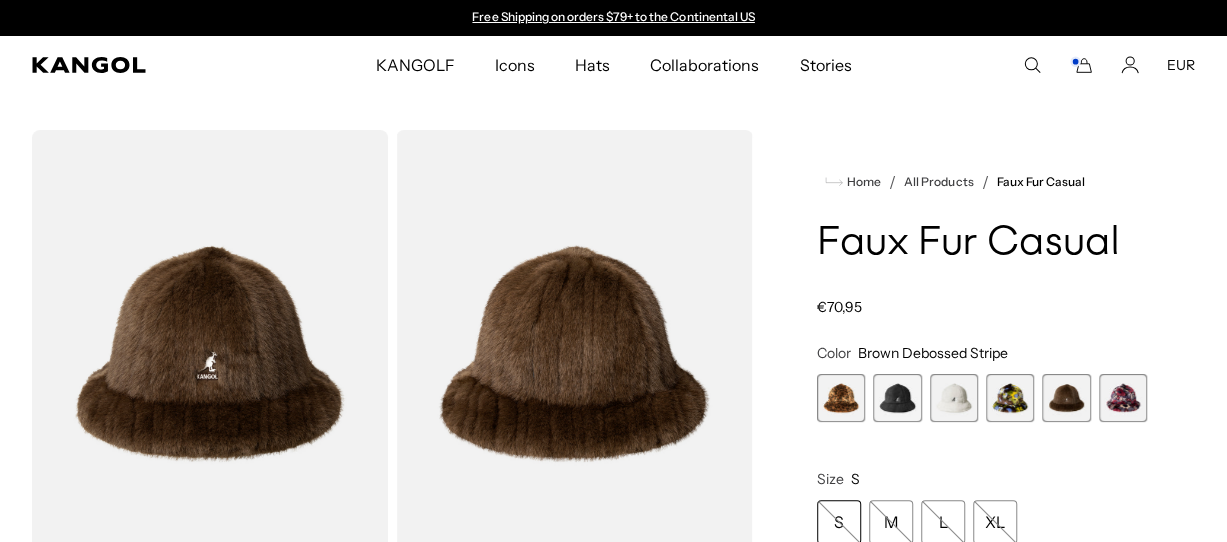 click at bounding box center [1123, 398] 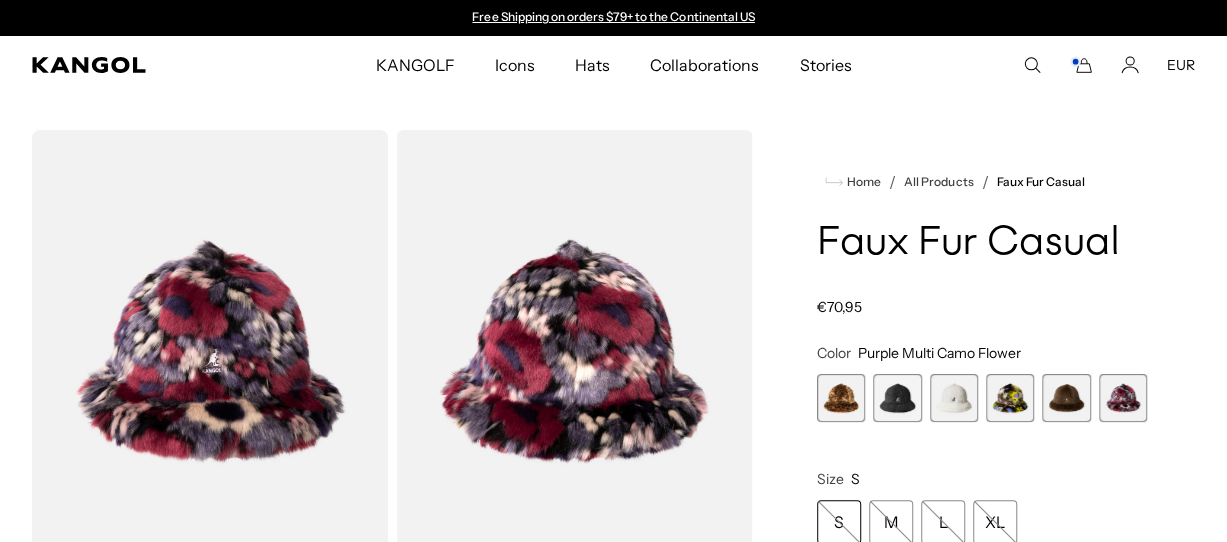 click at bounding box center (1066, 398) 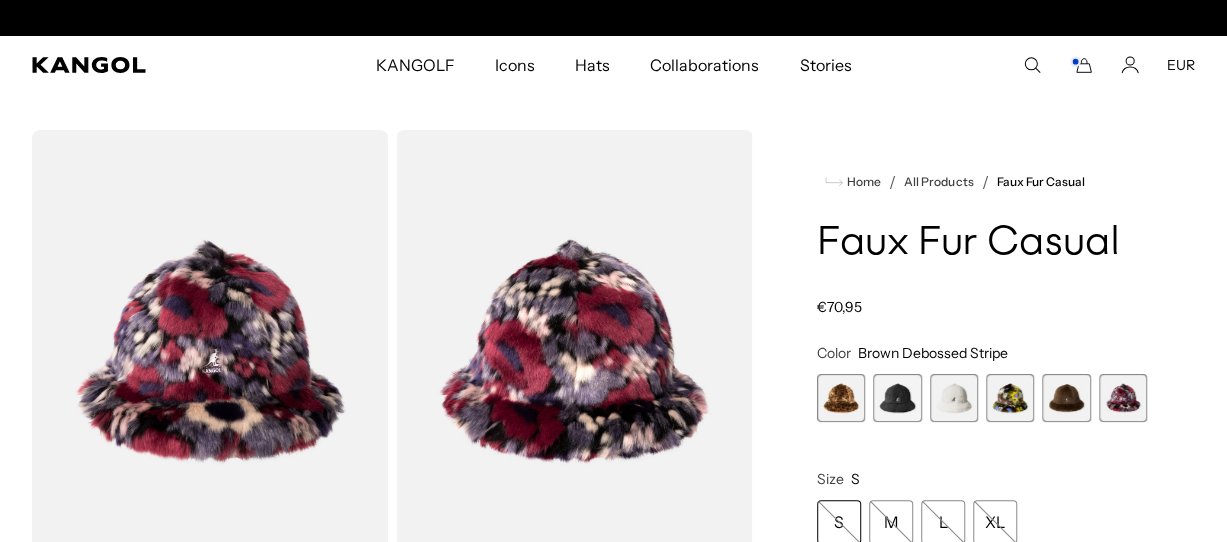 scroll, scrollTop: 0, scrollLeft: 412, axis: horizontal 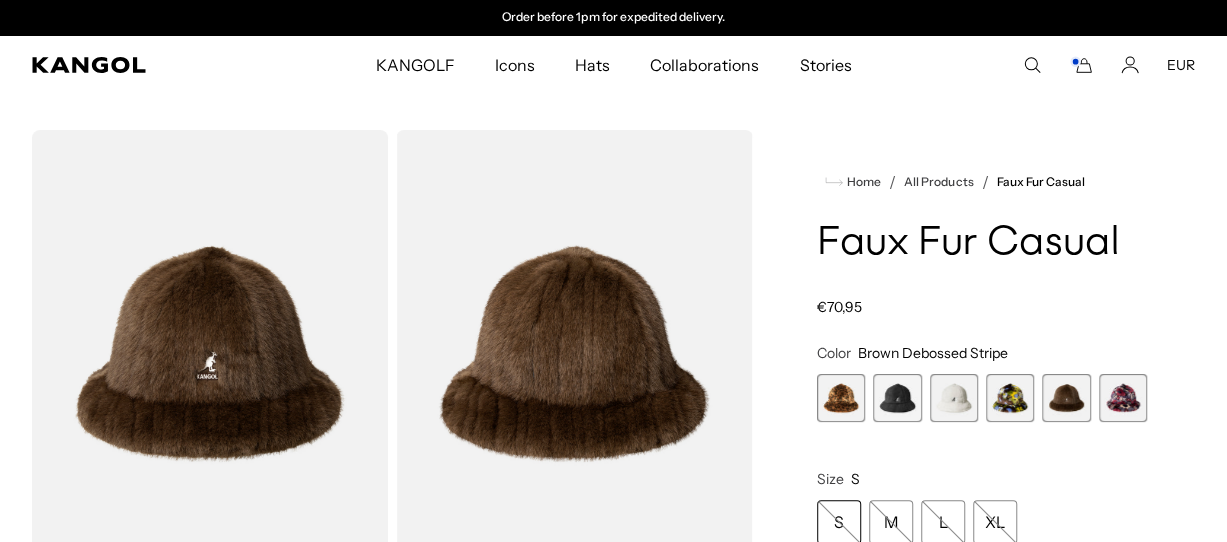 click at bounding box center [1010, 398] 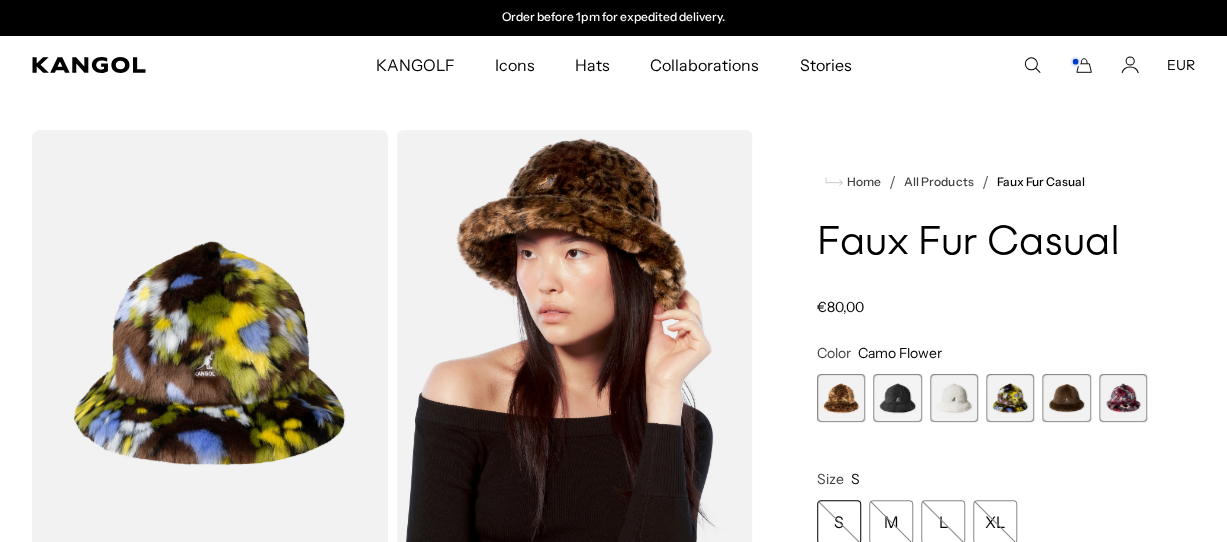 click at bounding box center [1066, 398] 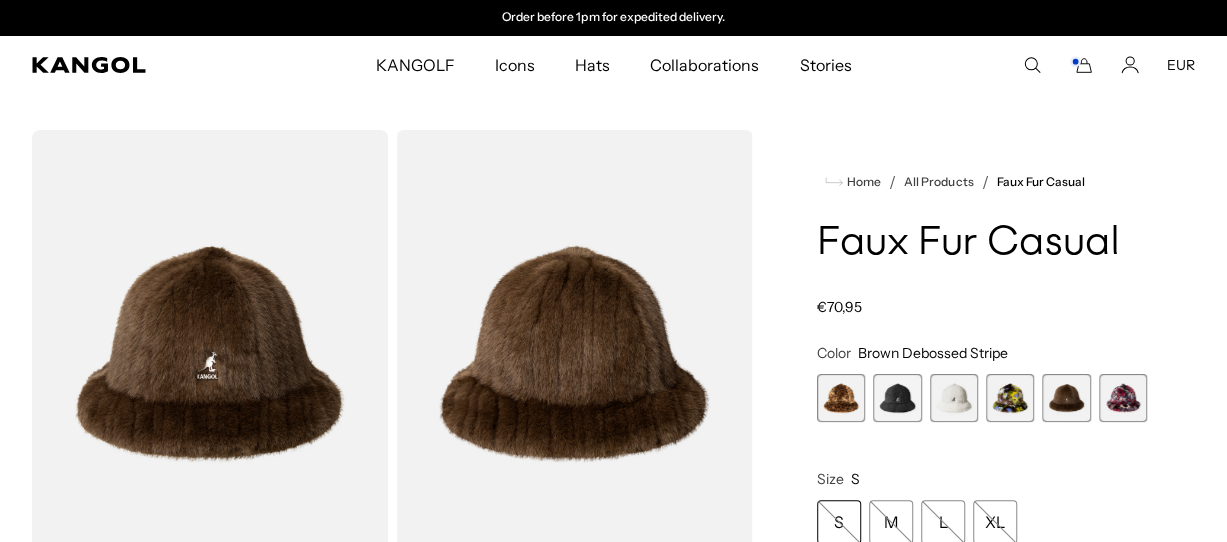 click at bounding box center (1123, 398) 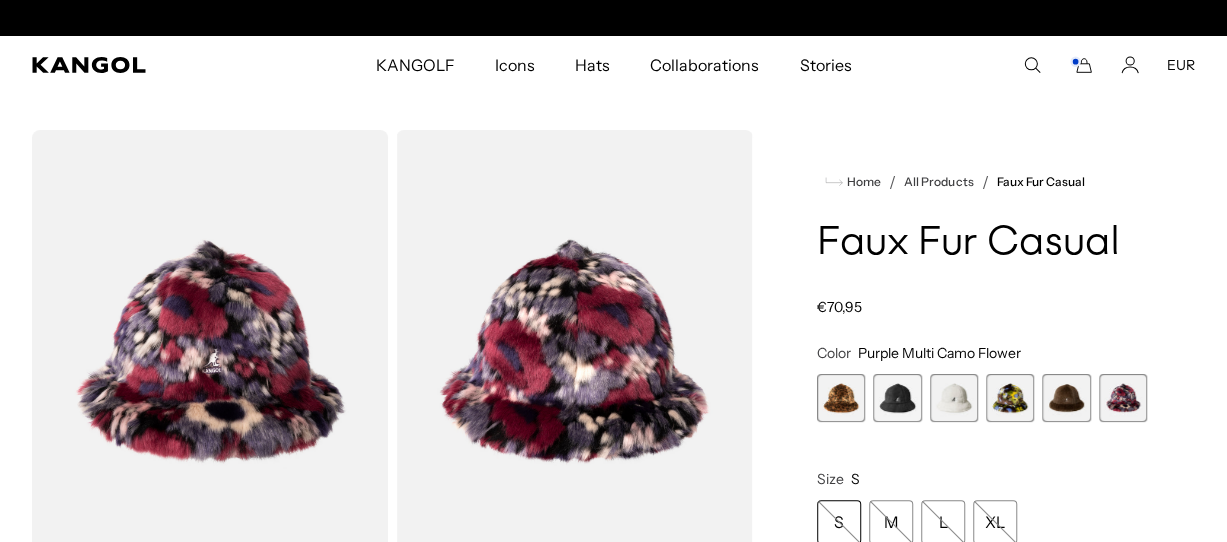 scroll, scrollTop: 0, scrollLeft: 0, axis: both 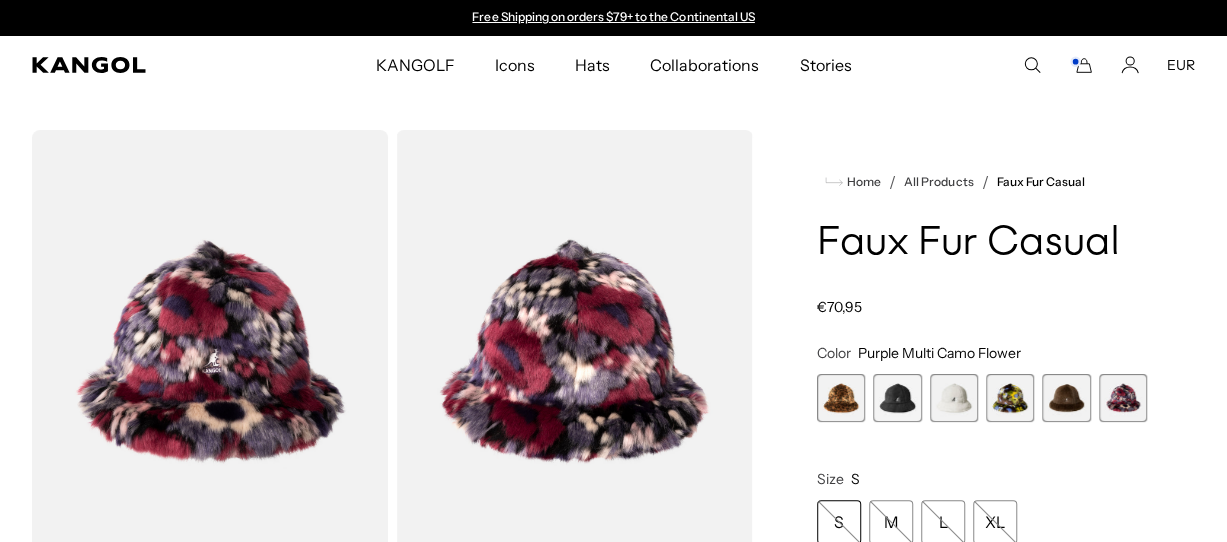 click at bounding box center (1010, 398) 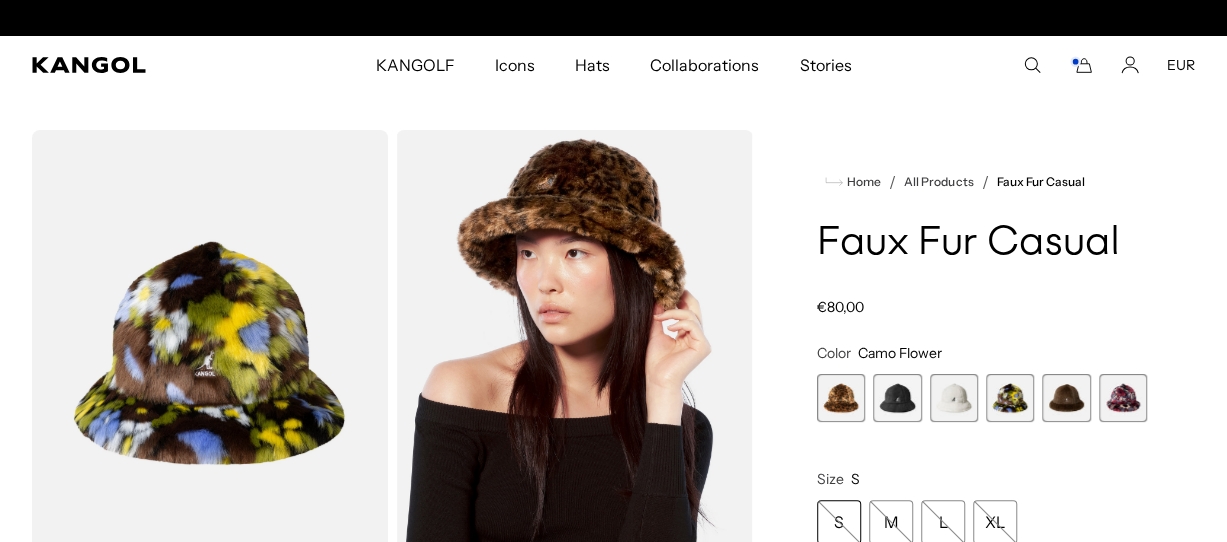scroll, scrollTop: 0, scrollLeft: 0, axis: both 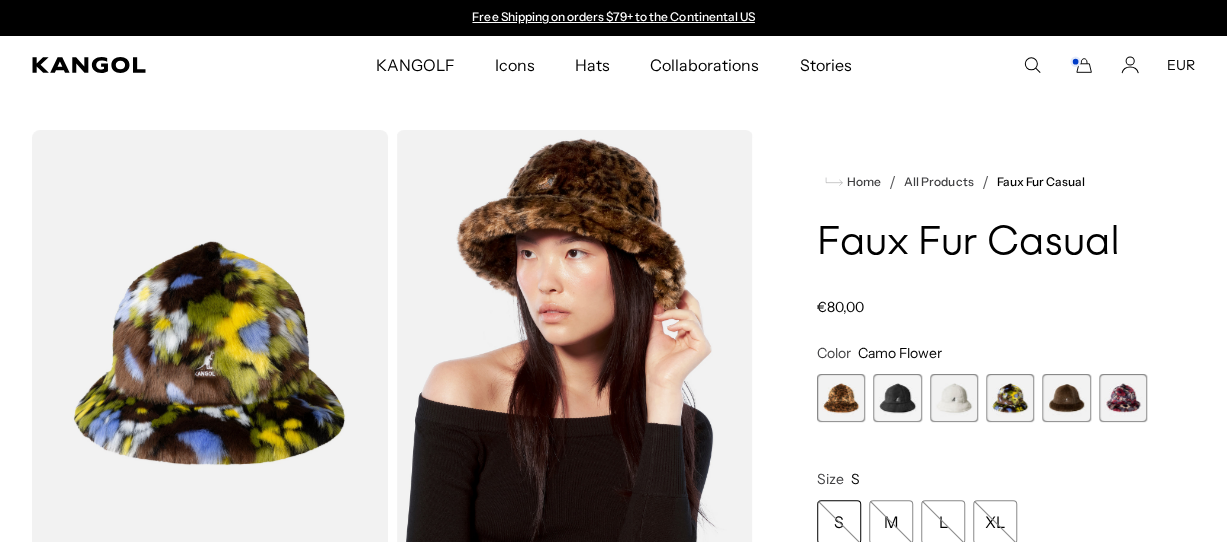 click at bounding box center [897, 398] 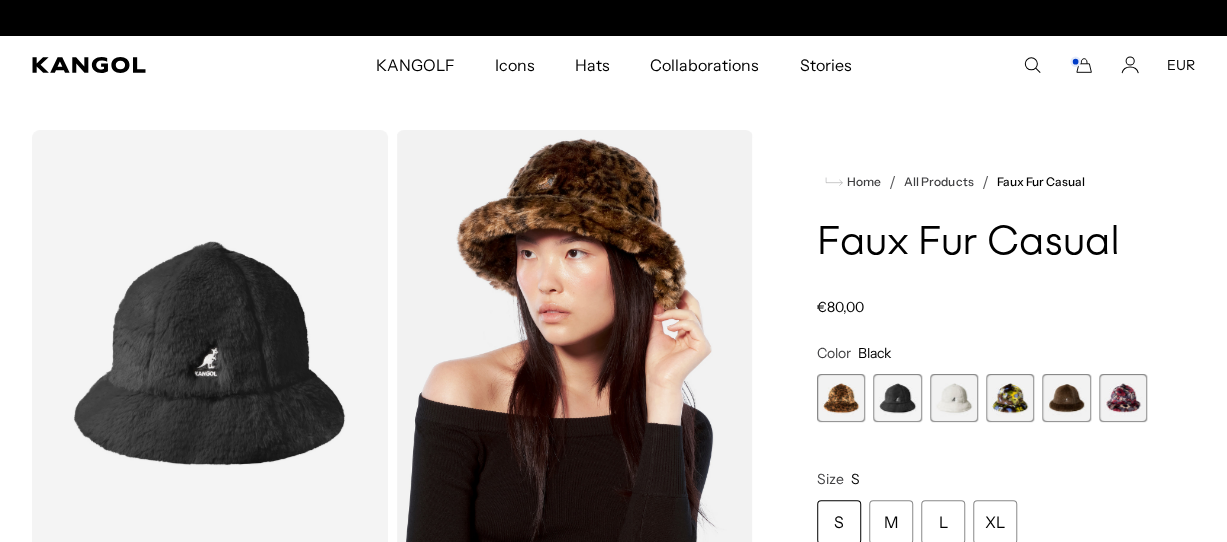 scroll, scrollTop: 0, scrollLeft: 412, axis: horizontal 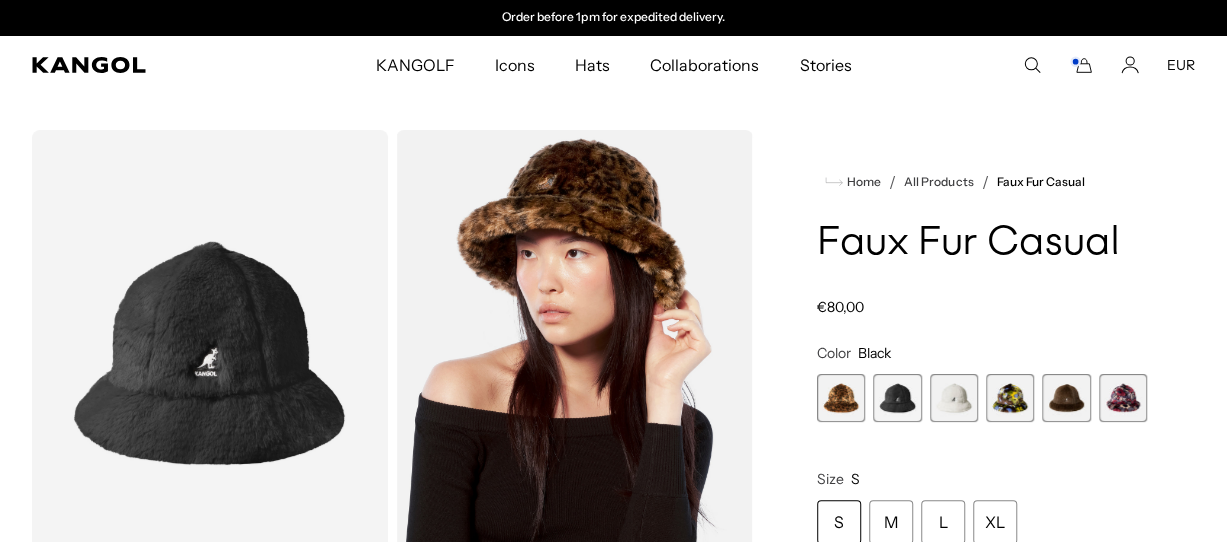 click at bounding box center (954, 398) 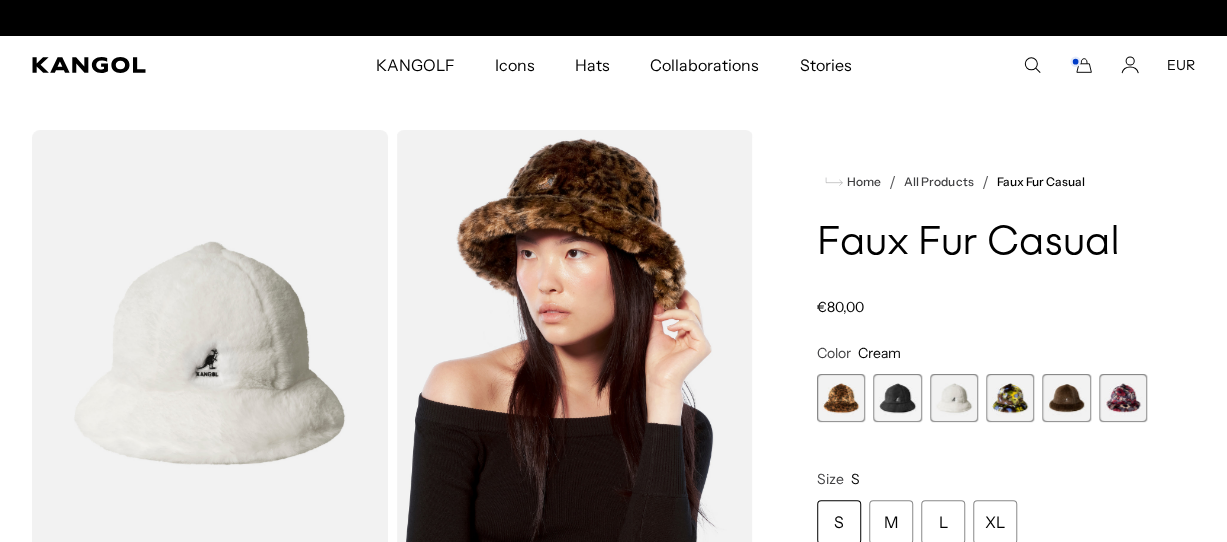 scroll, scrollTop: 0, scrollLeft: 0, axis: both 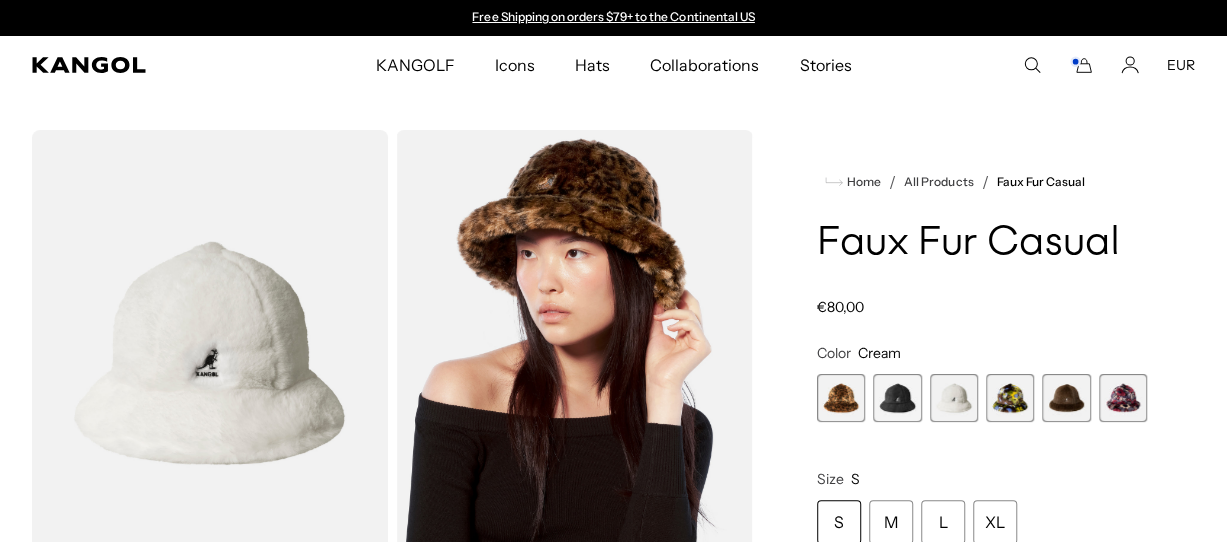 click at bounding box center [897, 398] 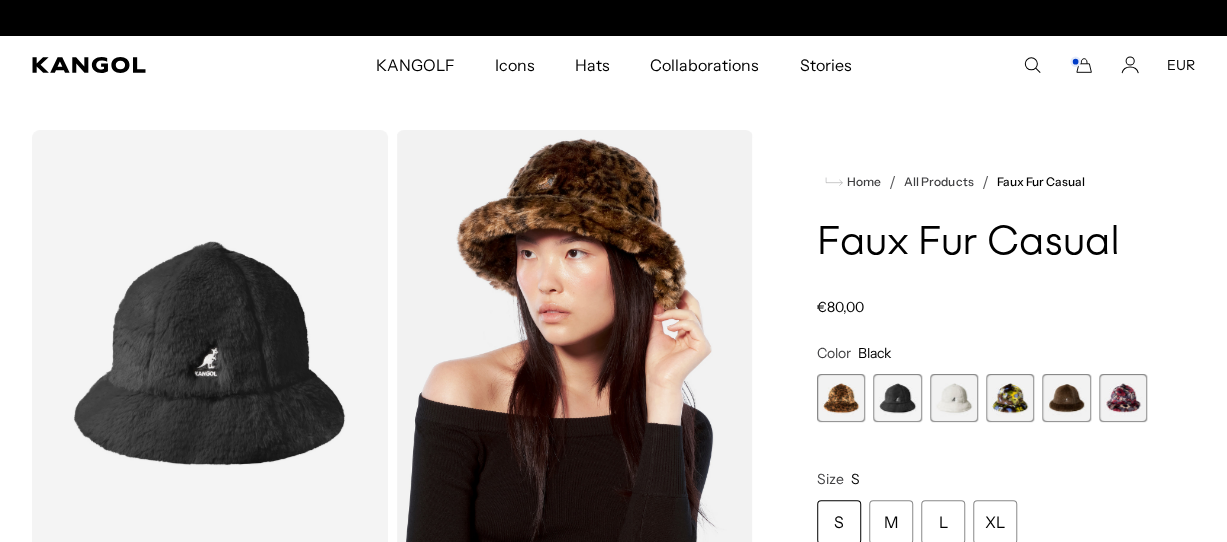 scroll, scrollTop: 0, scrollLeft: 412, axis: horizontal 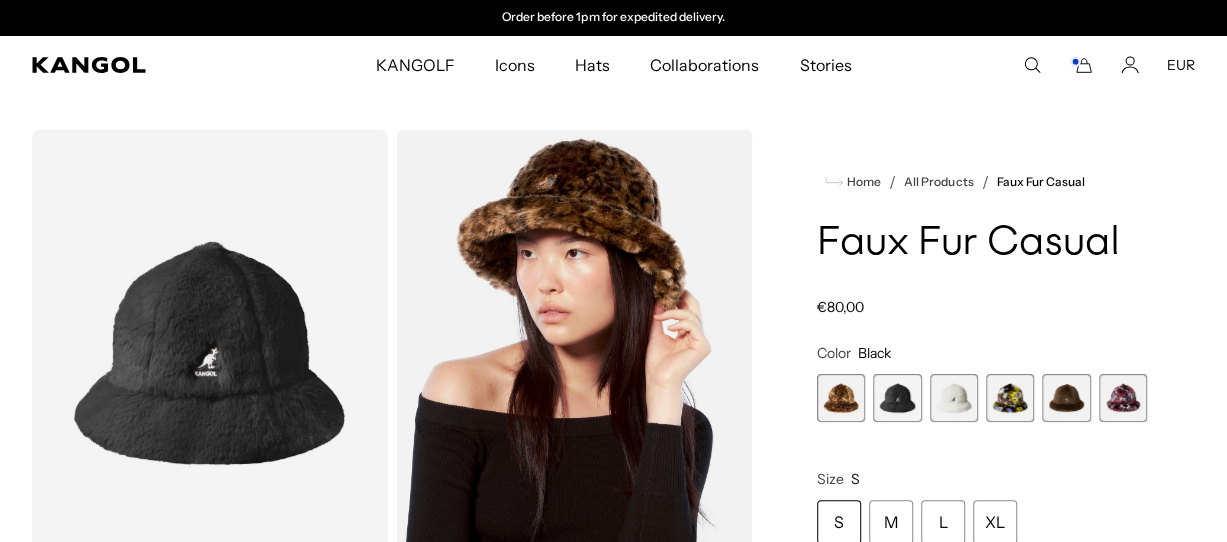 click at bounding box center (841, 398) 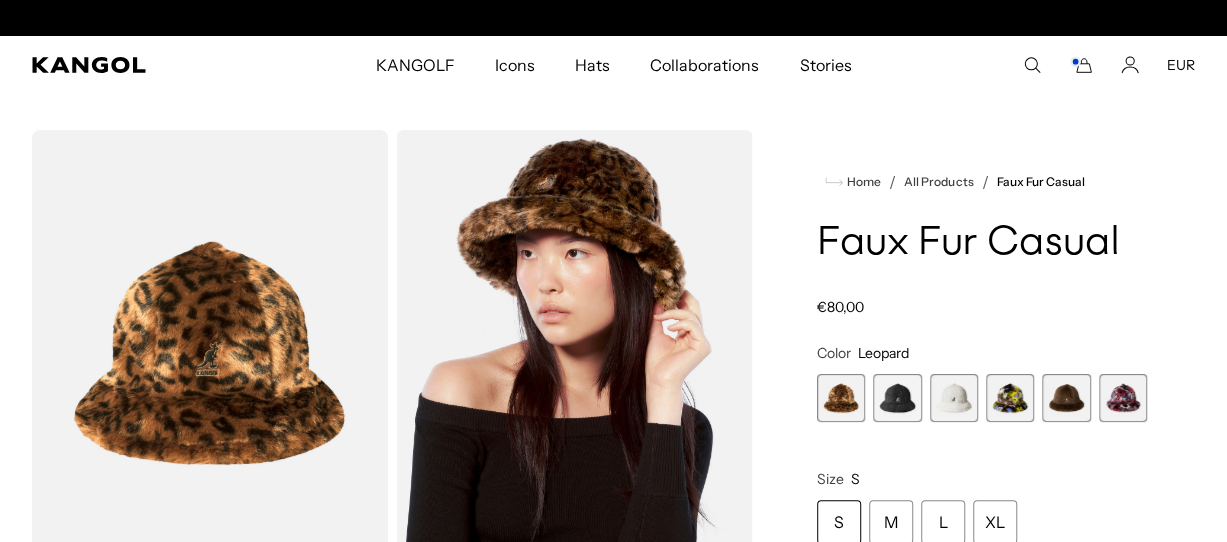 scroll, scrollTop: 0, scrollLeft: 0, axis: both 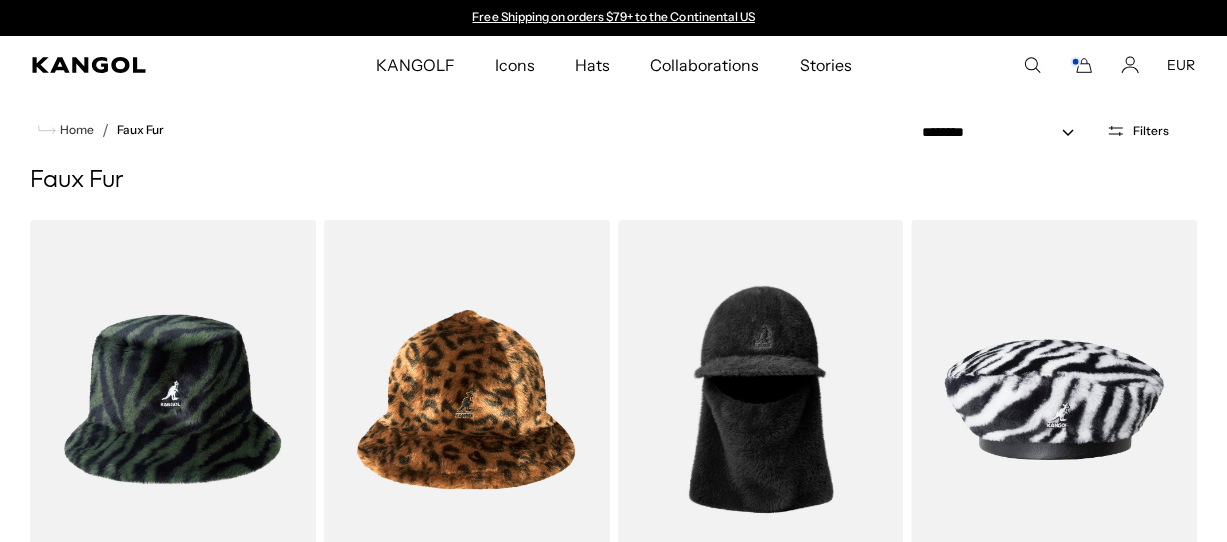 click on "Home
/
Faux Fur" at bounding box center [613, 130] 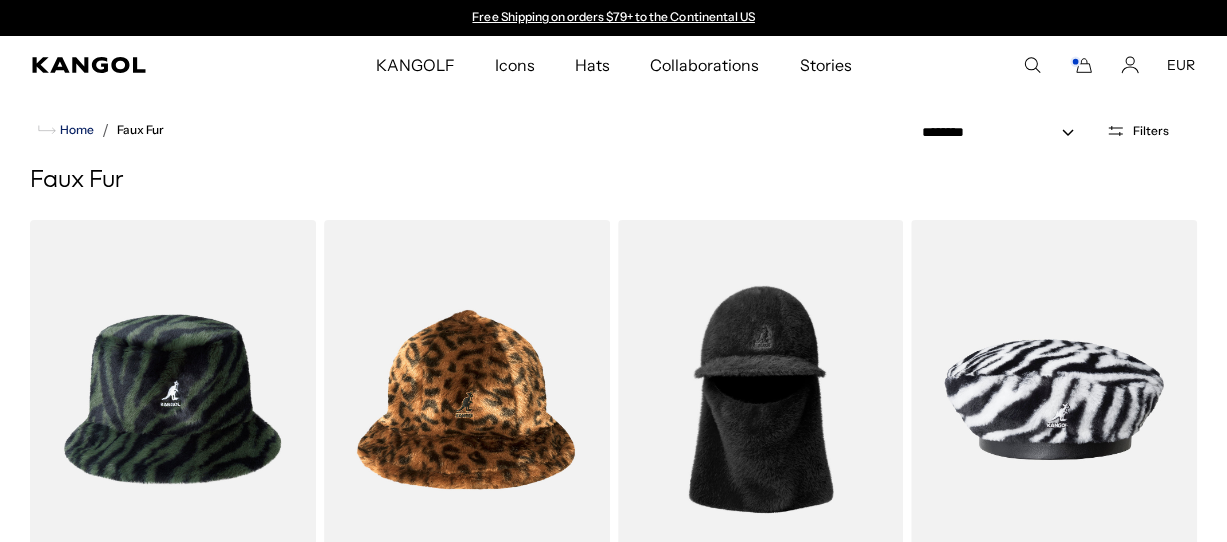 click on "Home" at bounding box center (75, 130) 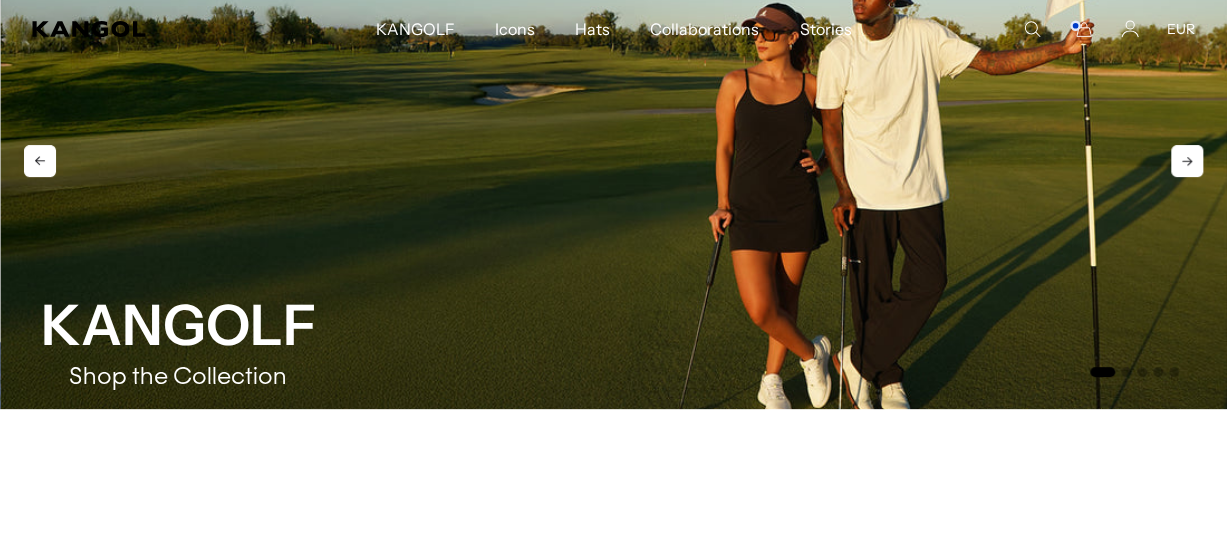 scroll, scrollTop: 0, scrollLeft: 0, axis: both 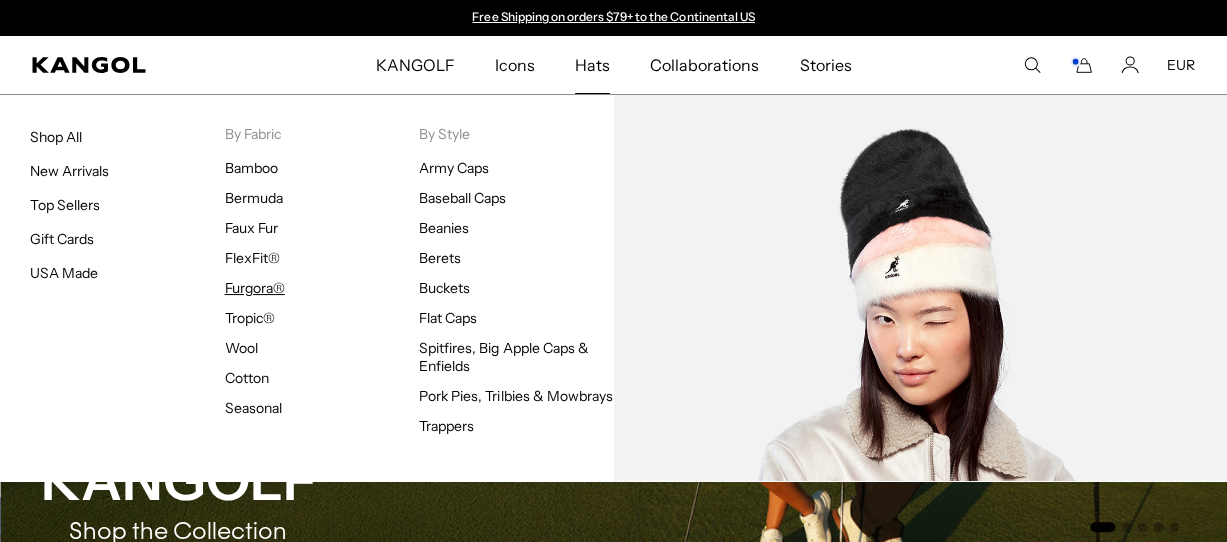 click on "Furgora®" at bounding box center (255, 288) 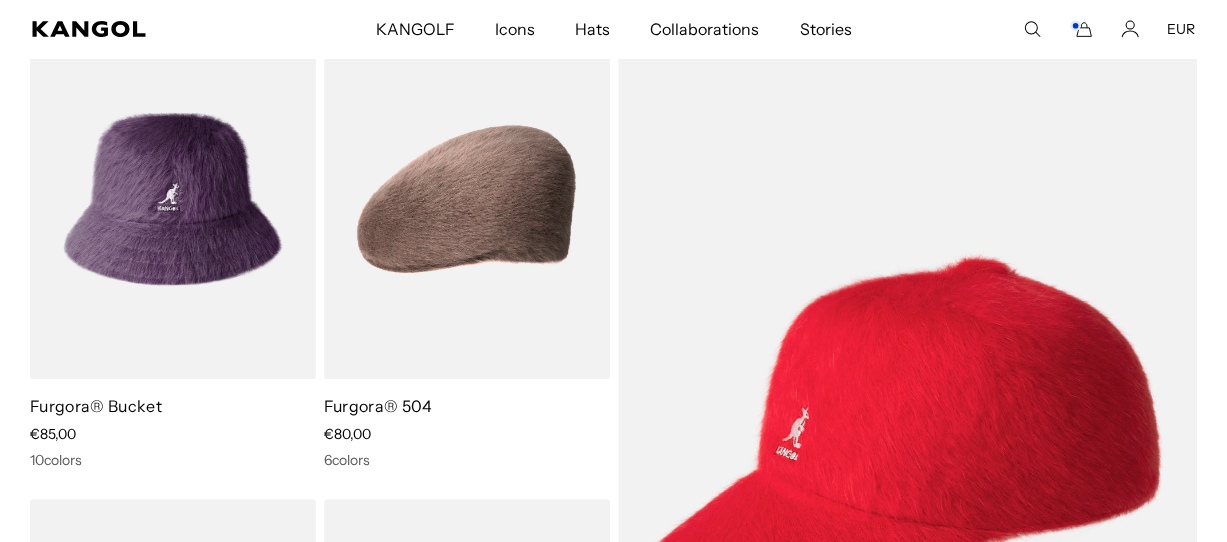 scroll, scrollTop: 300, scrollLeft: 0, axis: vertical 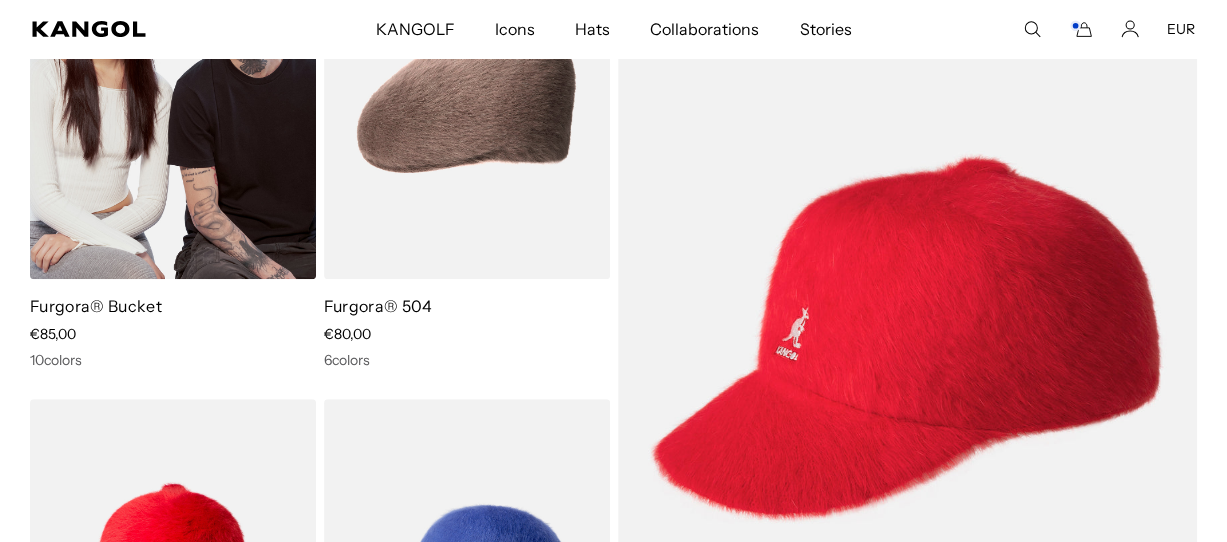 click on "Furgora® Bucket" at bounding box center (96, 306) 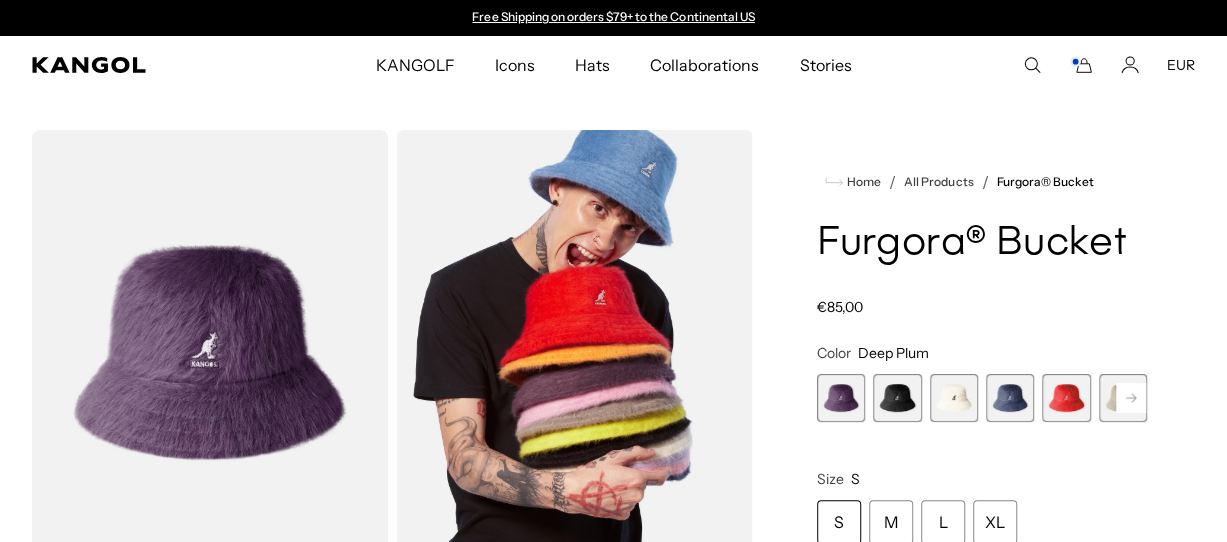 scroll, scrollTop: 0, scrollLeft: 0, axis: both 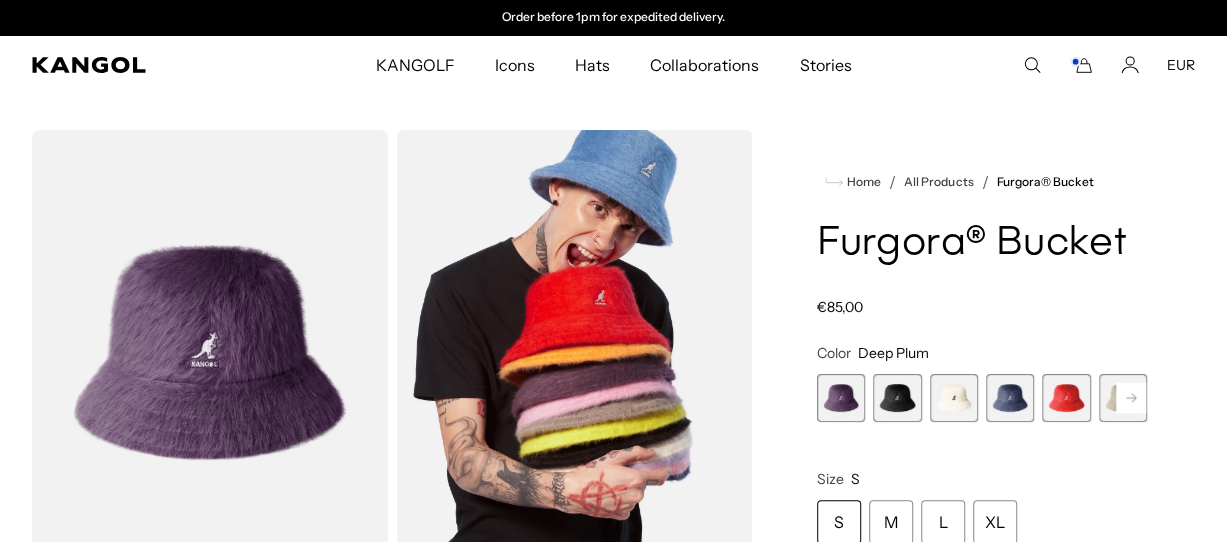 click 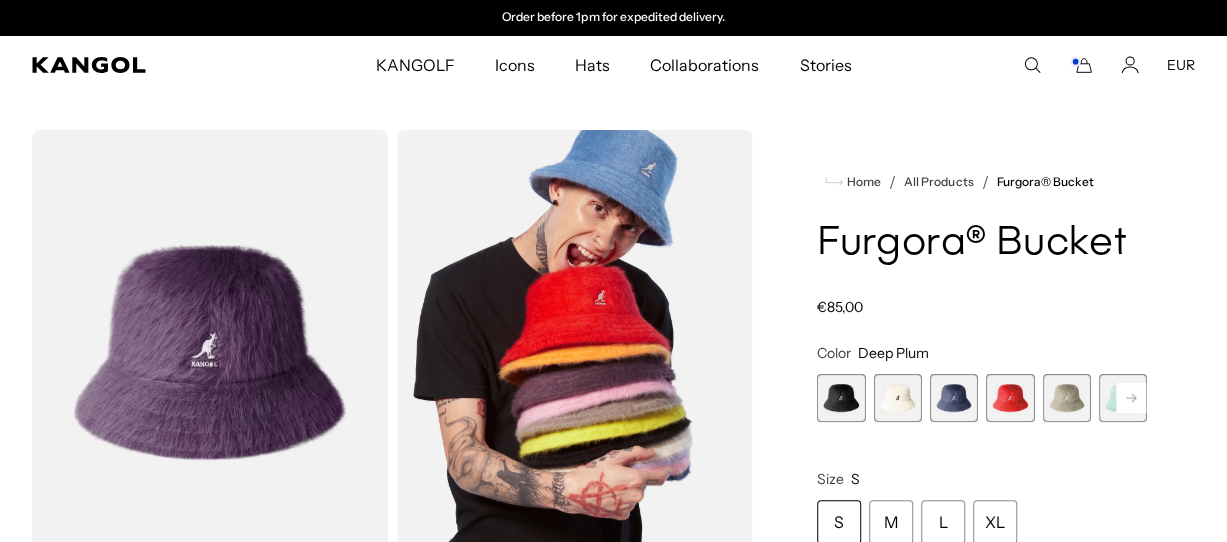 click 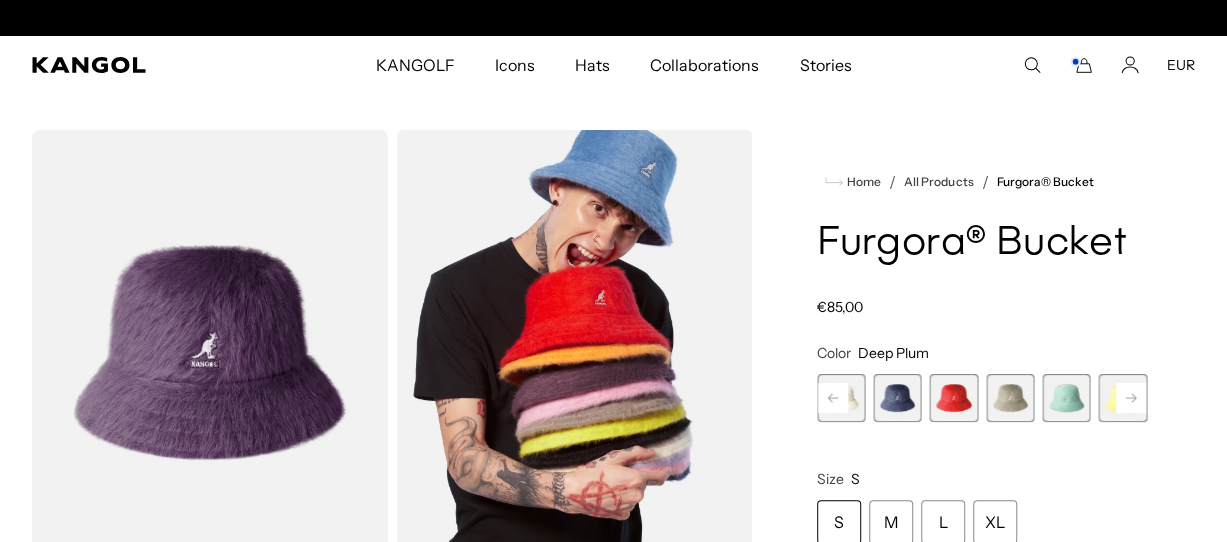 scroll, scrollTop: 0, scrollLeft: 0, axis: both 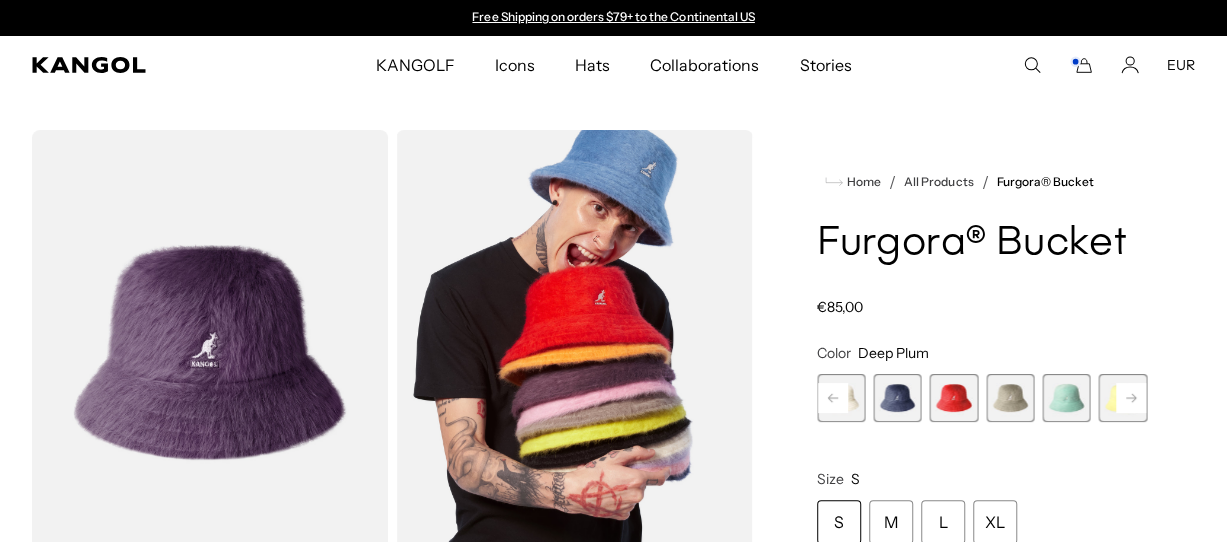 click 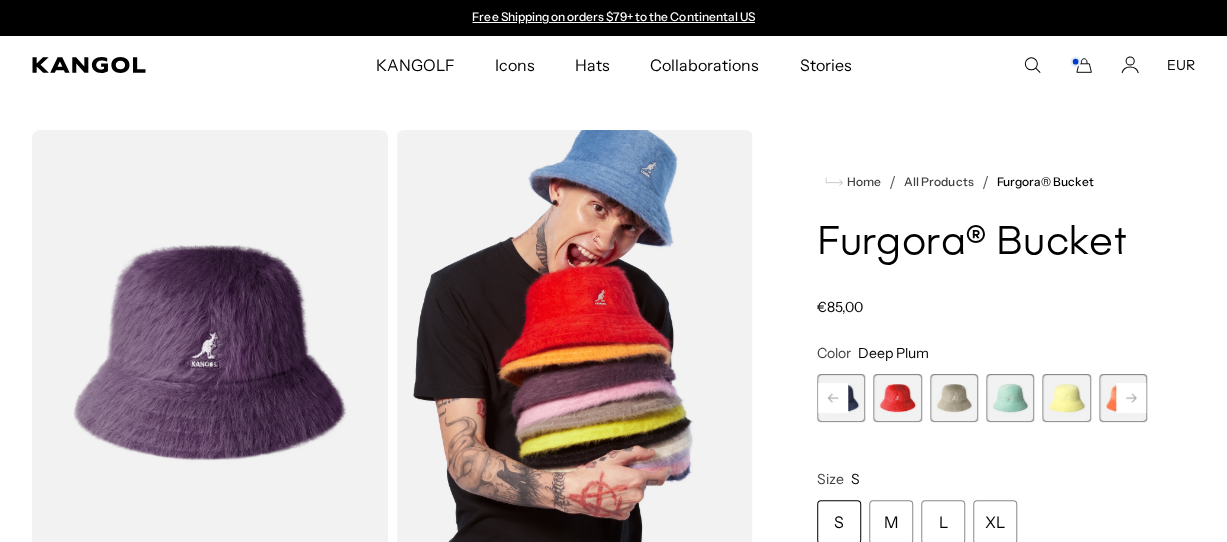 click 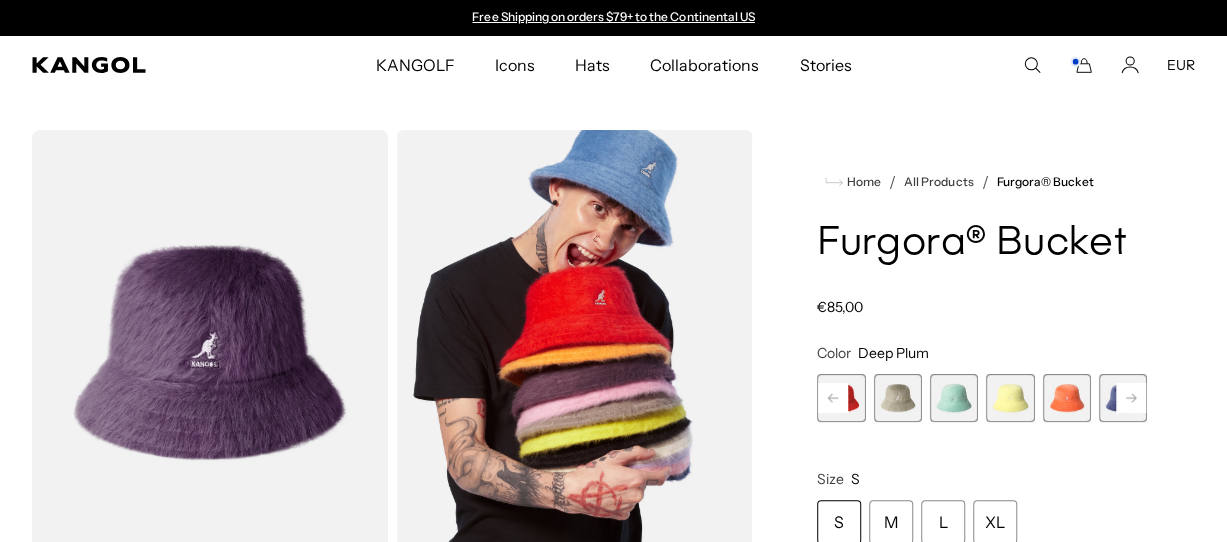 click 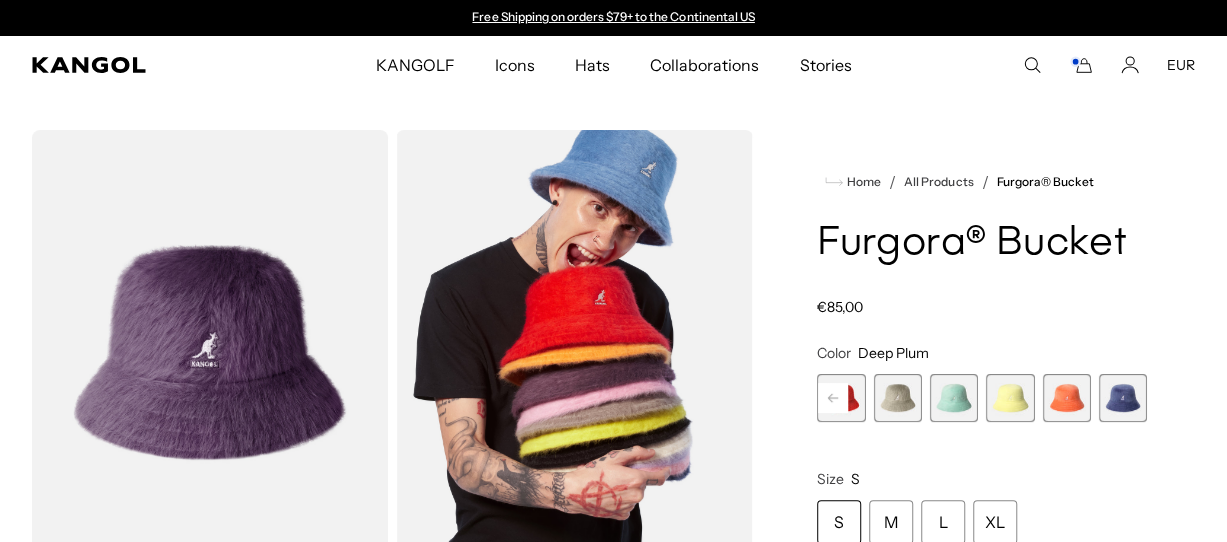 click at bounding box center [1123, 398] 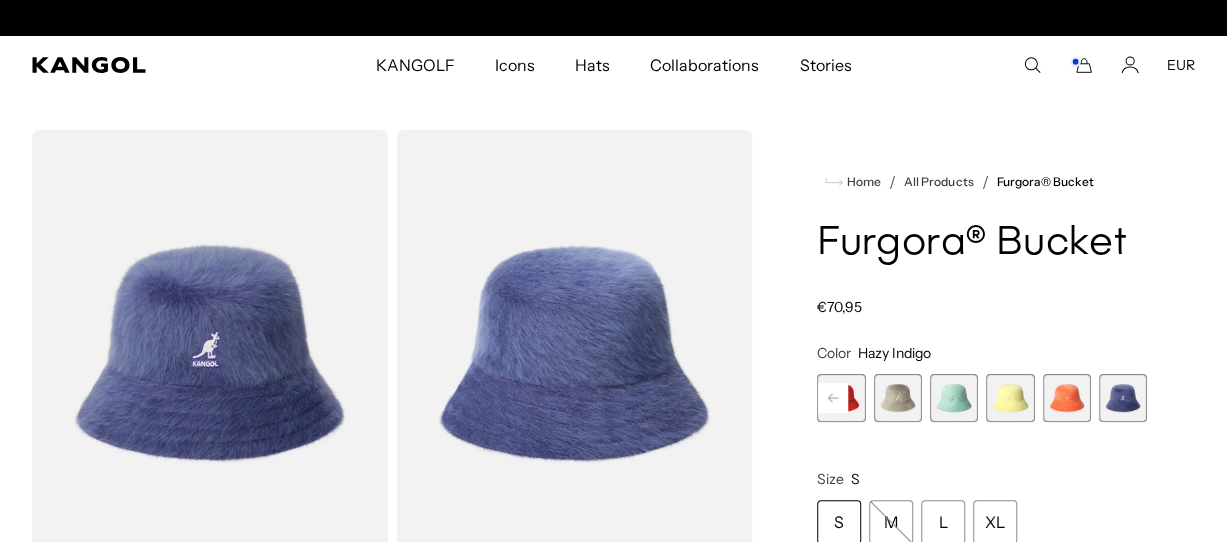 scroll, scrollTop: 0, scrollLeft: 412, axis: horizontal 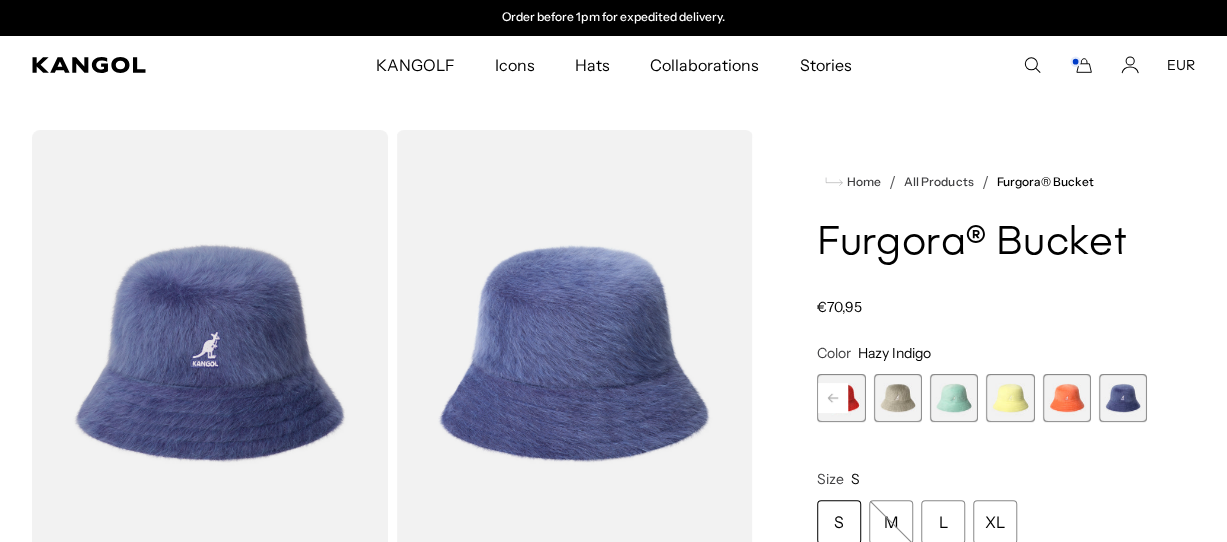 click at bounding box center [1066, 398] 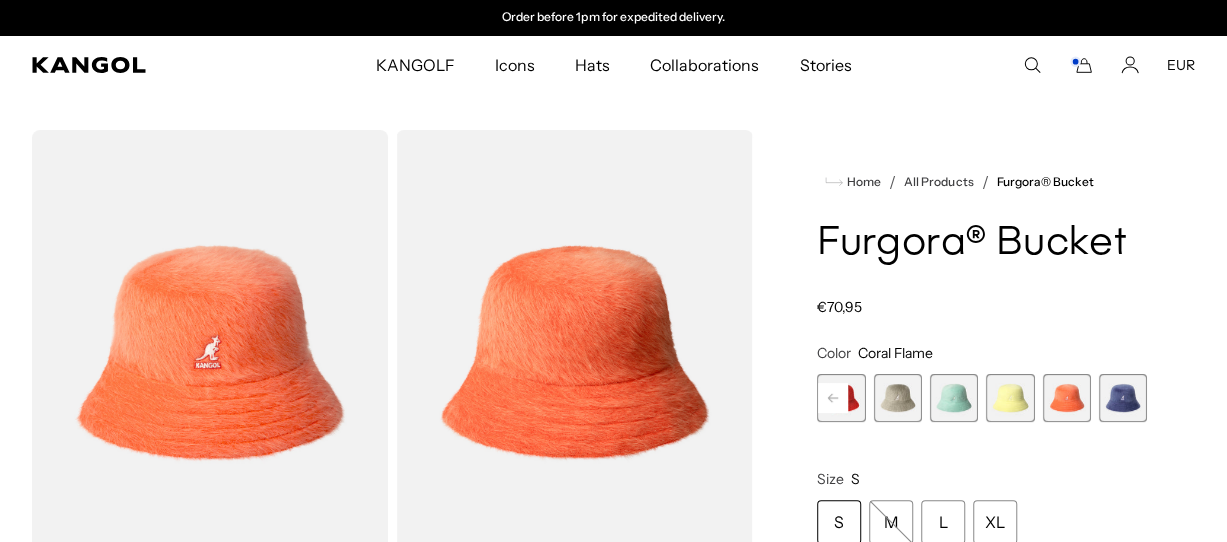 click at bounding box center (954, 398) 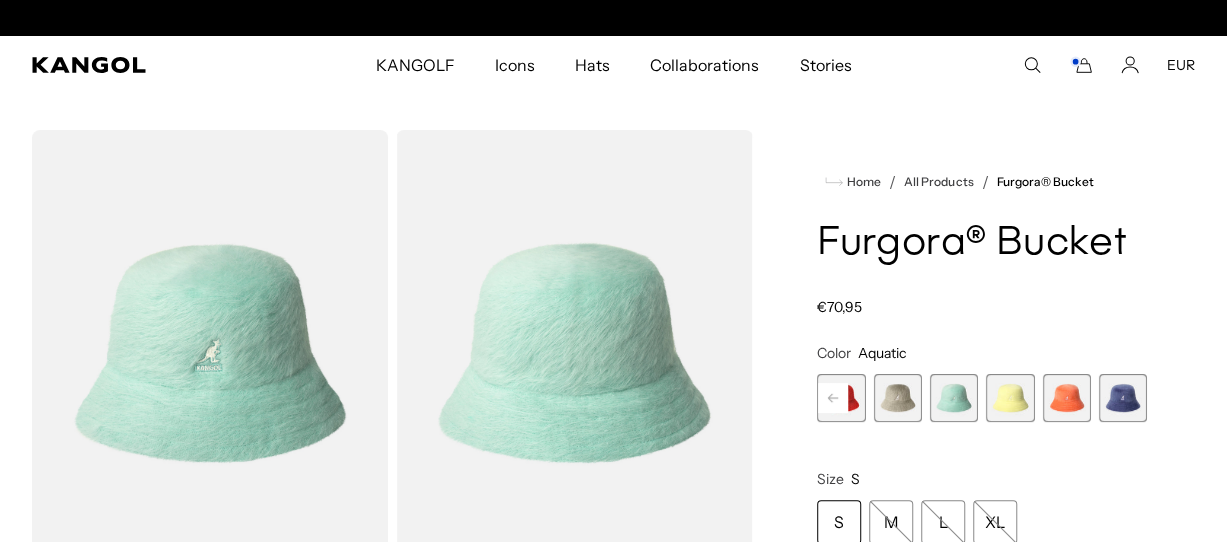 scroll, scrollTop: 0, scrollLeft: 0, axis: both 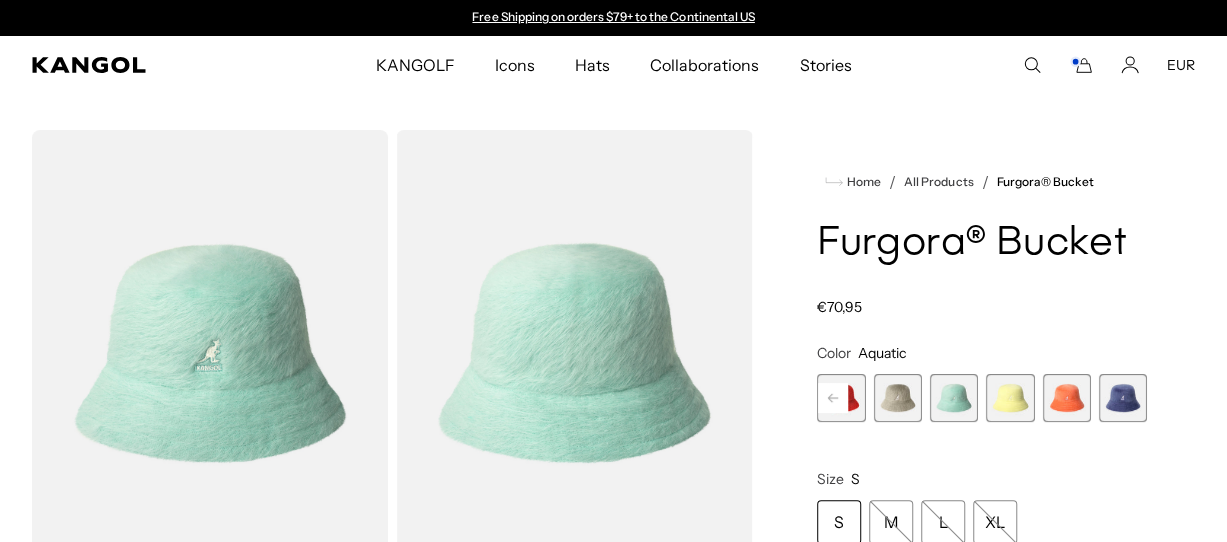 click 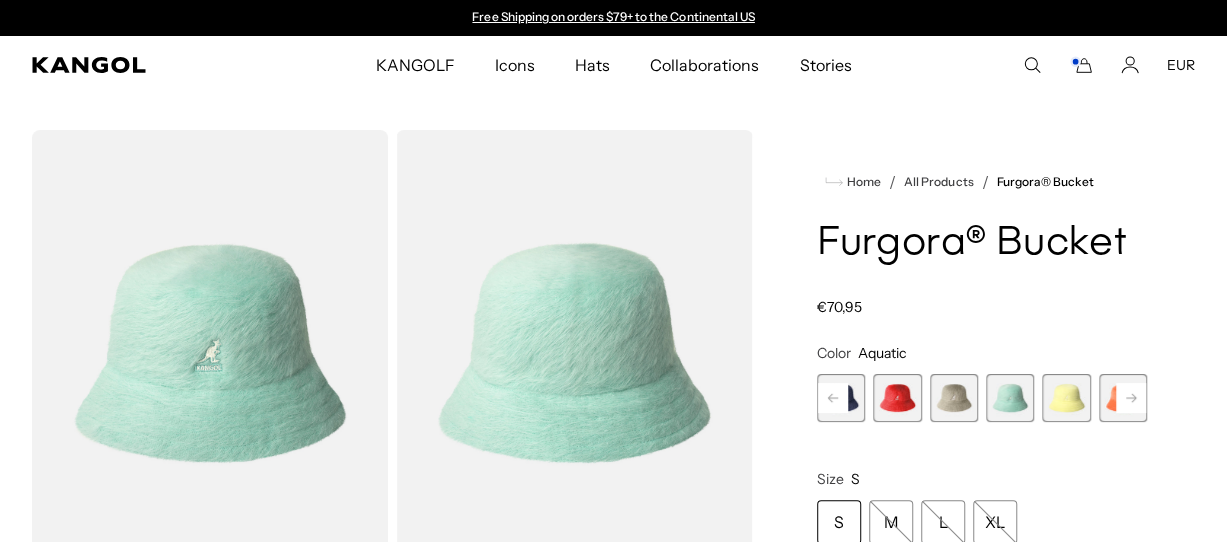click 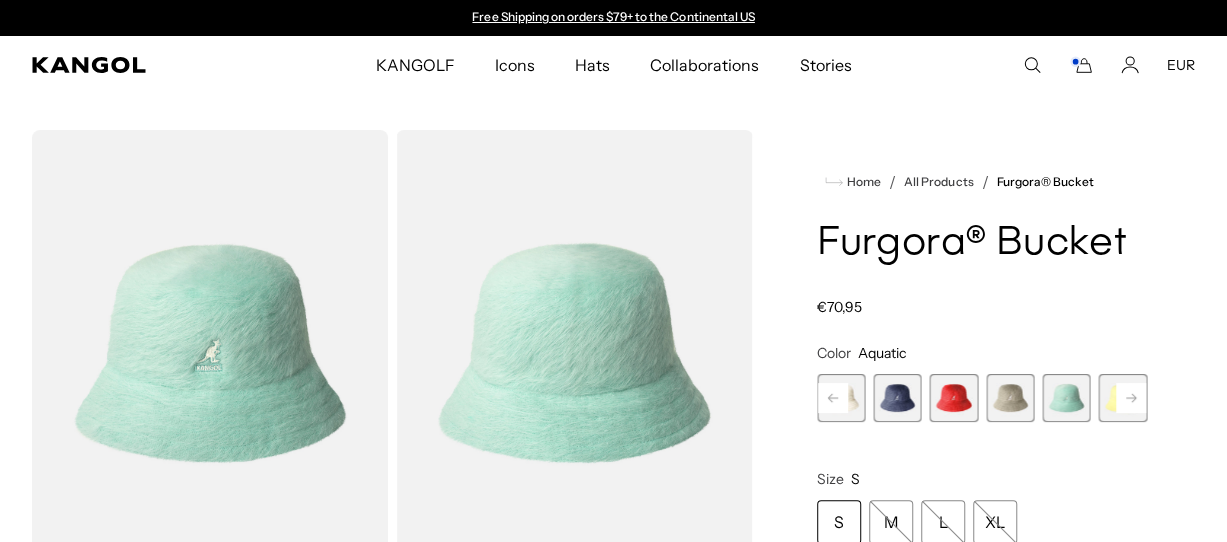 click 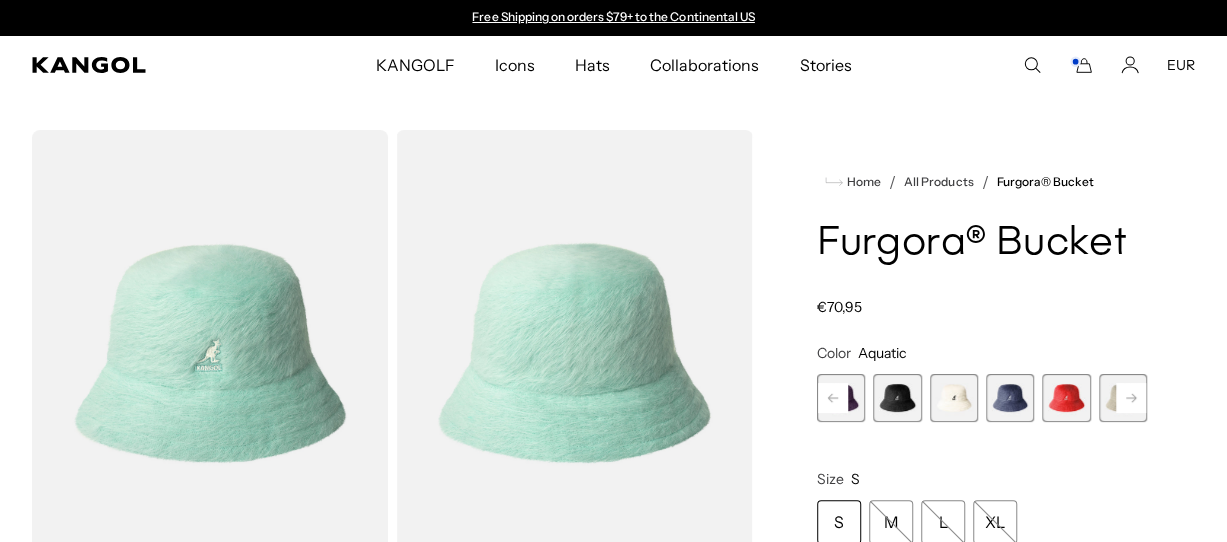 click 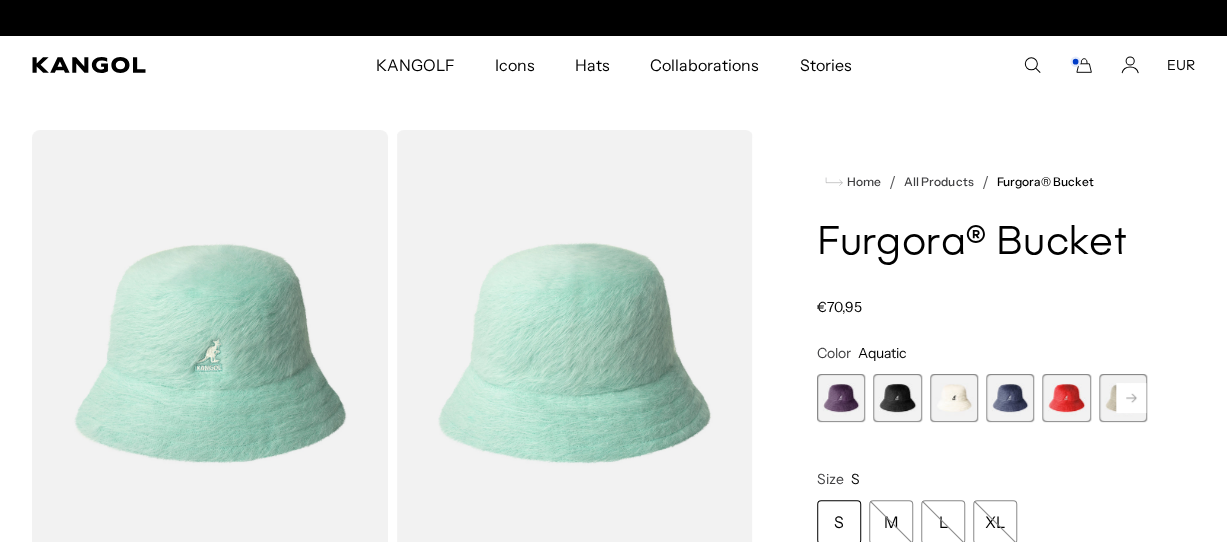 scroll, scrollTop: 0, scrollLeft: 412, axis: horizontal 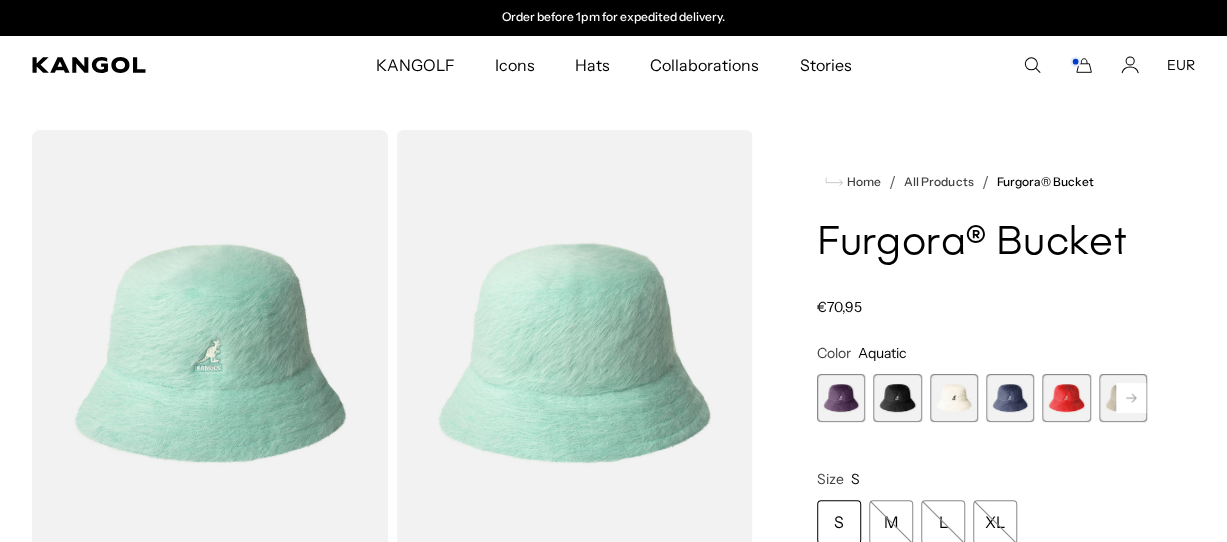 click at bounding box center [1123, 398] 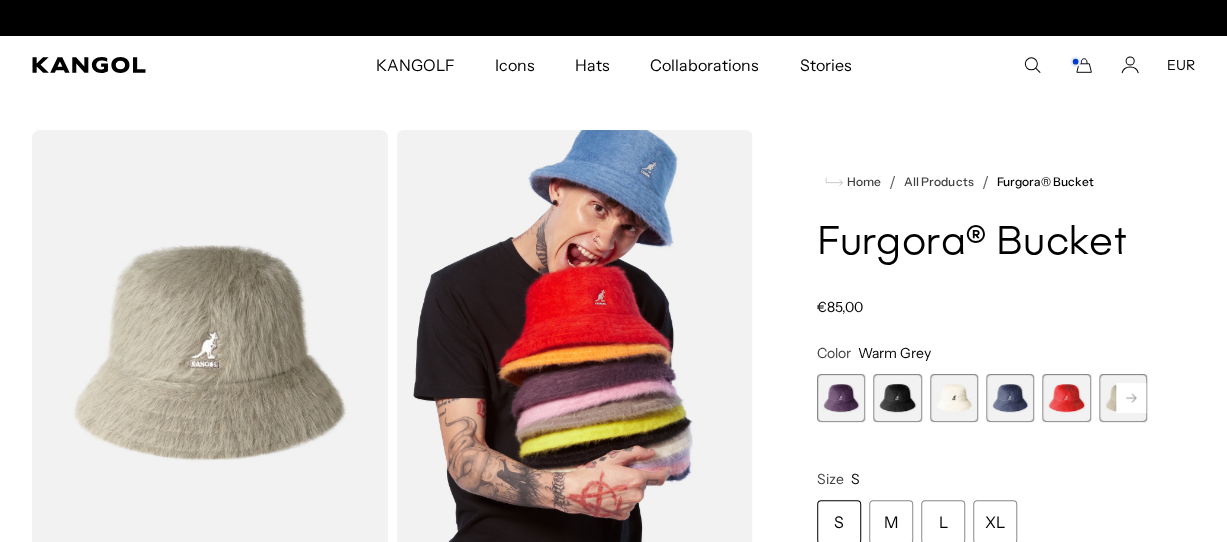 scroll, scrollTop: 0, scrollLeft: 0, axis: both 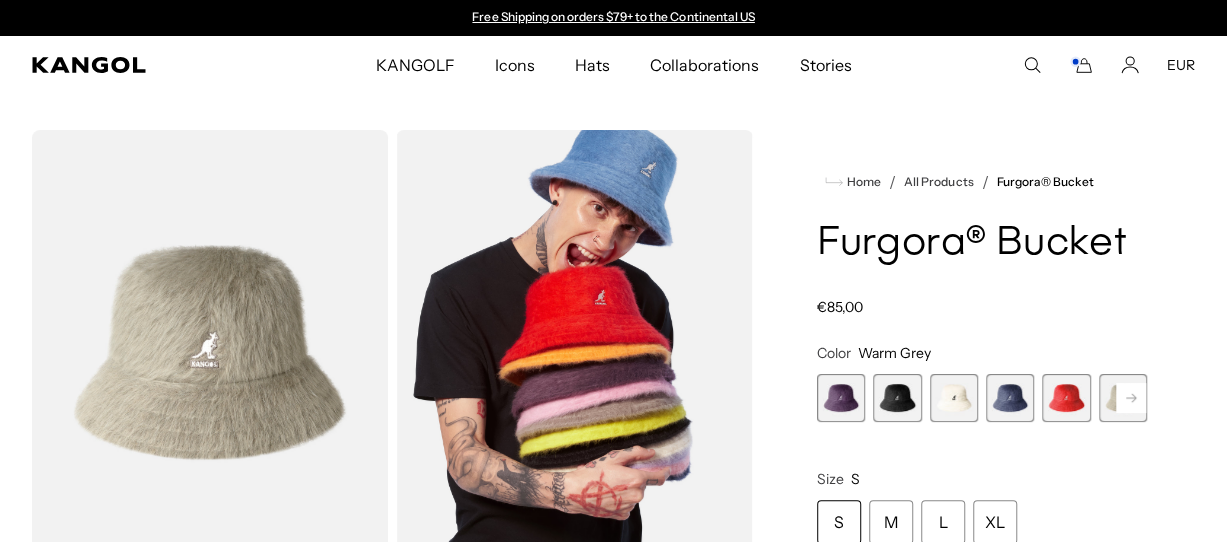 click at bounding box center (954, 398) 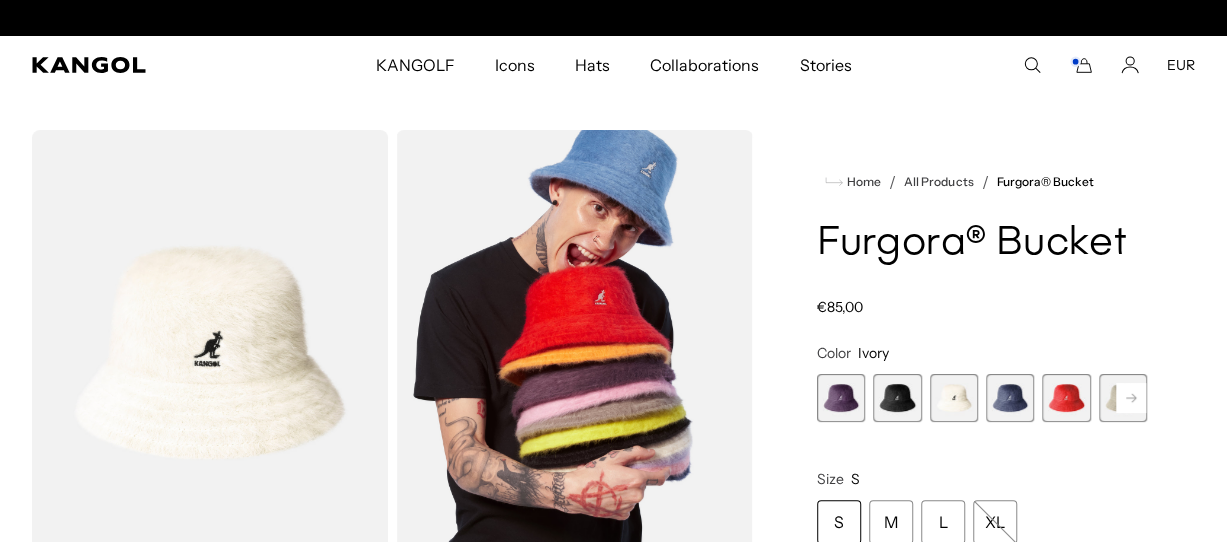 scroll, scrollTop: 0, scrollLeft: 0, axis: both 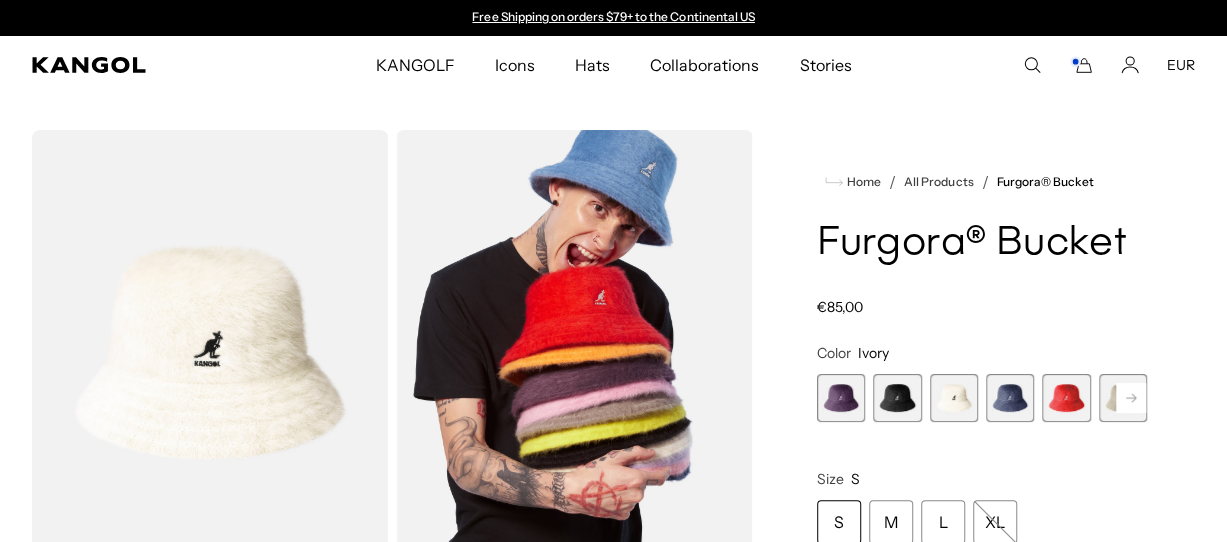 click at bounding box center (897, 398) 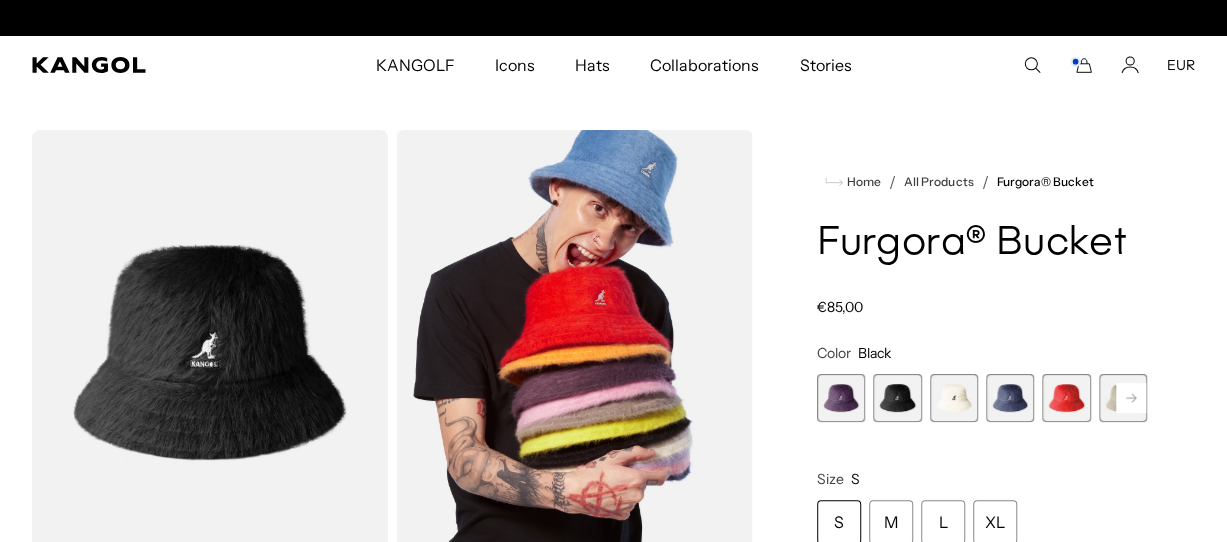 scroll, scrollTop: 0, scrollLeft: 0, axis: both 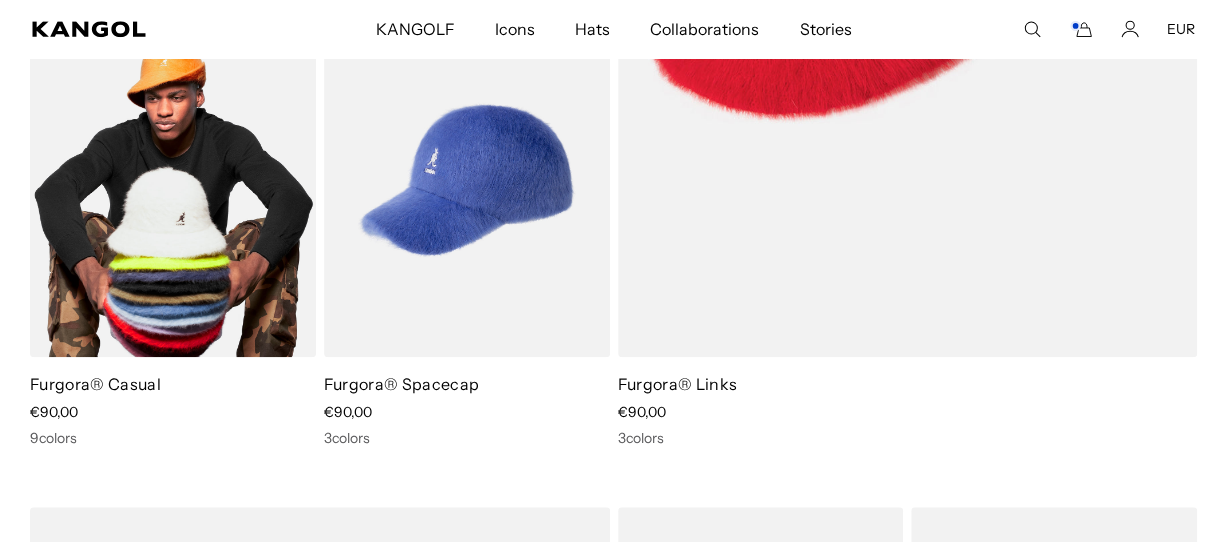 click on "Furgora® Casual" at bounding box center [95, 384] 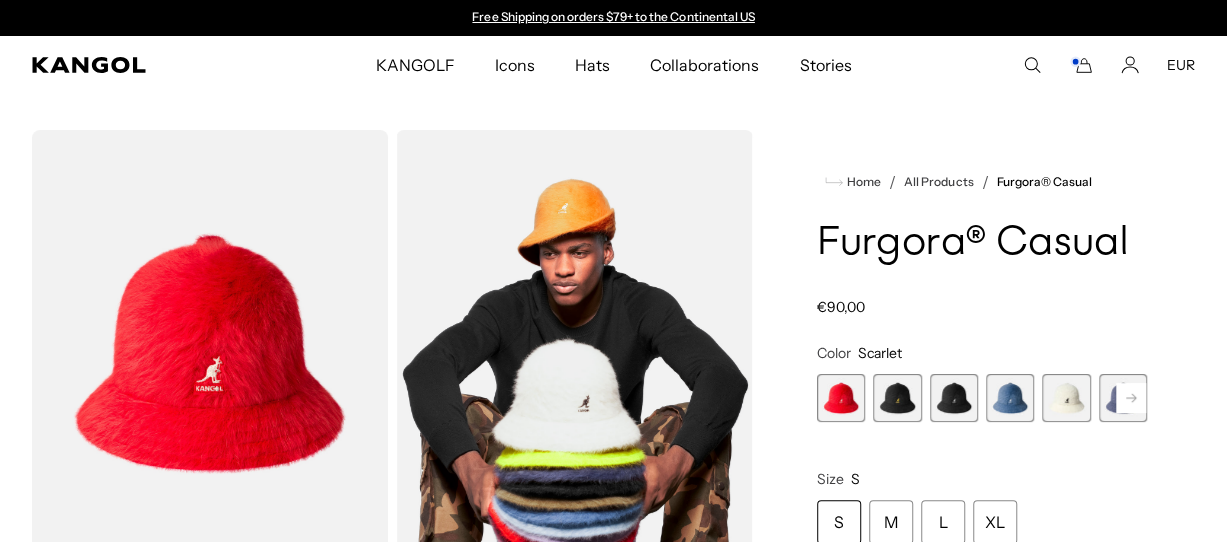 scroll, scrollTop: 0, scrollLeft: 0, axis: both 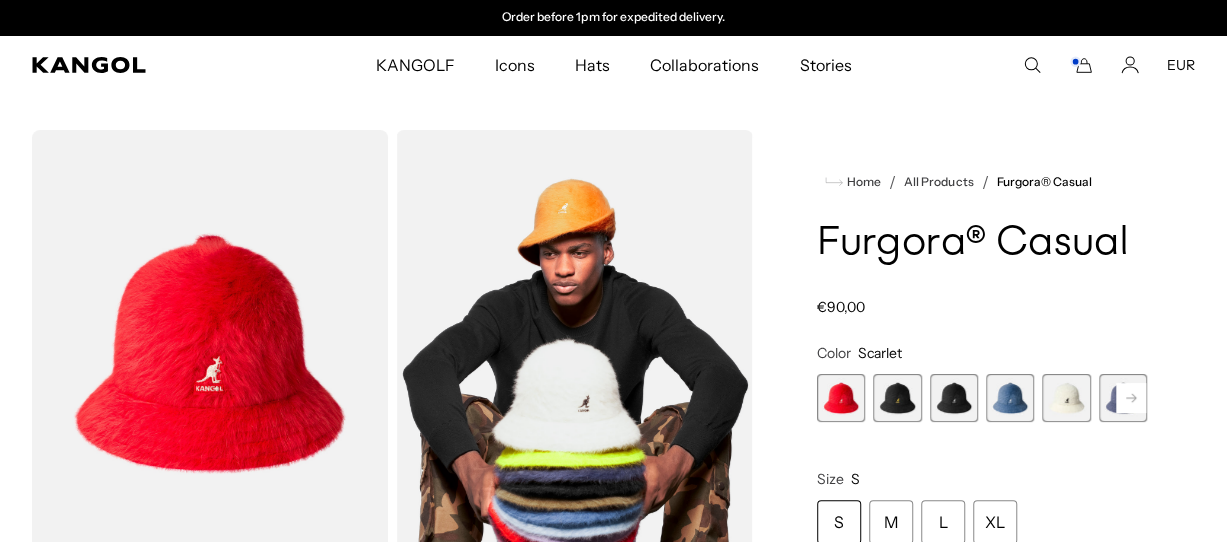 click at bounding box center [897, 398] 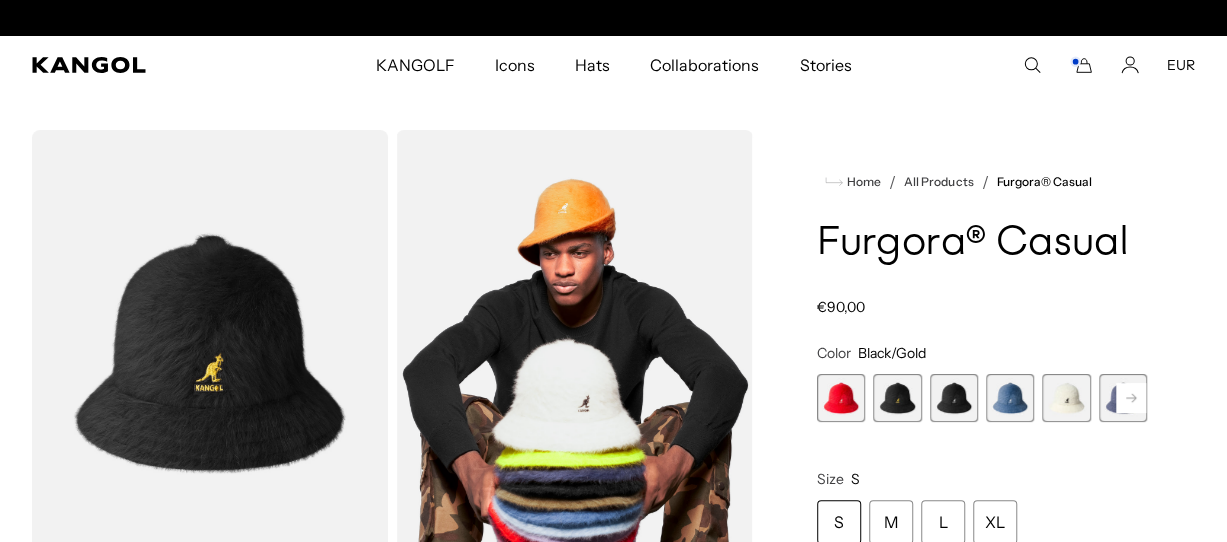 scroll, scrollTop: 0, scrollLeft: 0, axis: both 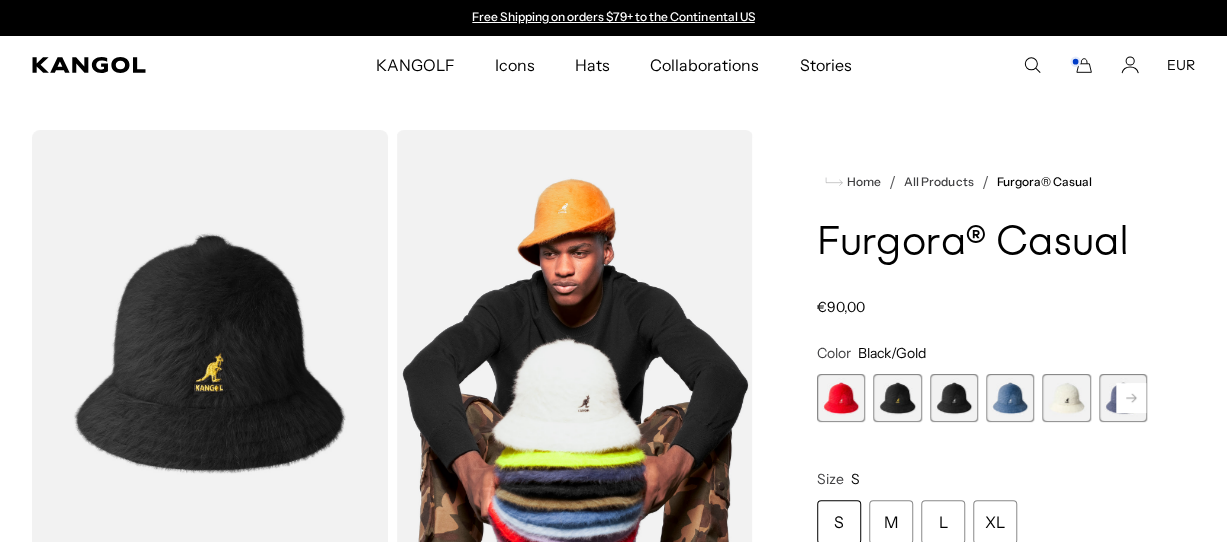 click at bounding box center [954, 398] 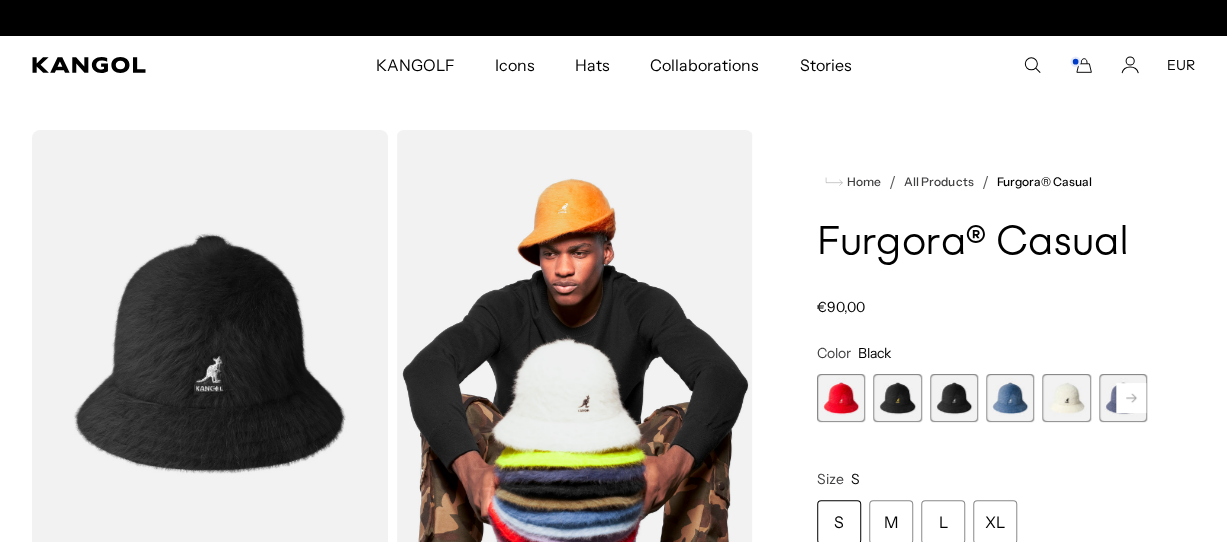 scroll, scrollTop: 0, scrollLeft: 412, axis: horizontal 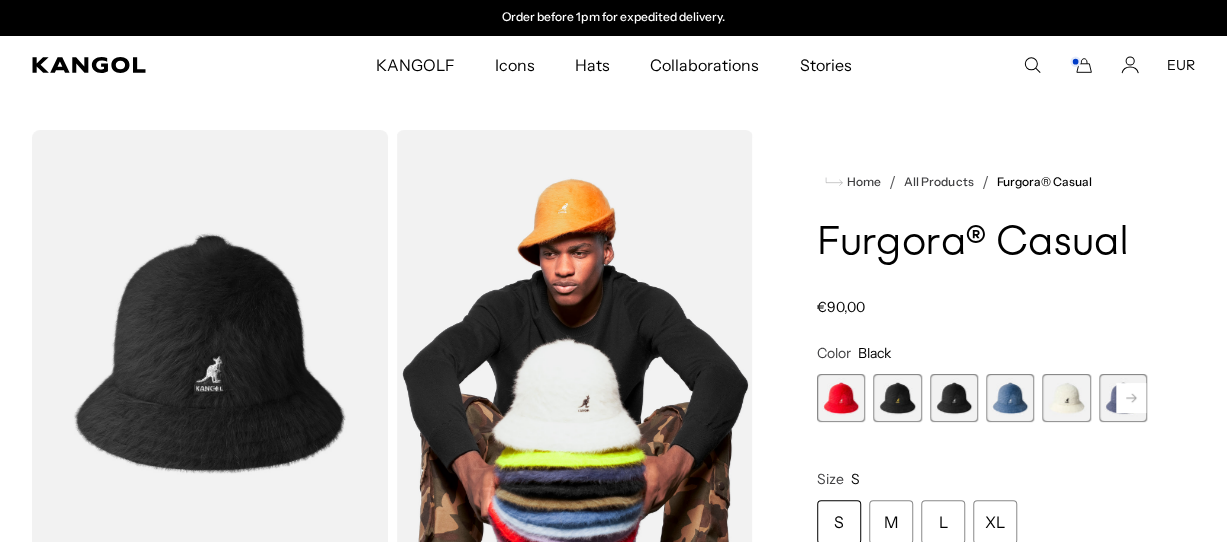click at bounding box center (1010, 398) 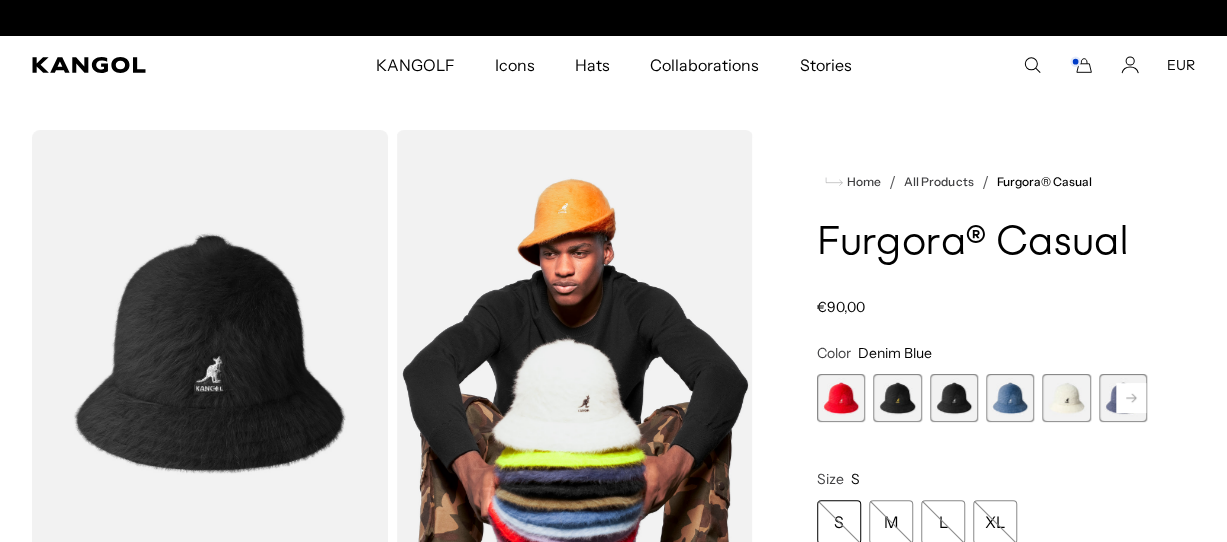 scroll, scrollTop: 0, scrollLeft: 0, axis: both 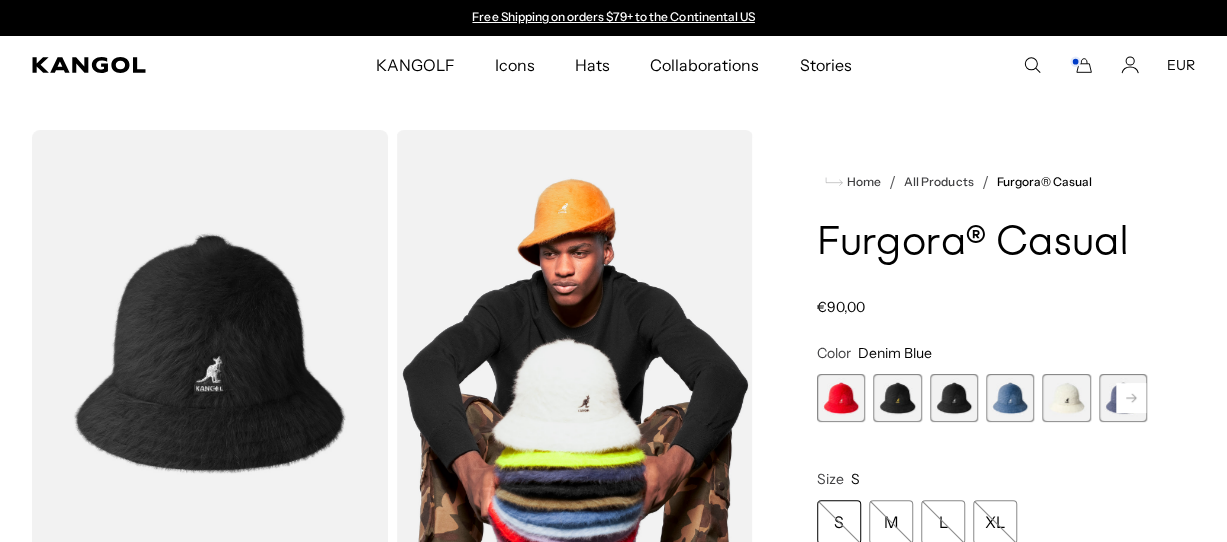 click at bounding box center (954, 398) 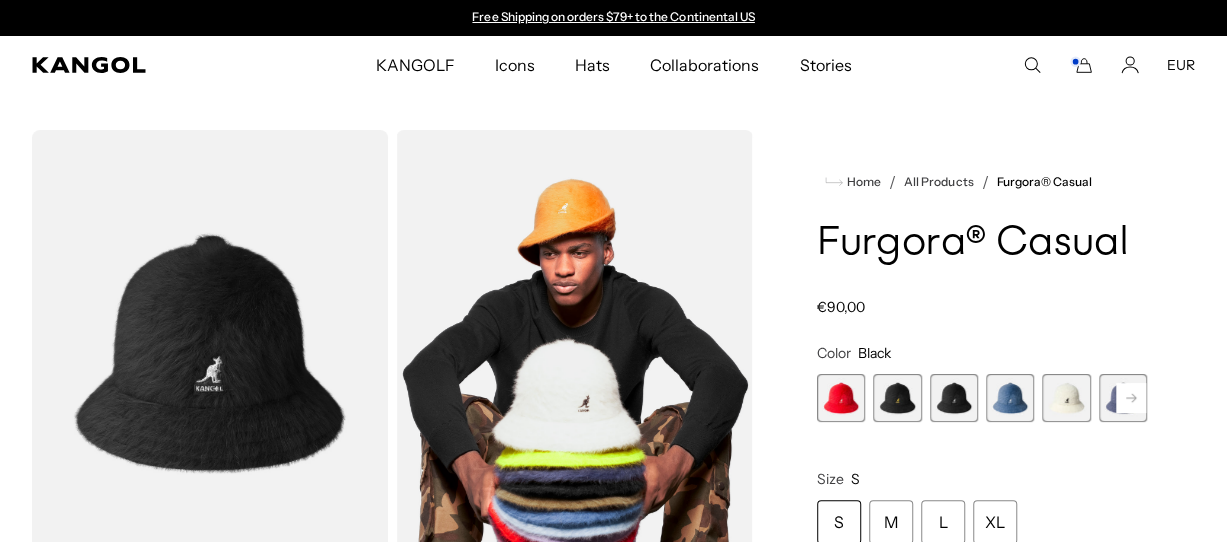 click at bounding box center (897, 398) 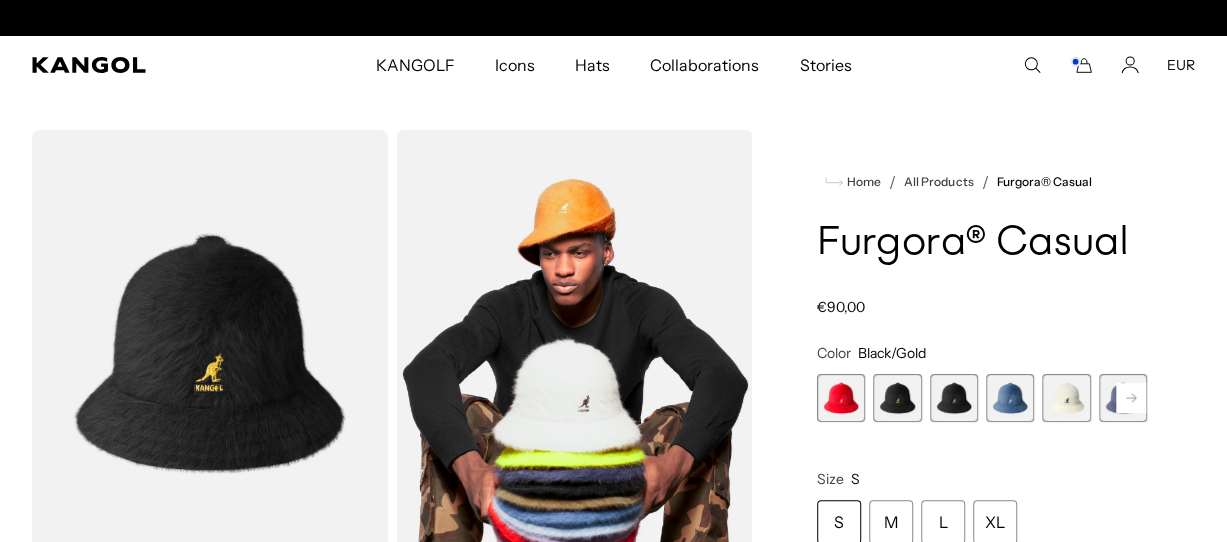 scroll, scrollTop: 0, scrollLeft: 412, axis: horizontal 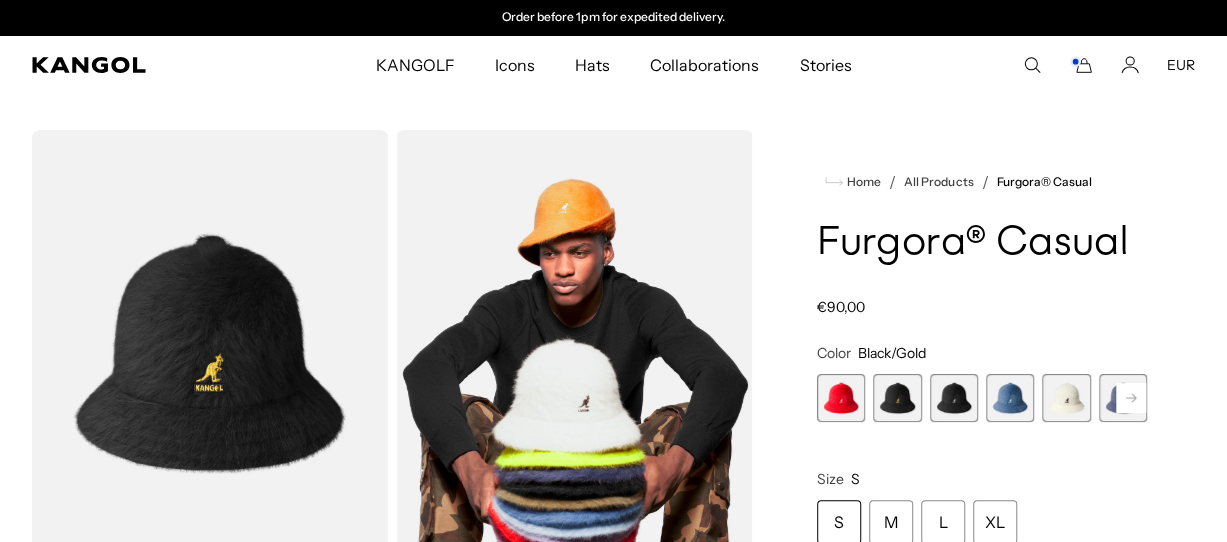 click at bounding box center [841, 398] 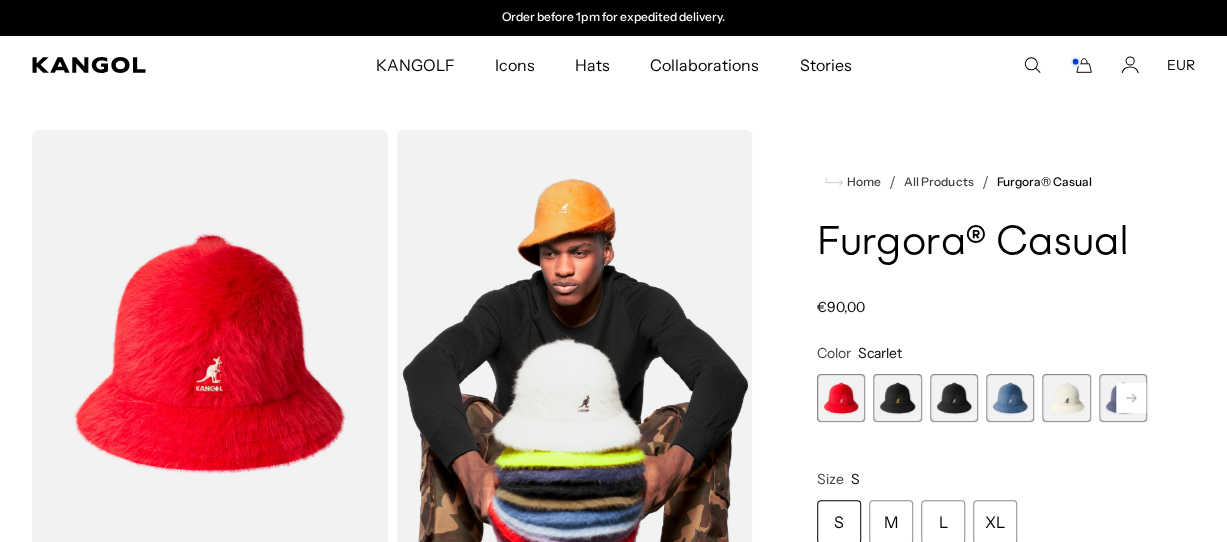 click at bounding box center (1066, 398) 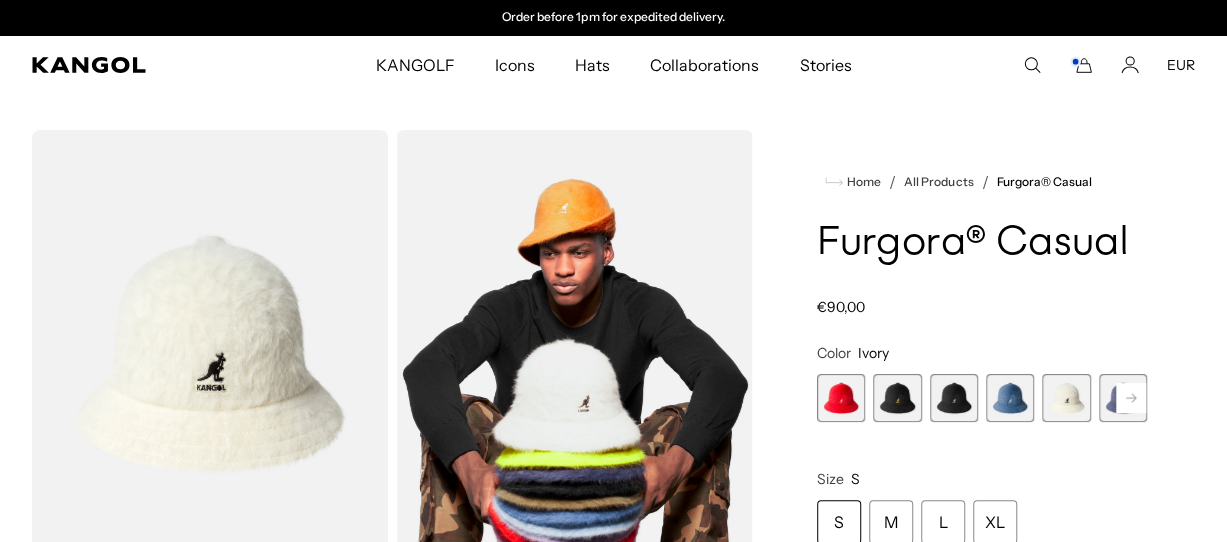 click at bounding box center [1123, 398] 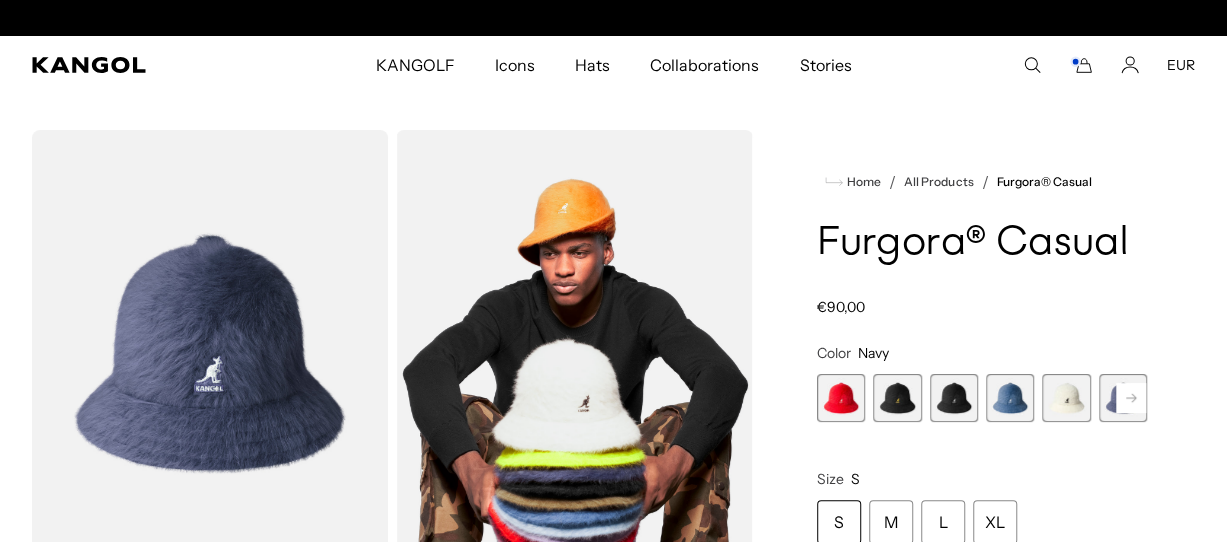 scroll, scrollTop: 0, scrollLeft: 0, axis: both 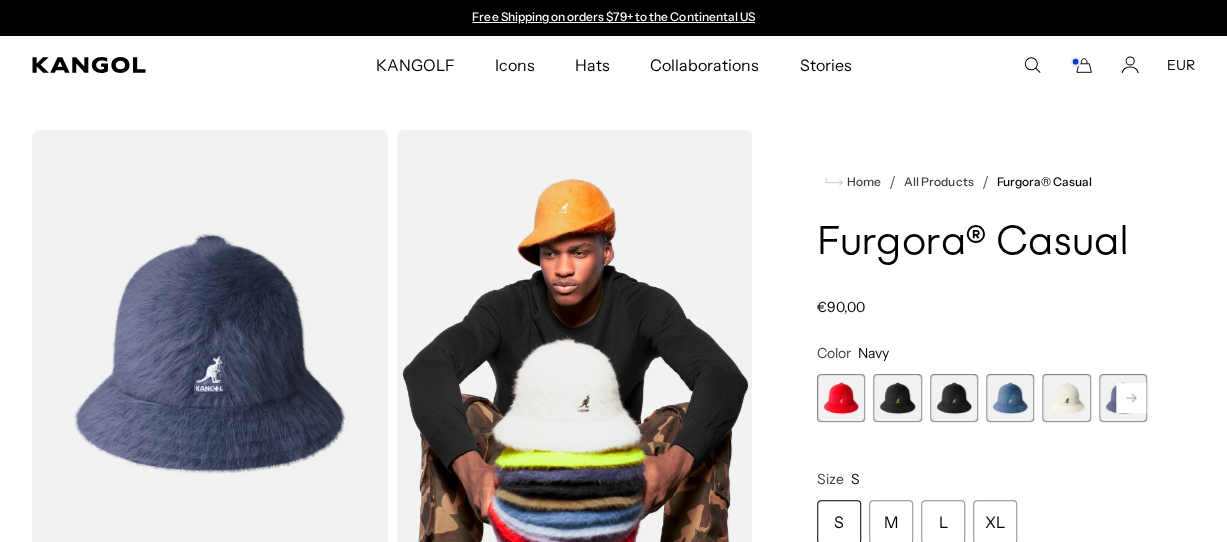click 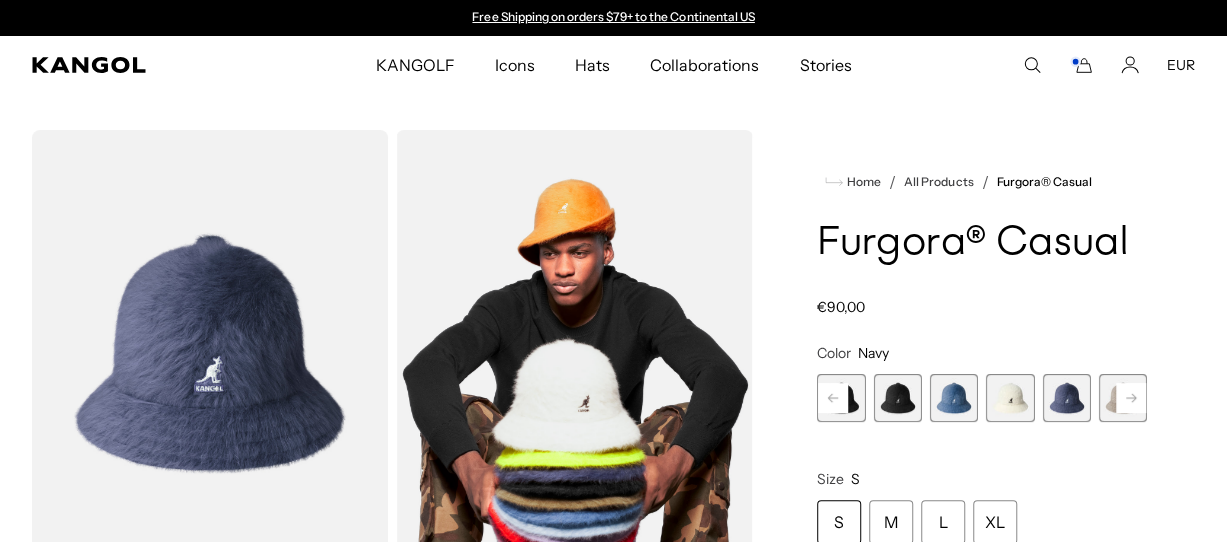 click 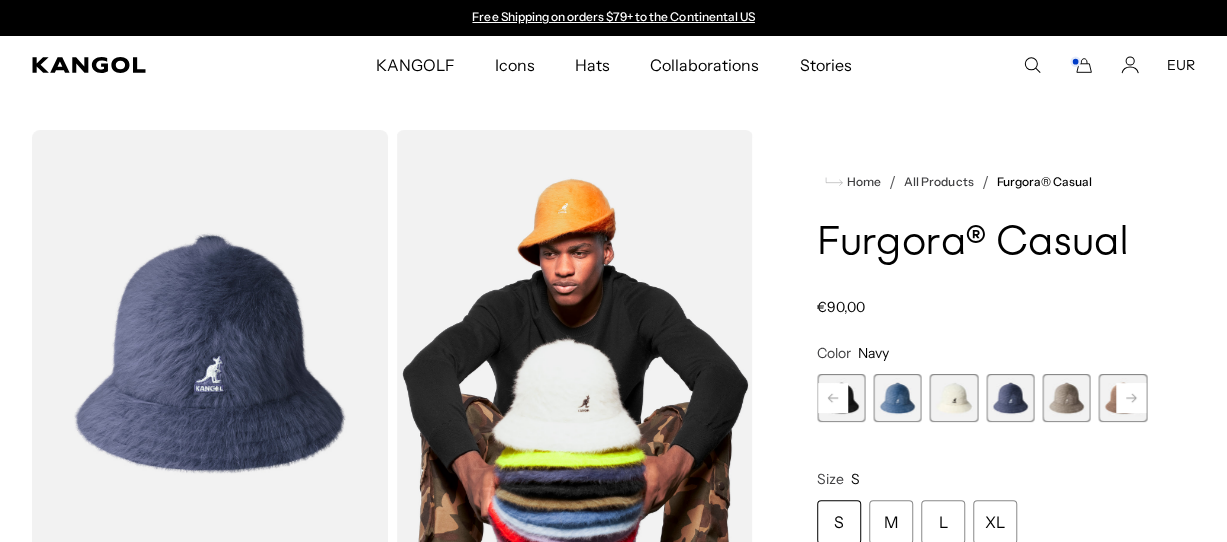 click 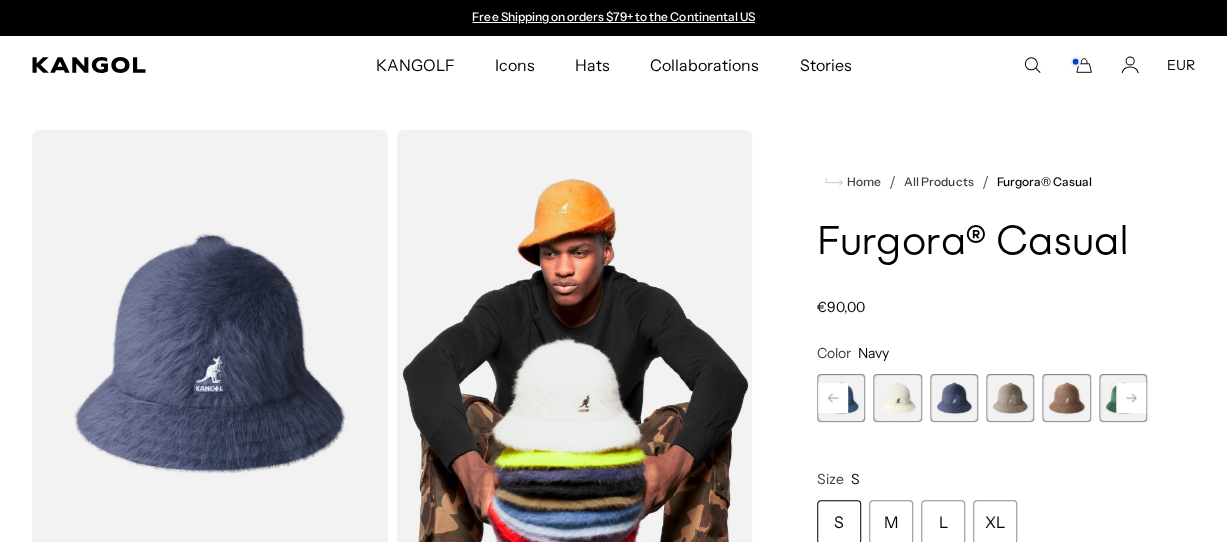 click 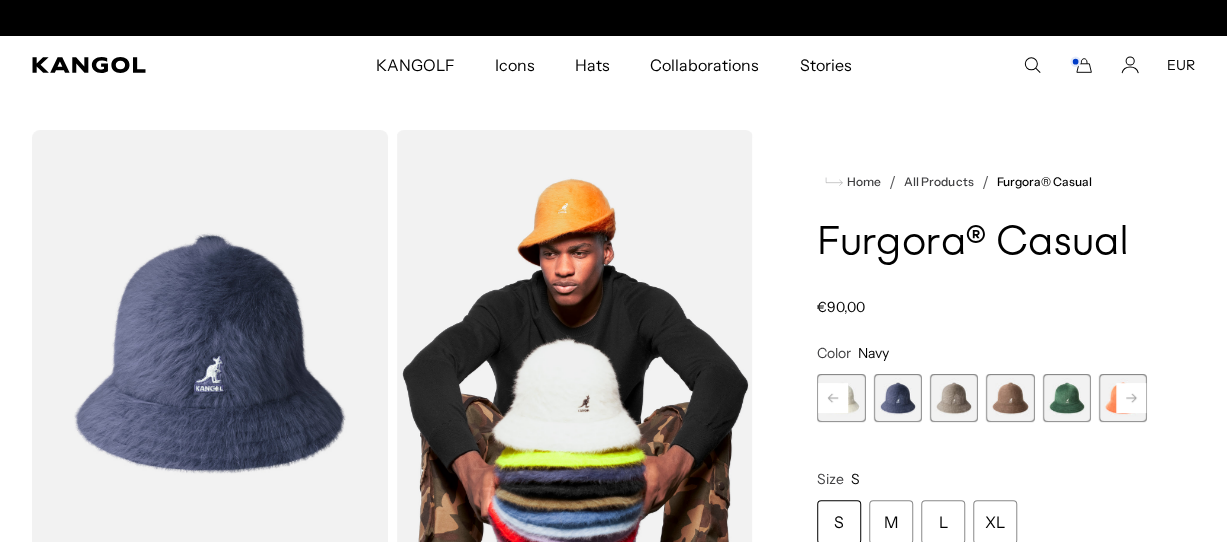 click 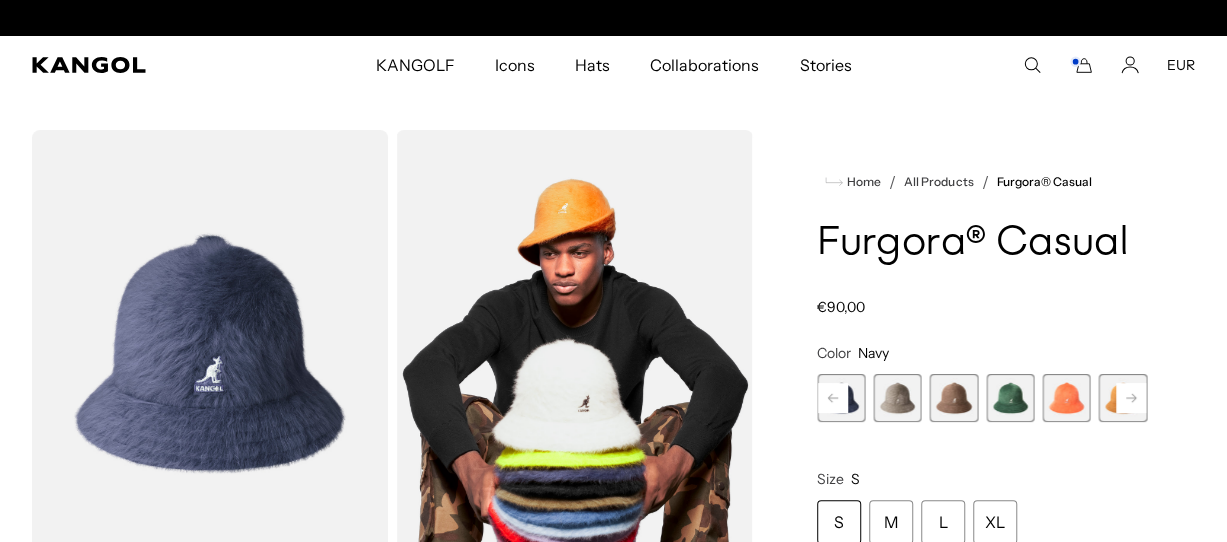 scroll, scrollTop: 0, scrollLeft: 412, axis: horizontal 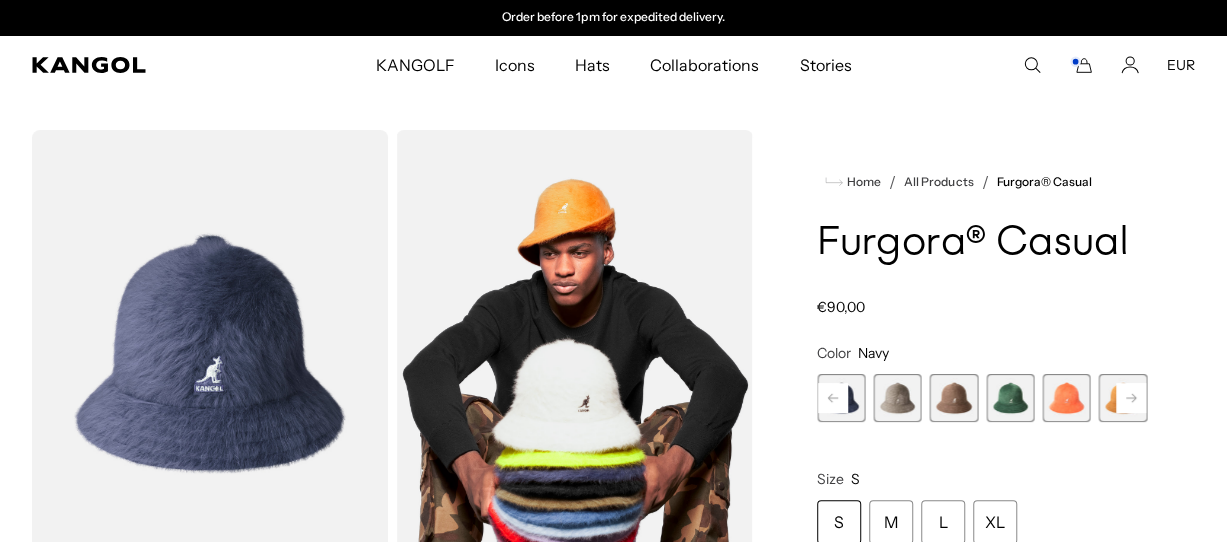 click at bounding box center [897, 398] 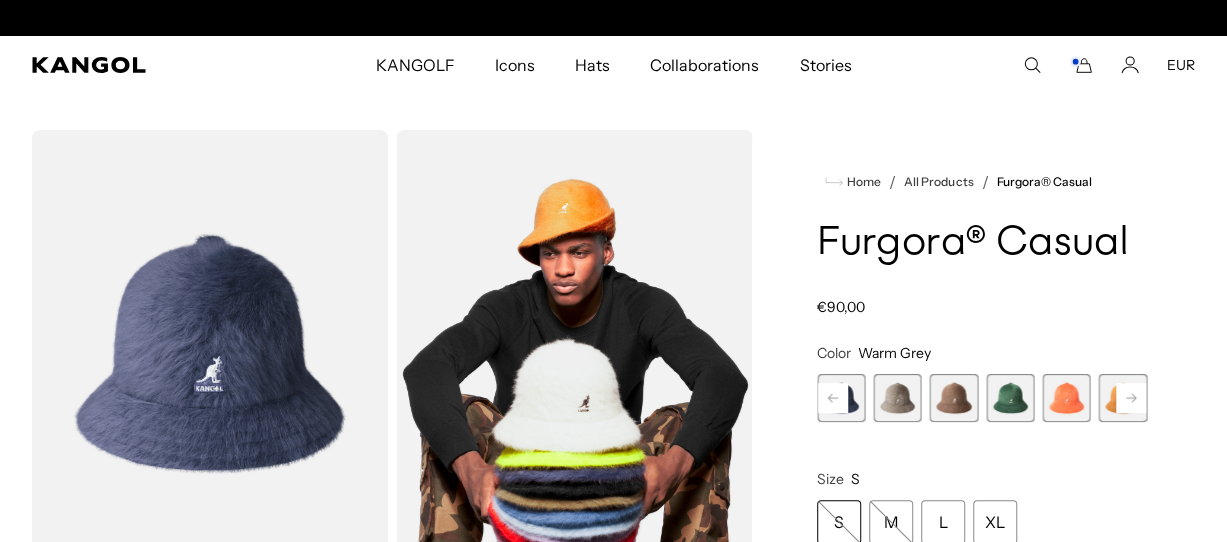 scroll, scrollTop: 0, scrollLeft: 0, axis: both 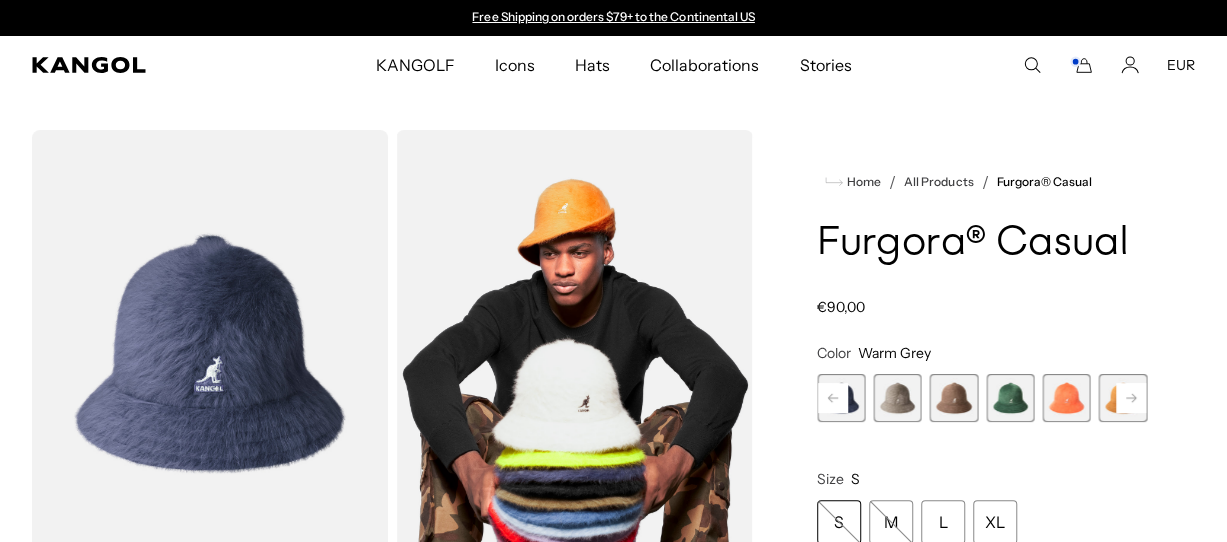 click at bounding box center (897, 398) 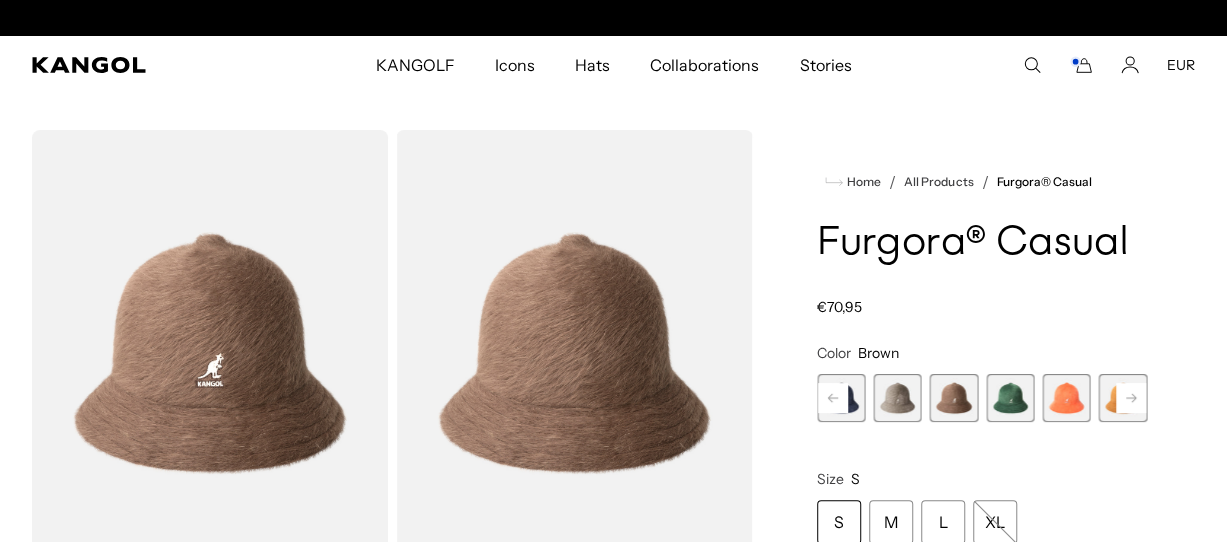 scroll, scrollTop: 0, scrollLeft: 0, axis: both 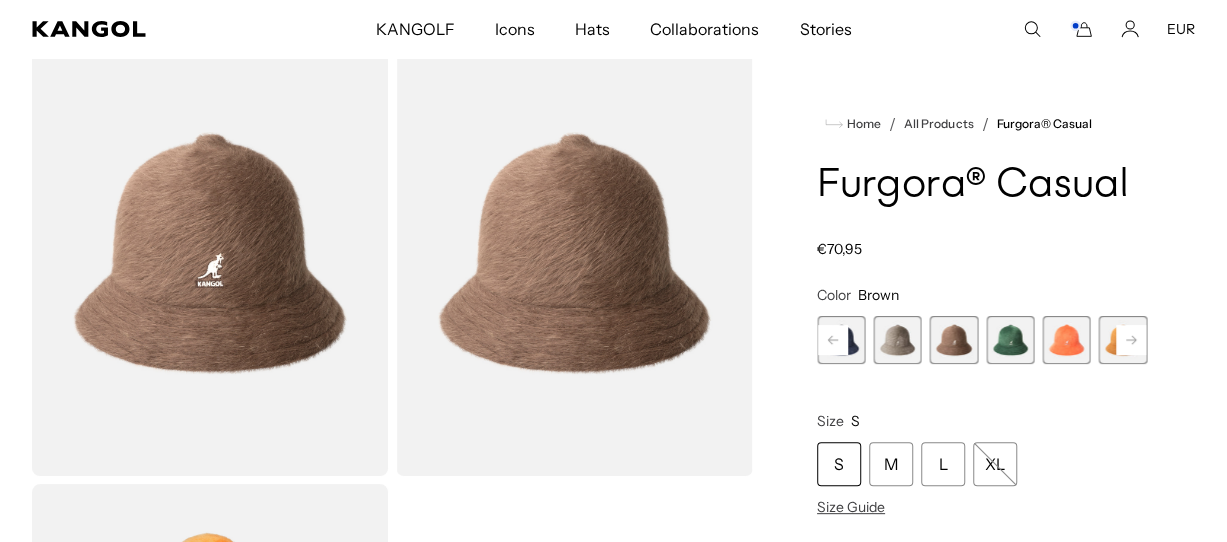click at bounding box center [1010, 340] 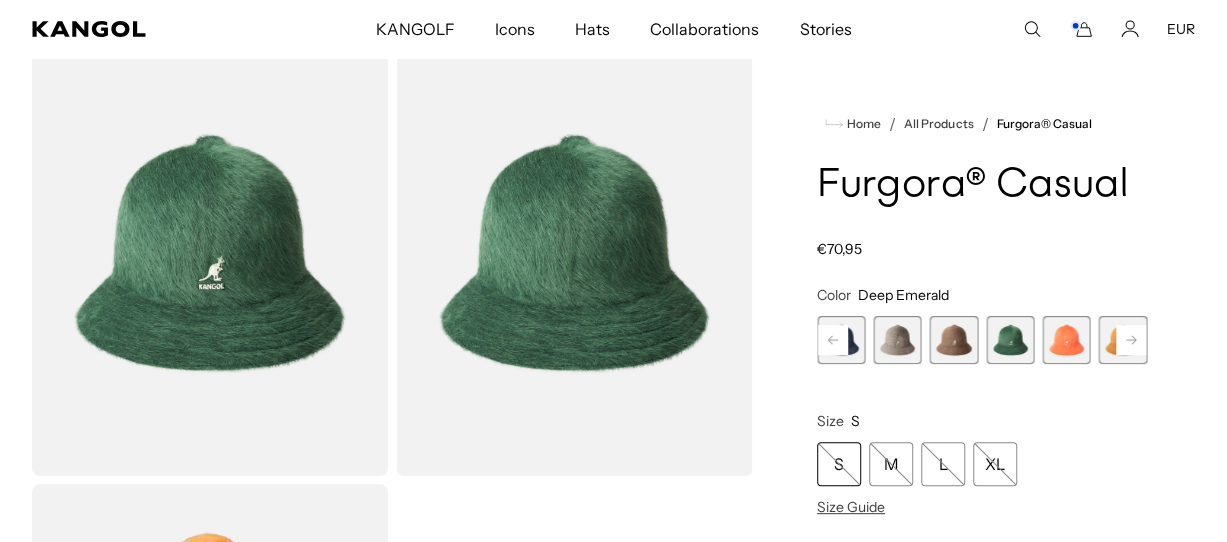 scroll, scrollTop: 0, scrollLeft: 0, axis: both 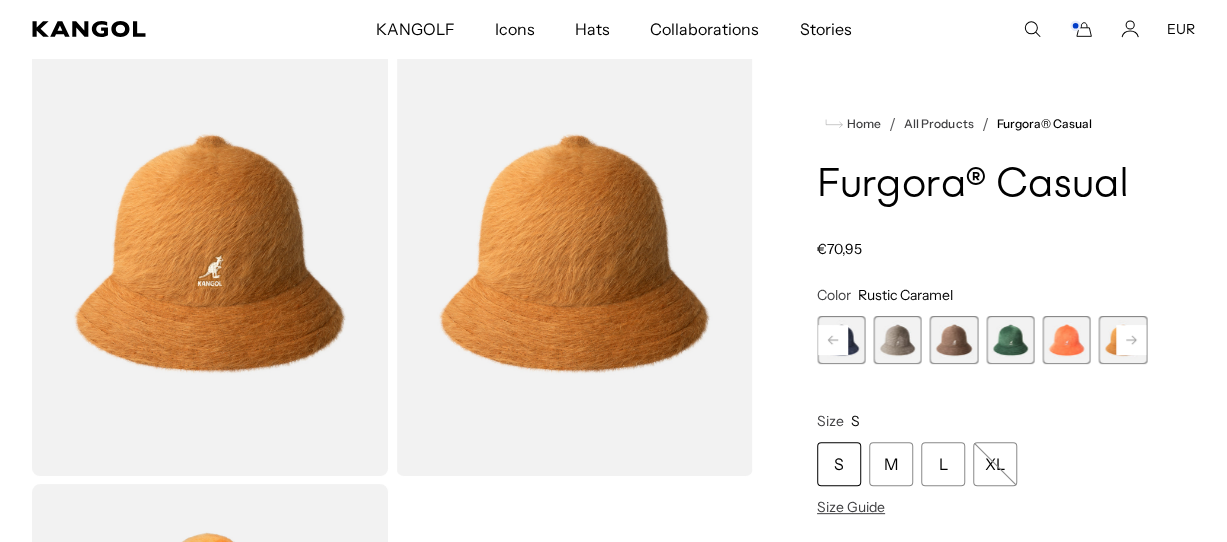 click 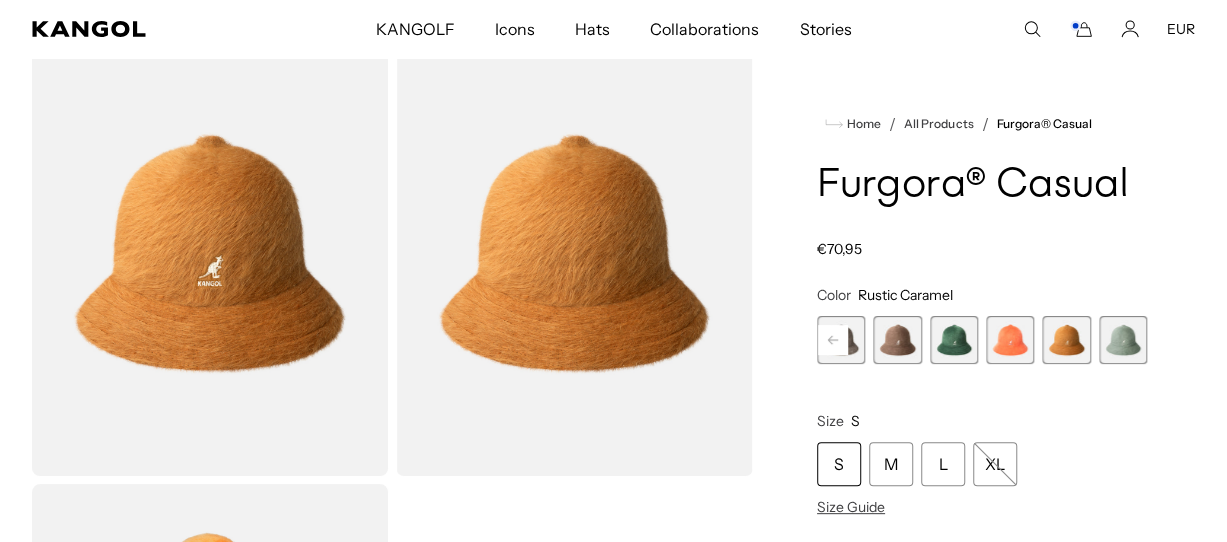 click at bounding box center (1123, 340) 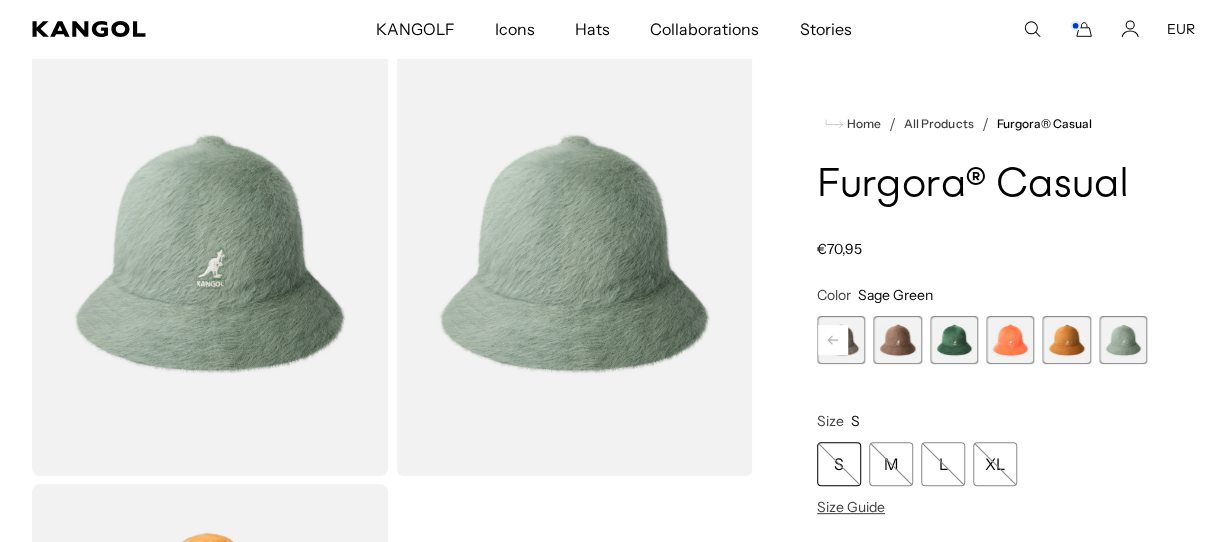 scroll, scrollTop: 0, scrollLeft: 412, axis: horizontal 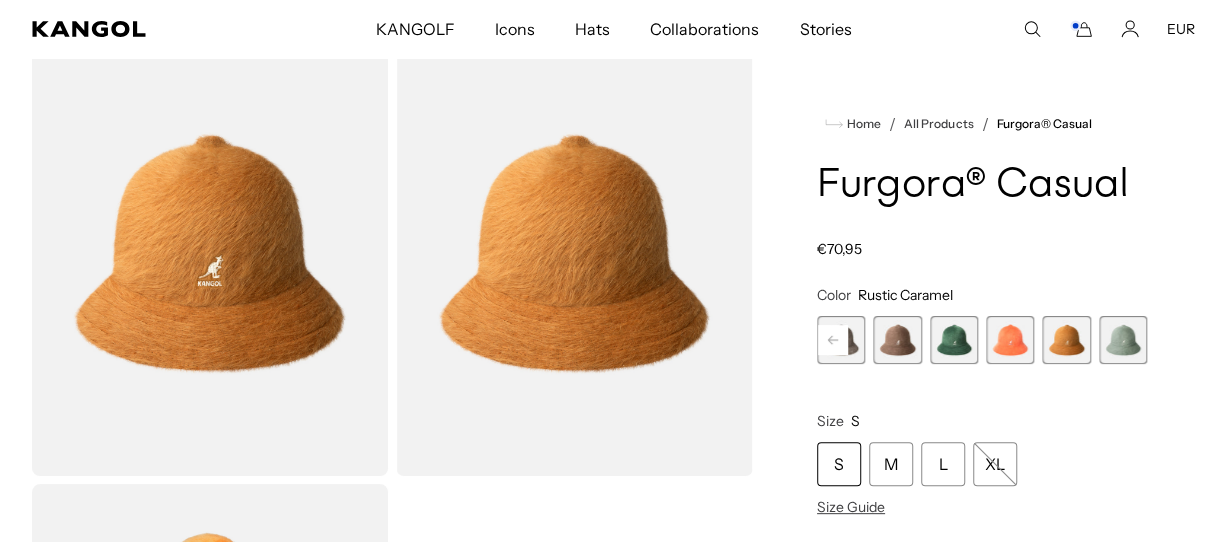 click 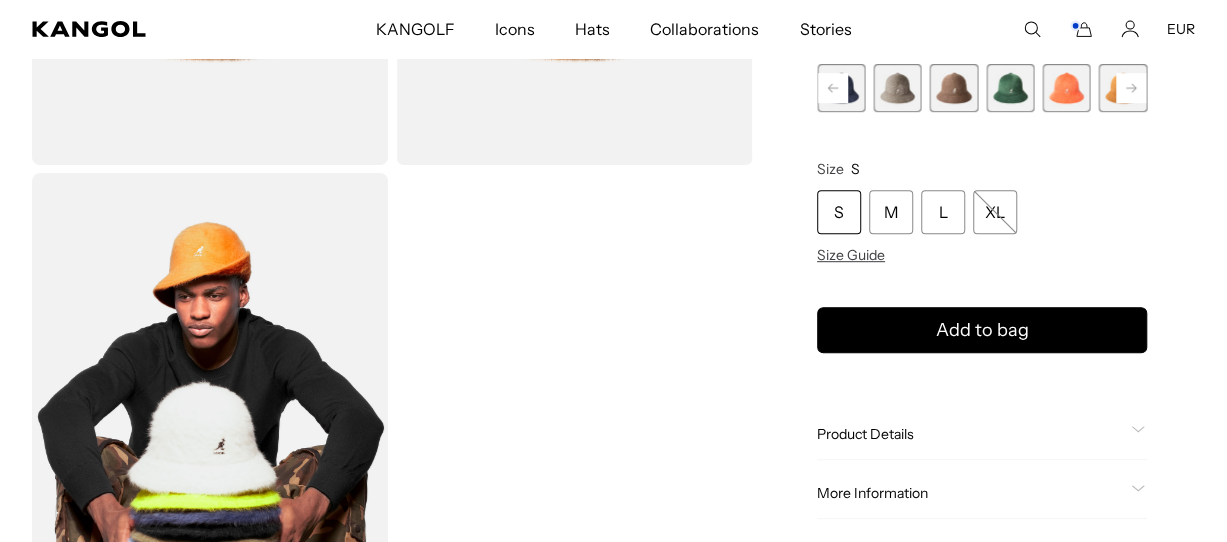 scroll, scrollTop: 500, scrollLeft: 0, axis: vertical 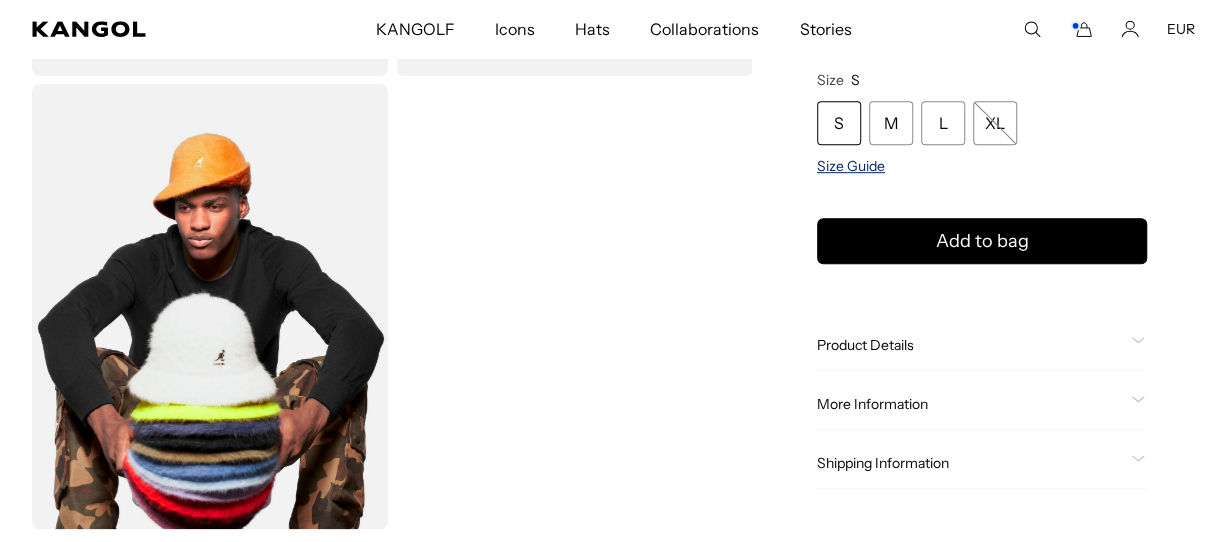 click on "Size Guide" at bounding box center [851, 166] 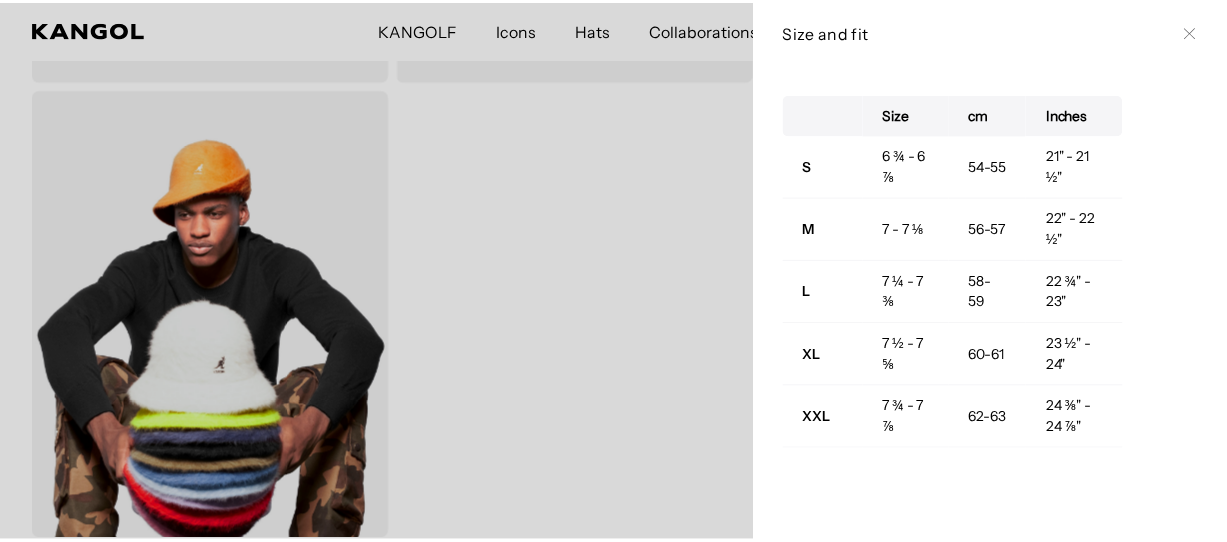 scroll, scrollTop: 0, scrollLeft: 412, axis: horizontal 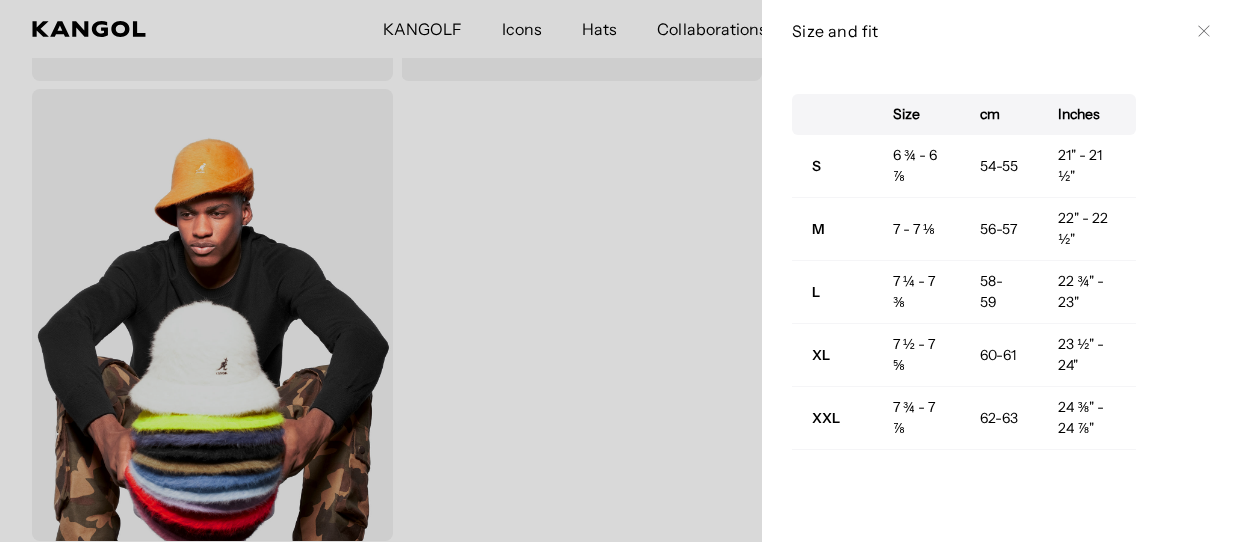 click 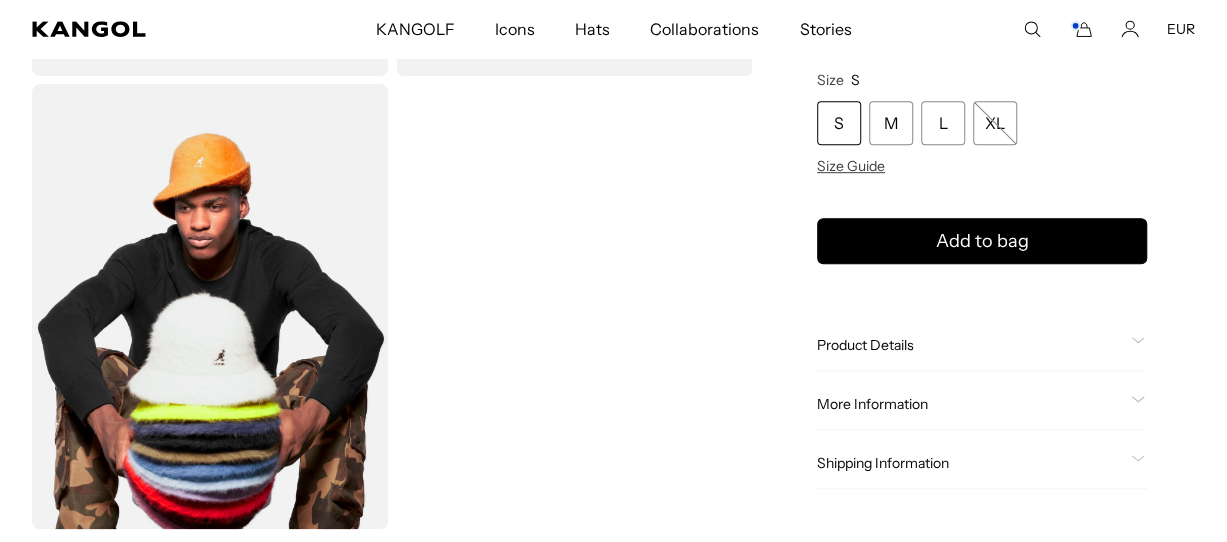scroll, scrollTop: 0, scrollLeft: 0, axis: both 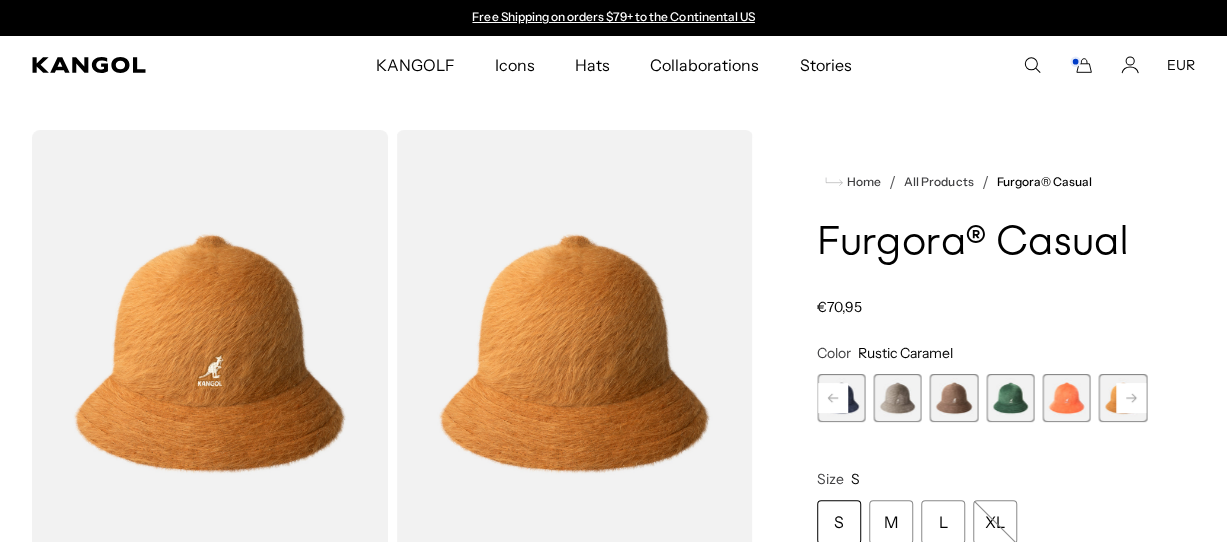 click at bounding box center [1066, 398] 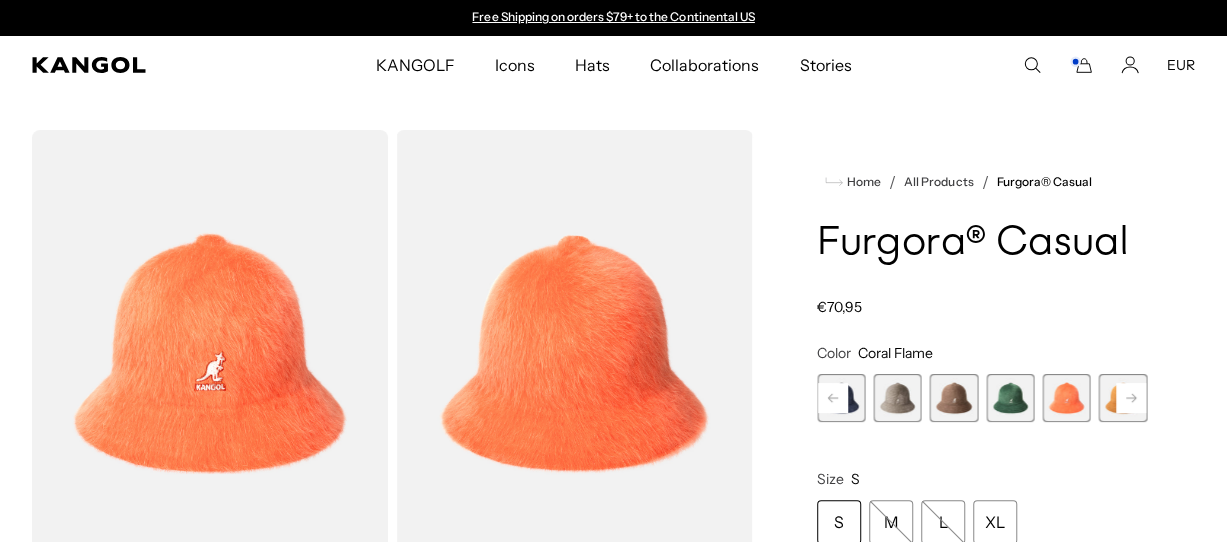 click 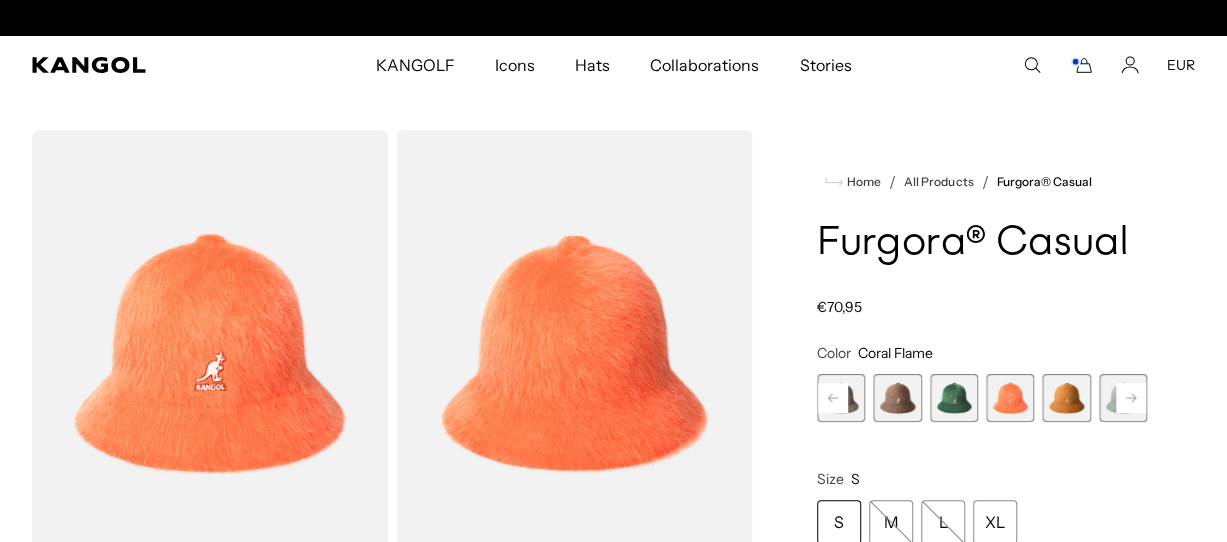 scroll, scrollTop: 0, scrollLeft: 412, axis: horizontal 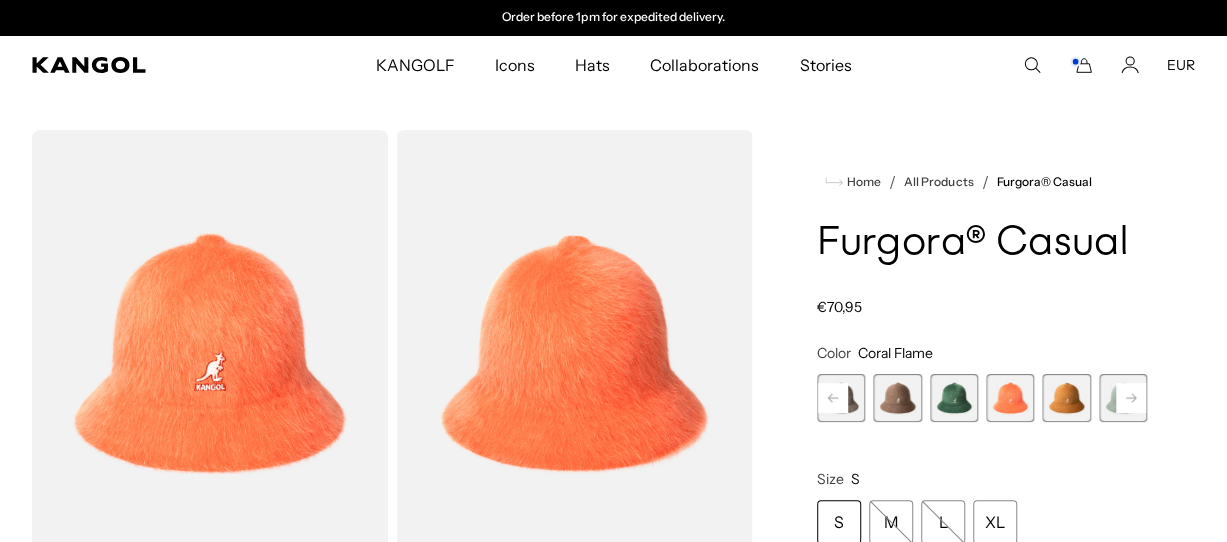 click on "Previous
Next
Scarlet
Variant sold out or unavailable
Black/Gold
Variant sold out or unavailable
Black
Variant sold out or unavailable
Denim Blue
Variant sold out or unavailable
Ivory
Variant sold out or unavailable
Navy
Variant sold out or unavailable
Warm Grey" at bounding box center (982, 398) 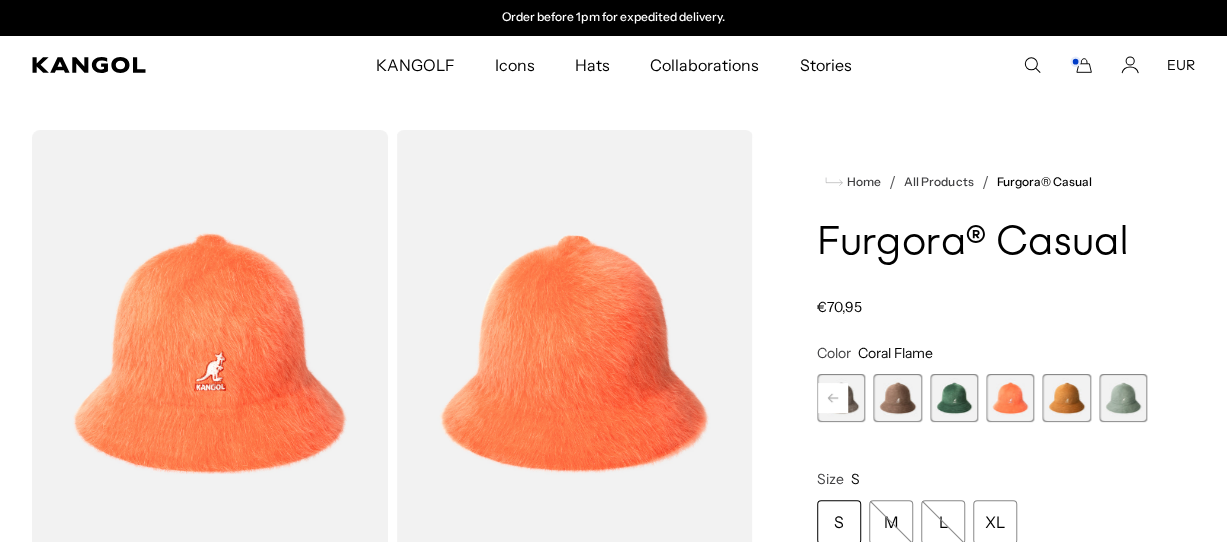 click at bounding box center (1123, 398) 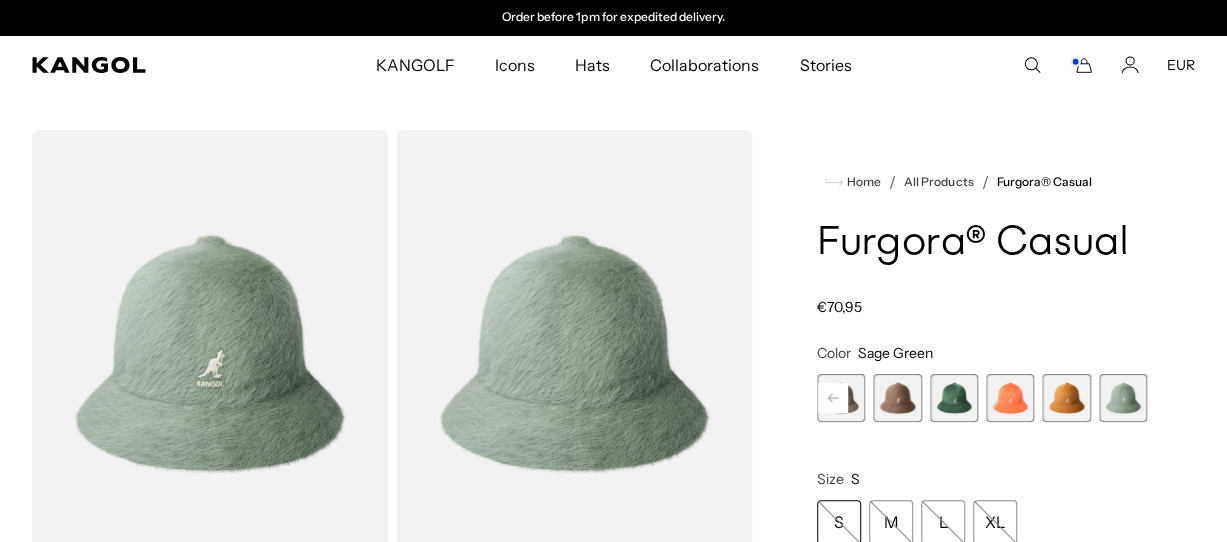 click at bounding box center [1066, 398] 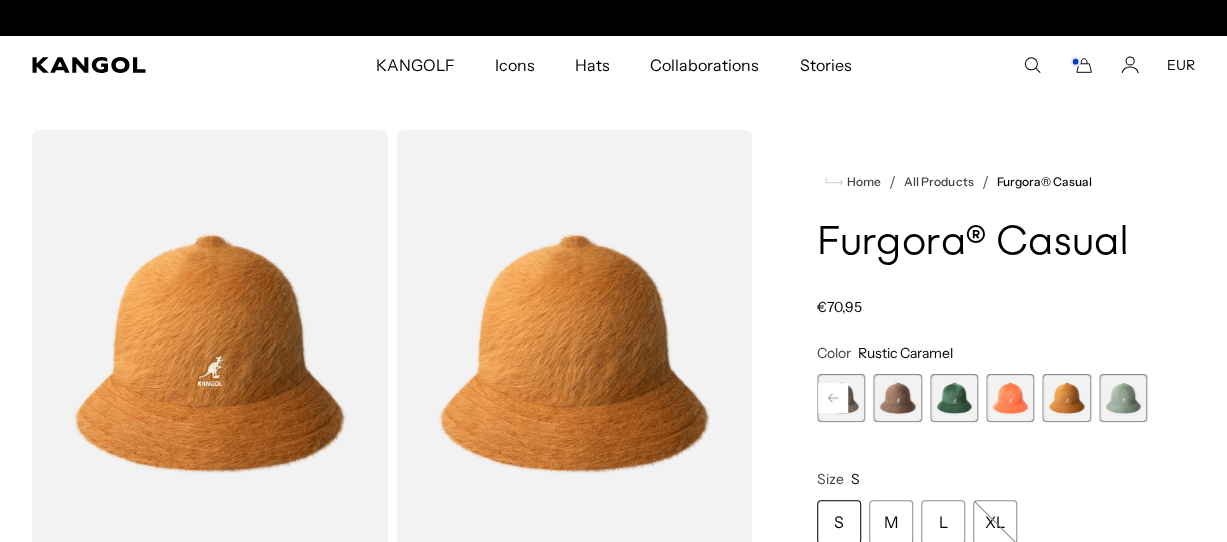 scroll, scrollTop: 0, scrollLeft: 412, axis: horizontal 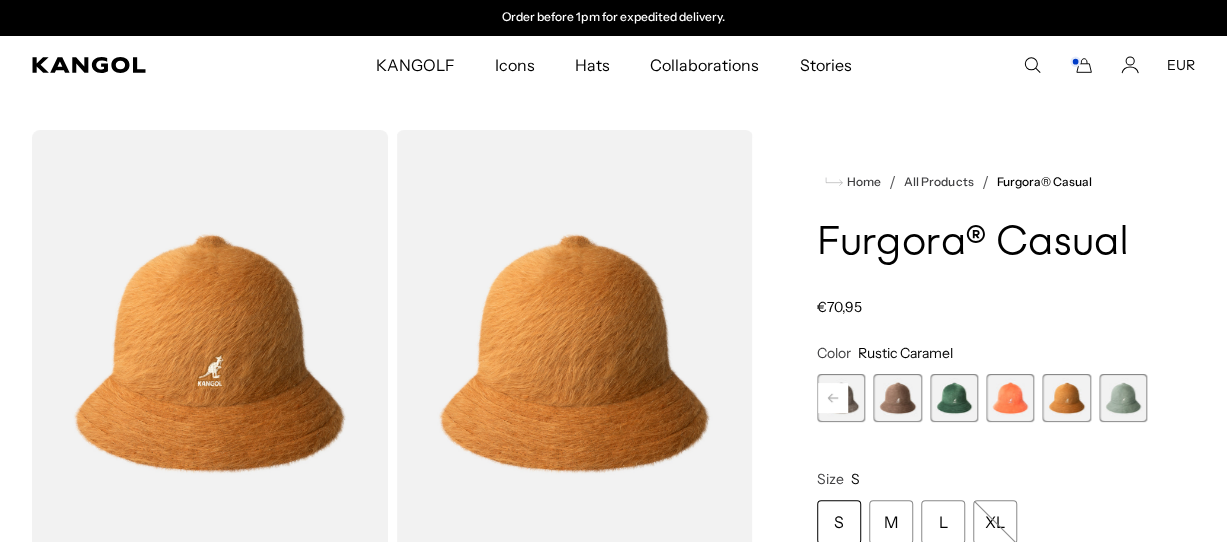 click 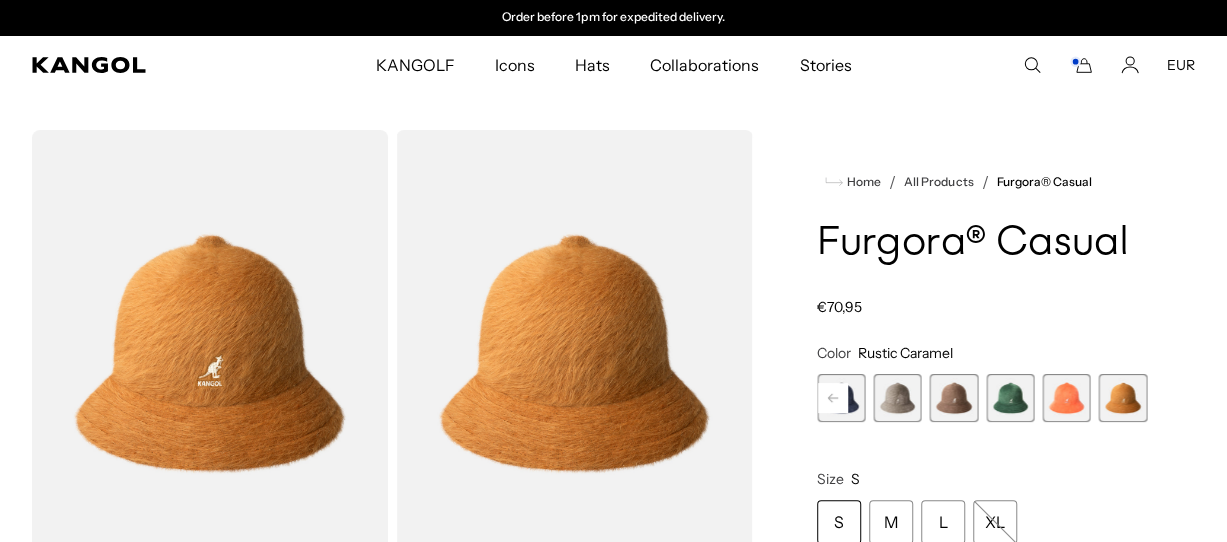 click 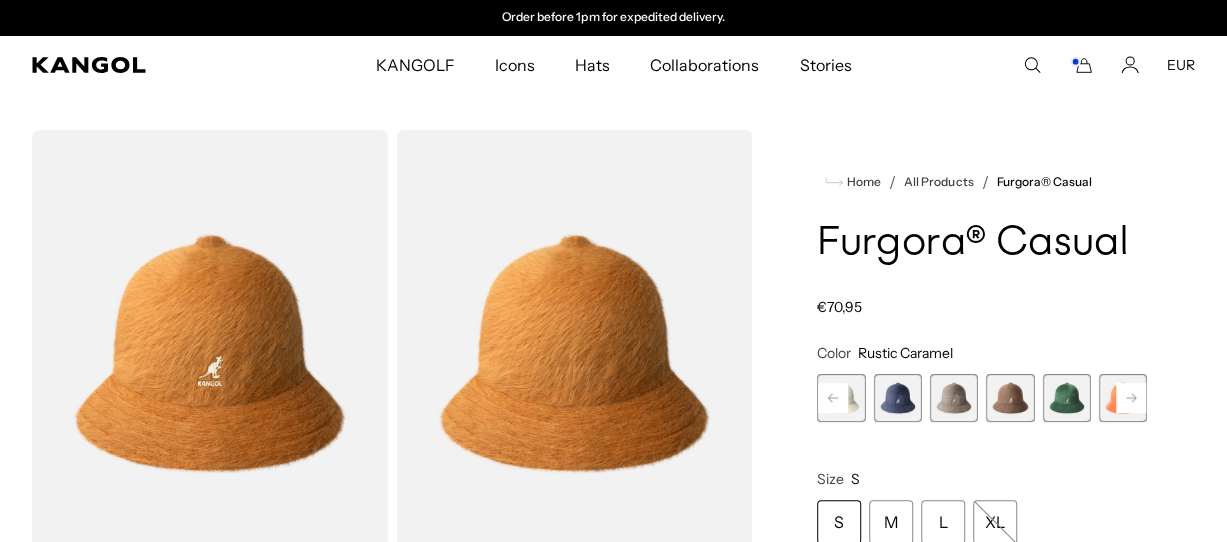 click 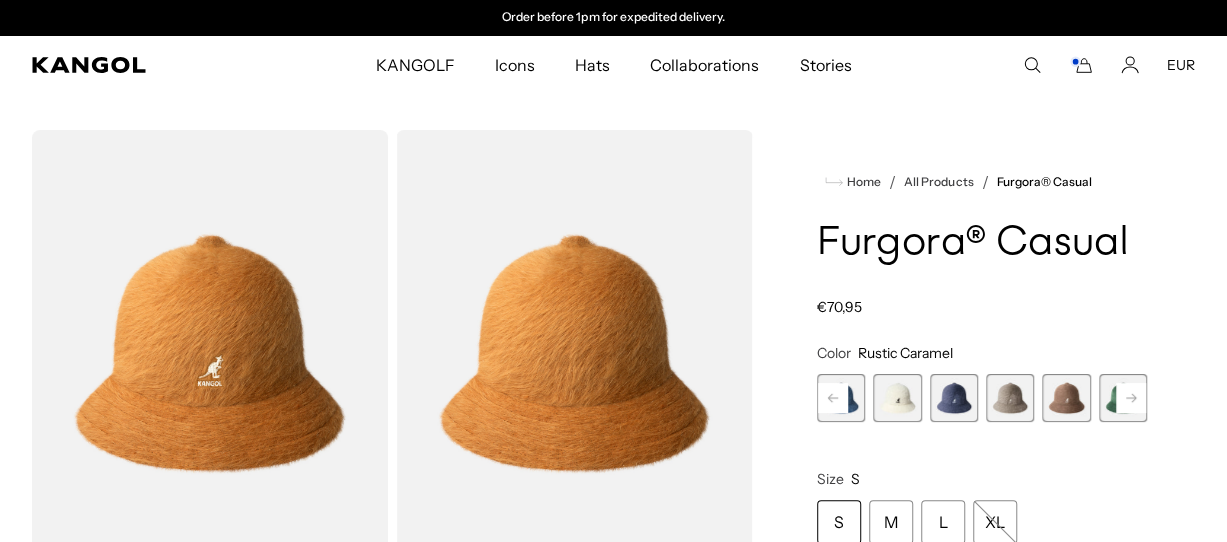 click 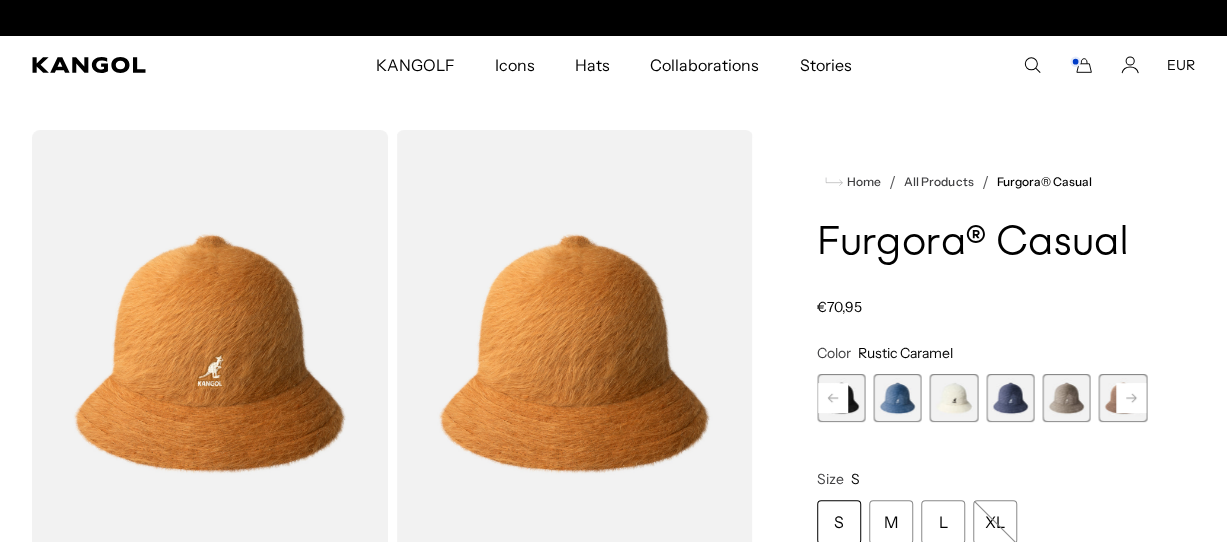 click 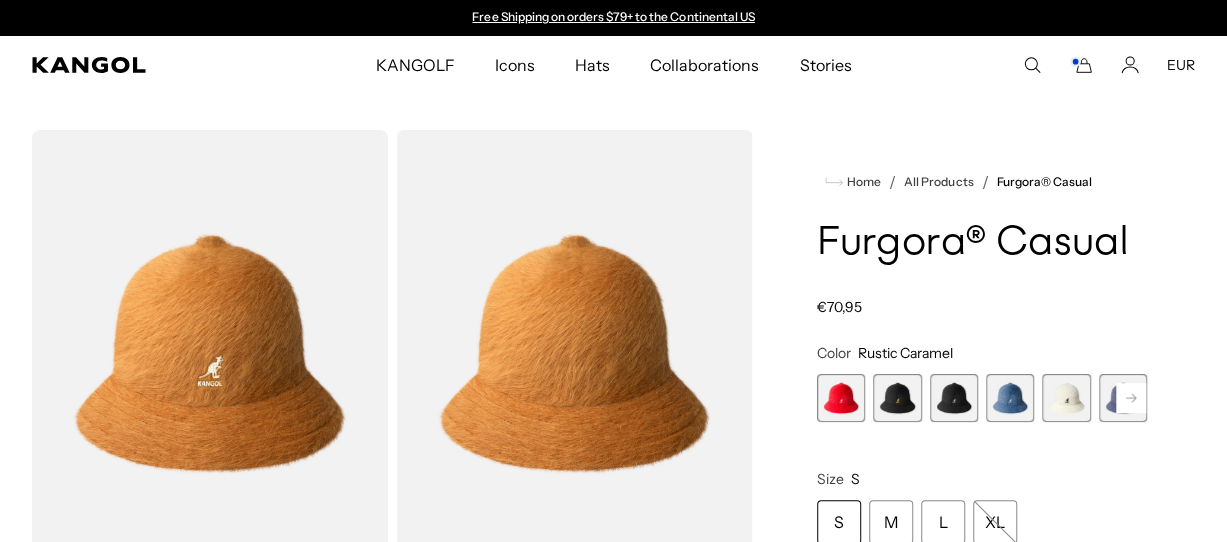 click at bounding box center [954, 398] 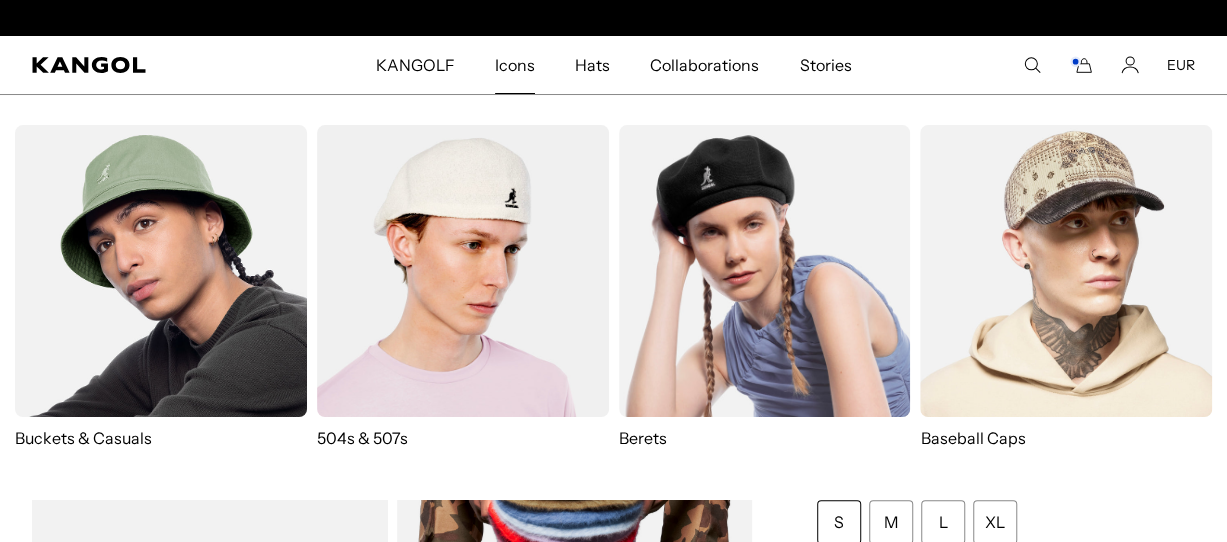 scroll, scrollTop: 0, scrollLeft: 0, axis: both 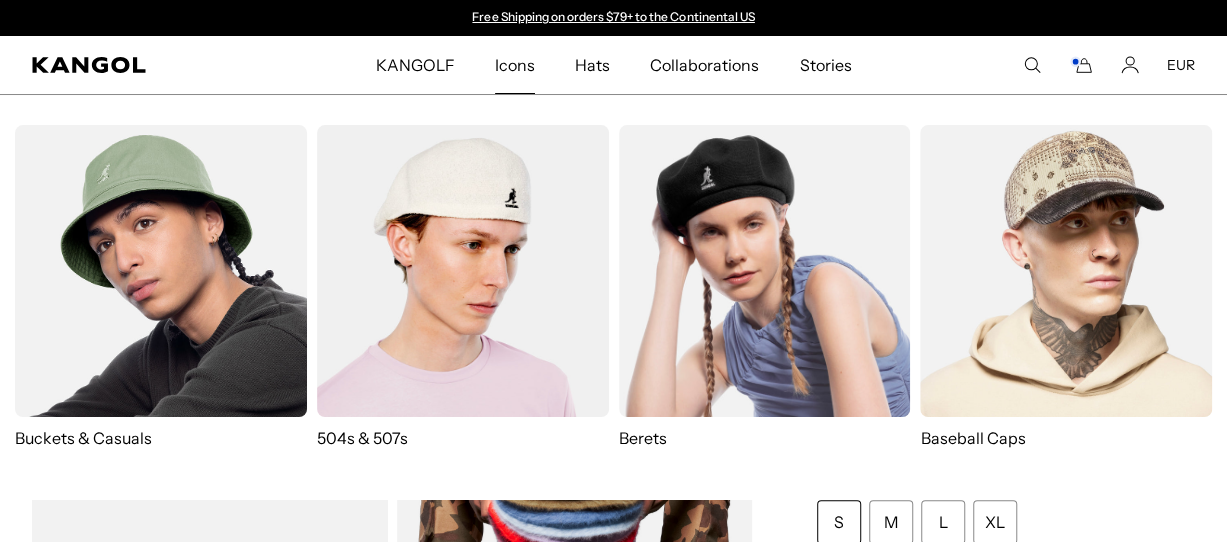 click on "Buckets & Casuals" at bounding box center [161, 438] 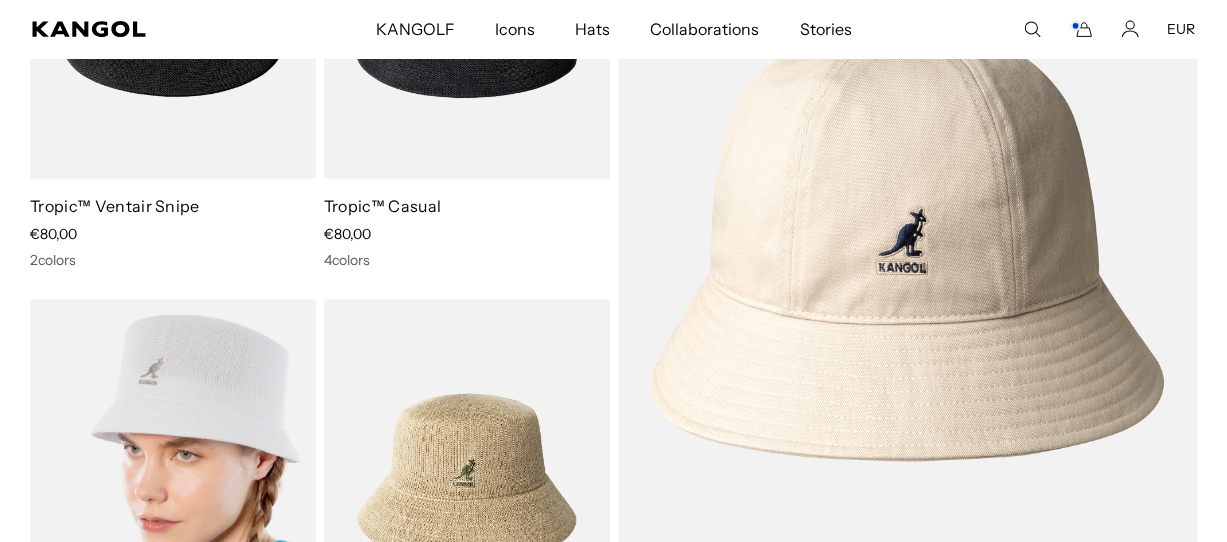 scroll, scrollTop: 400, scrollLeft: 0, axis: vertical 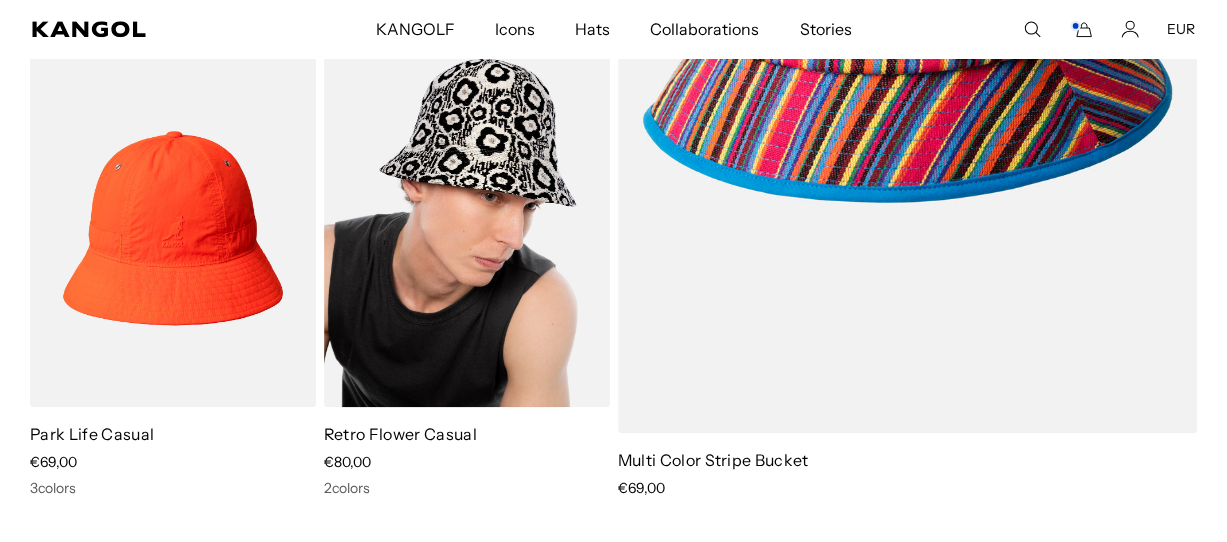 click on "Retro Flower Casual" at bounding box center [400, 434] 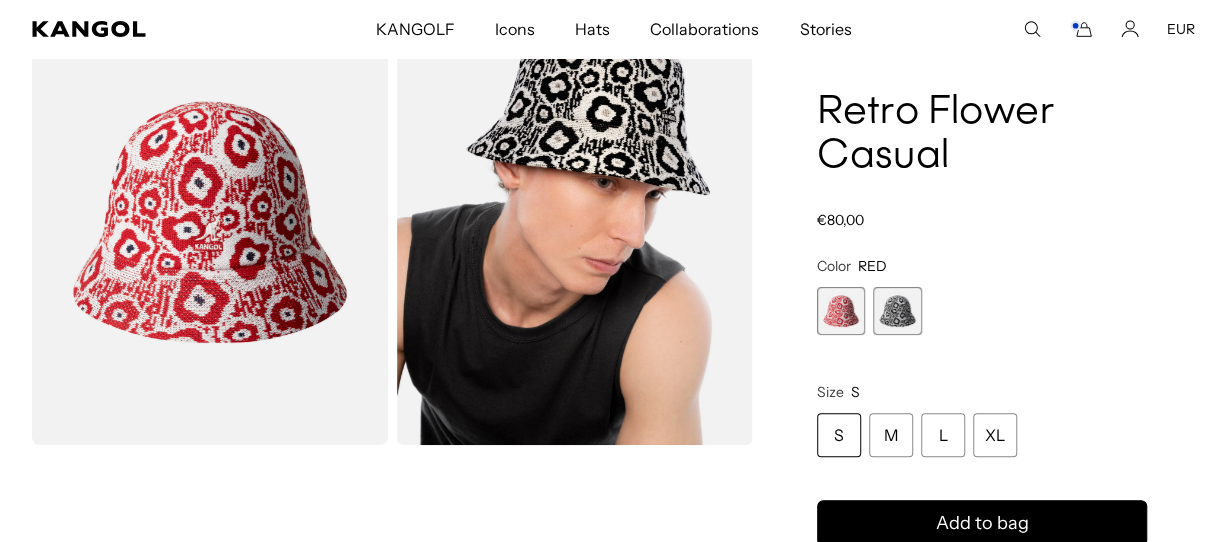 scroll, scrollTop: 100, scrollLeft: 0, axis: vertical 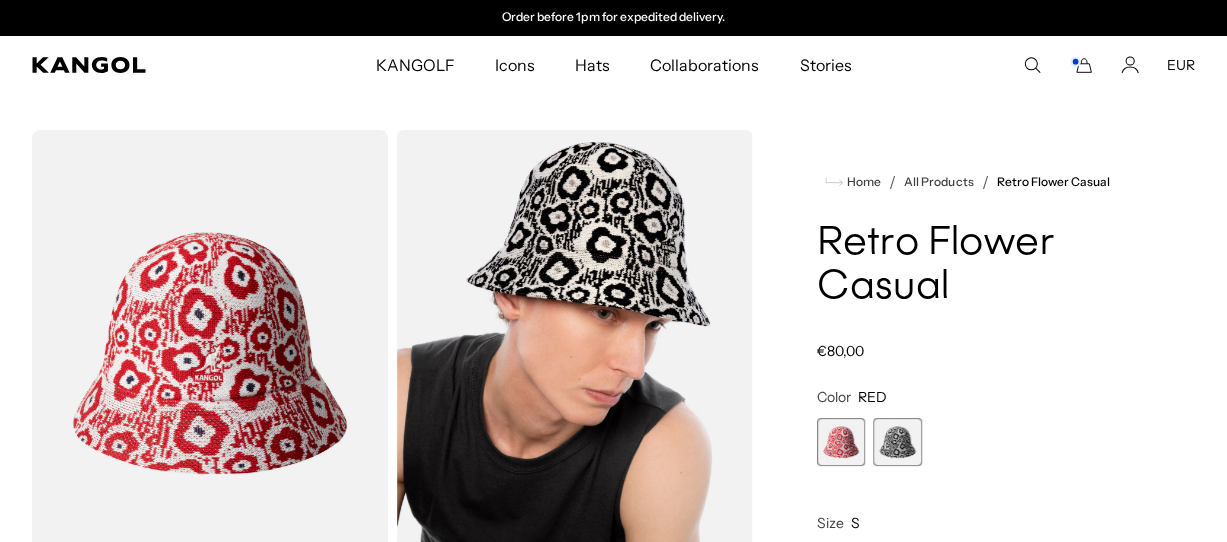 click at bounding box center [897, 442] 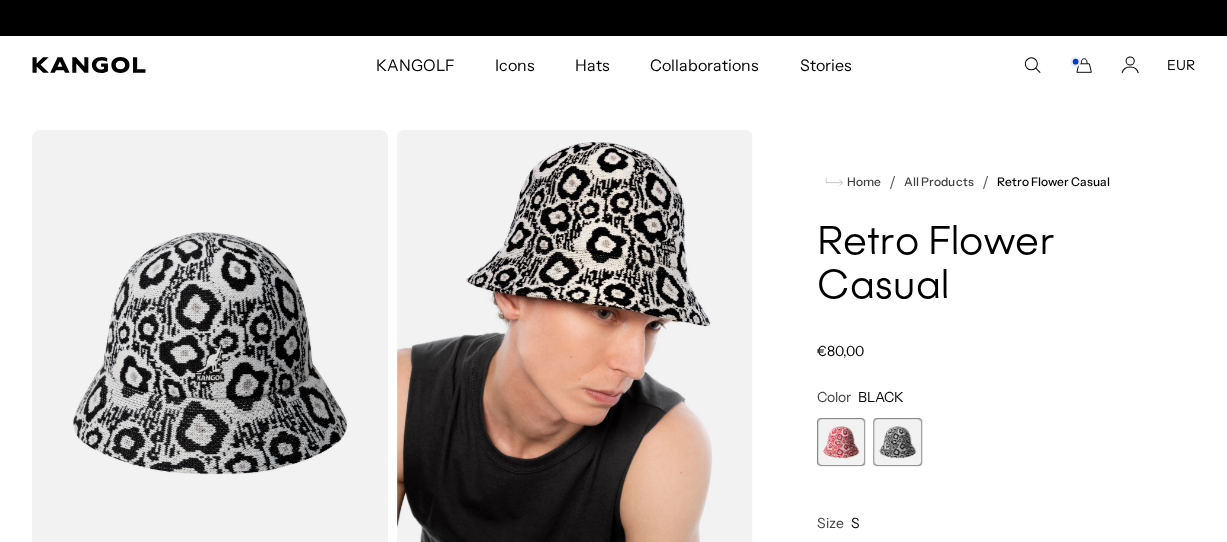 scroll, scrollTop: 0, scrollLeft: 0, axis: both 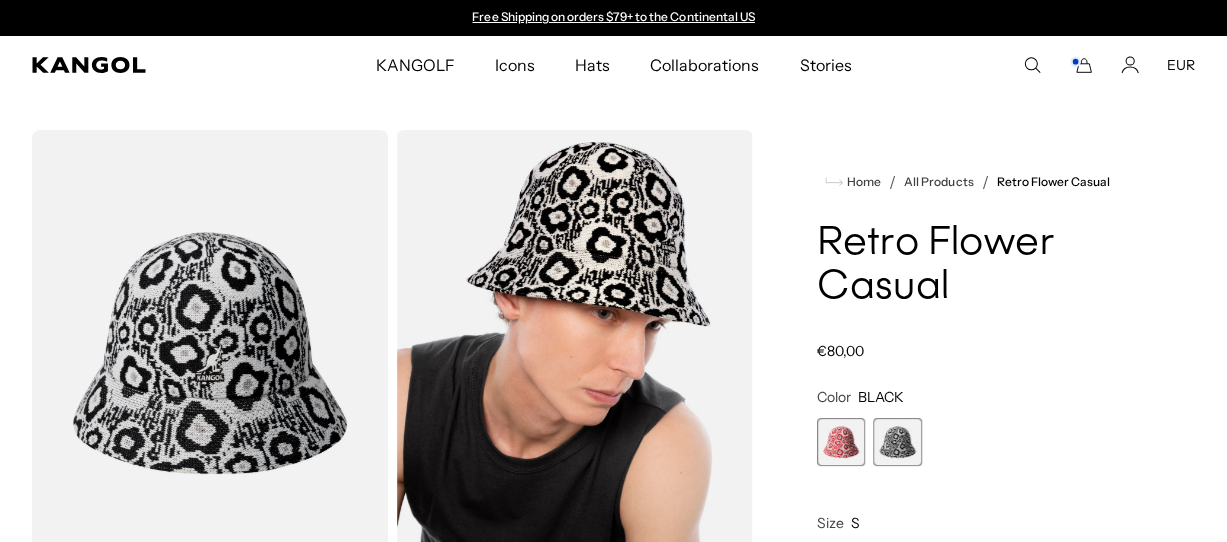 click at bounding box center [841, 442] 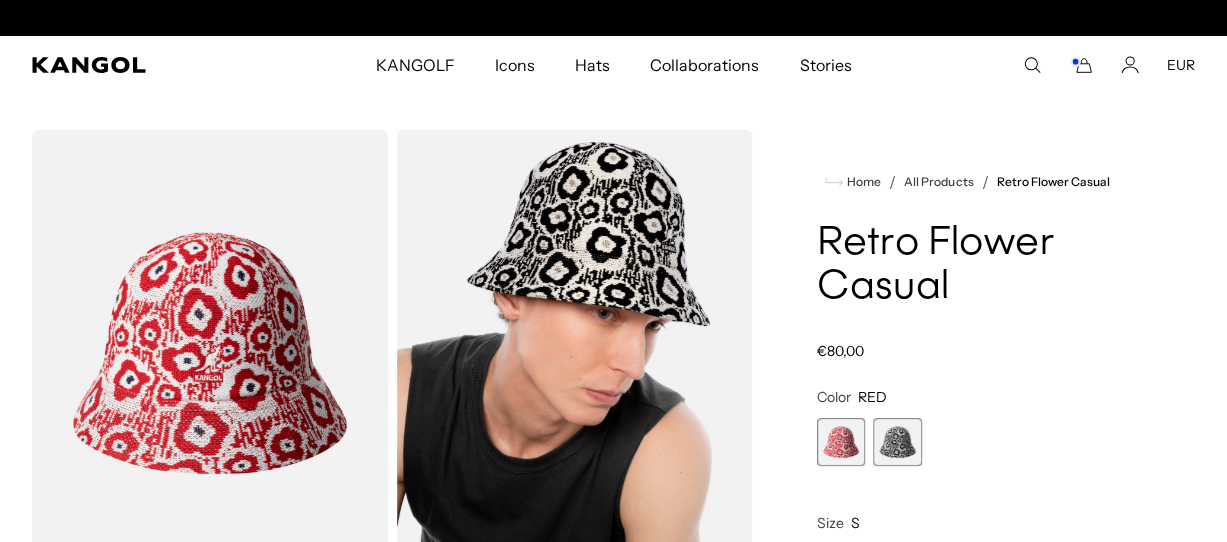 scroll, scrollTop: 0, scrollLeft: 0, axis: both 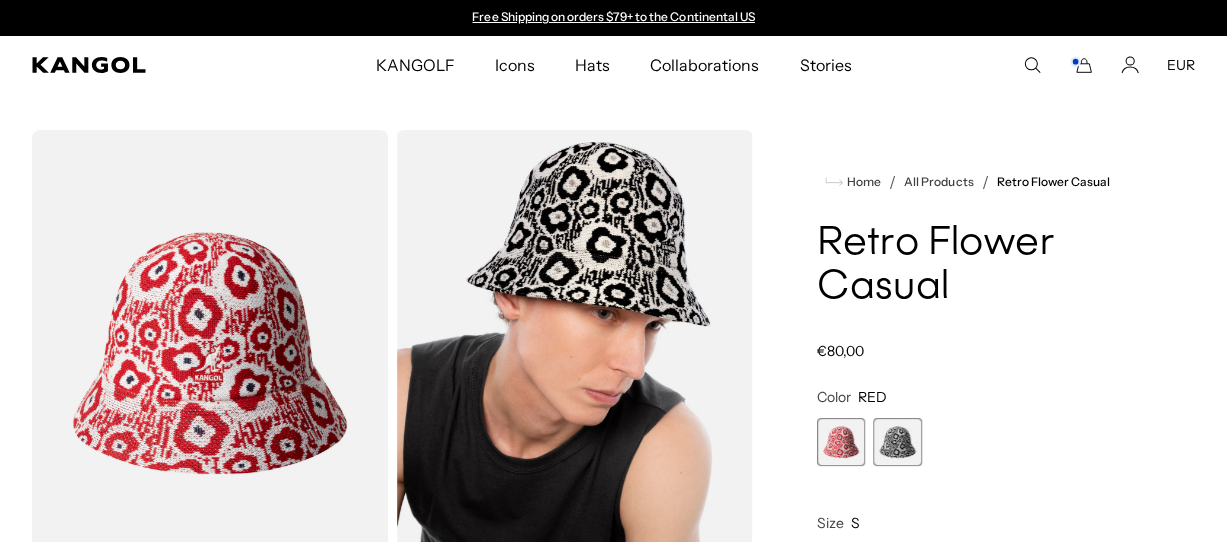 click at bounding box center [897, 442] 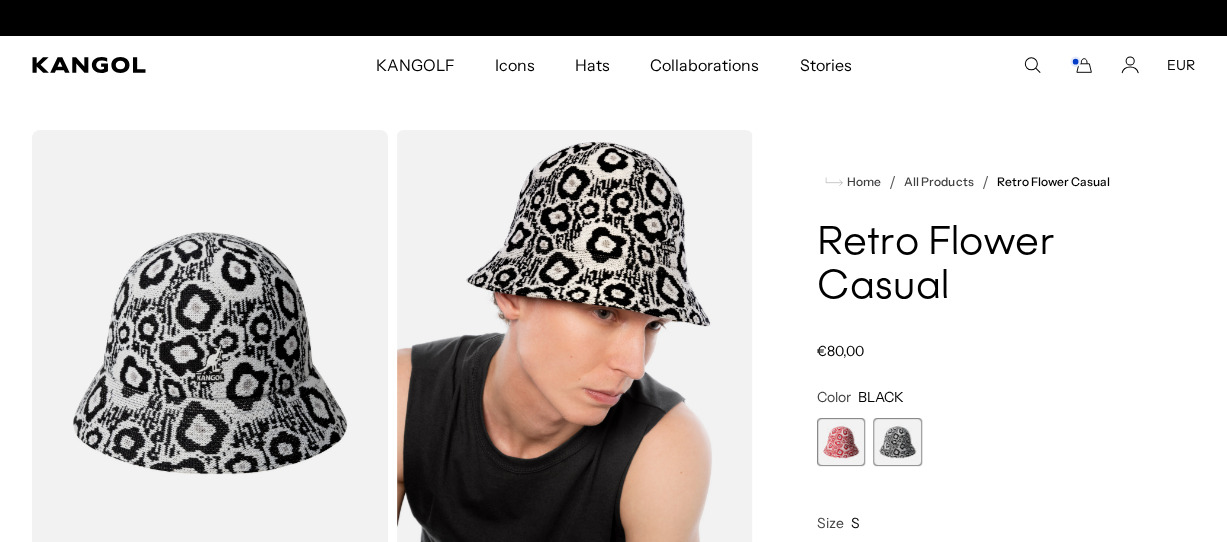 scroll, scrollTop: 0, scrollLeft: 412, axis: horizontal 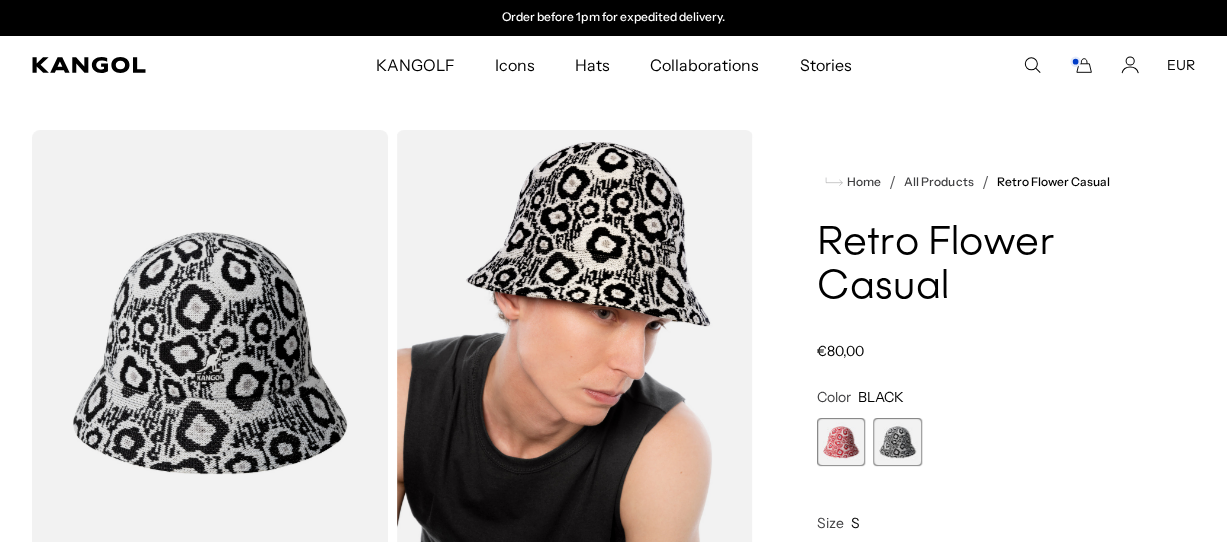 click at bounding box center (841, 442) 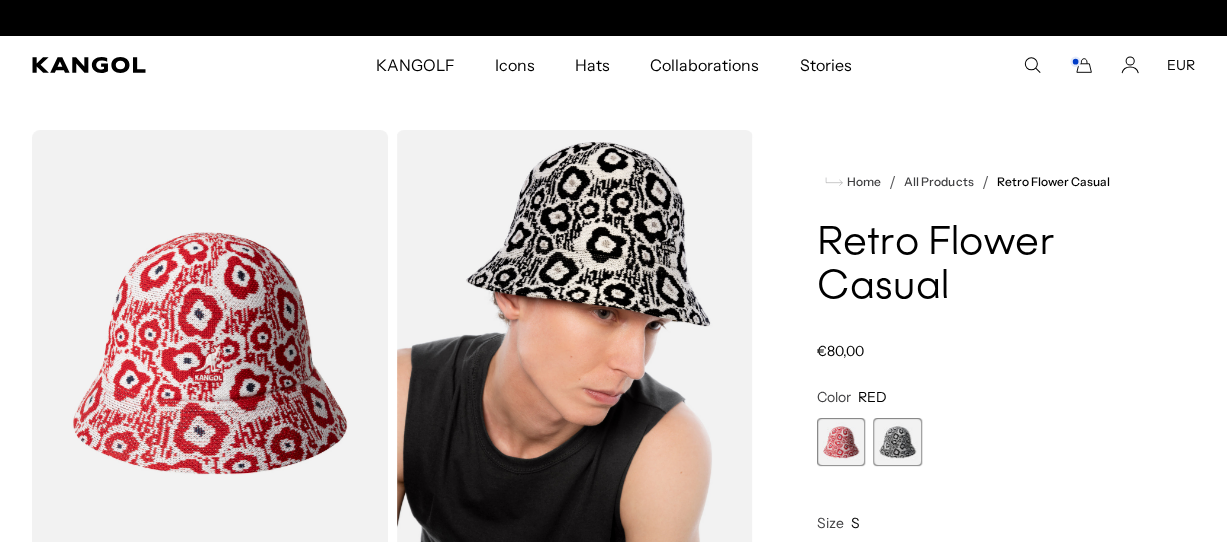 scroll, scrollTop: 0, scrollLeft: 412, axis: horizontal 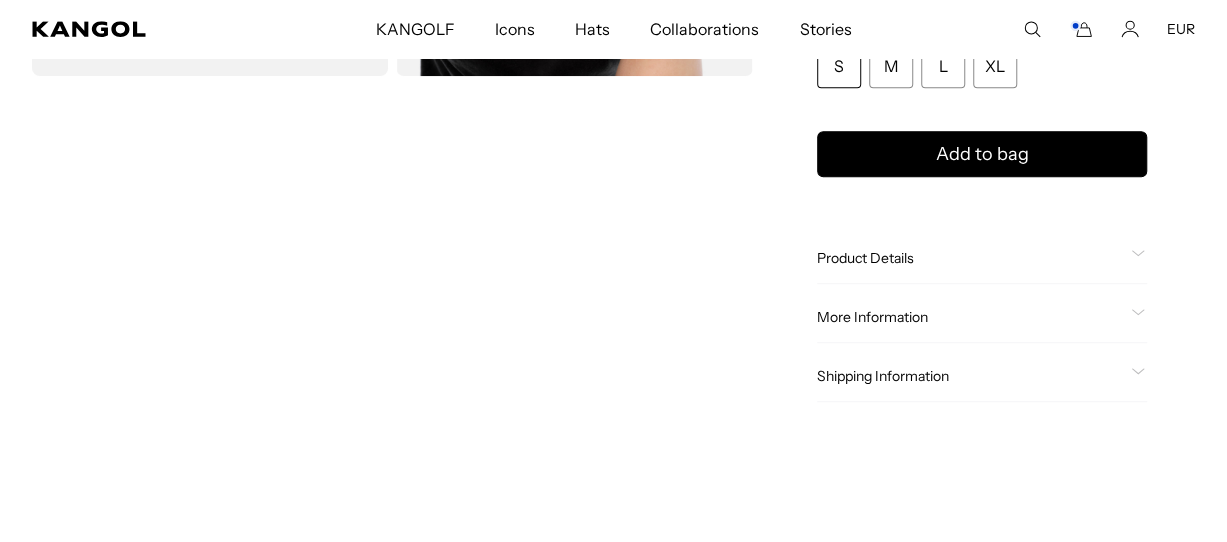click on "Shipping Information" 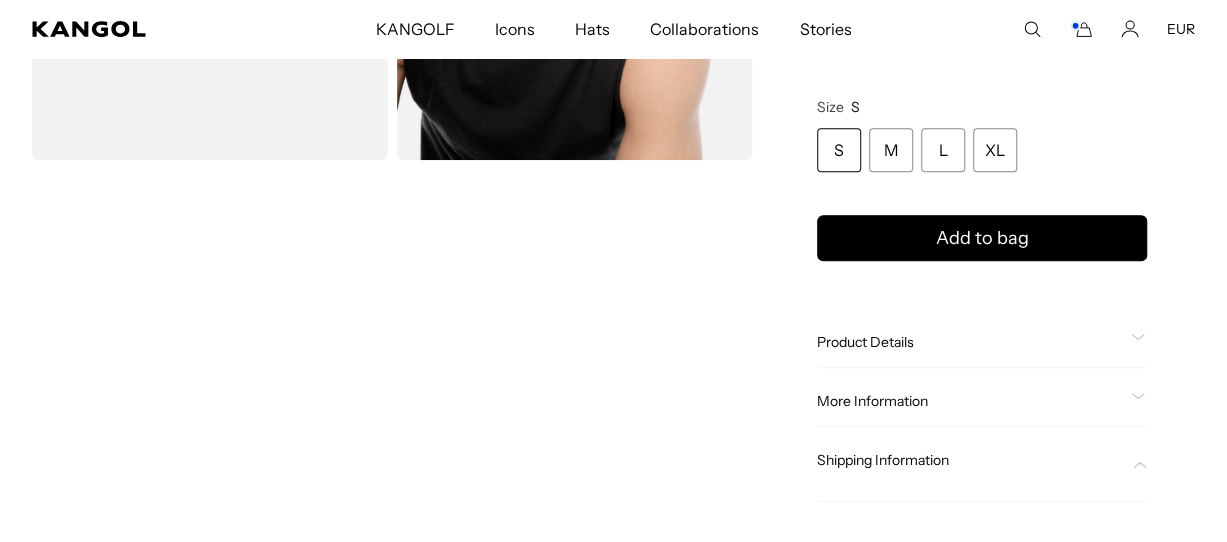 scroll, scrollTop: 300, scrollLeft: 0, axis: vertical 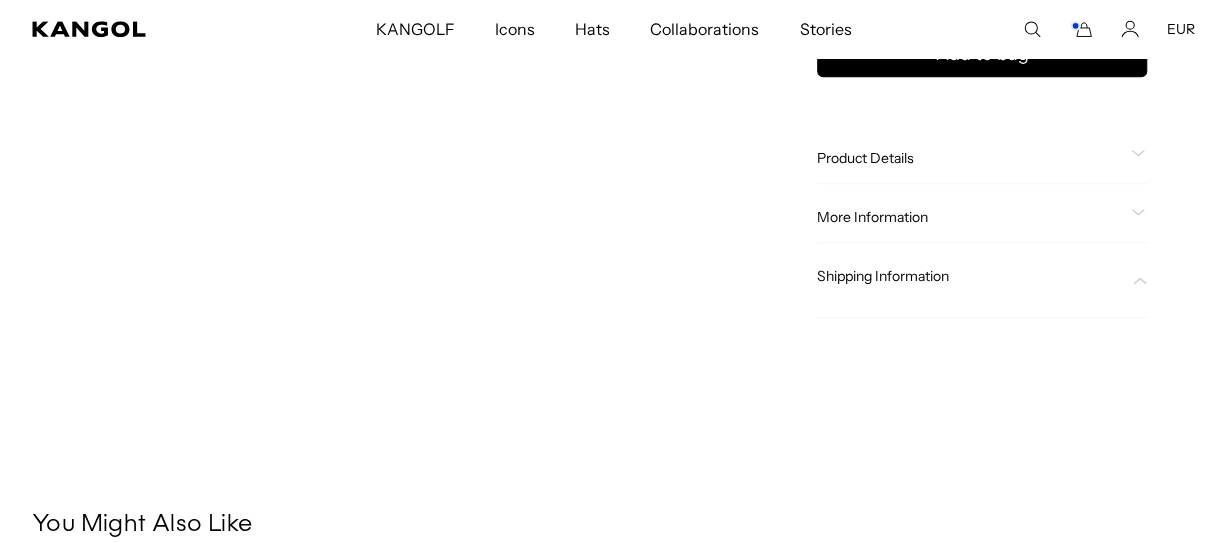 click on "More Information" 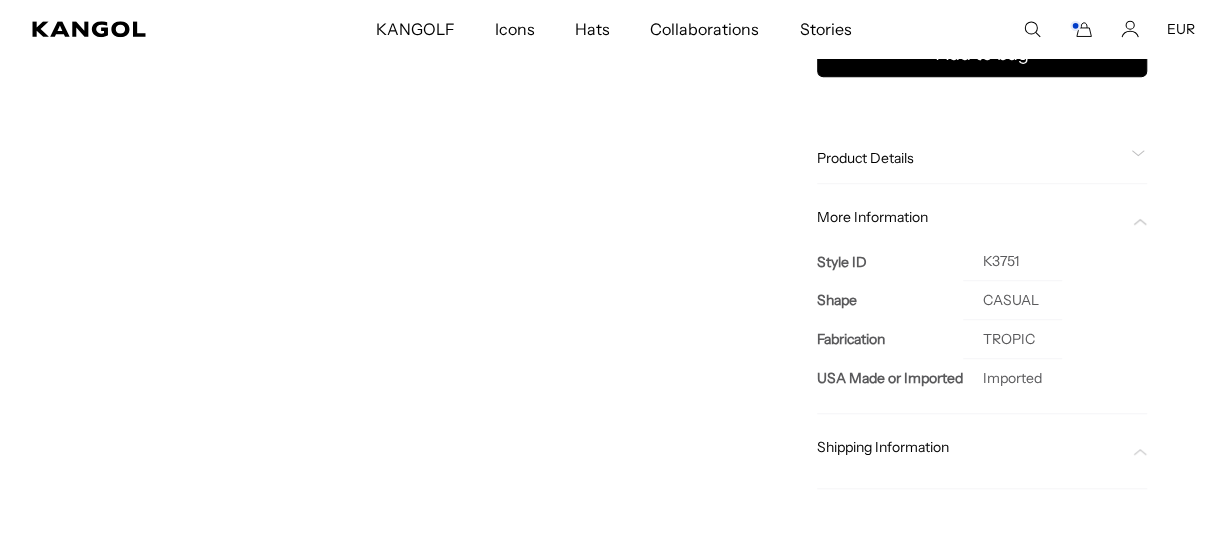 scroll, scrollTop: 560, scrollLeft: 0, axis: vertical 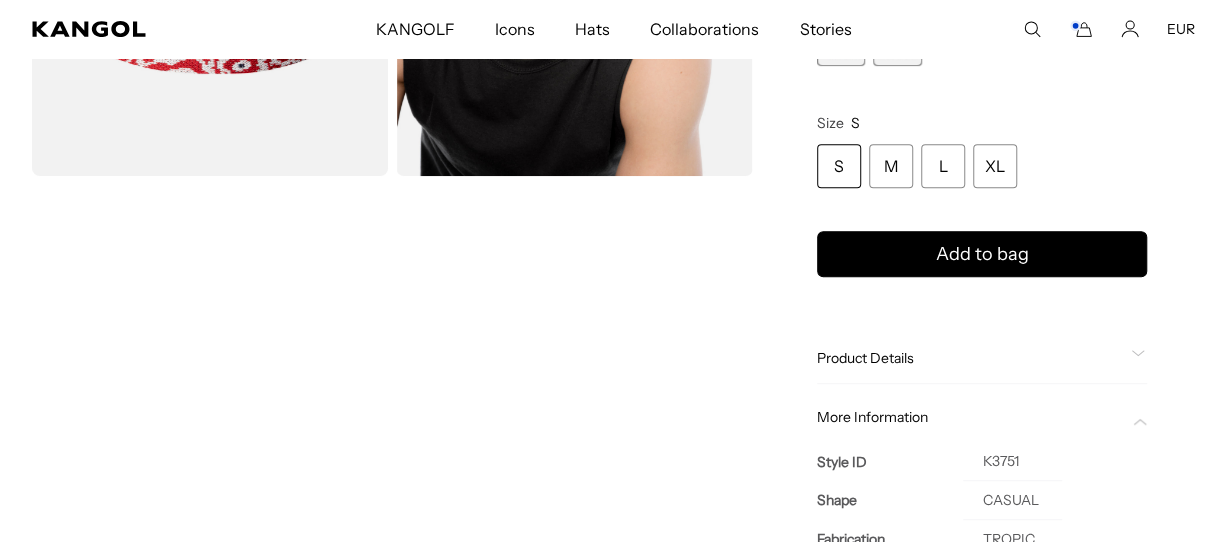 click on "Product Details" 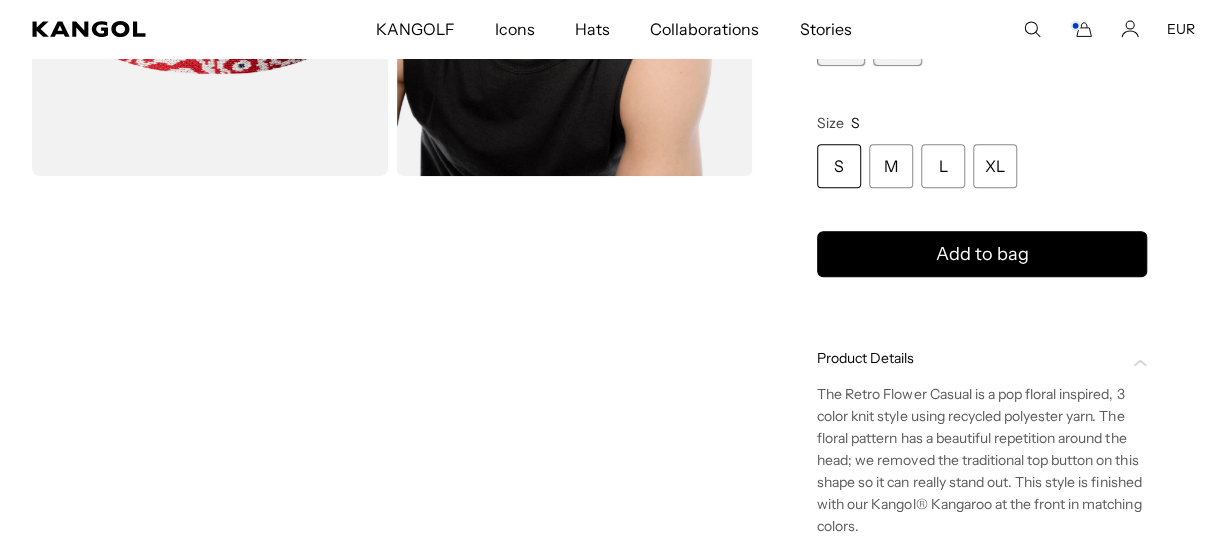 scroll, scrollTop: 0, scrollLeft: 412, axis: horizontal 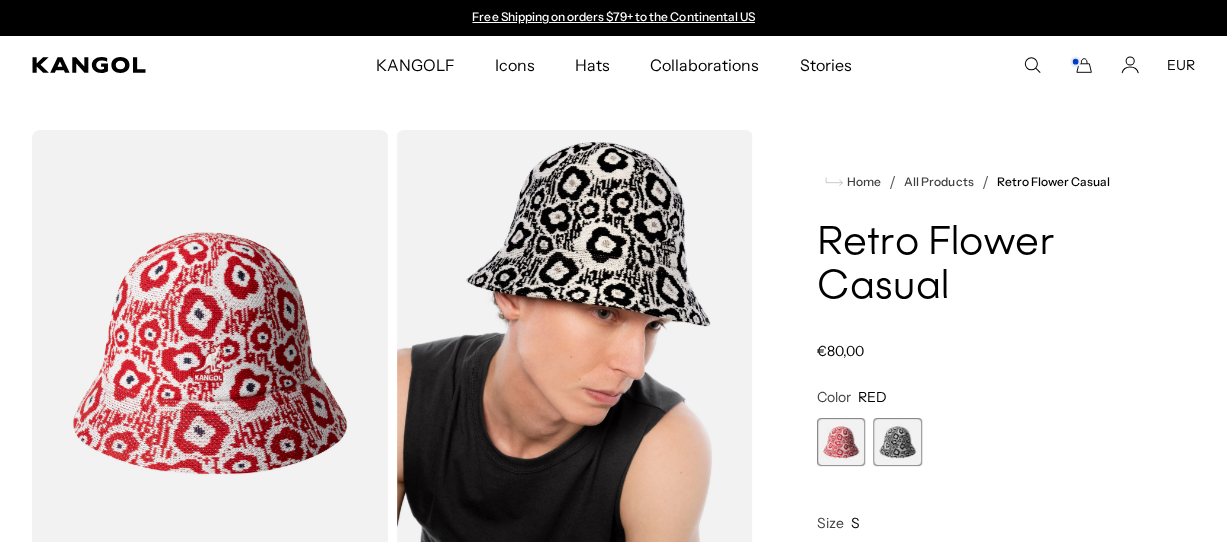 click at bounding box center [897, 442] 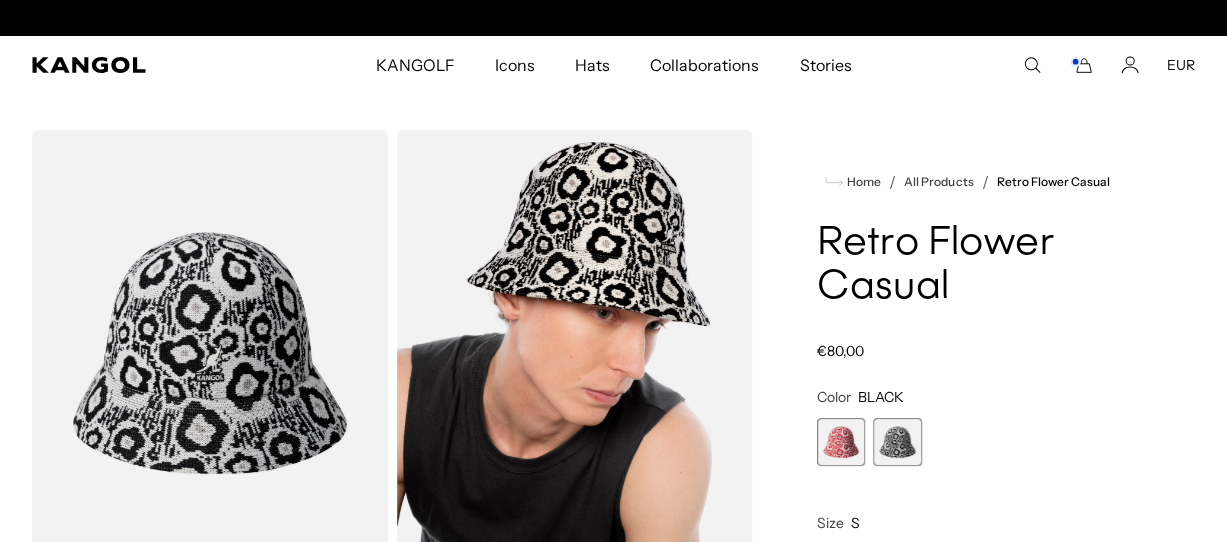 click at bounding box center (210, 353) 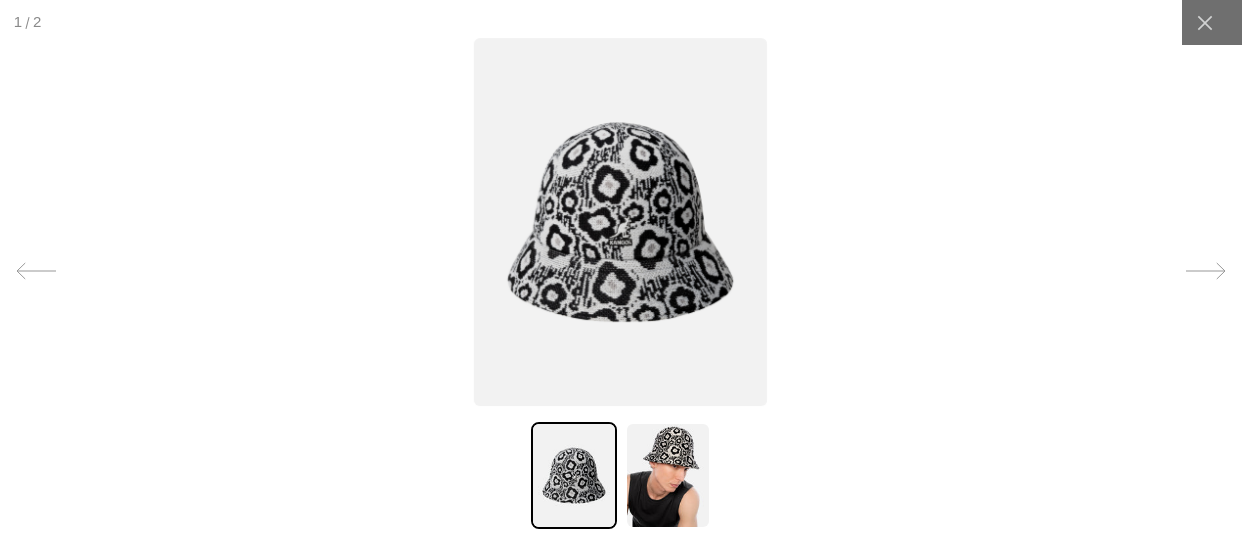 scroll, scrollTop: 0, scrollLeft: 0, axis: both 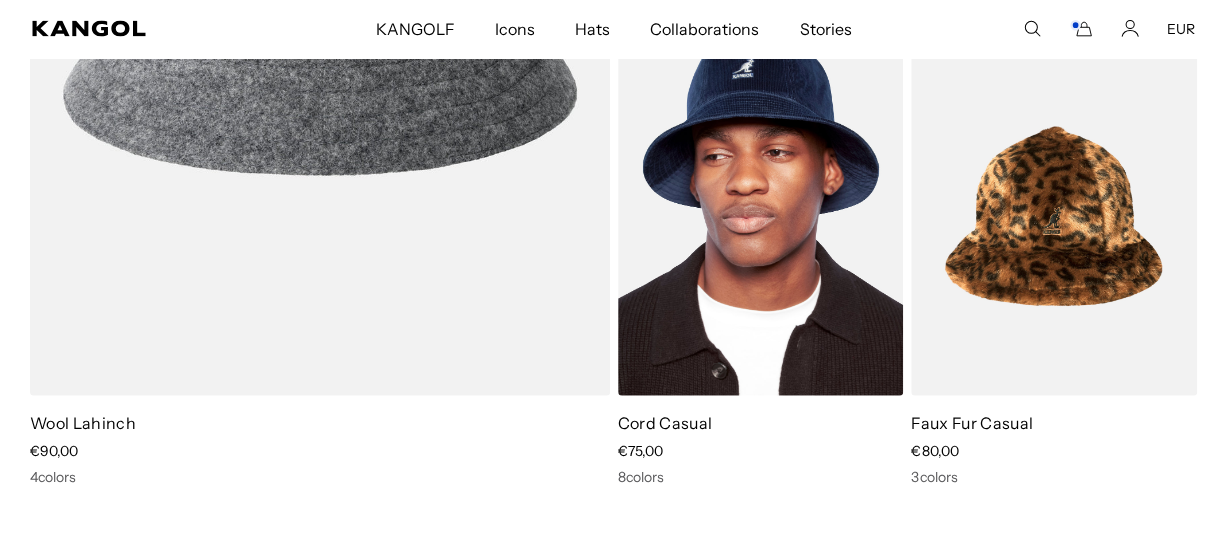 click on "Cord Casual" at bounding box center (665, 423) 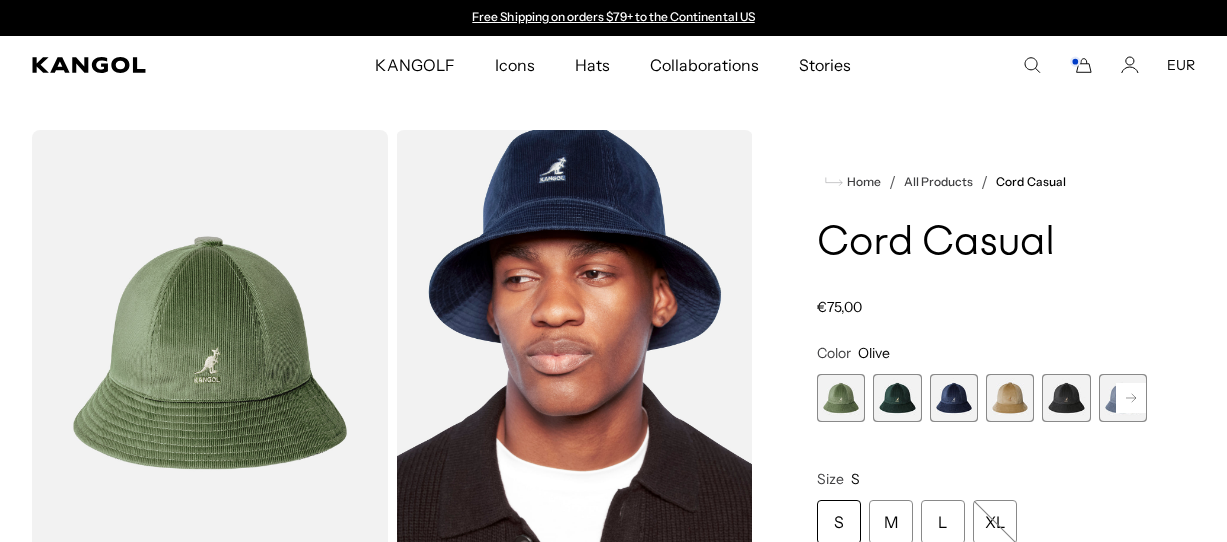 scroll, scrollTop: 0, scrollLeft: 0, axis: both 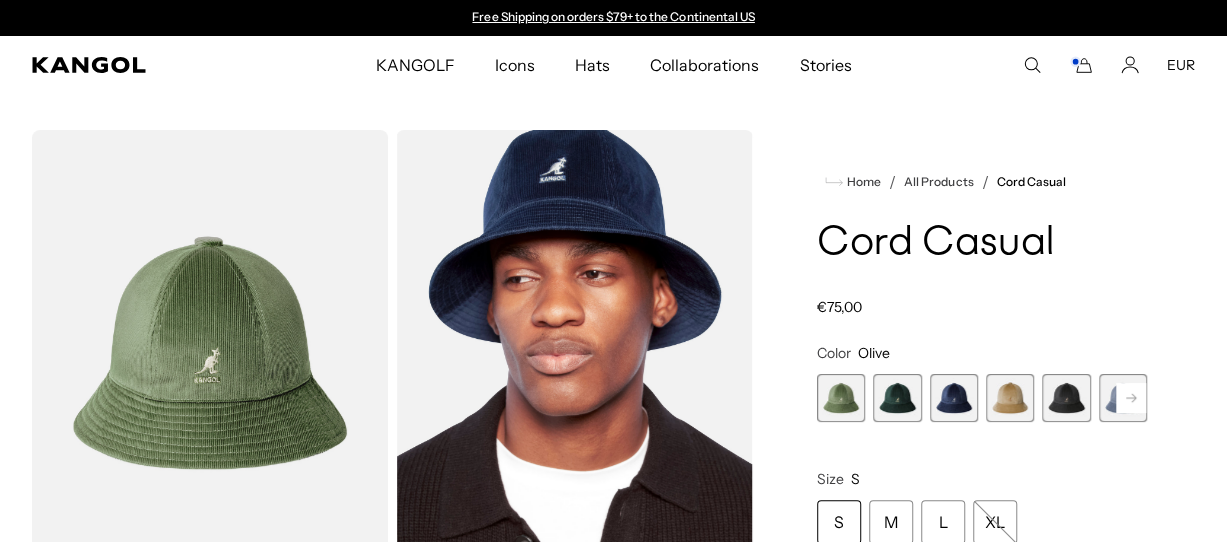 click at bounding box center (897, 398) 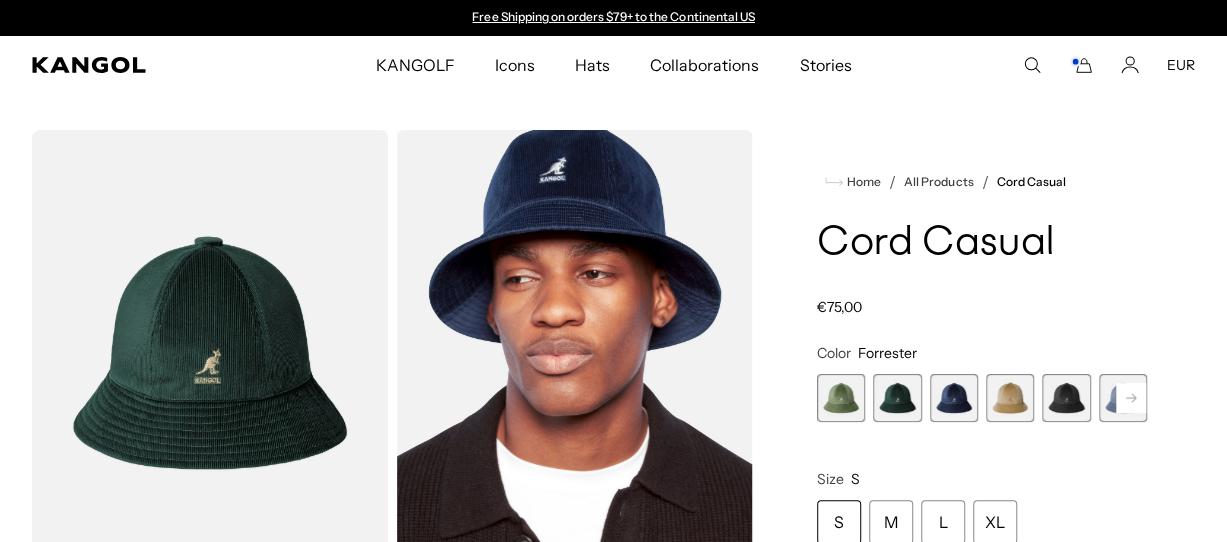 scroll, scrollTop: 0, scrollLeft: 0, axis: both 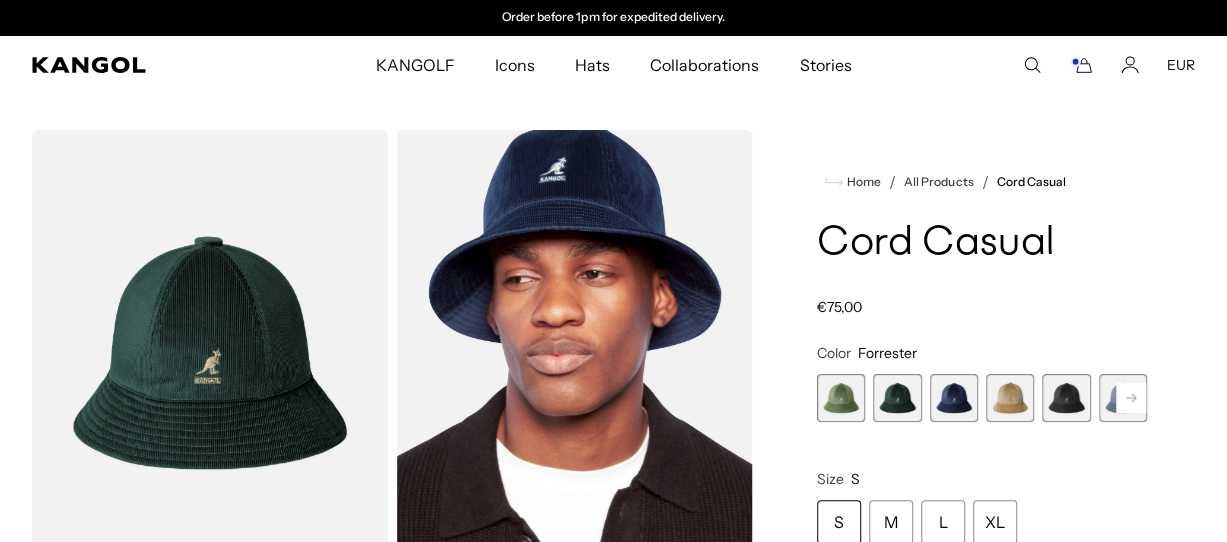 click at bounding box center (954, 398) 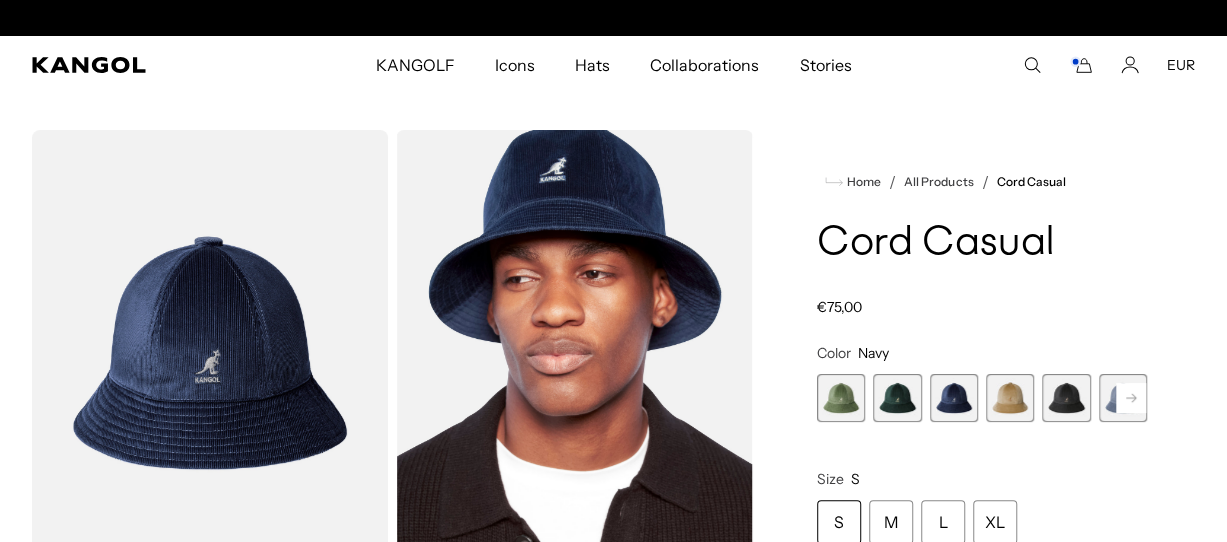 scroll, scrollTop: 0, scrollLeft: 0, axis: both 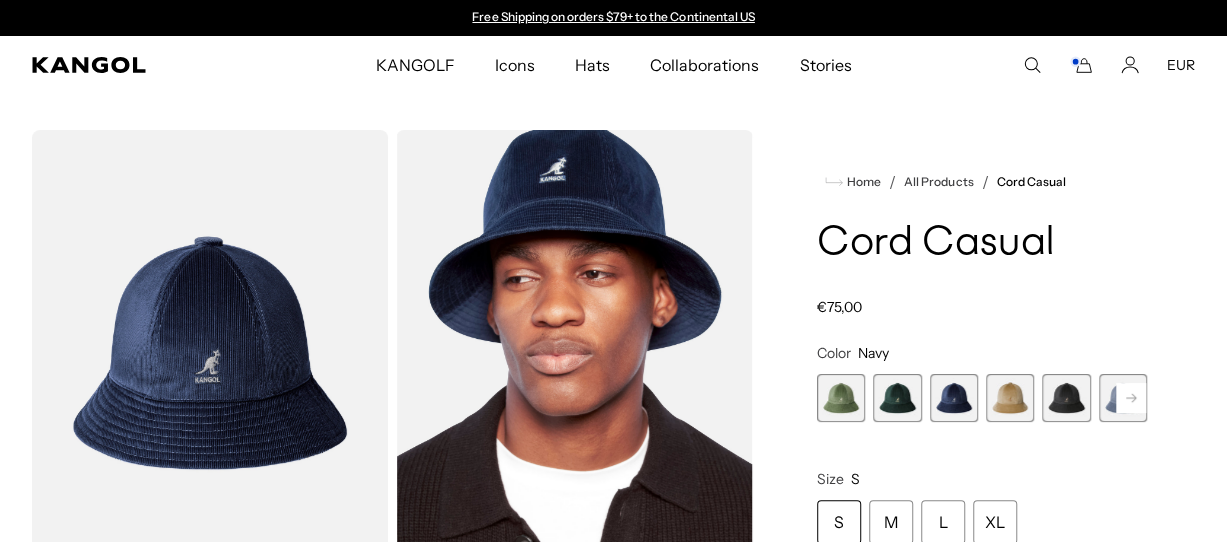 click at bounding box center [1010, 398] 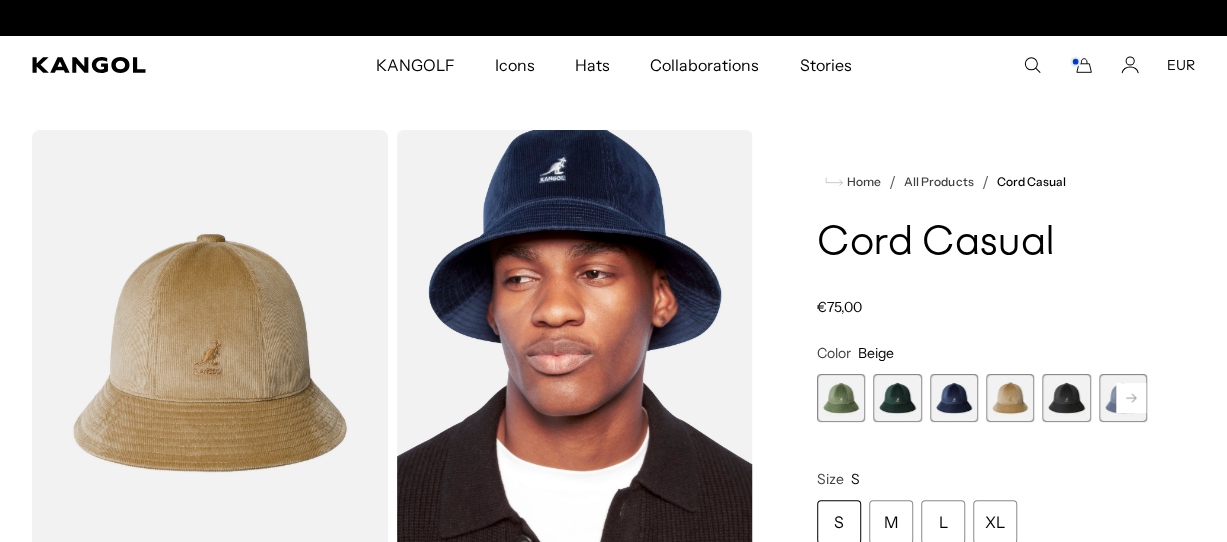 scroll, scrollTop: 0, scrollLeft: 412, axis: horizontal 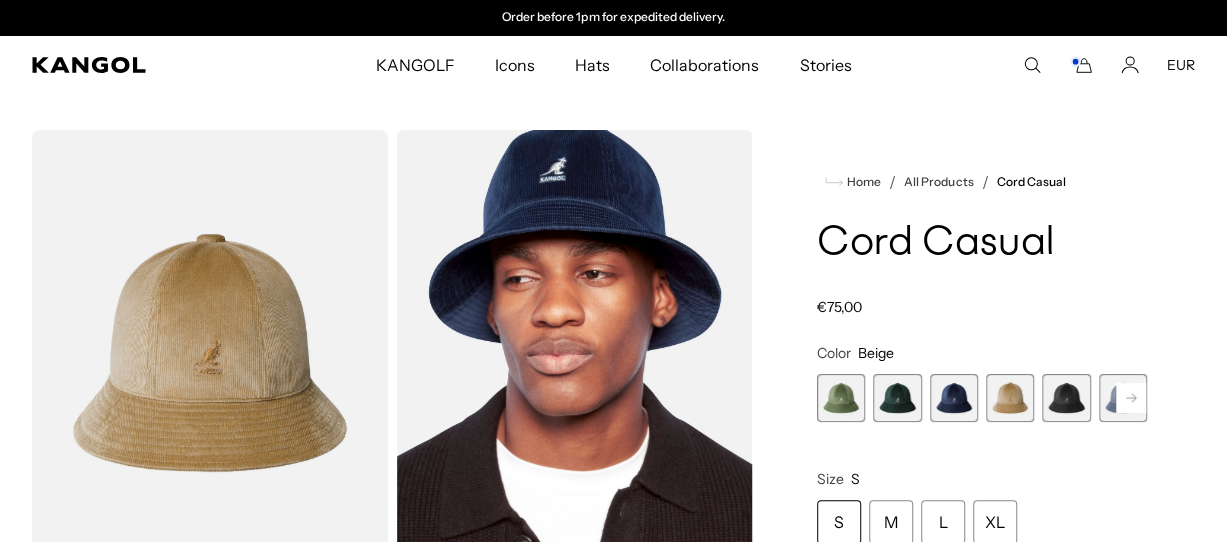 click at bounding box center (1066, 398) 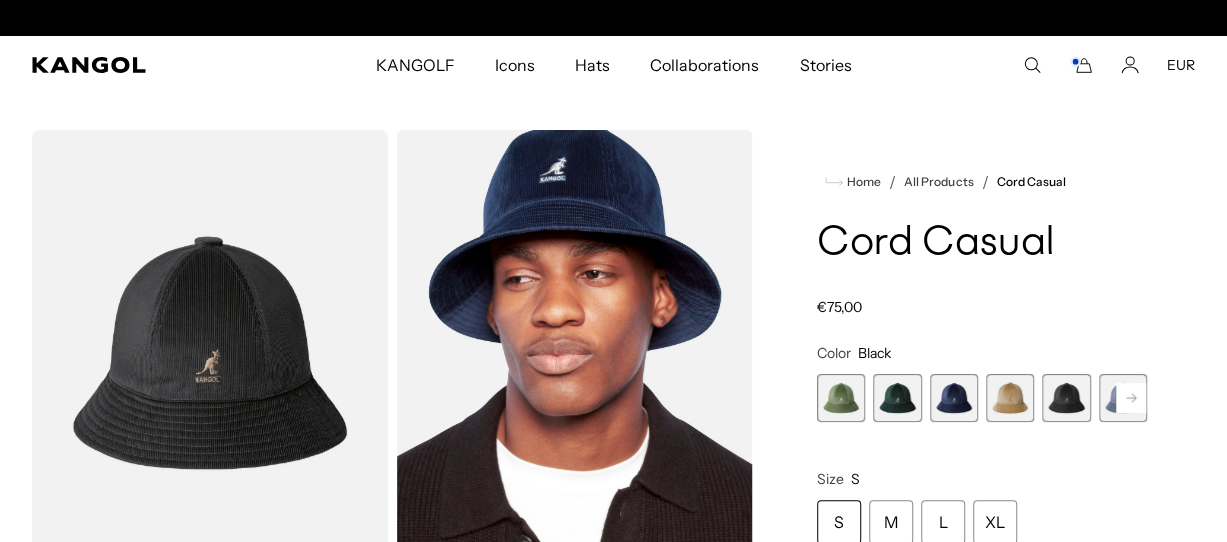 scroll, scrollTop: 0, scrollLeft: 0, axis: both 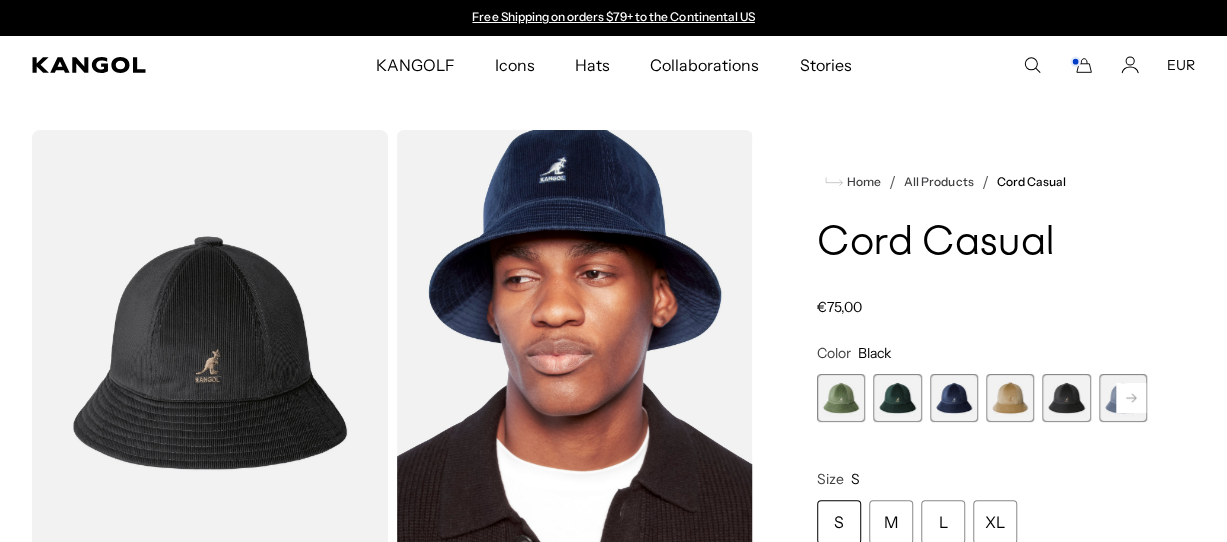 click 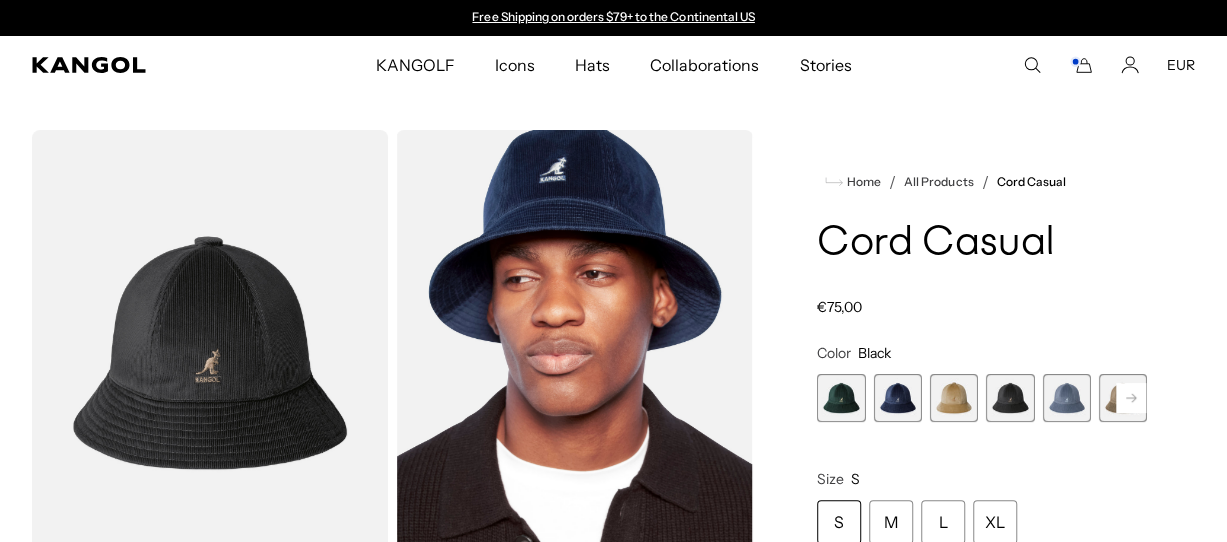 click 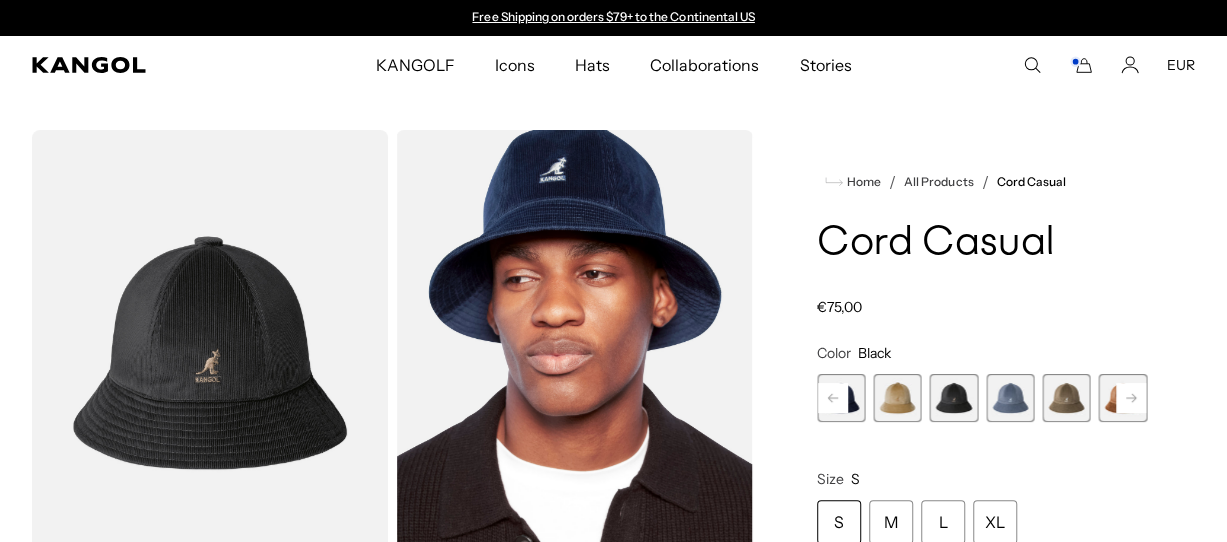 click 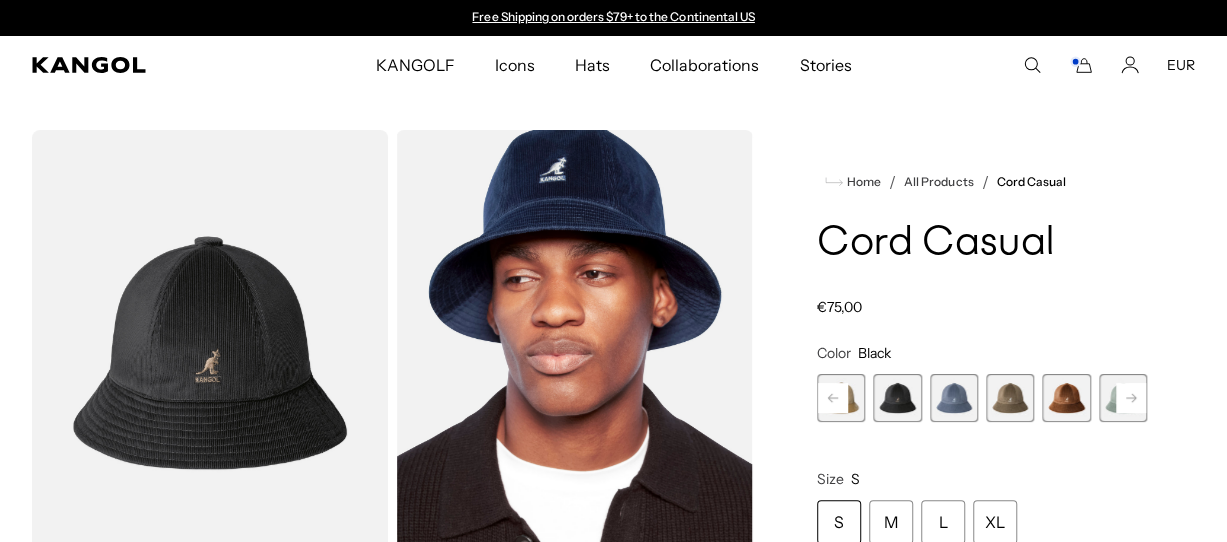 click 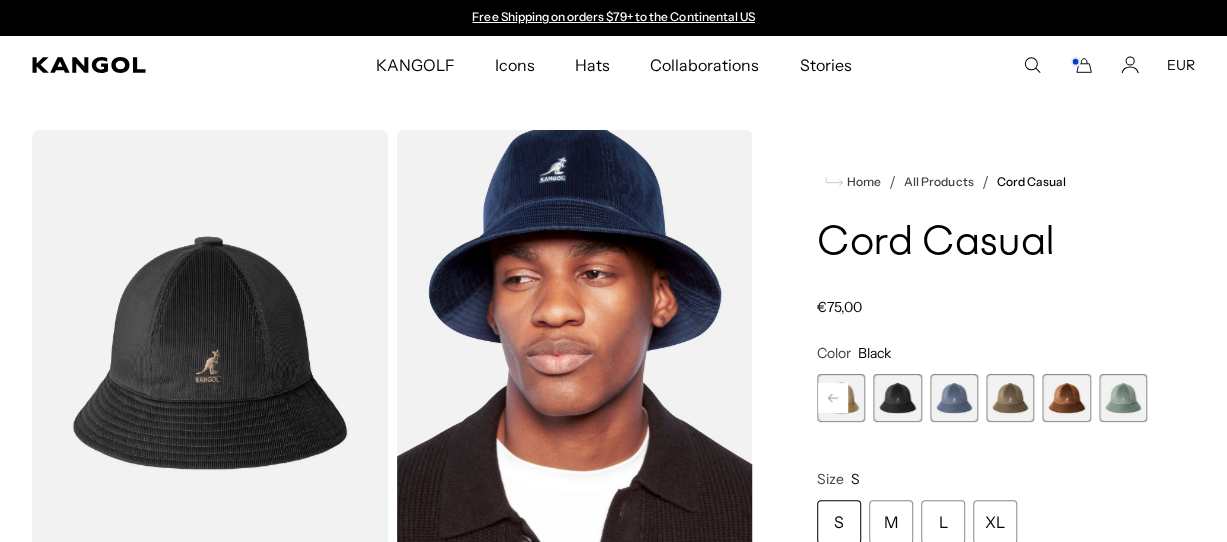 click at bounding box center [1123, 398] 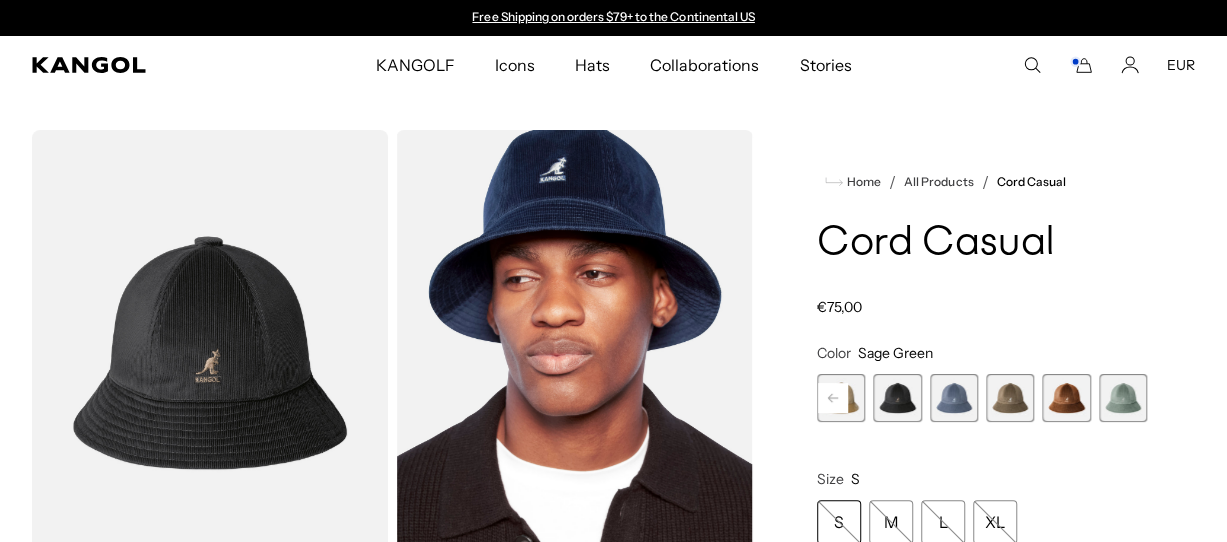 click at bounding box center [1123, 398] 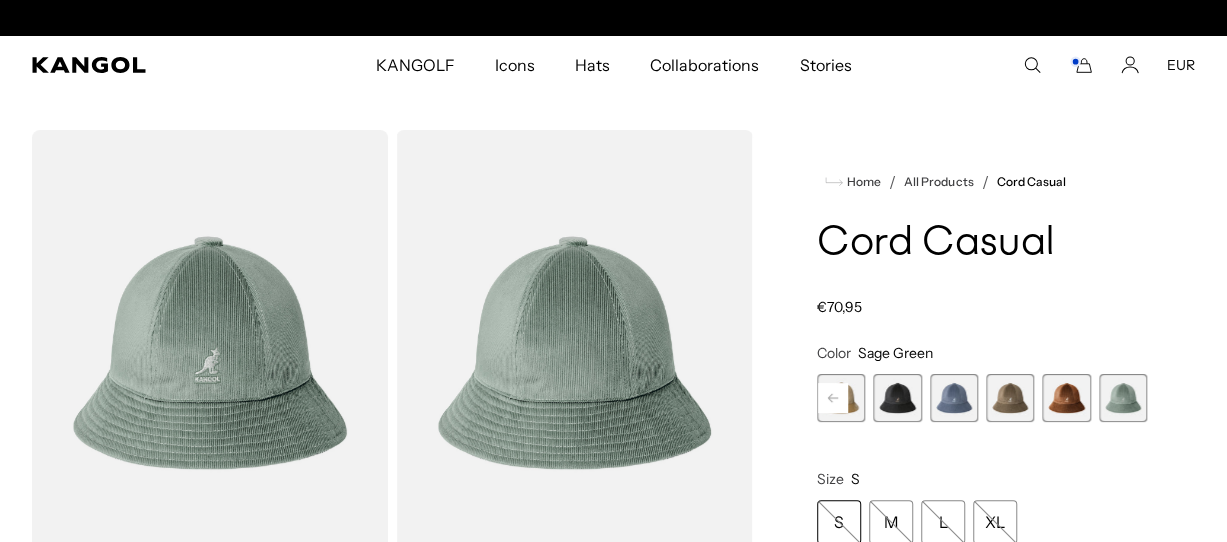 scroll, scrollTop: 0, scrollLeft: 412, axis: horizontal 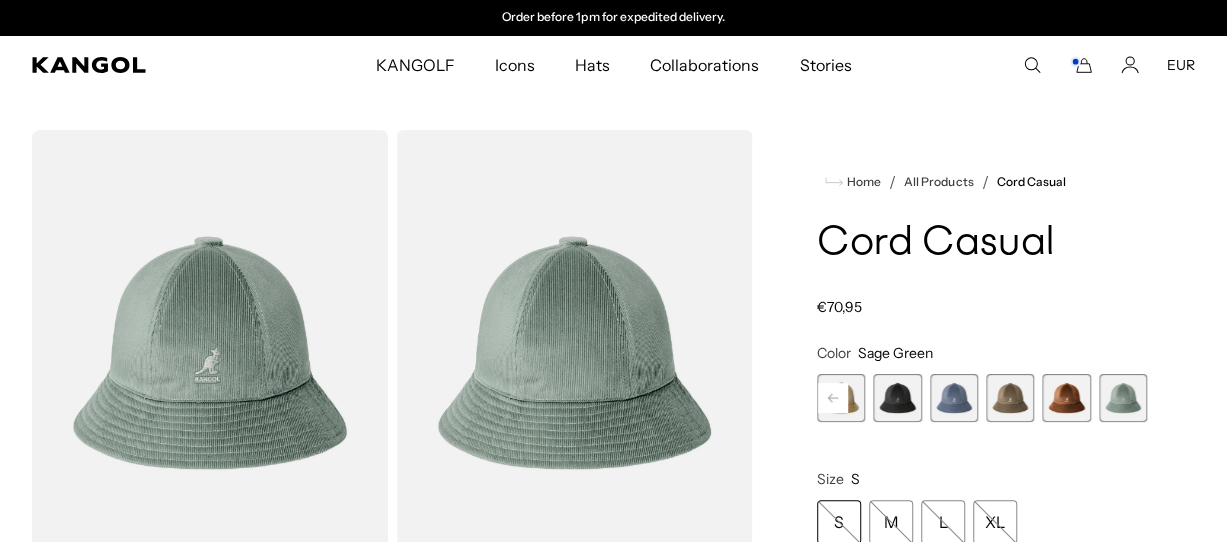 click at bounding box center [1066, 398] 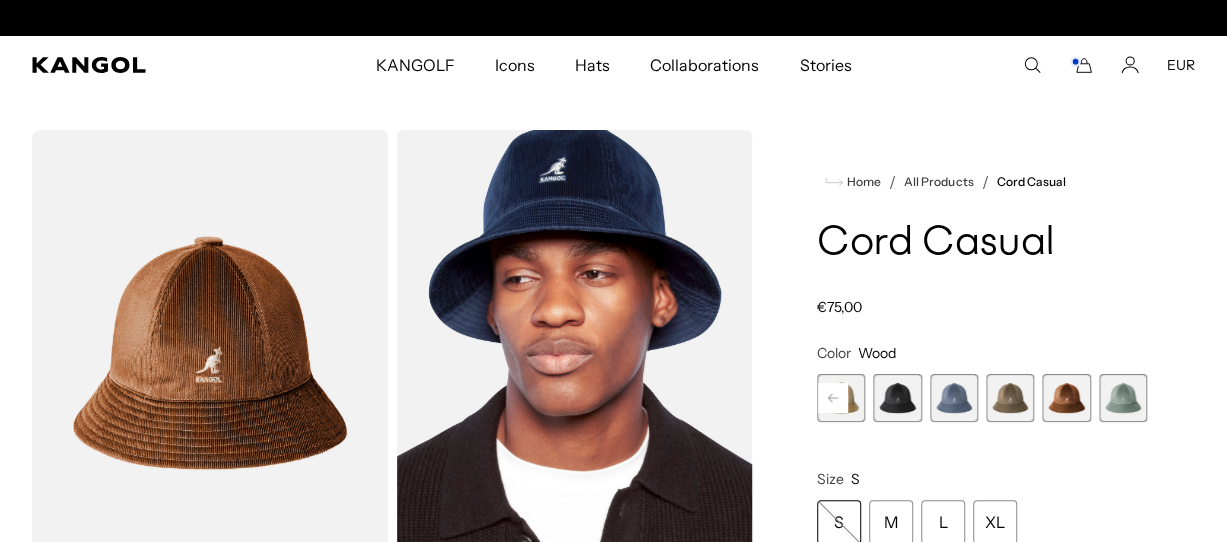 scroll, scrollTop: 0, scrollLeft: 412, axis: horizontal 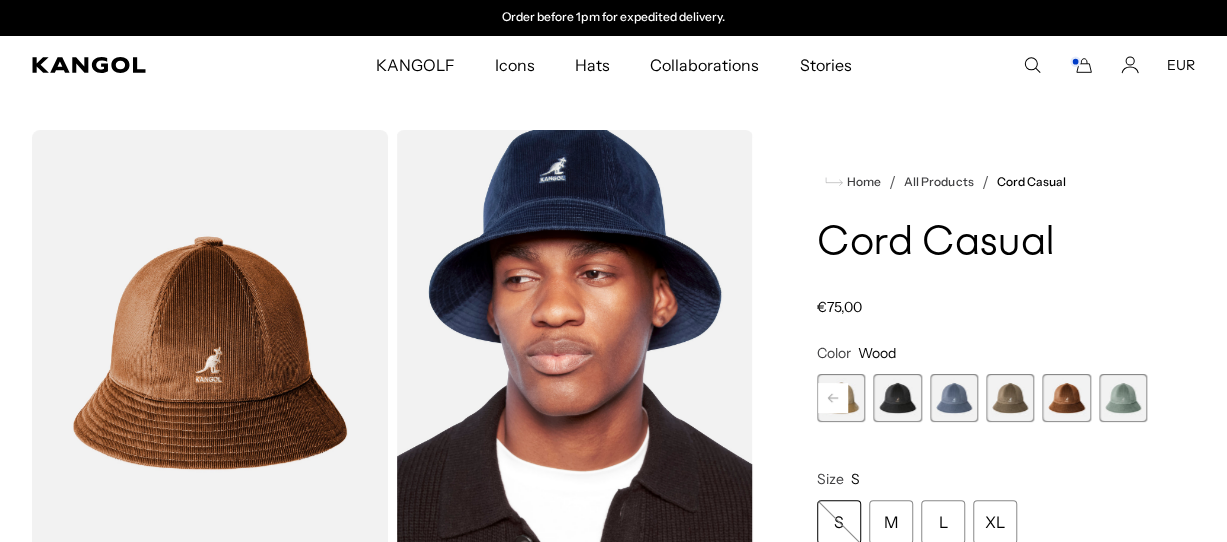 click 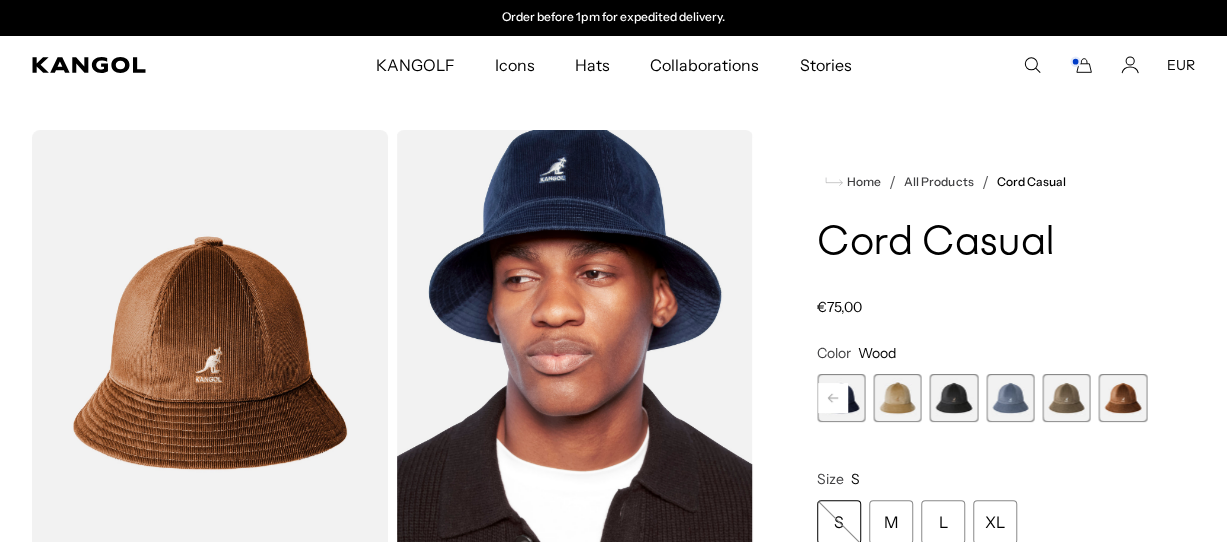 click 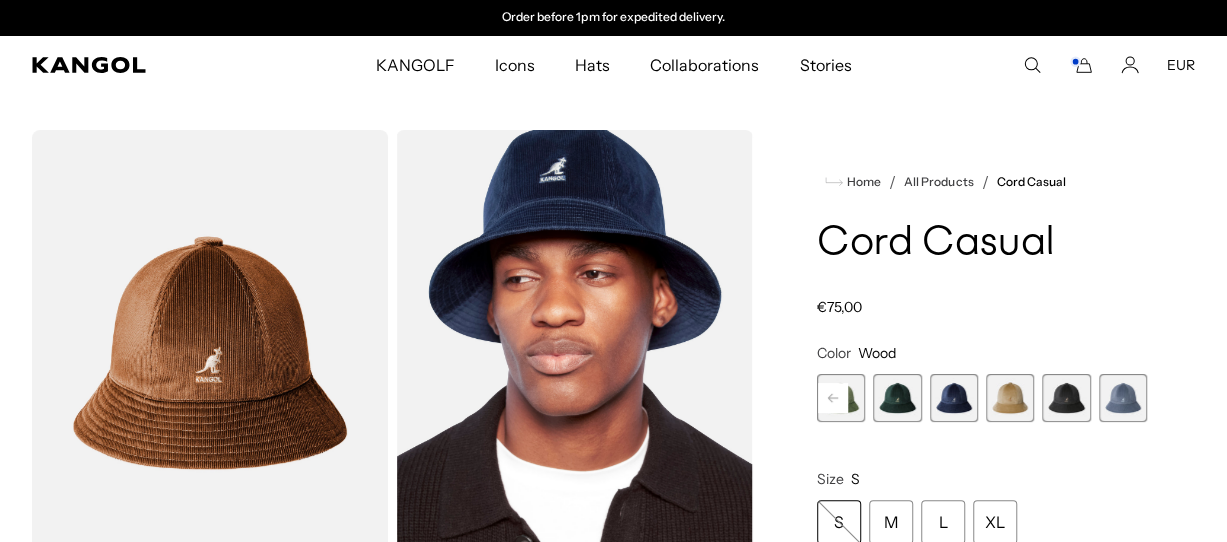 click 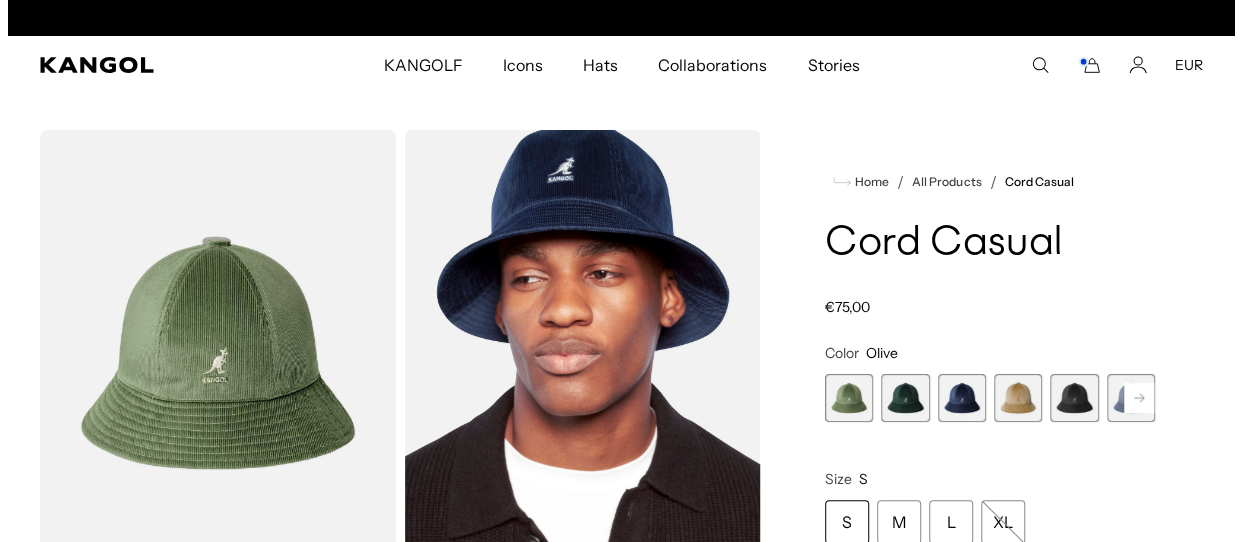 scroll, scrollTop: 0, scrollLeft: 412, axis: horizontal 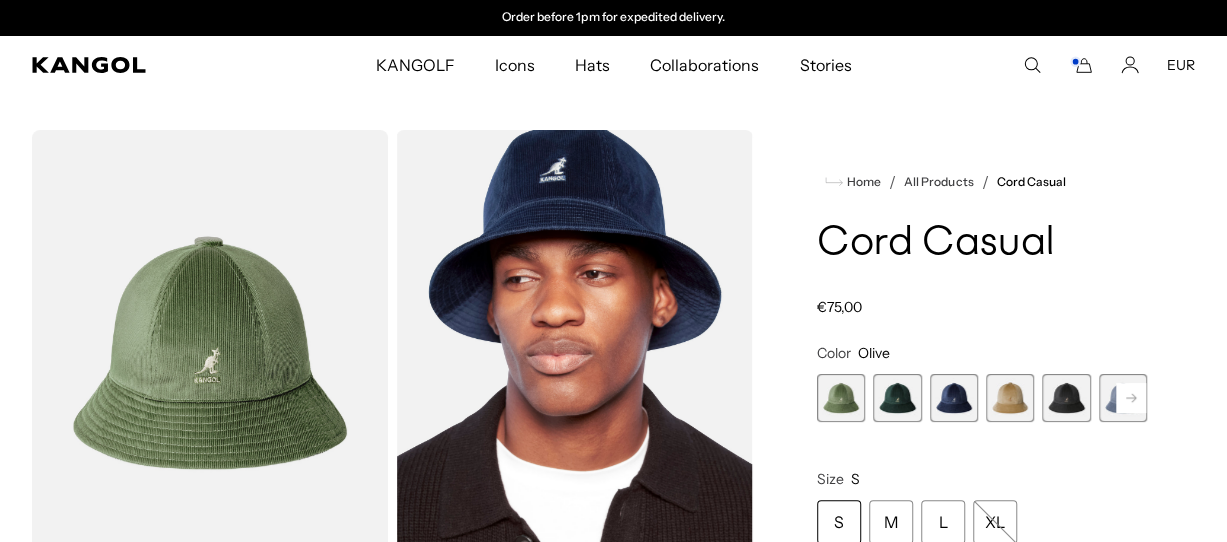 click on "EUR" at bounding box center (1181, 65) 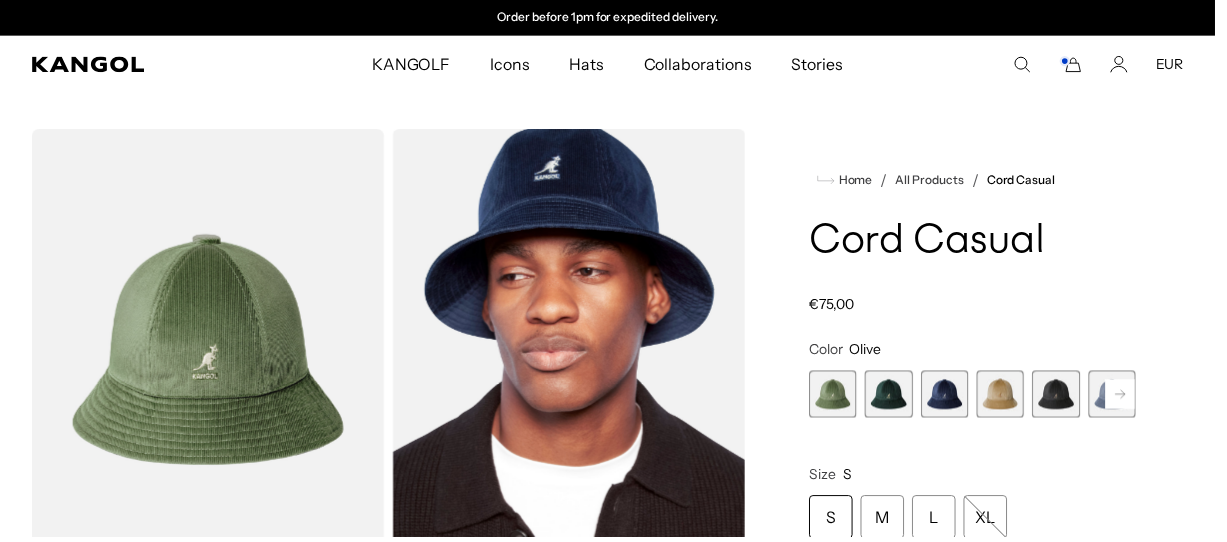 click 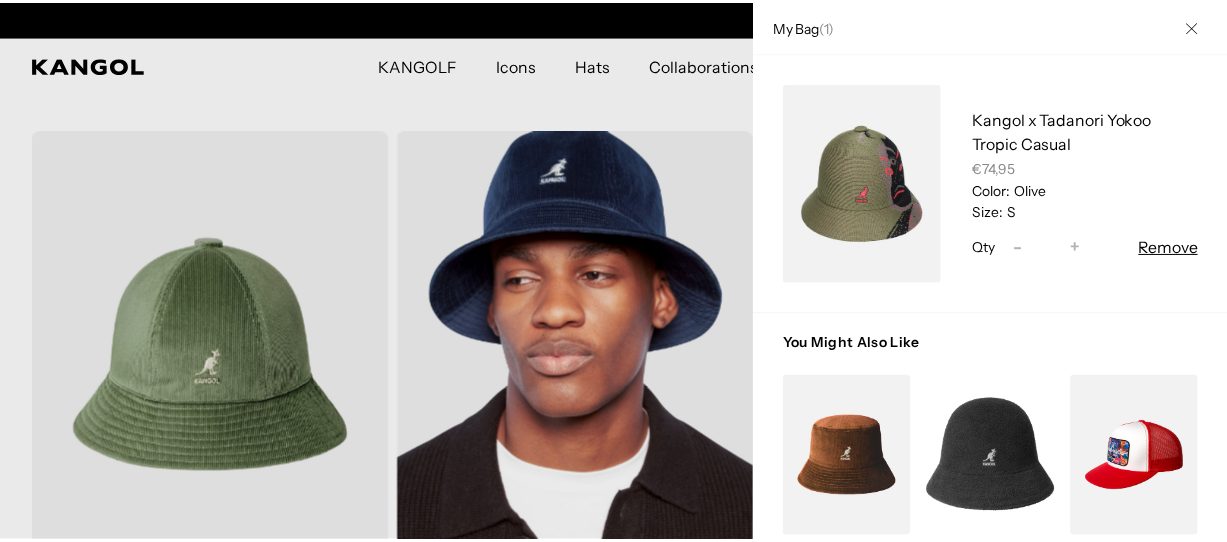 scroll, scrollTop: 0, scrollLeft: 0, axis: both 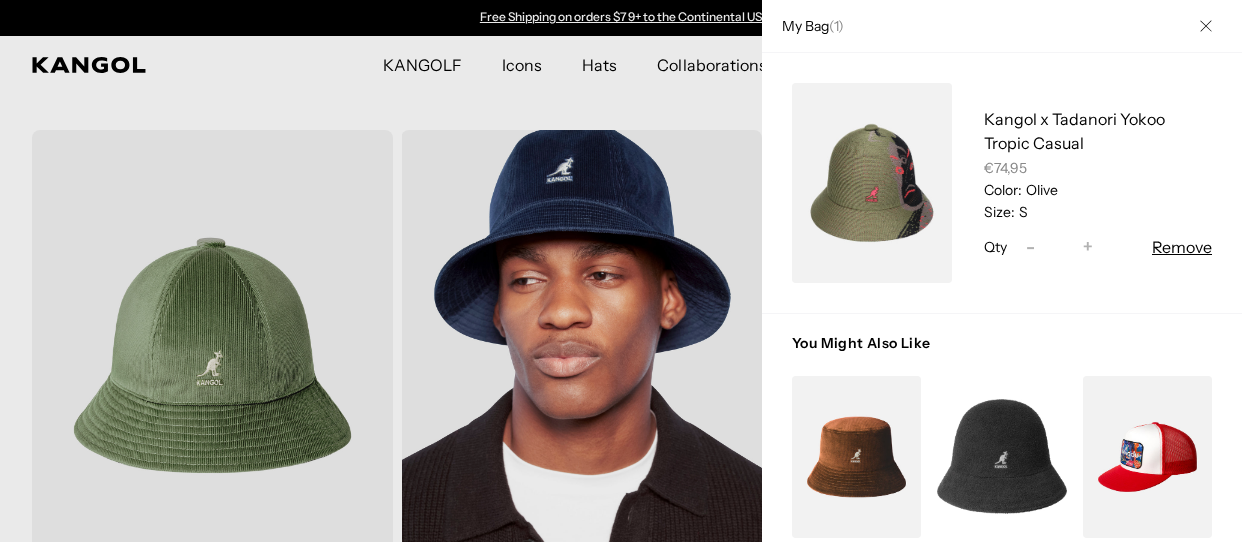 click 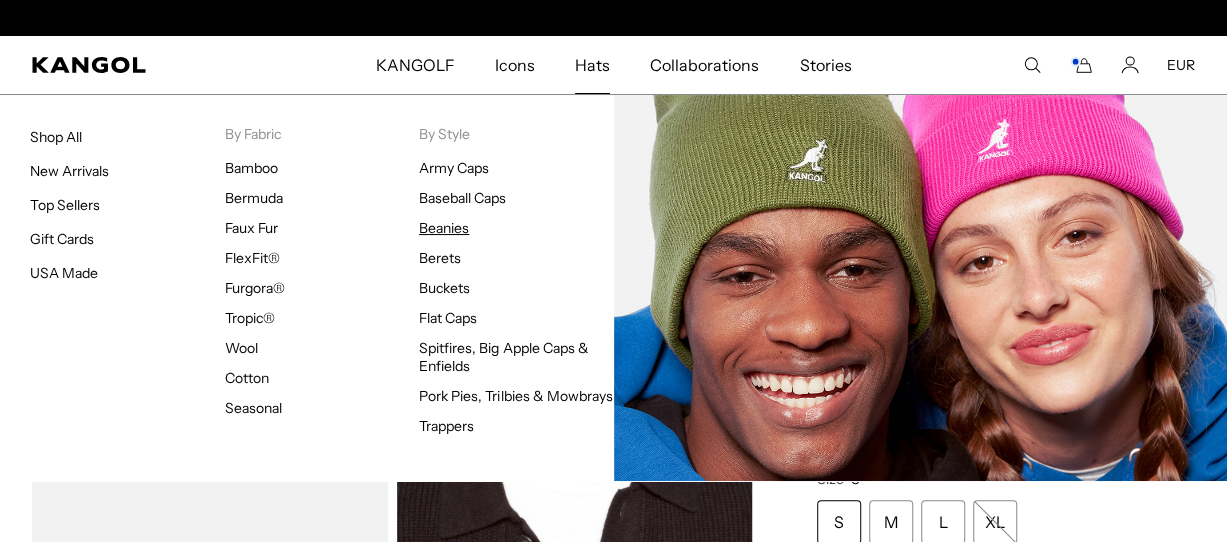 scroll, scrollTop: 0, scrollLeft: 0, axis: both 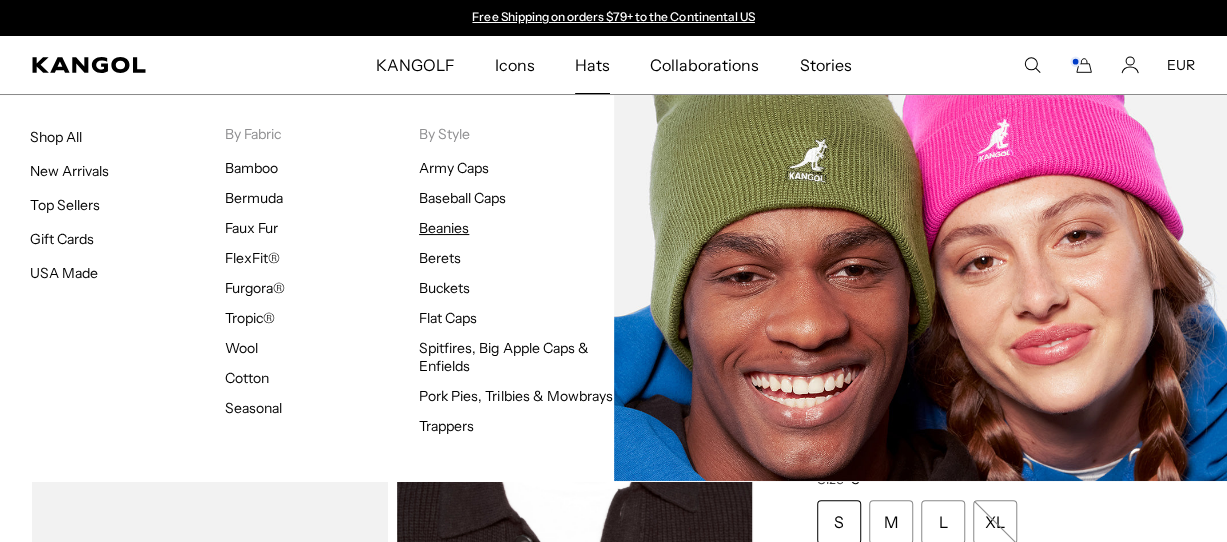 click on "Beanies" at bounding box center (444, 228) 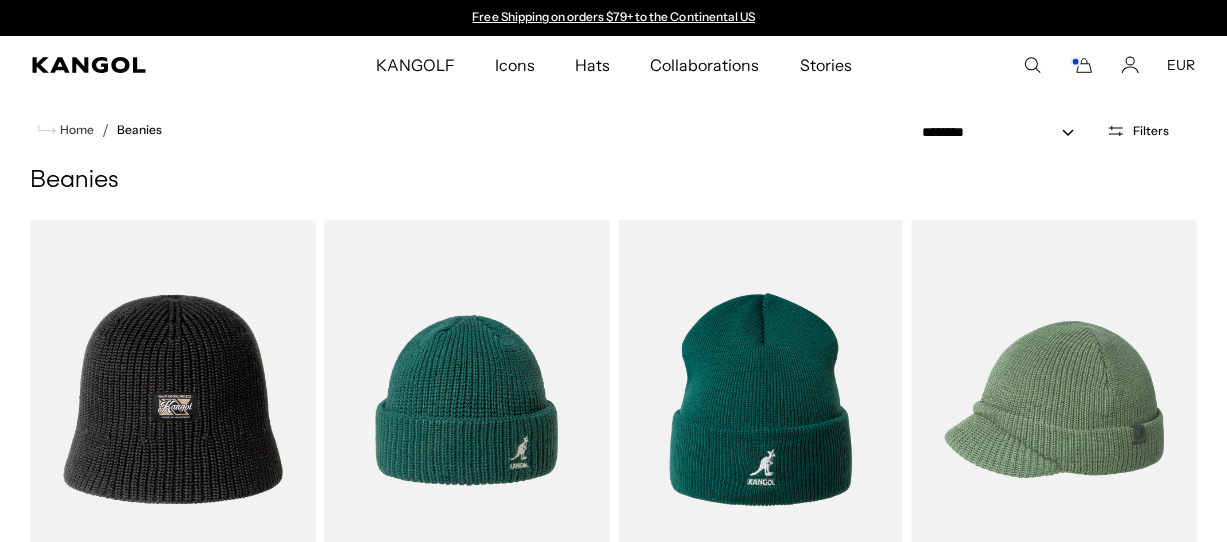 scroll, scrollTop: 0, scrollLeft: 0, axis: both 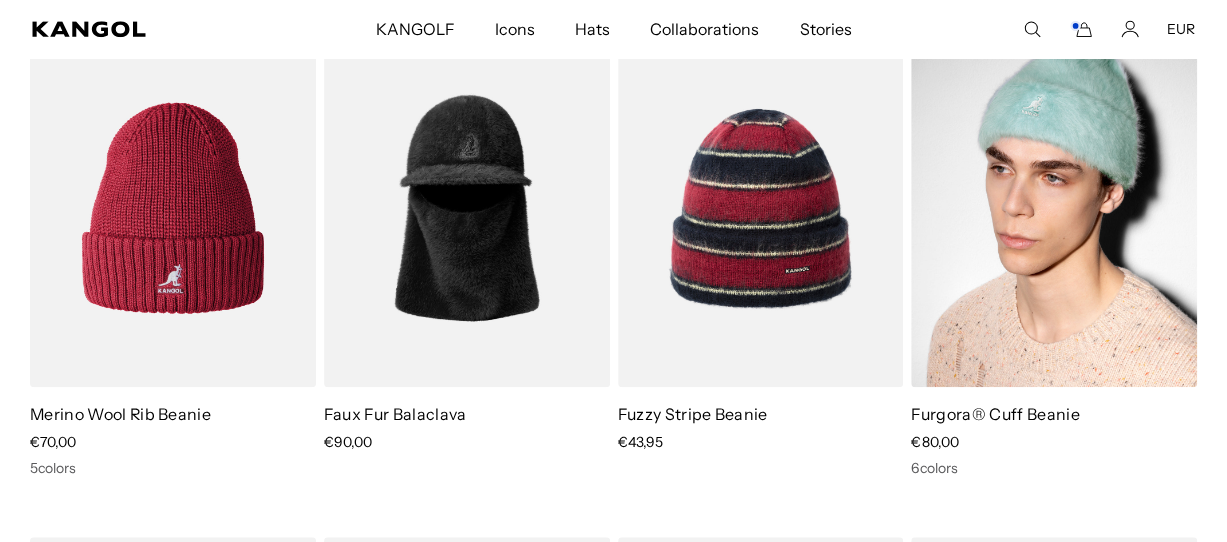 click on "Furgora® Cuff Beanie" at bounding box center (995, 414) 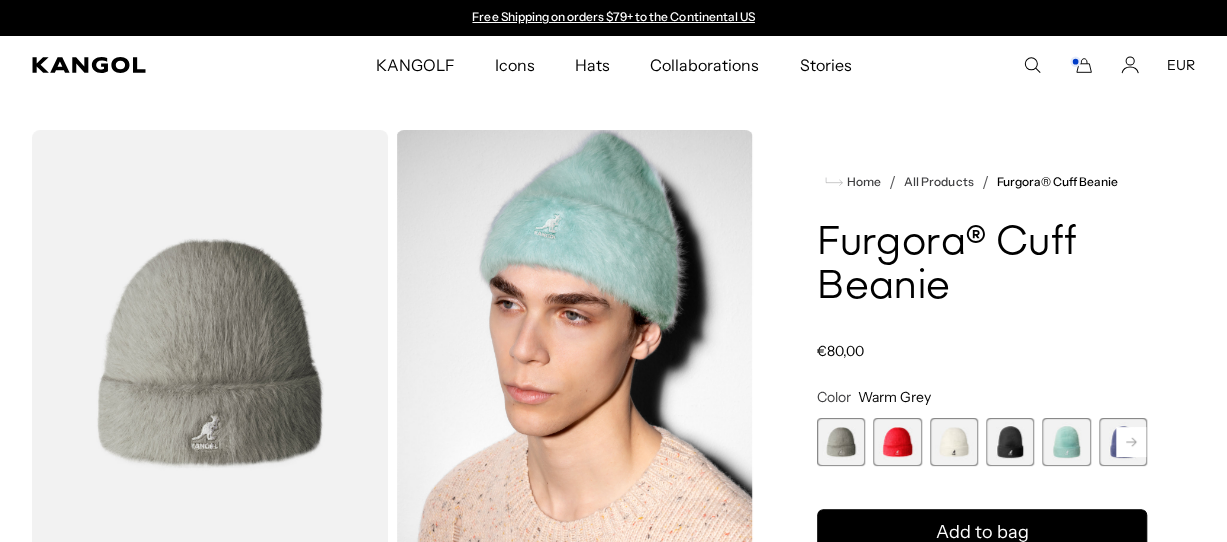 scroll, scrollTop: 0, scrollLeft: 0, axis: both 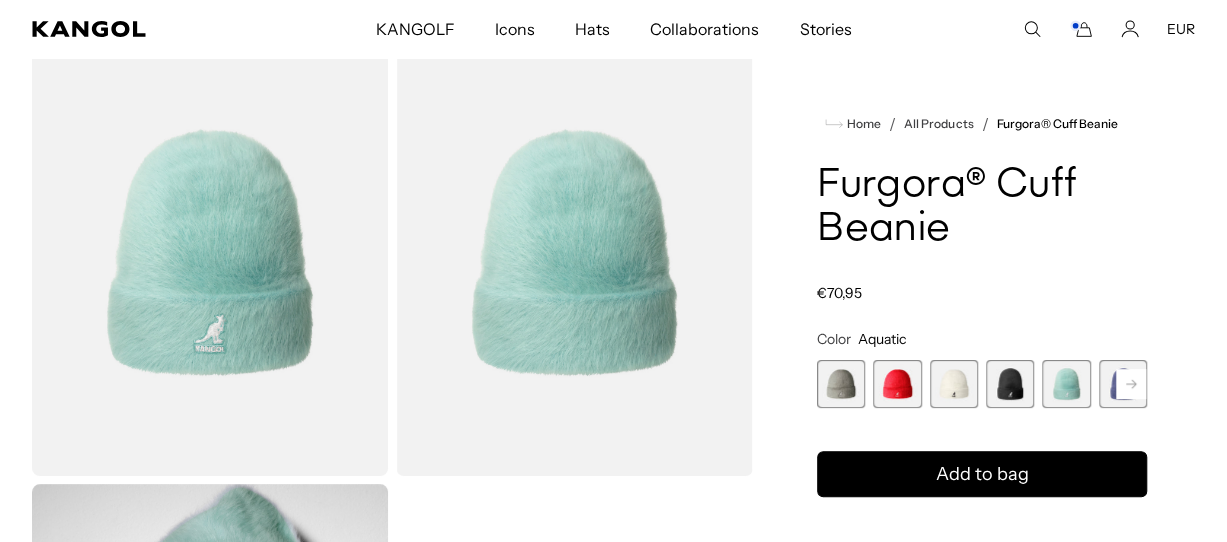 click at bounding box center (897, 384) 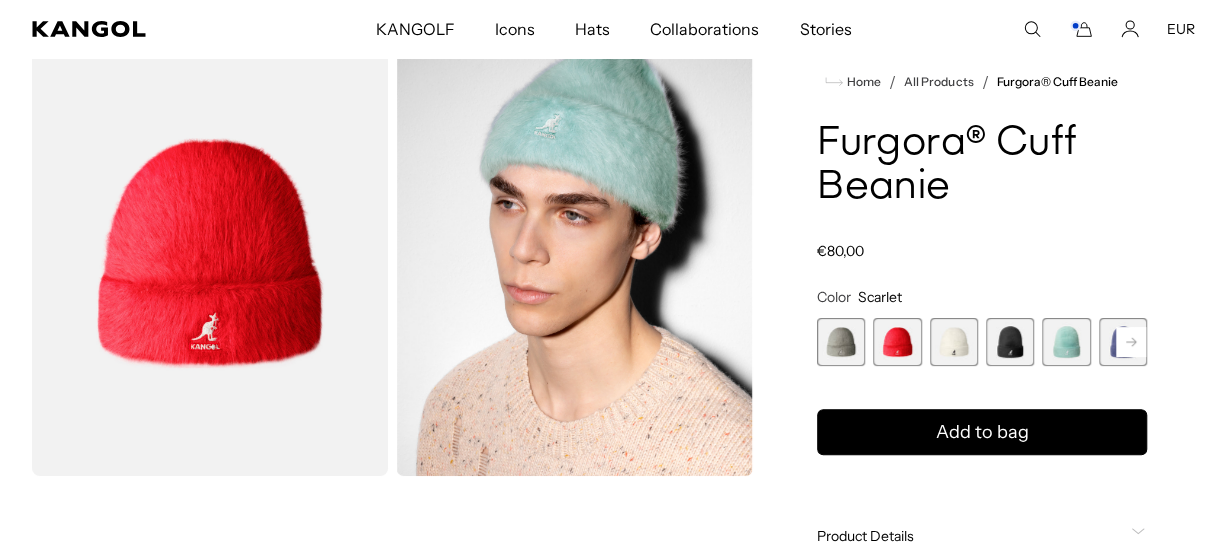 scroll, scrollTop: 0, scrollLeft: 412, axis: horizontal 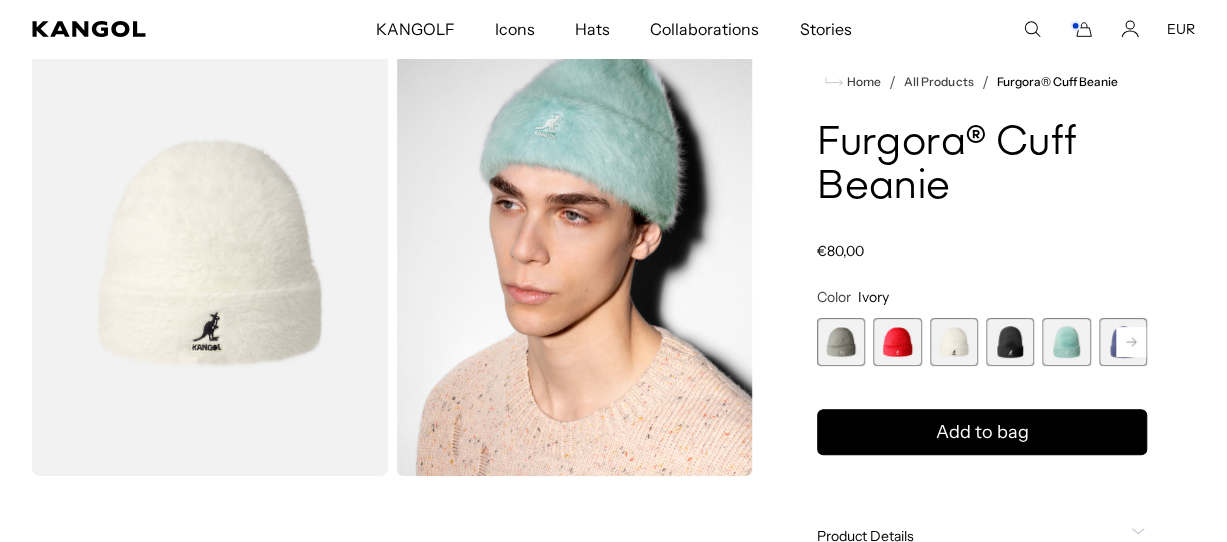click at bounding box center [1010, 342] 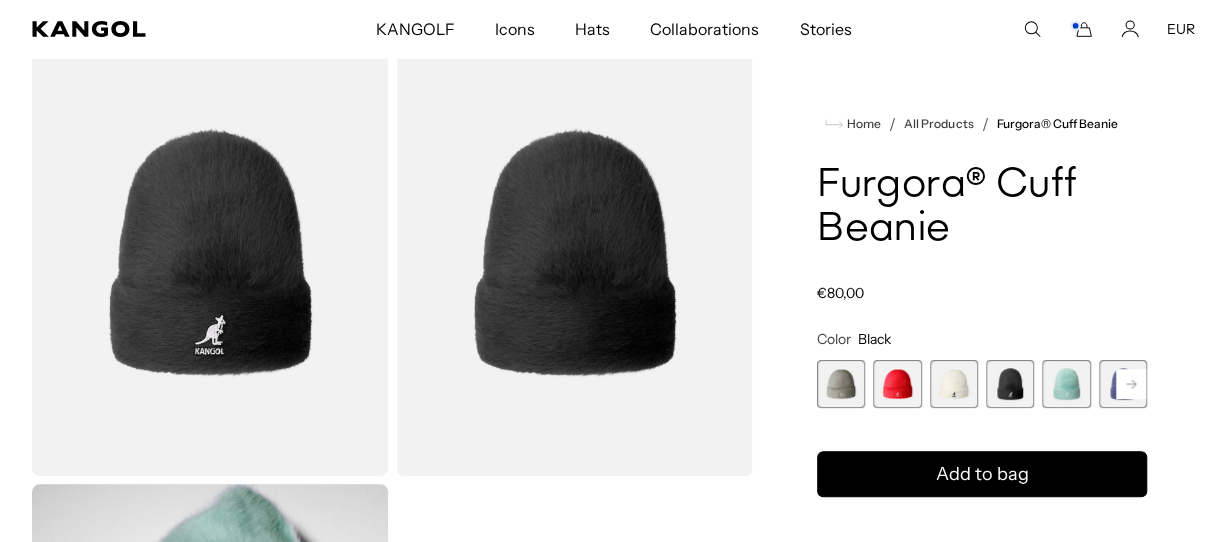 scroll, scrollTop: 0, scrollLeft: 412, axis: horizontal 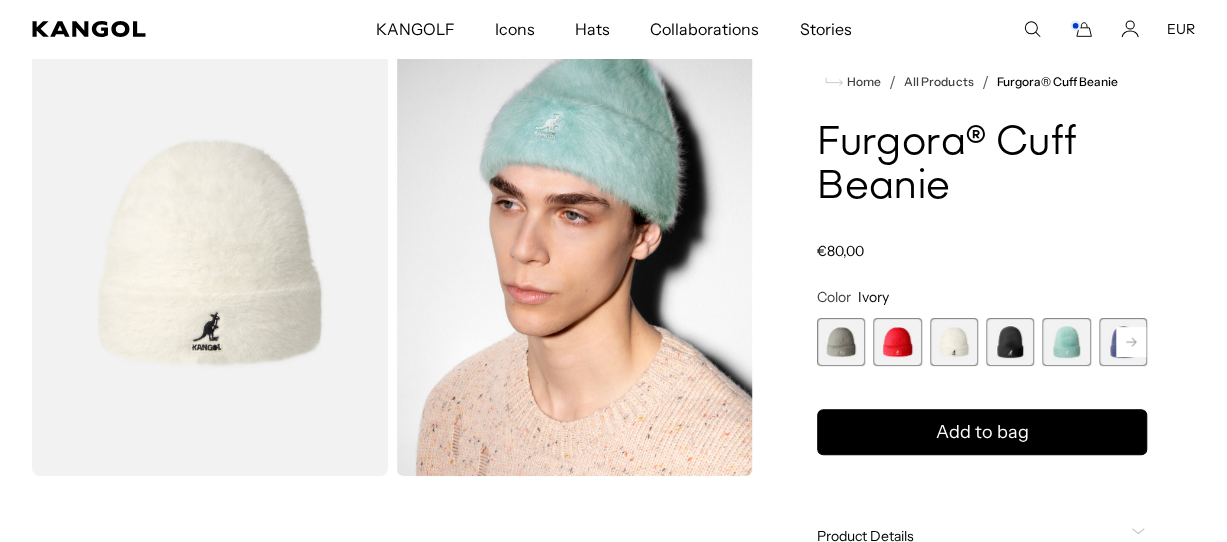 click at bounding box center [1066, 342] 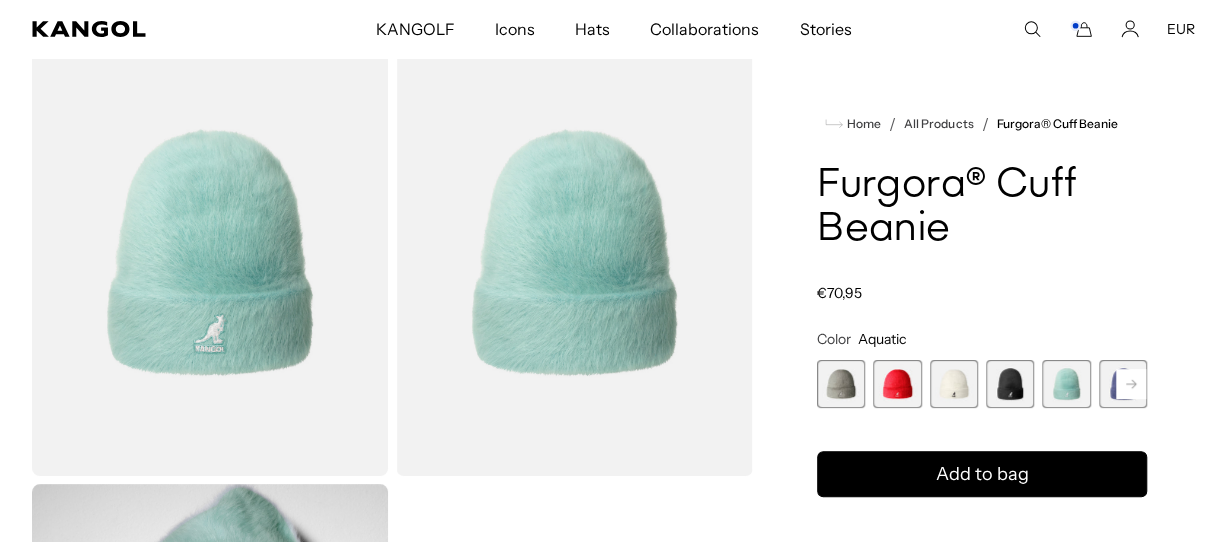 scroll, scrollTop: 0, scrollLeft: 412, axis: horizontal 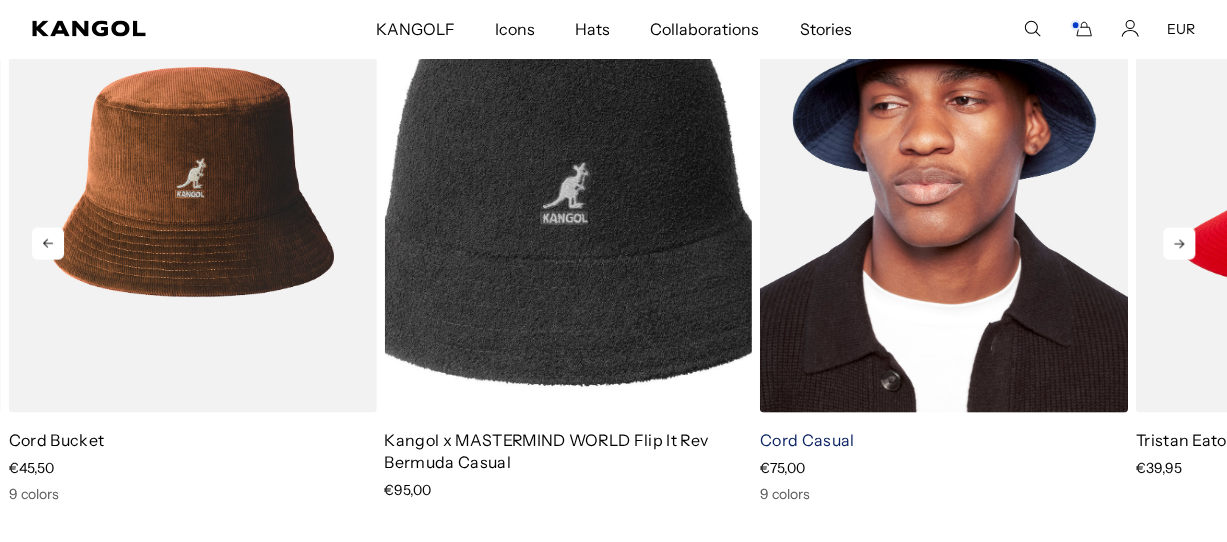 click on "Cord Casual" at bounding box center [807, 440] 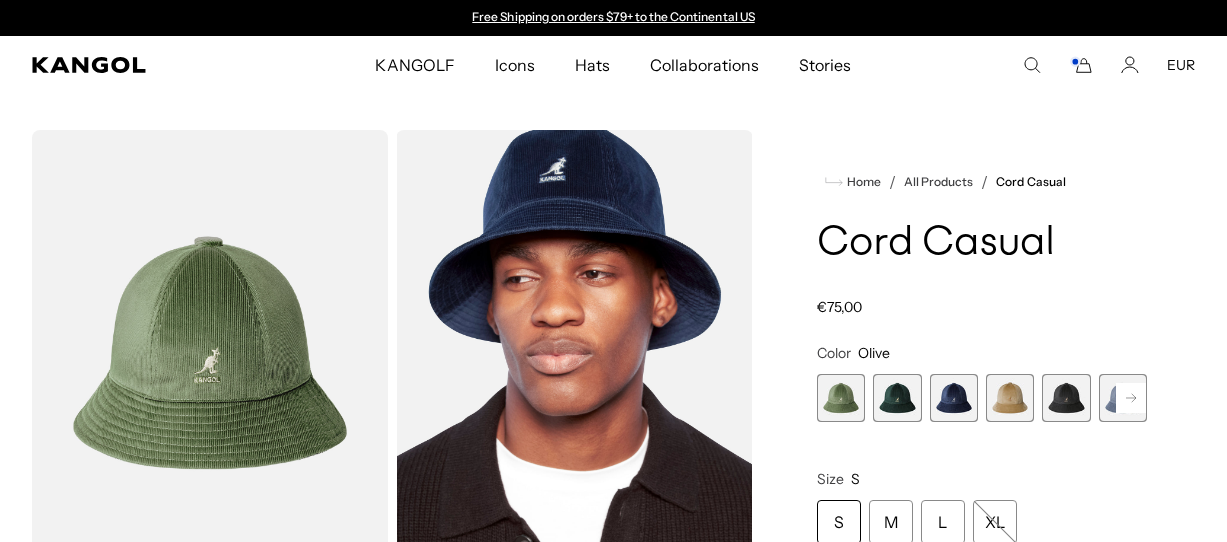 scroll, scrollTop: 0, scrollLeft: 0, axis: both 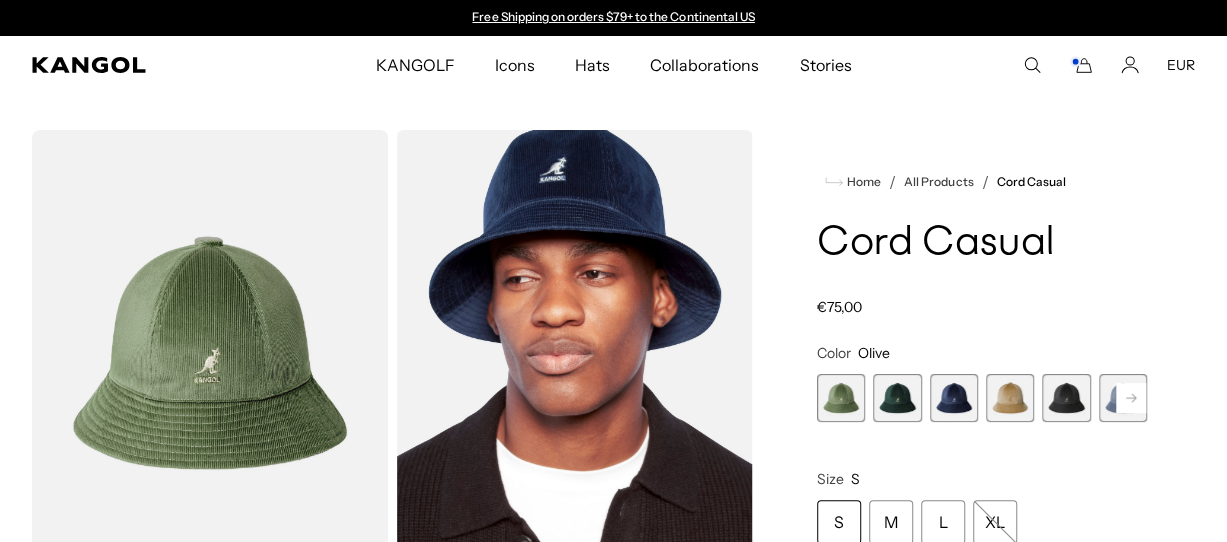 click 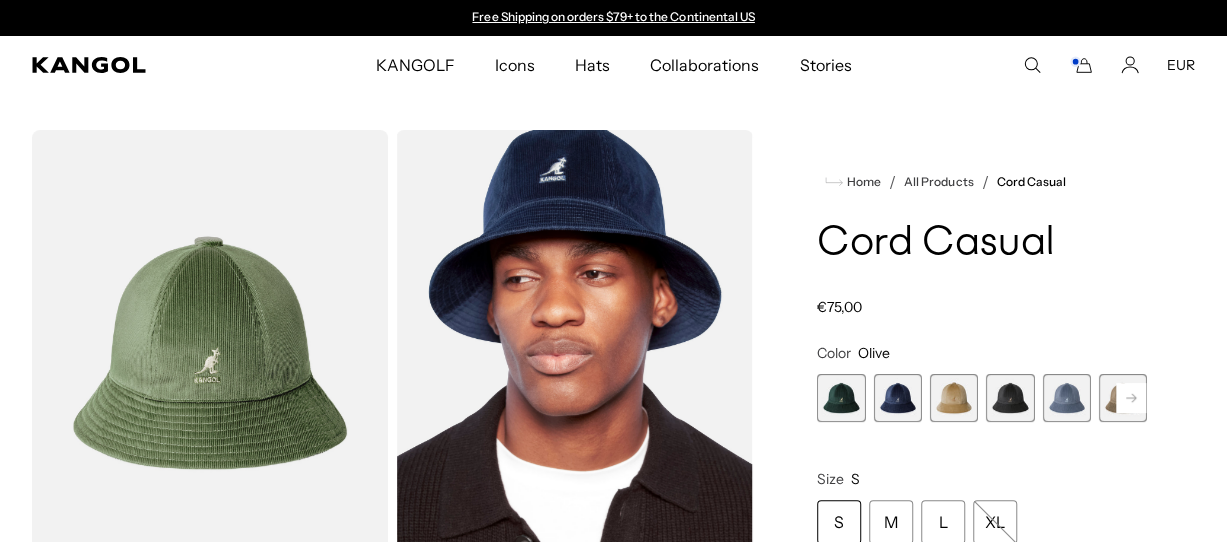 click 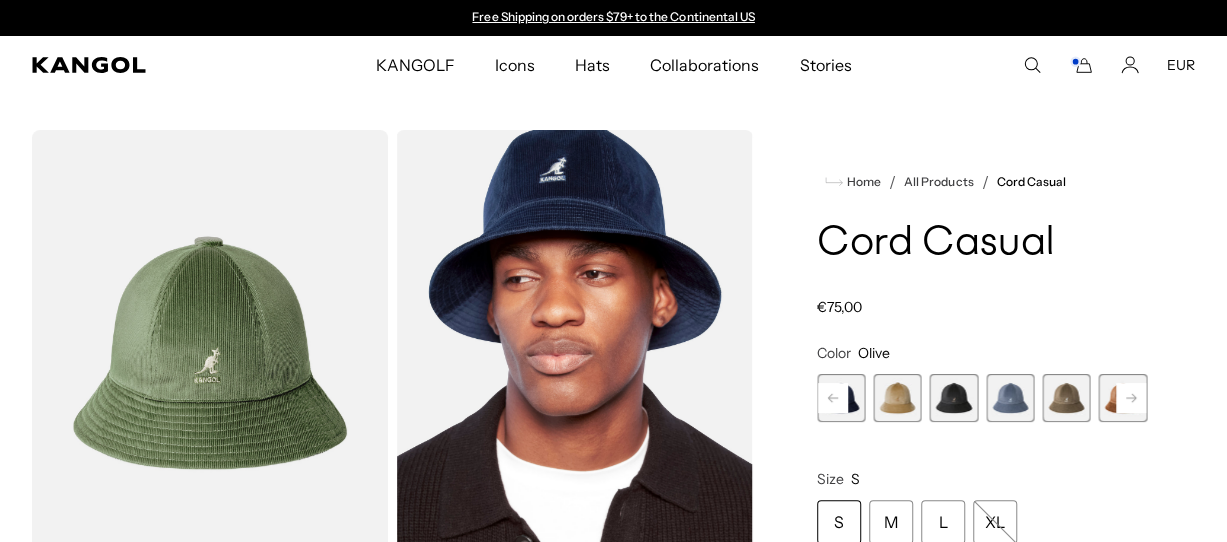 click 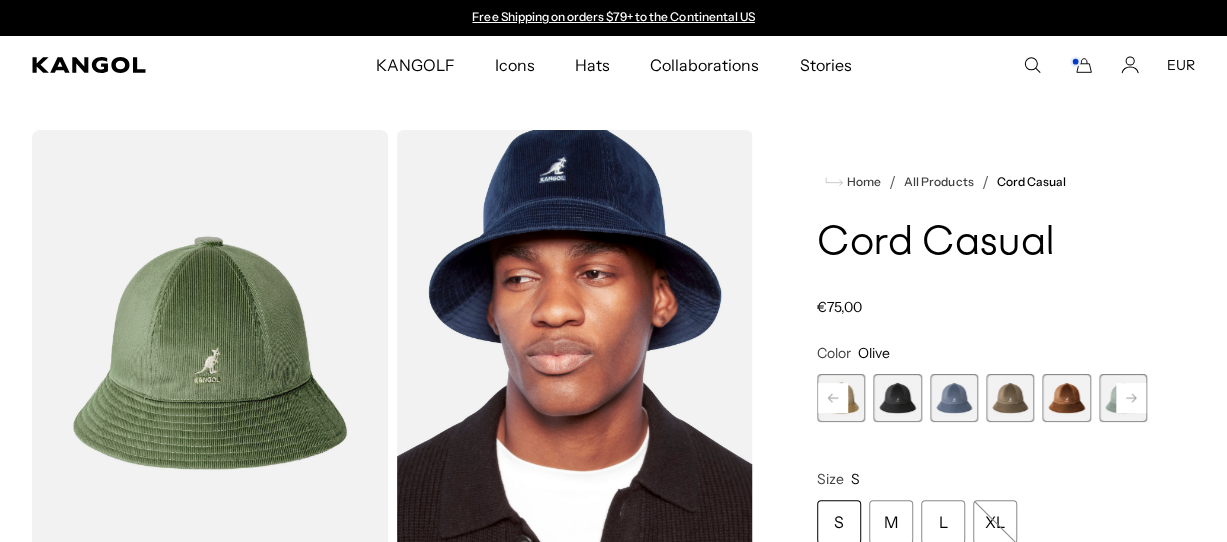 click on "Previous
Next
Olive
Variant sold out or unavailable
Forrester
Variant sold out or unavailable
Navy
Variant sold out or unavailable
Beige
Variant sold out or unavailable
Black
Variant sold out or unavailable
Denim Blue
Variant sold out or unavailable
Nickel" at bounding box center (982, 398) 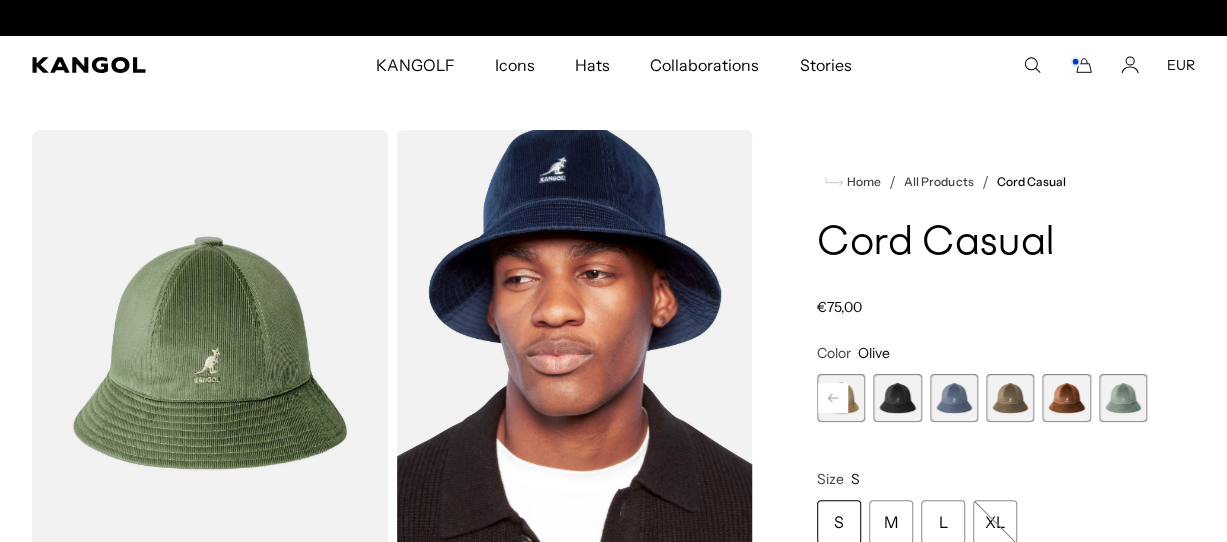scroll, scrollTop: 0, scrollLeft: 412, axis: horizontal 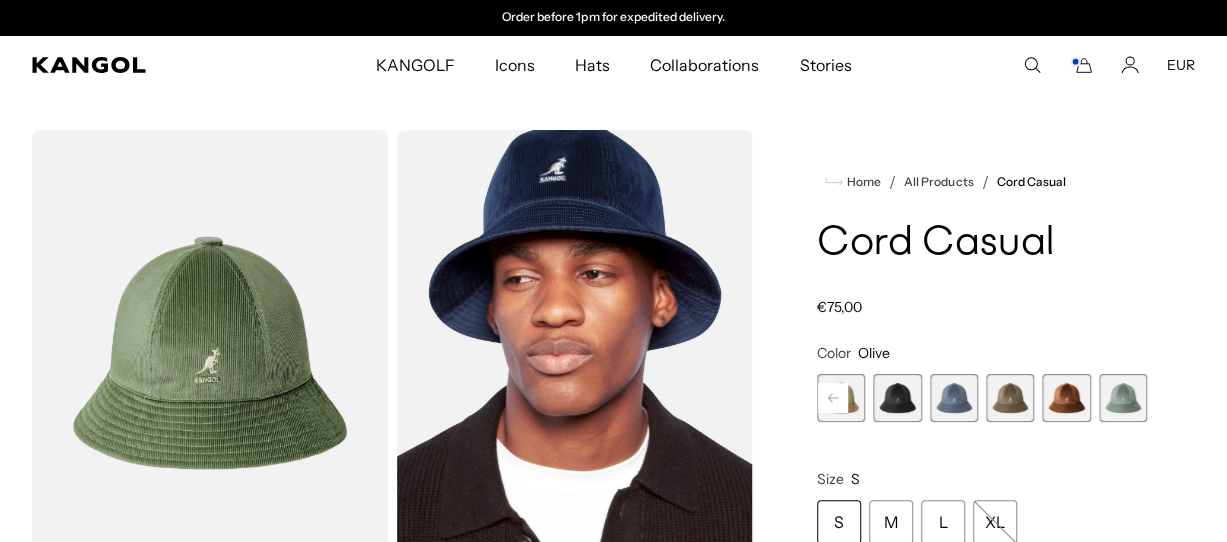 click at bounding box center [1066, 398] 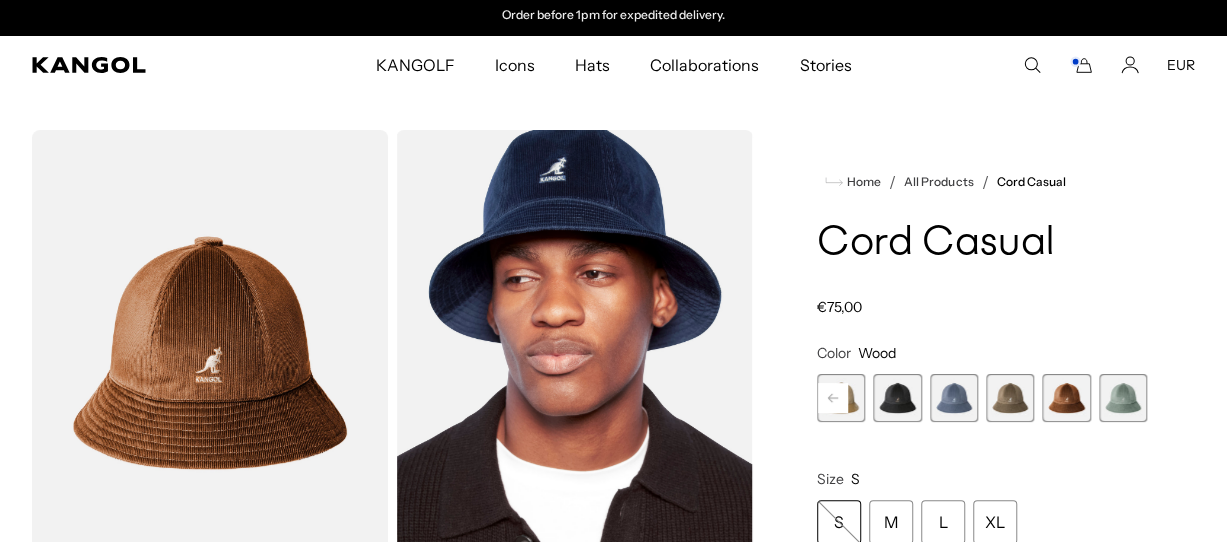 scroll, scrollTop: 0, scrollLeft: 0, axis: both 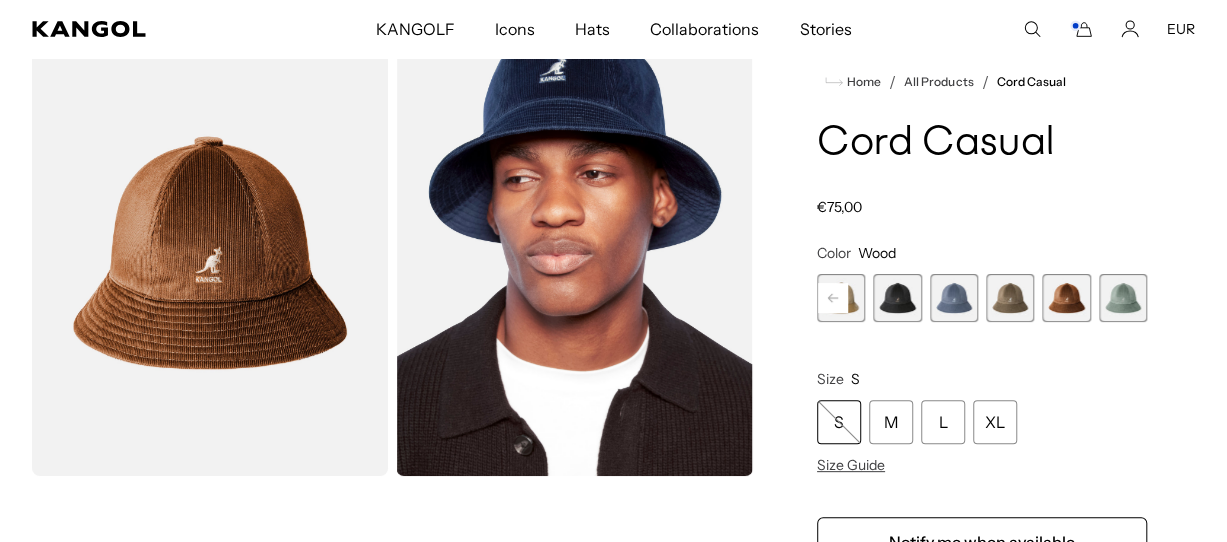 click at bounding box center [897, 298] 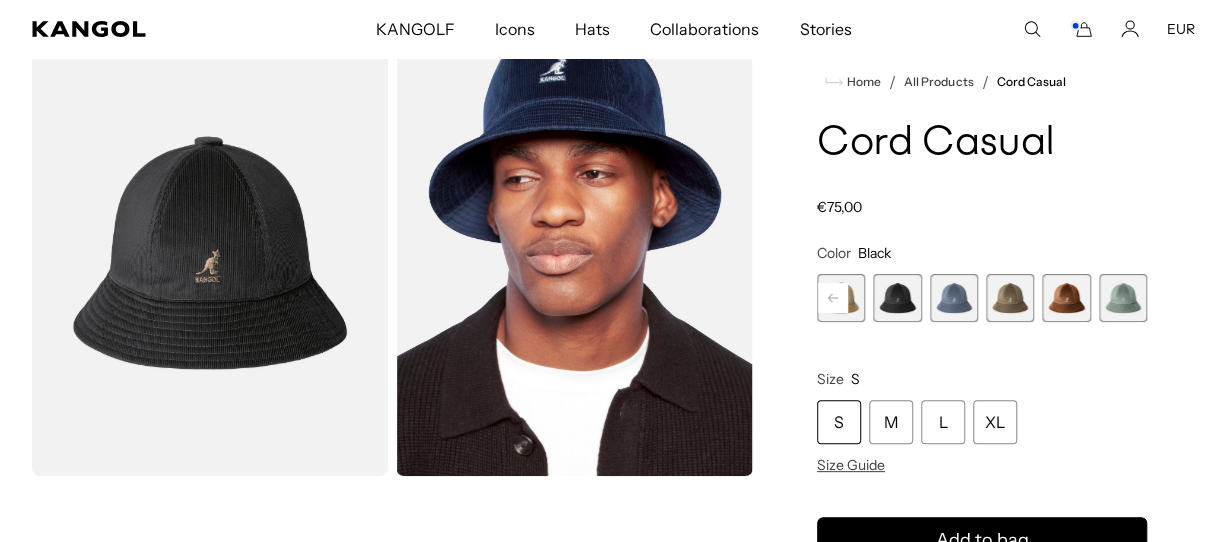 click 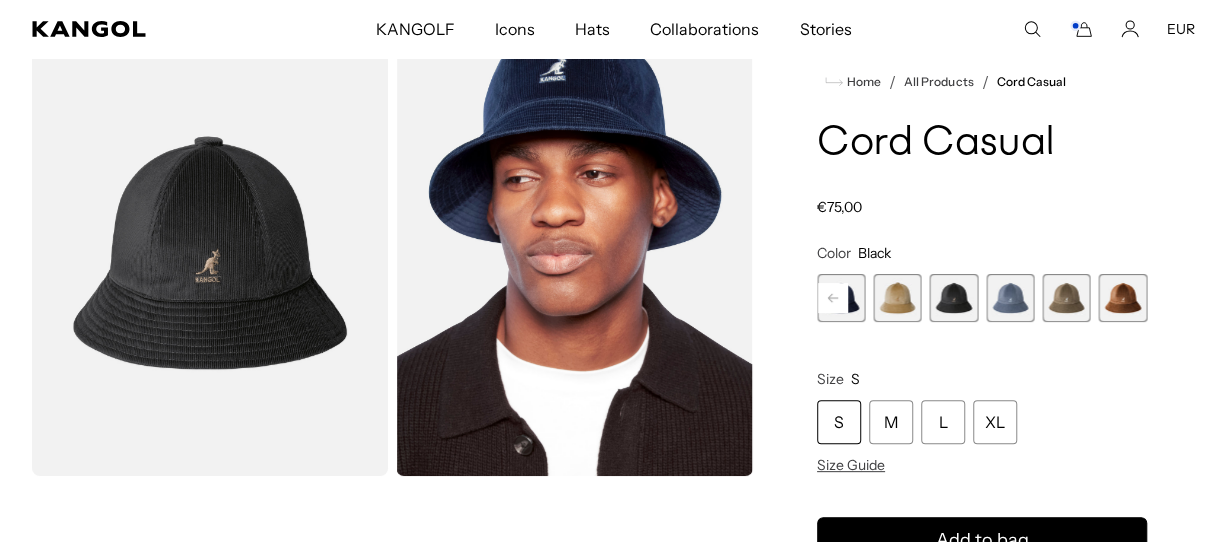 click 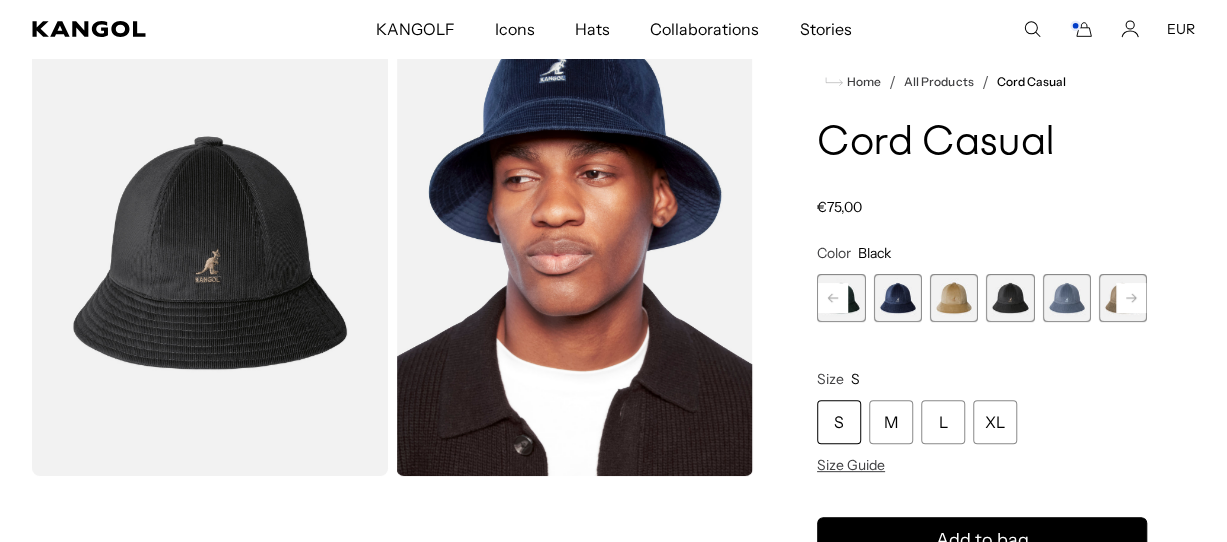 click 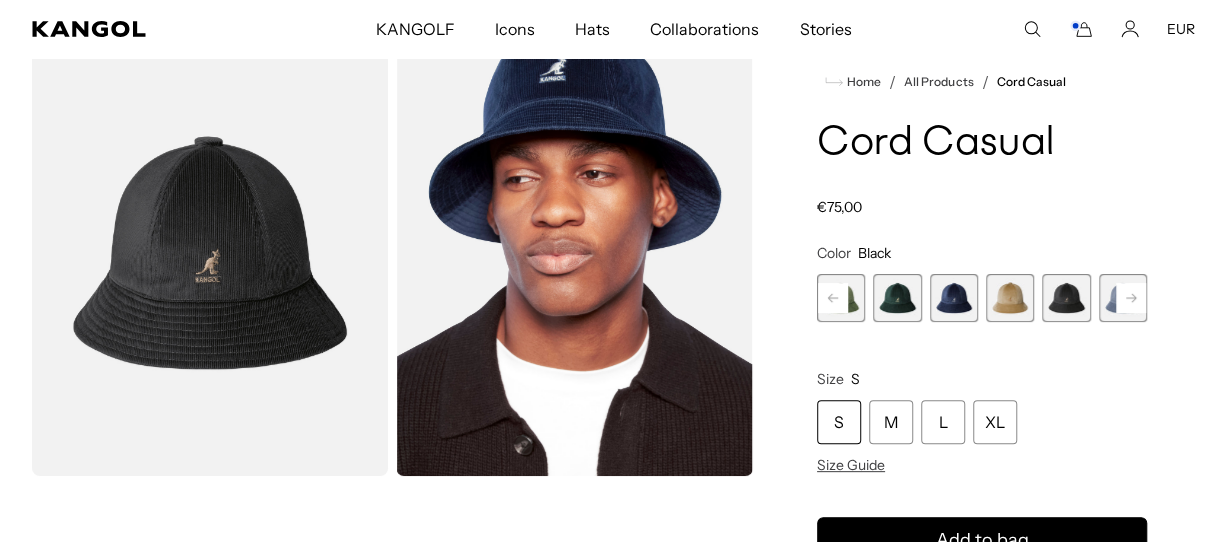 click 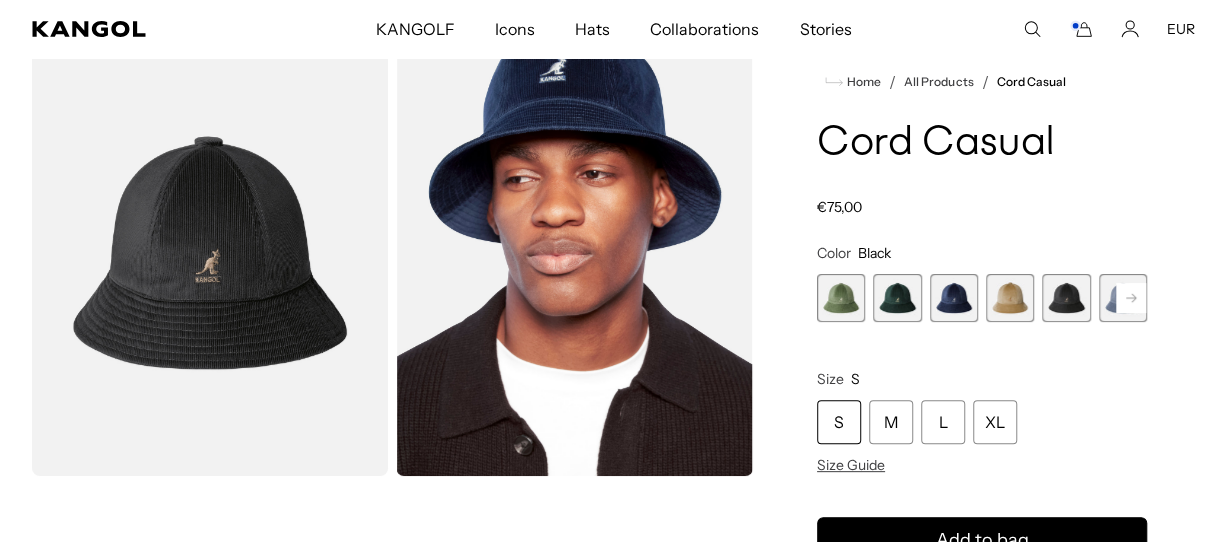 click at bounding box center (841, 298) 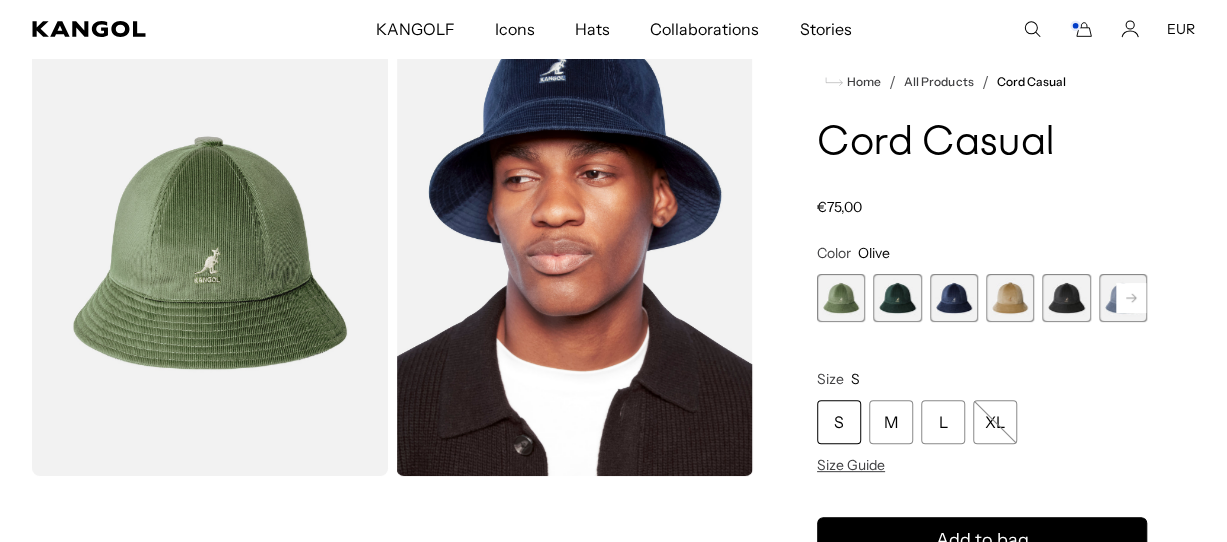 click at bounding box center [897, 298] 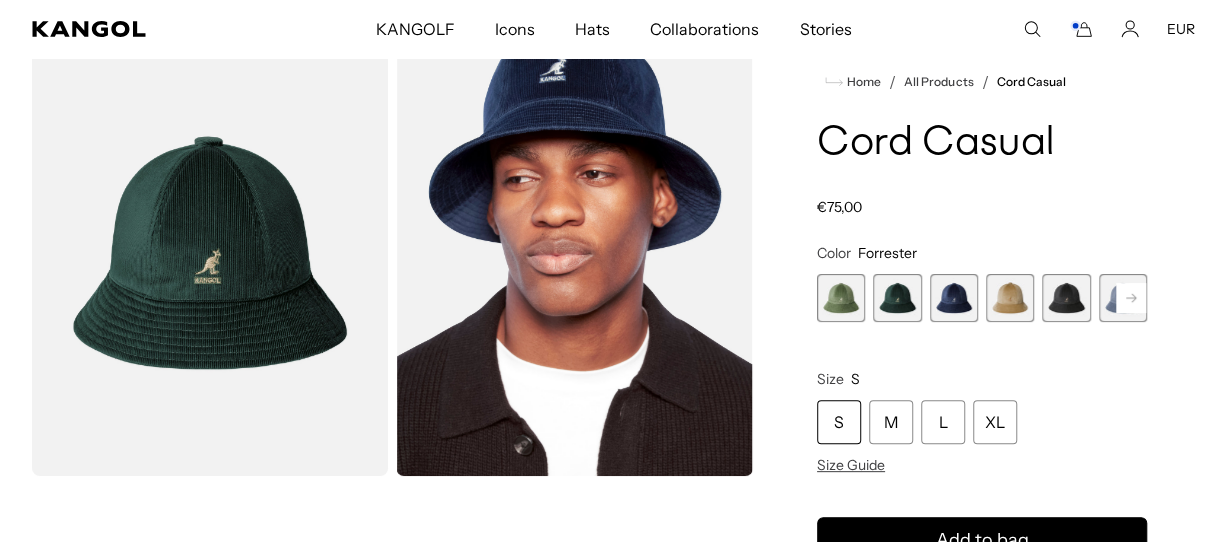 scroll, scrollTop: 0, scrollLeft: 412, axis: horizontal 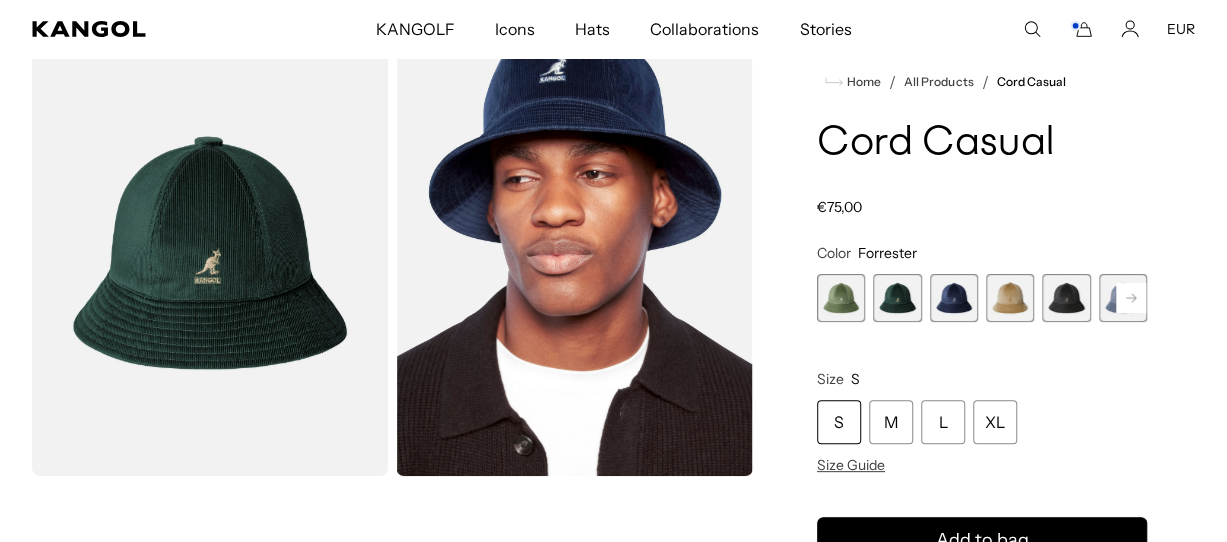 click at bounding box center [954, 298] 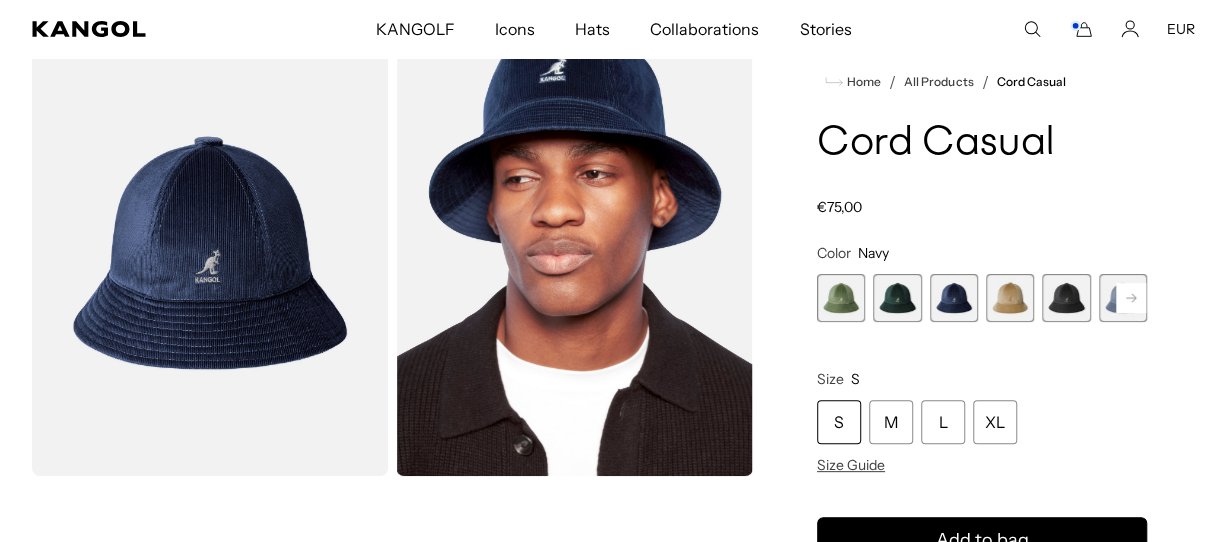click at bounding box center (1010, 298) 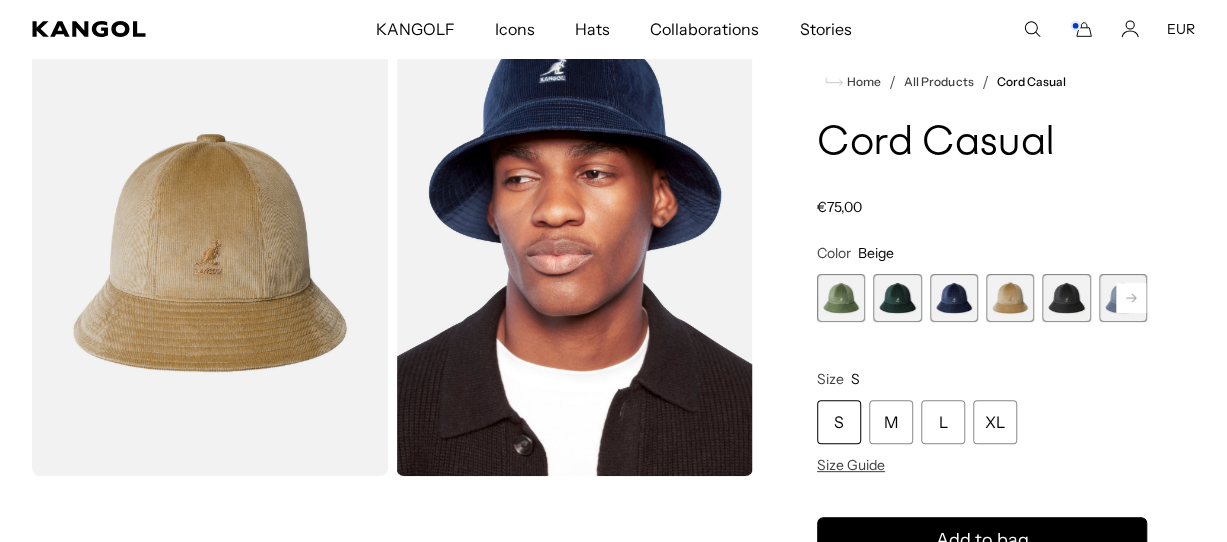 scroll, scrollTop: 0, scrollLeft: 412, axis: horizontal 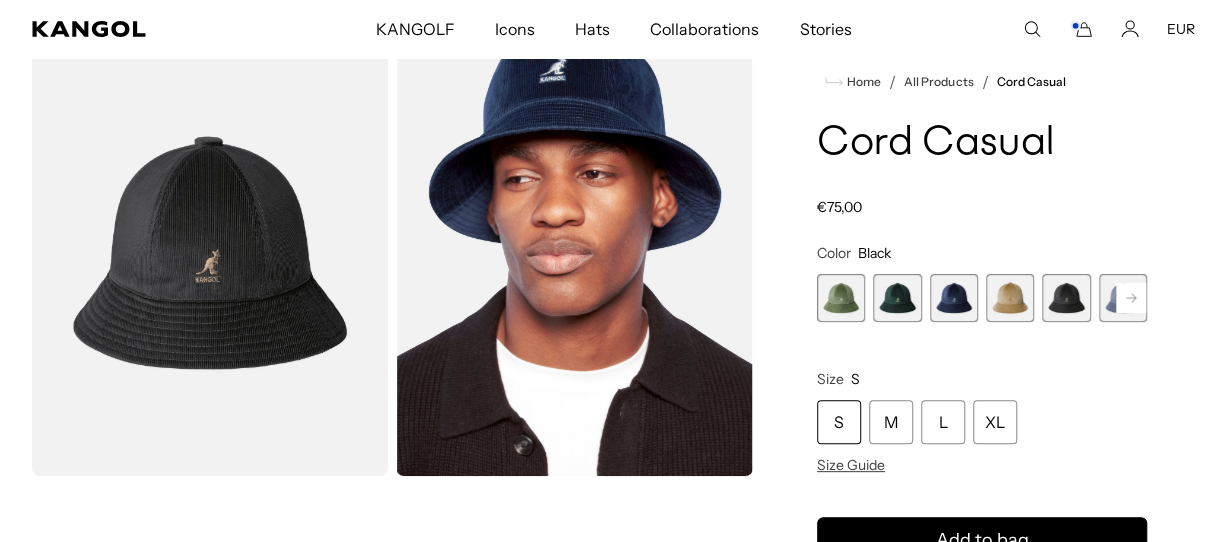 click at bounding box center (1123, 298) 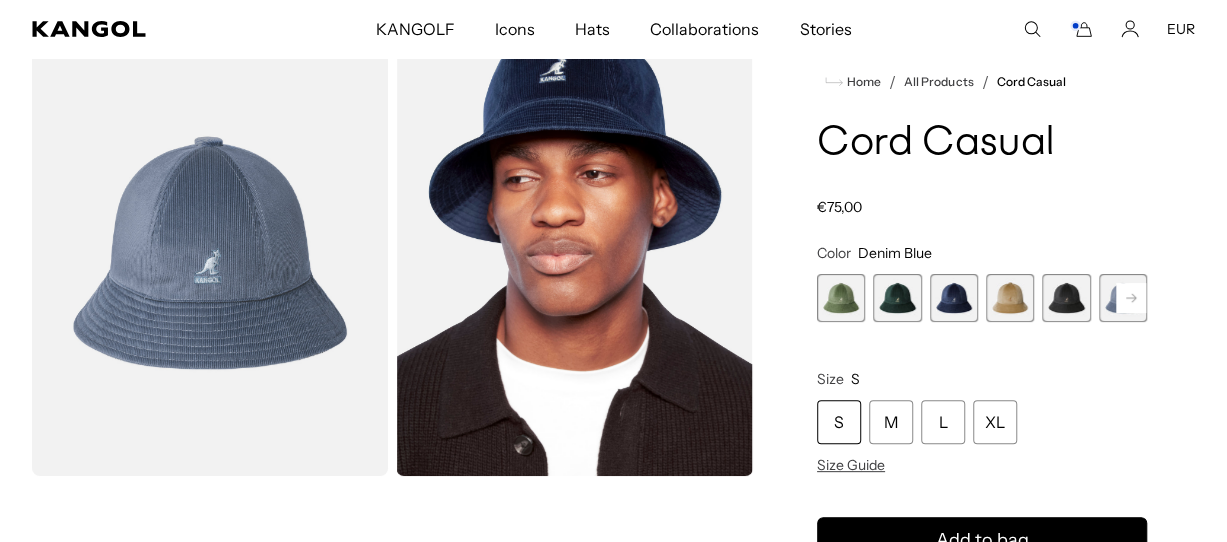 click 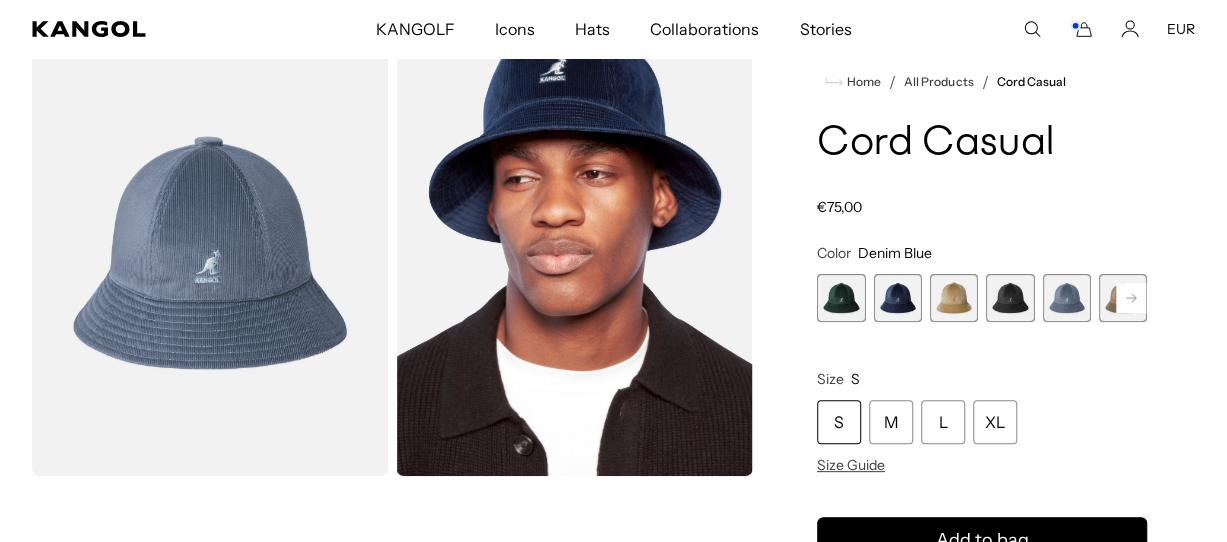 click 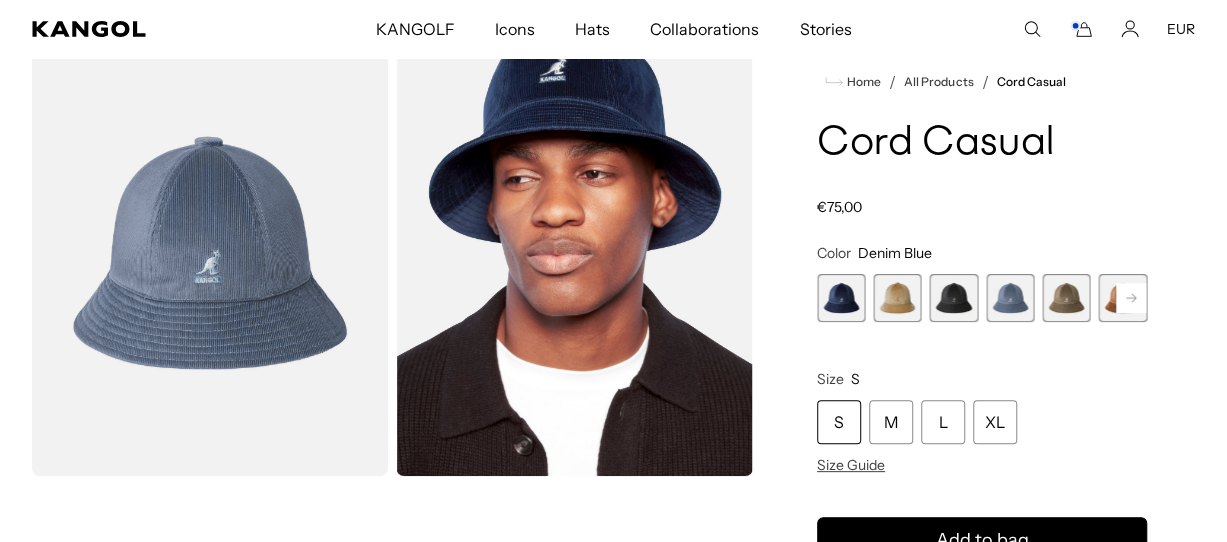 click 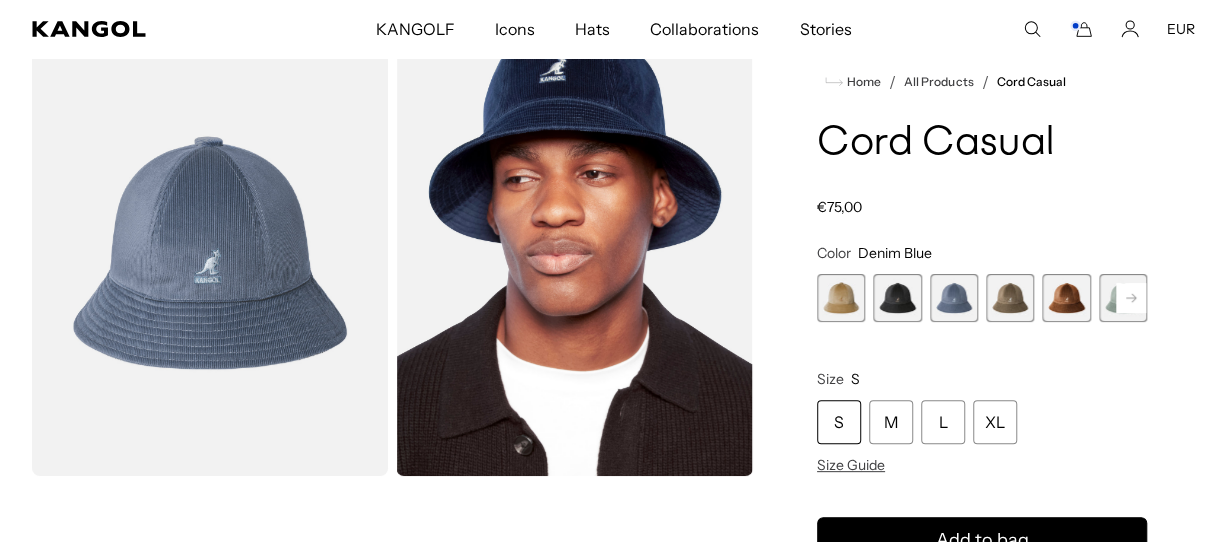 click 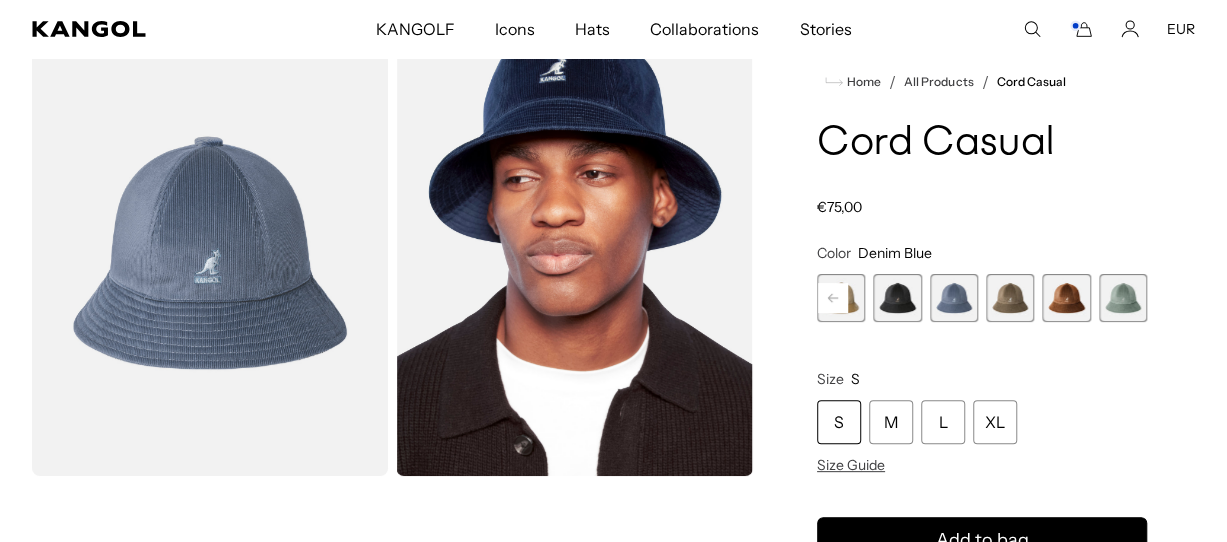 click at bounding box center (1066, 298) 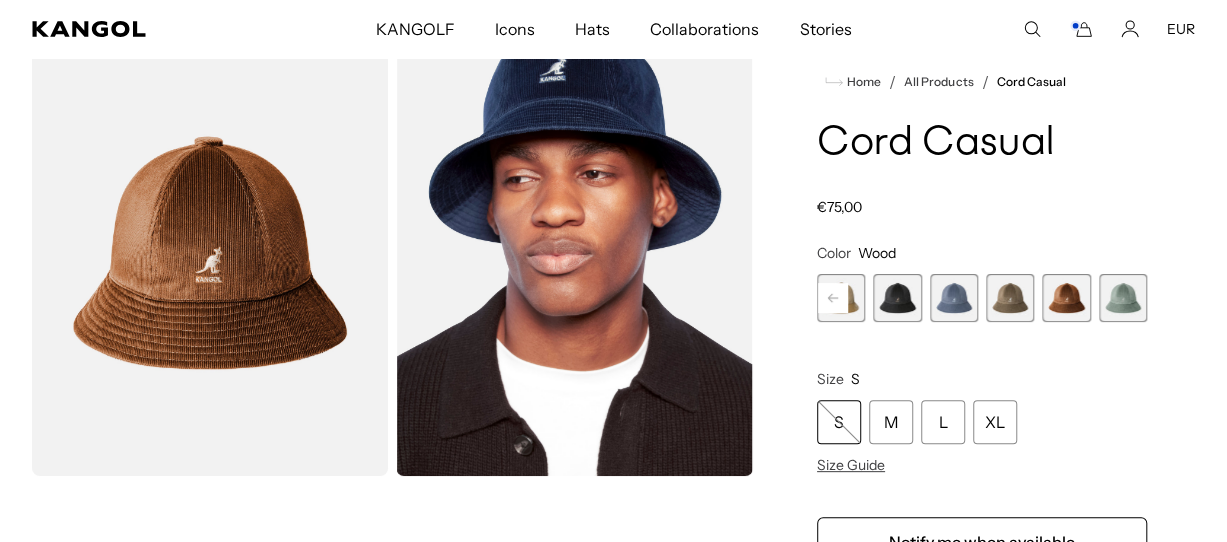 scroll, scrollTop: 0, scrollLeft: 412, axis: horizontal 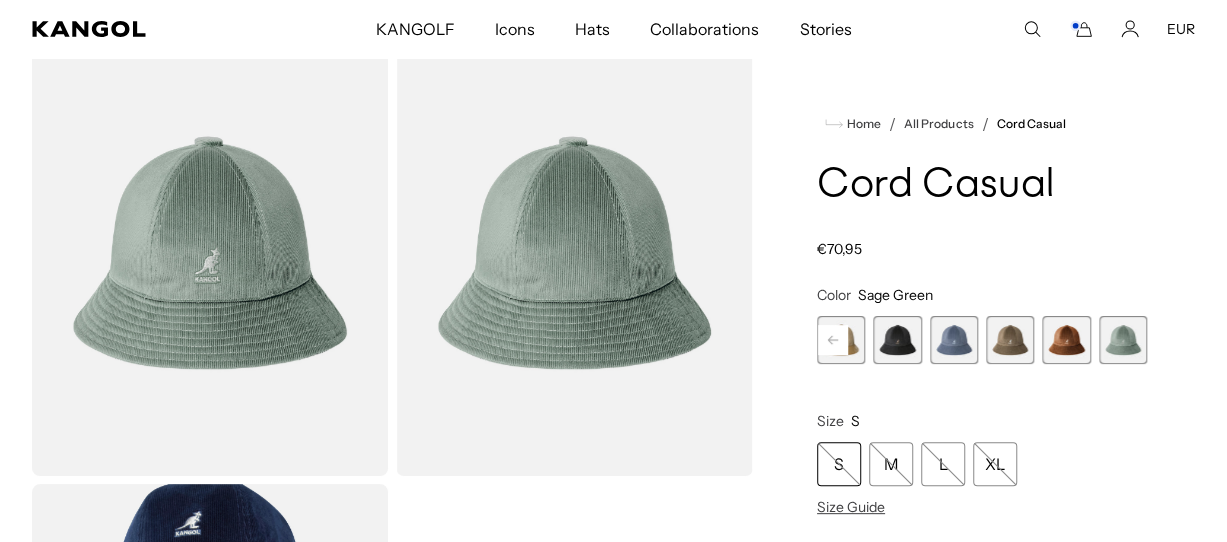 click at bounding box center [1010, 340] 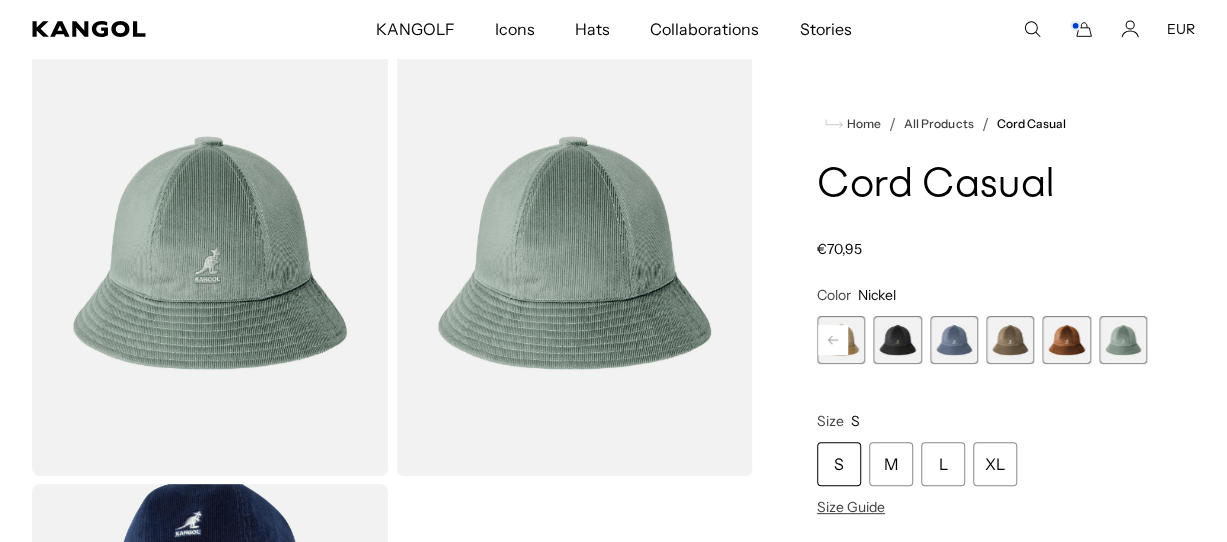 scroll, scrollTop: 0, scrollLeft: 412, axis: horizontal 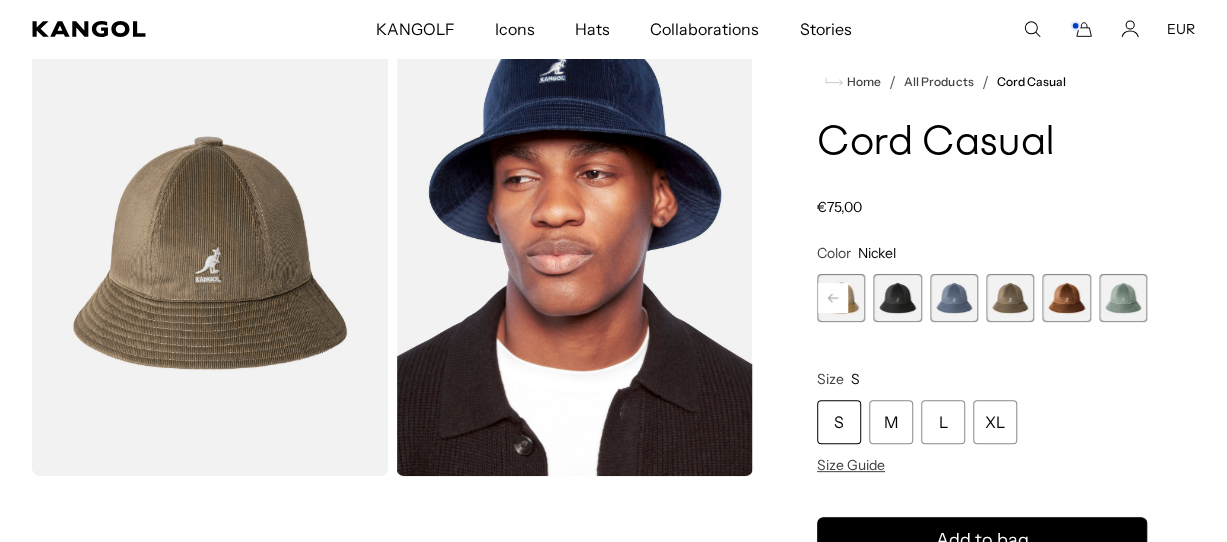 click at bounding box center [1066, 298] 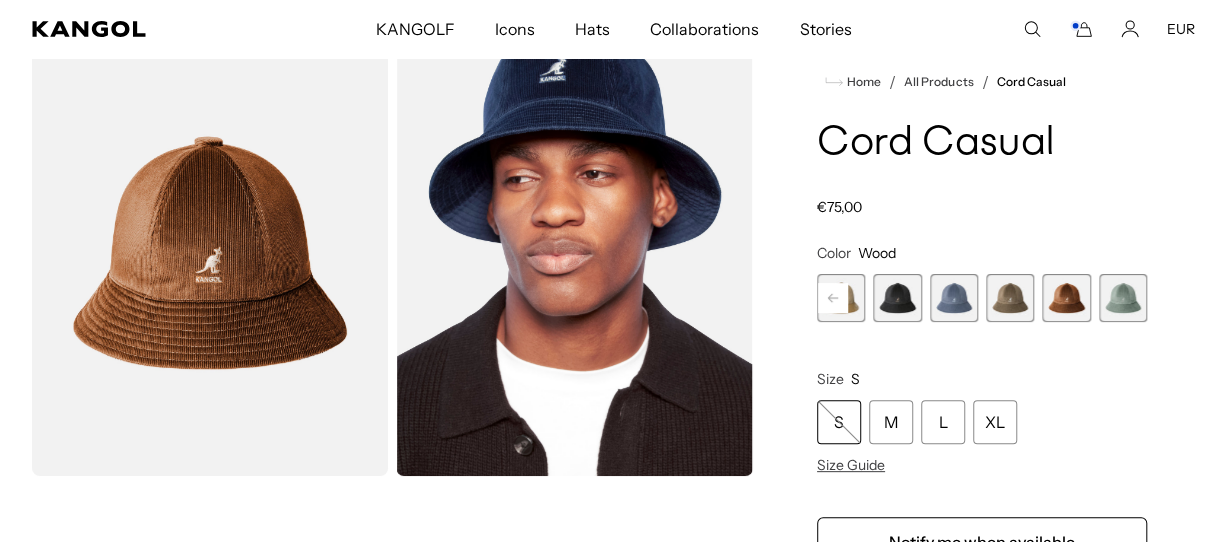 click at bounding box center [1010, 298] 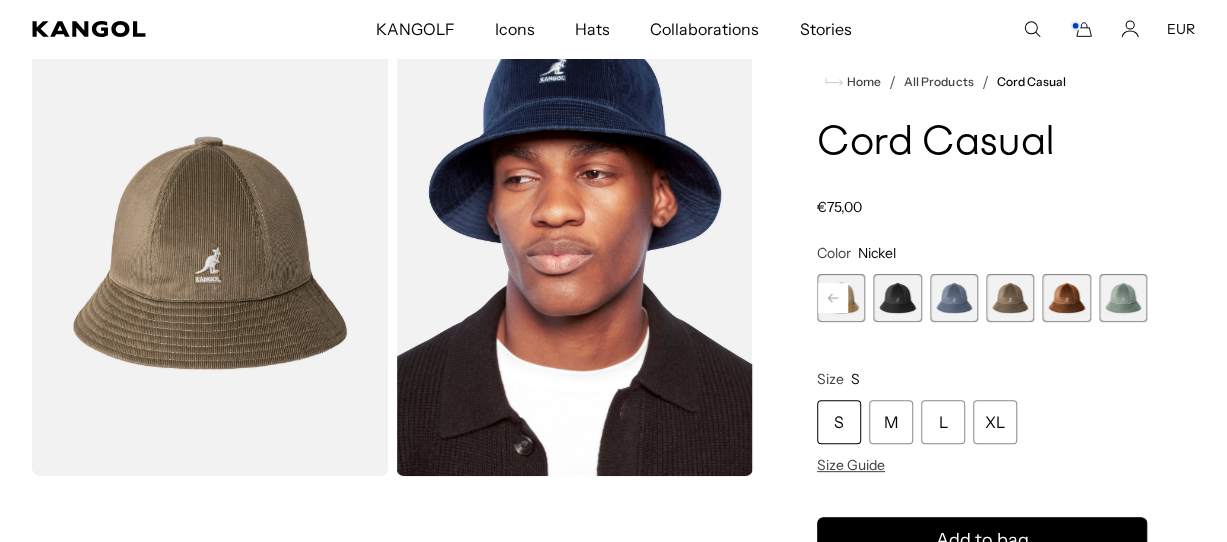 click at bounding box center (954, 298) 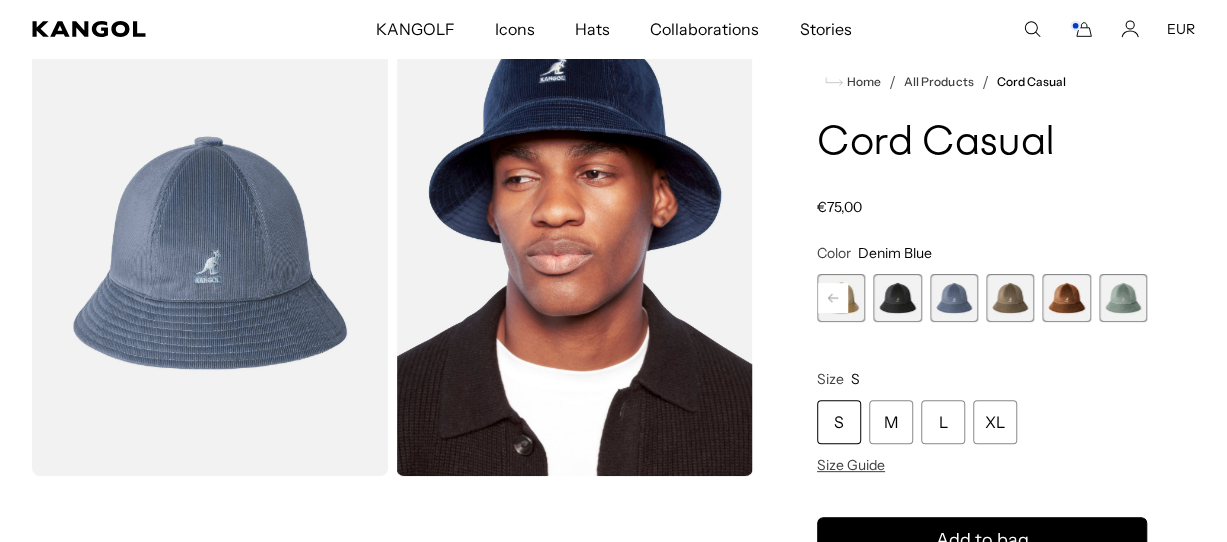 click at bounding box center (897, 298) 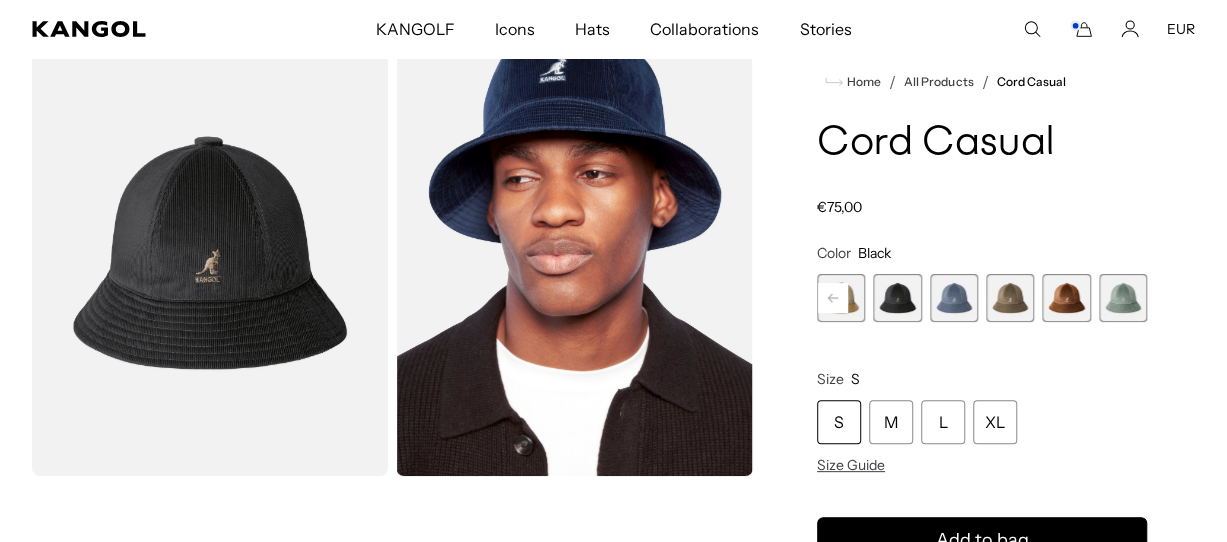 click 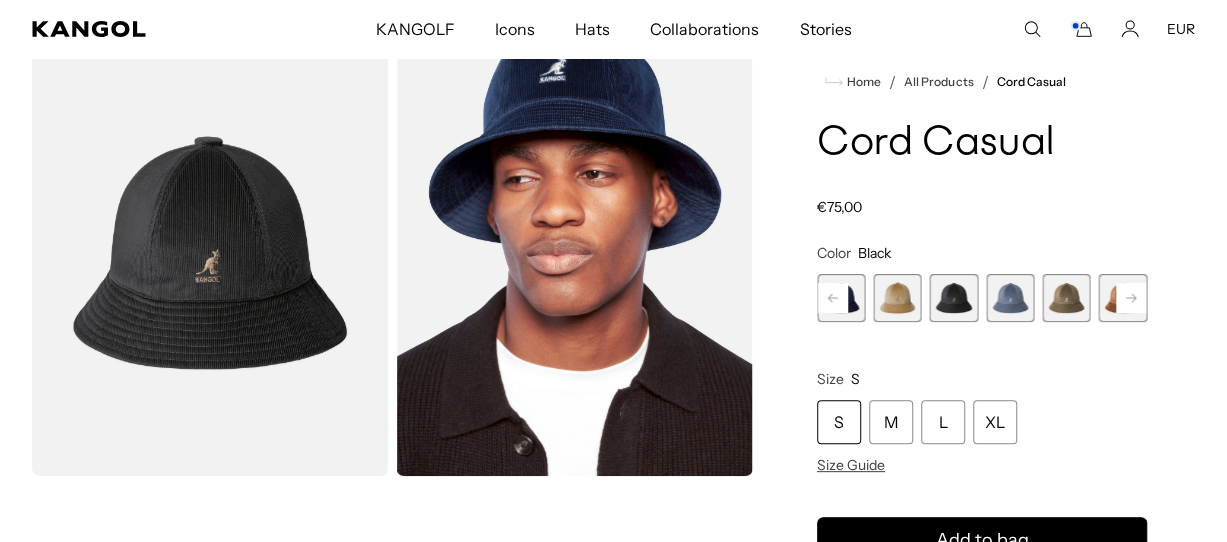 scroll, scrollTop: 0, scrollLeft: 412, axis: horizontal 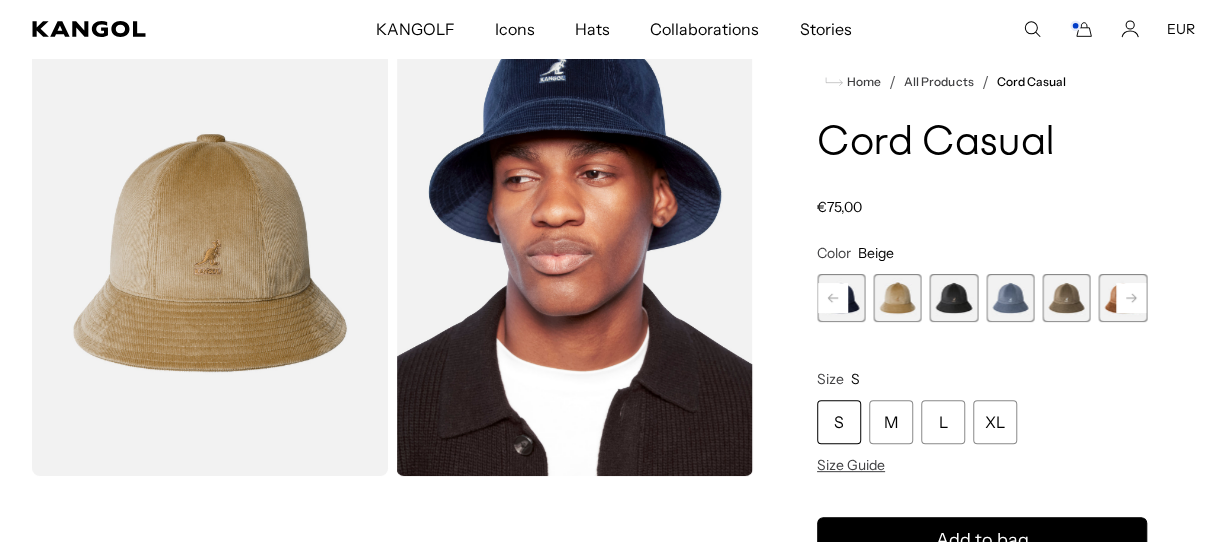 click 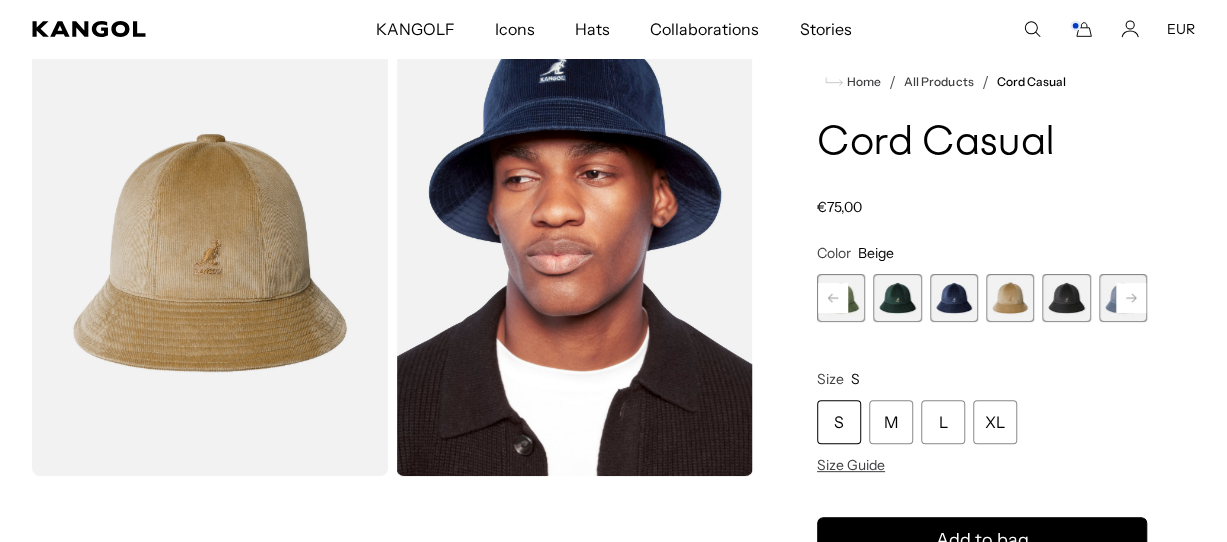 click 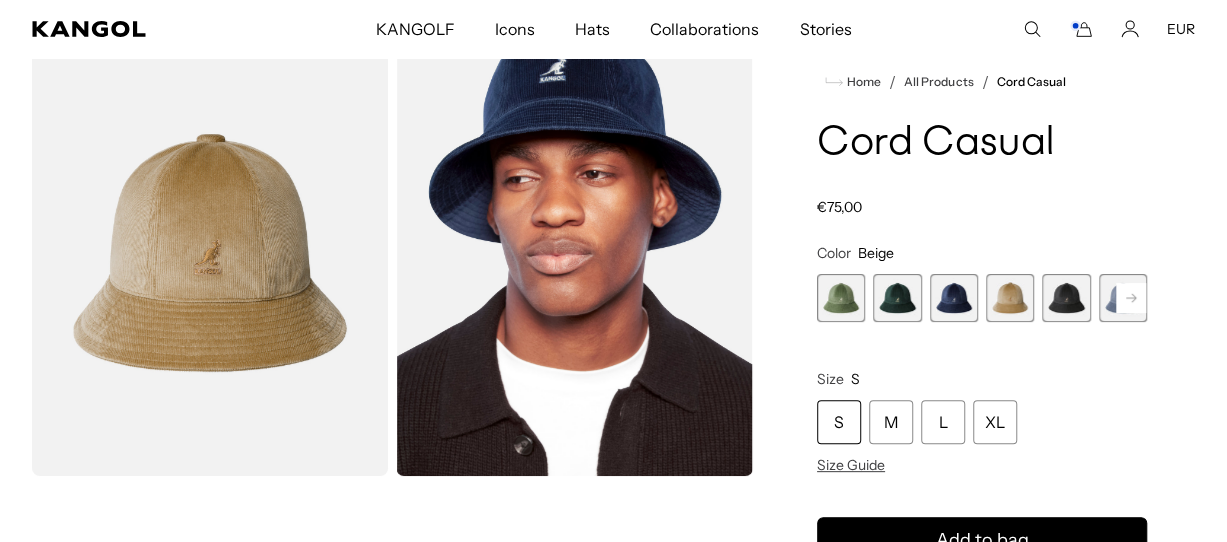 click at bounding box center [897, 298] 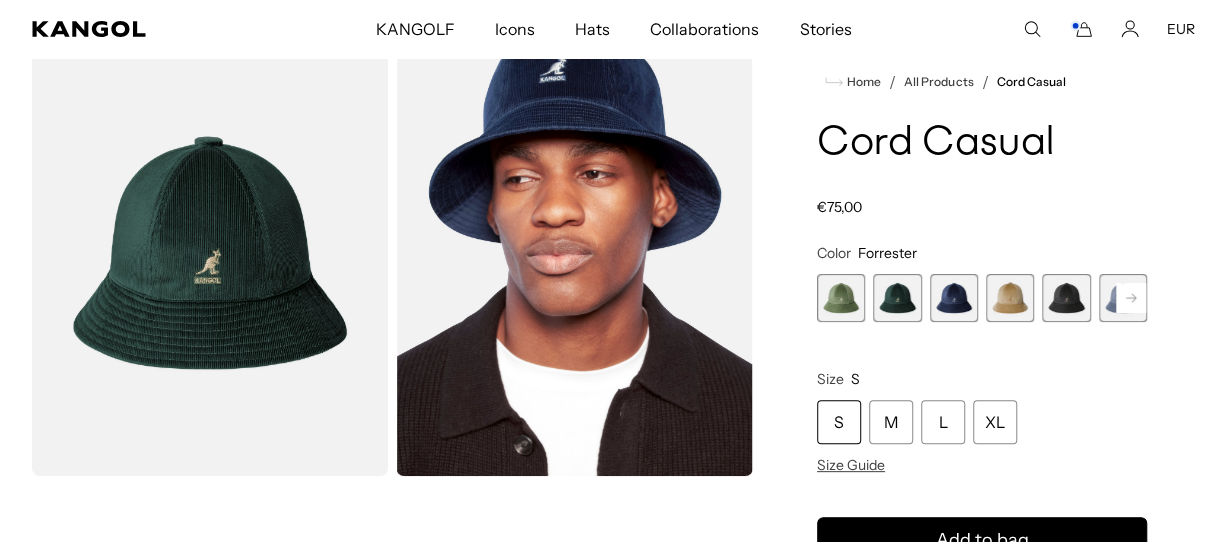 click at bounding box center [841, 298] 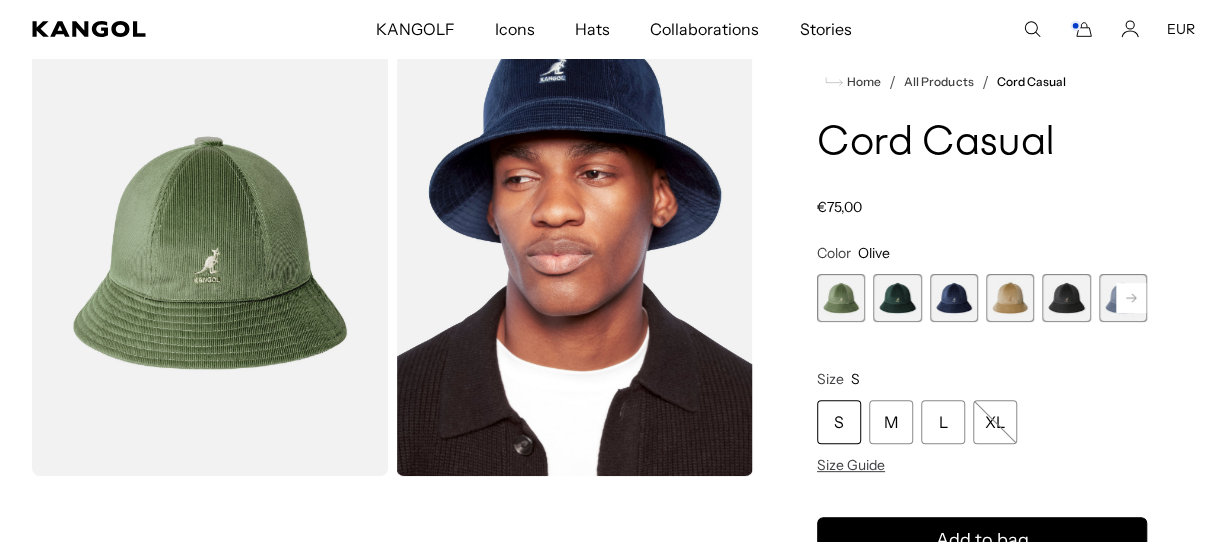 scroll, scrollTop: 0, scrollLeft: 412, axis: horizontal 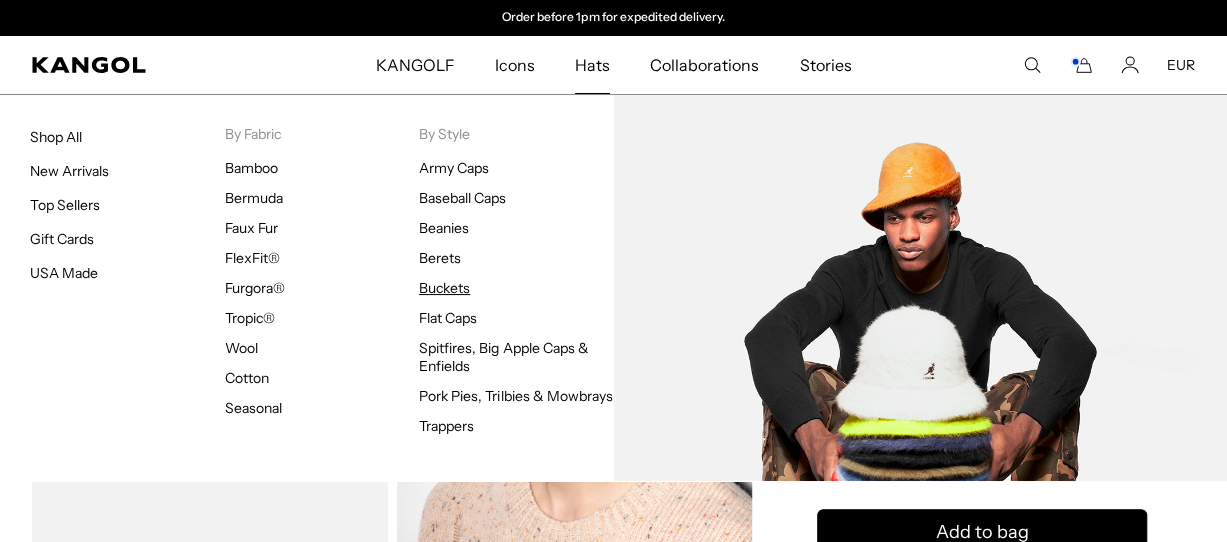 click on "Buckets" at bounding box center [444, 288] 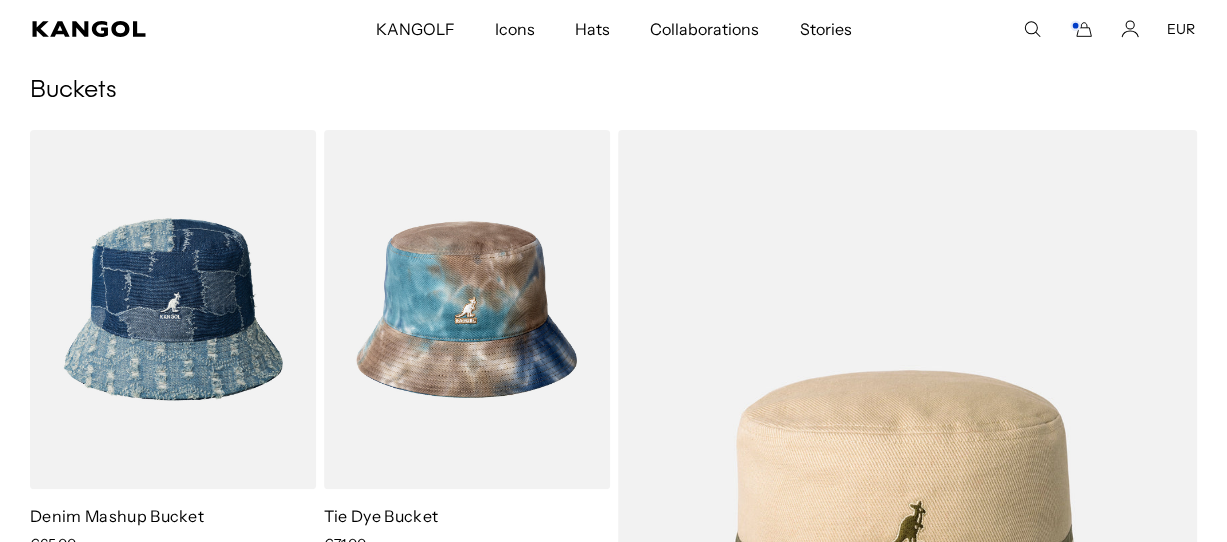 scroll, scrollTop: 100, scrollLeft: 0, axis: vertical 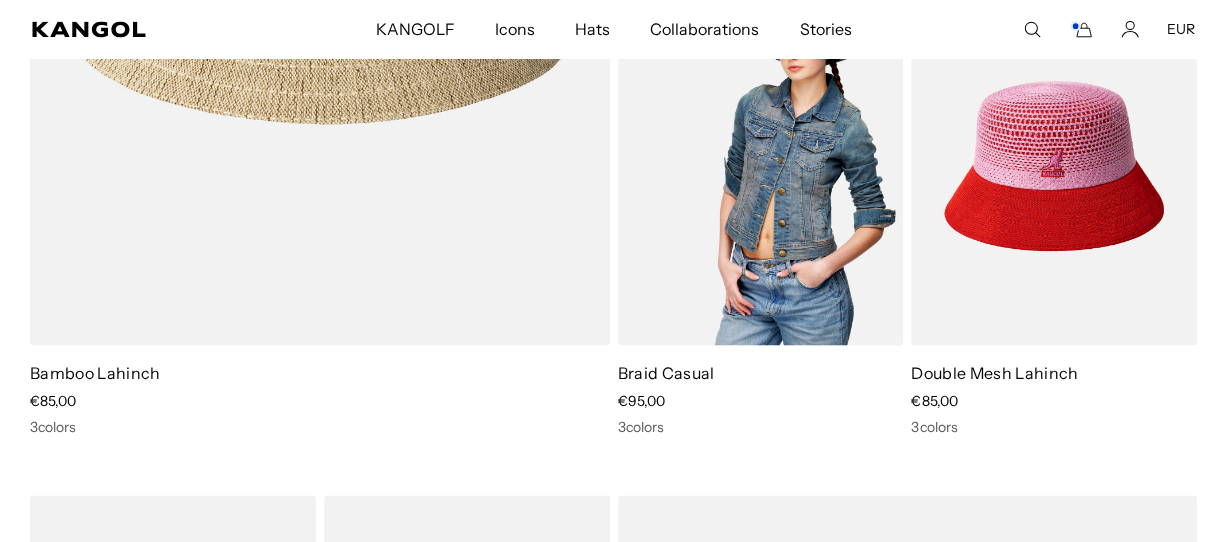 click on "Braid Casual" at bounding box center [666, 372] 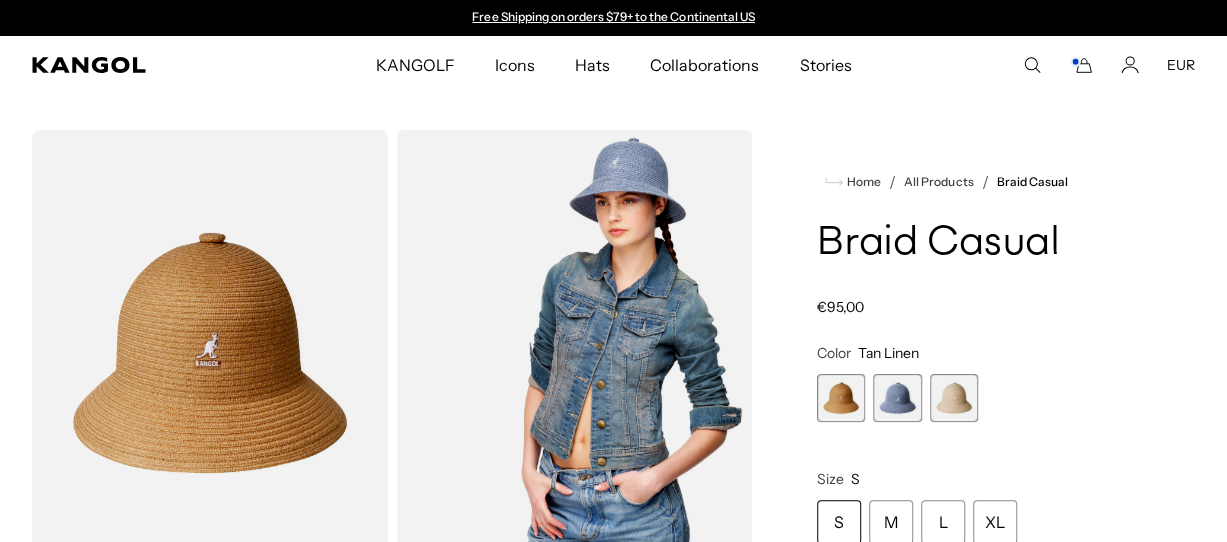 scroll, scrollTop: 0, scrollLeft: 0, axis: both 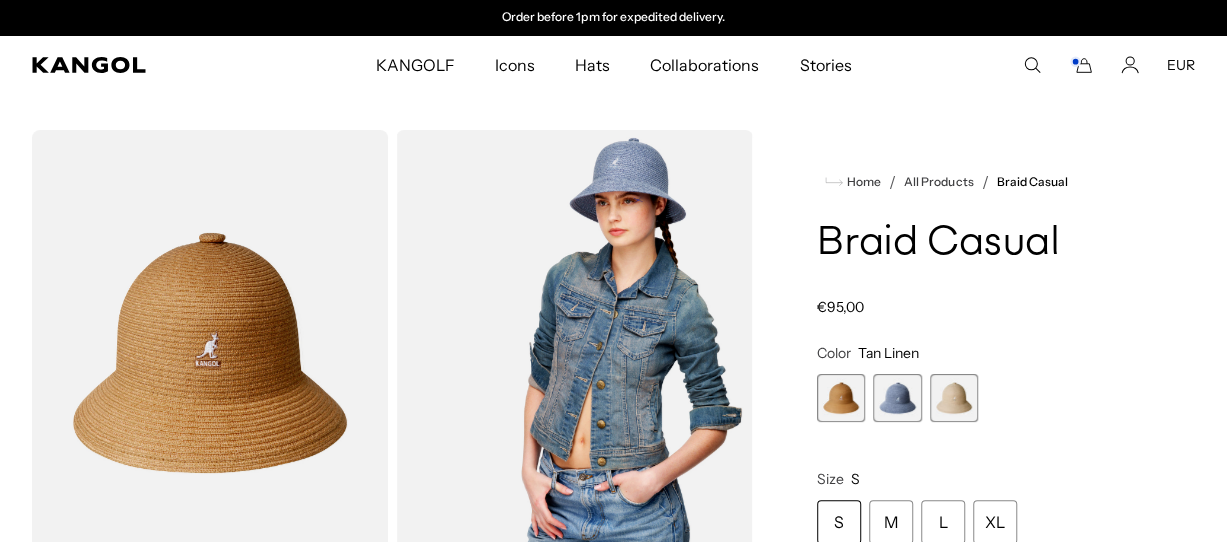 click at bounding box center (954, 398) 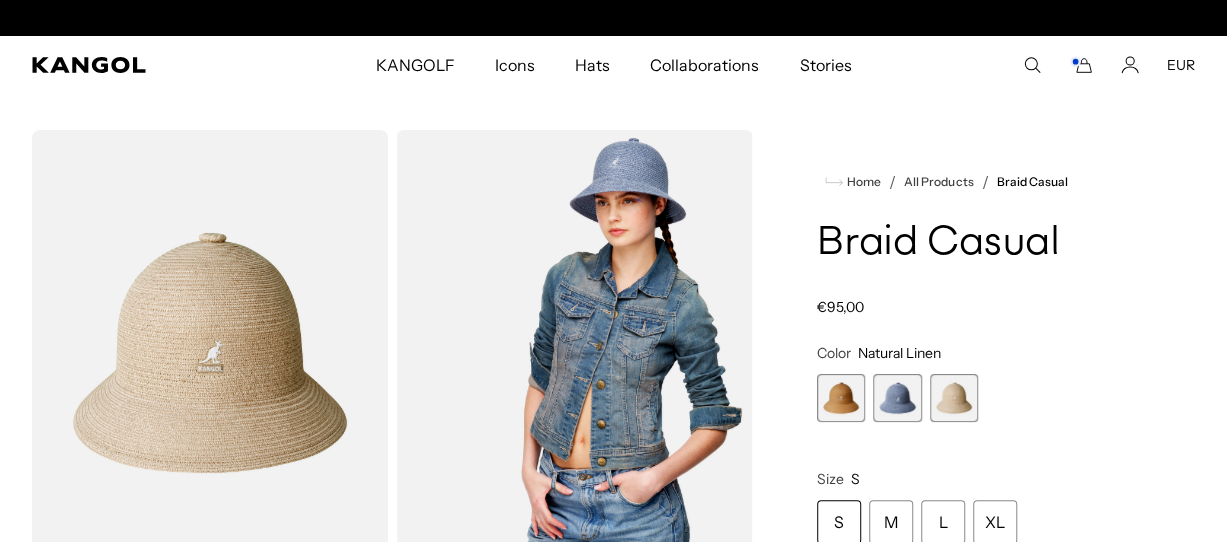 scroll, scrollTop: 0, scrollLeft: 0, axis: both 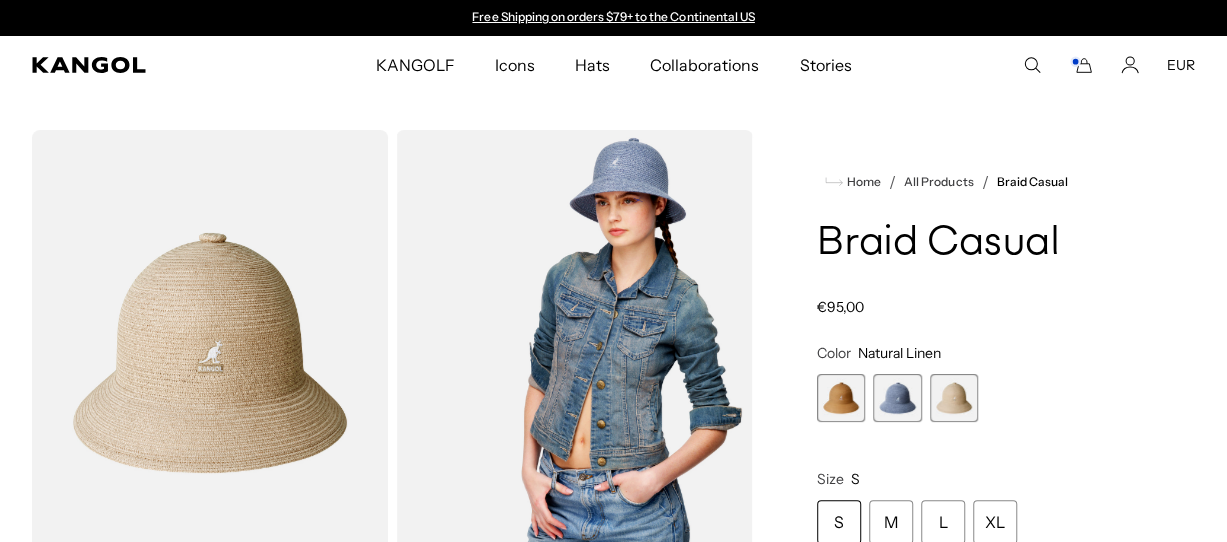 click at bounding box center [897, 398] 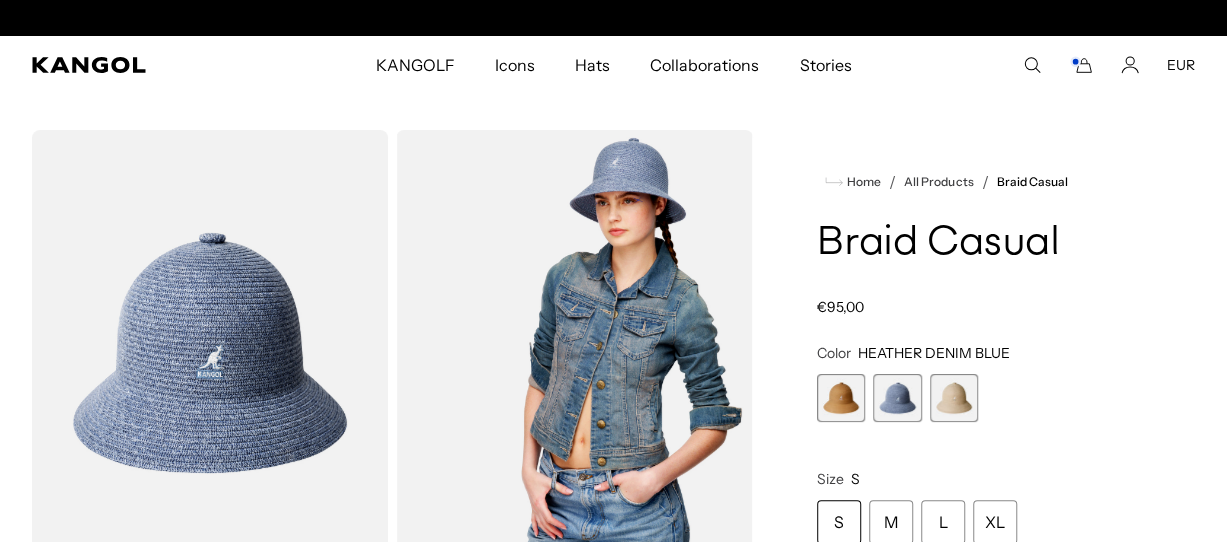 scroll, scrollTop: 0, scrollLeft: 412, axis: horizontal 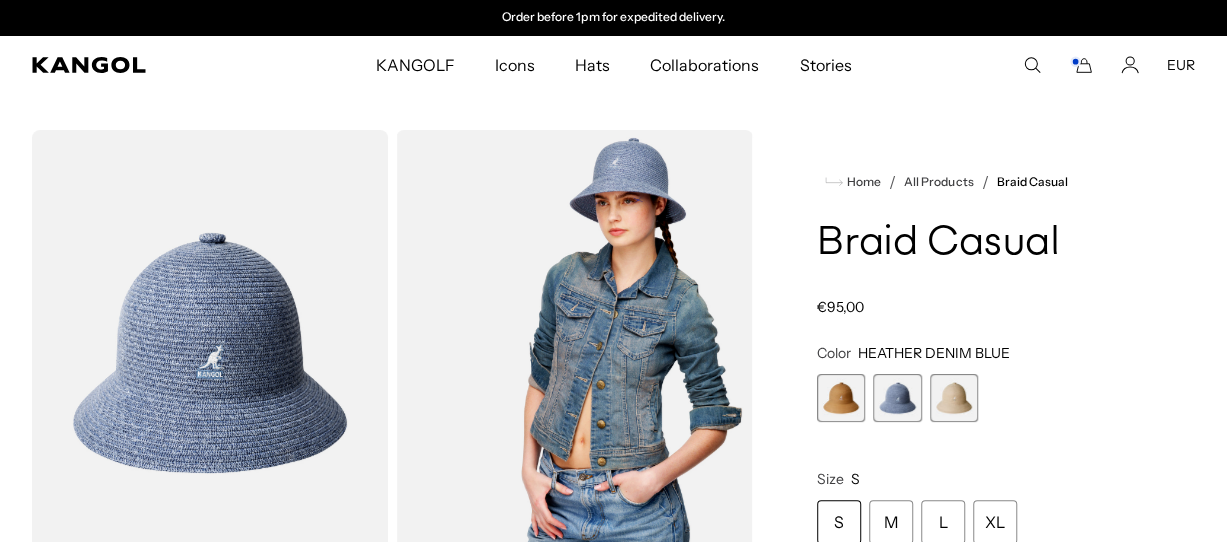 click at bounding box center [841, 398] 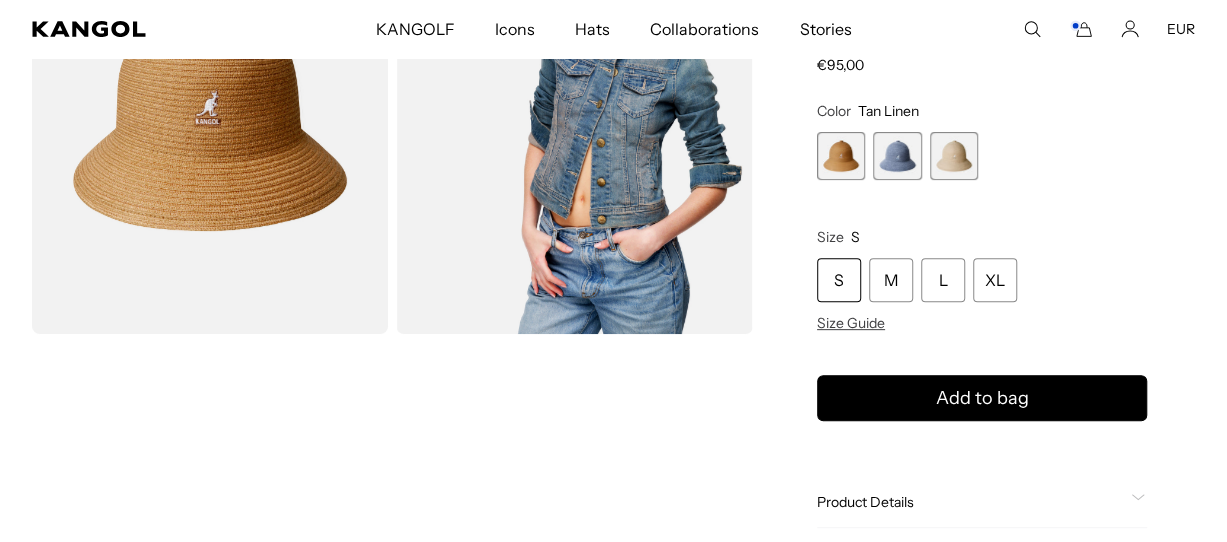 scroll, scrollTop: 300, scrollLeft: 0, axis: vertical 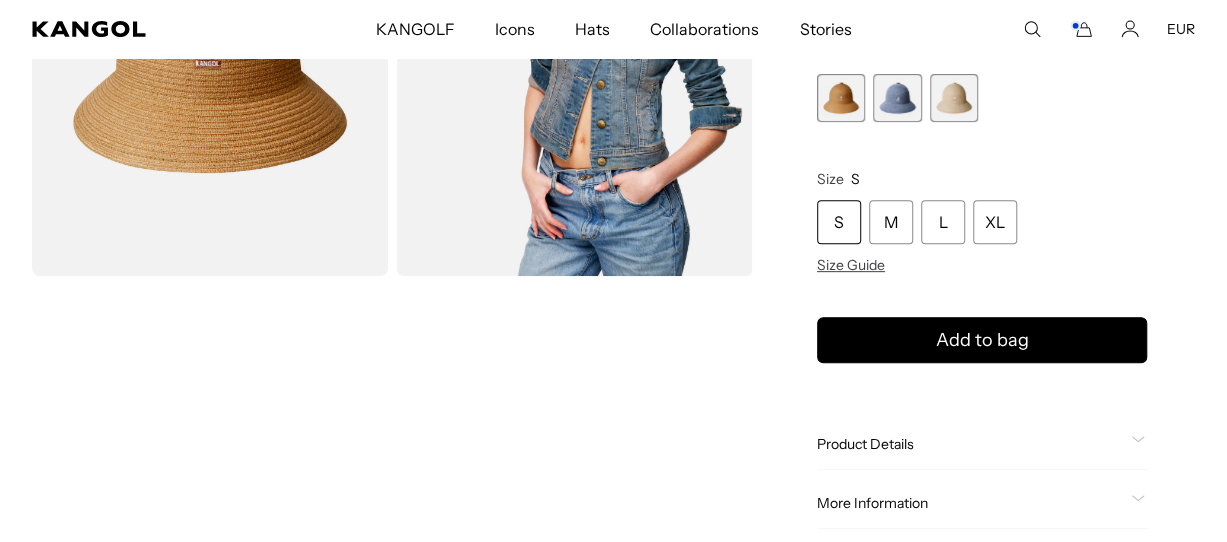 click on "Product Details" 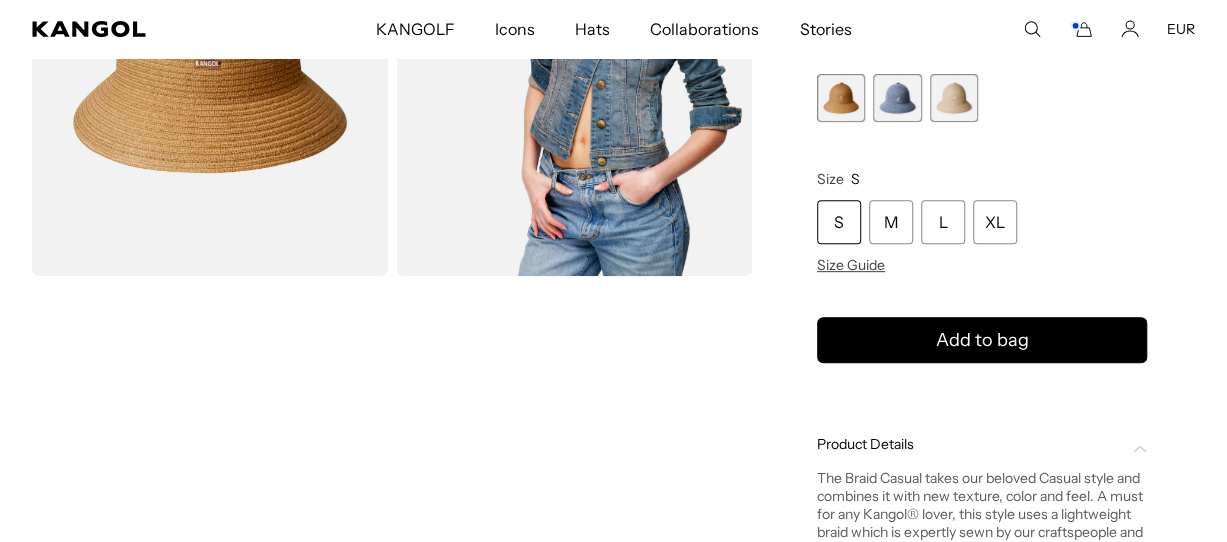 scroll, scrollTop: 0, scrollLeft: 0, axis: both 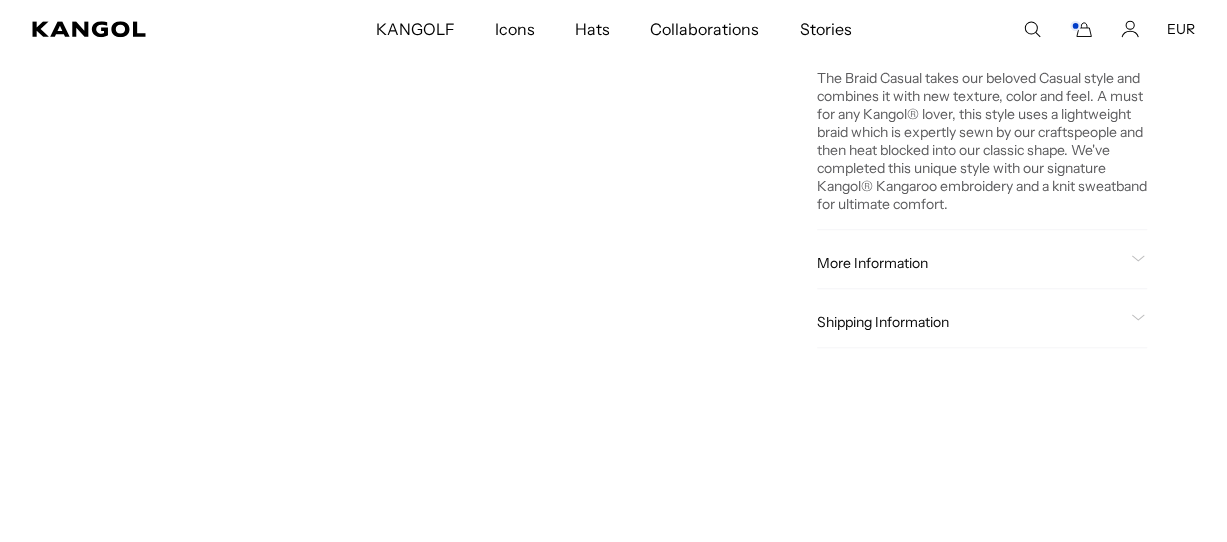 click on "More Information" 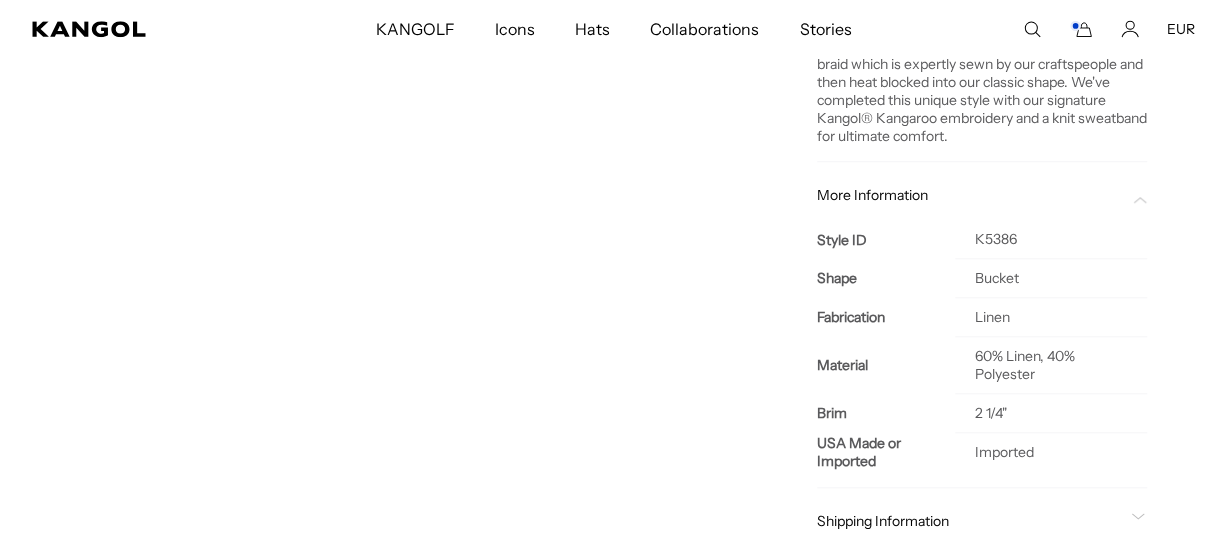 scroll, scrollTop: 800, scrollLeft: 0, axis: vertical 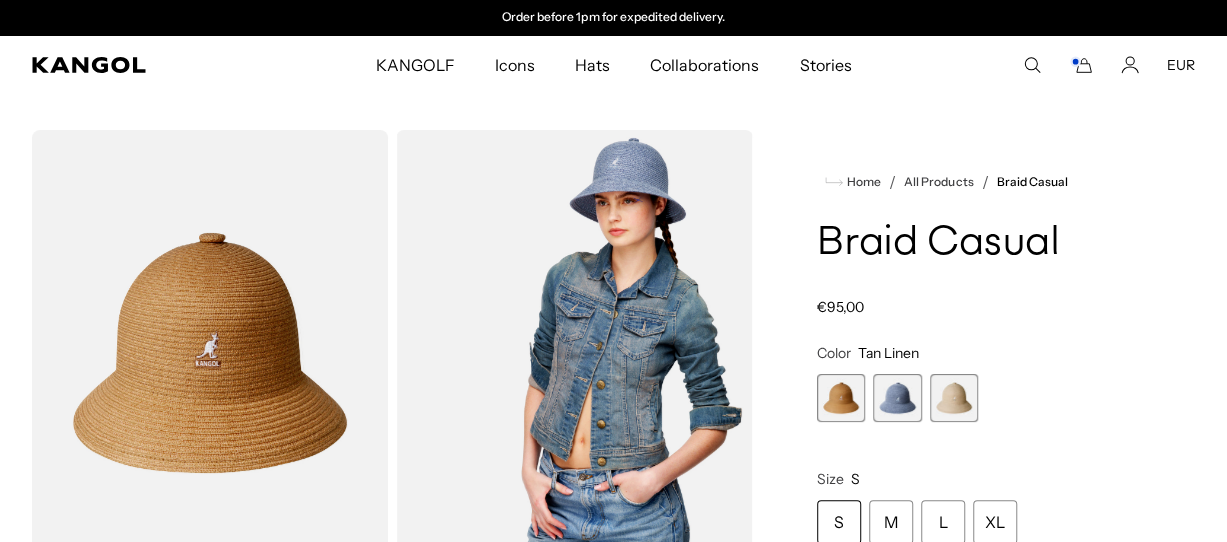 click at bounding box center (210, 353) 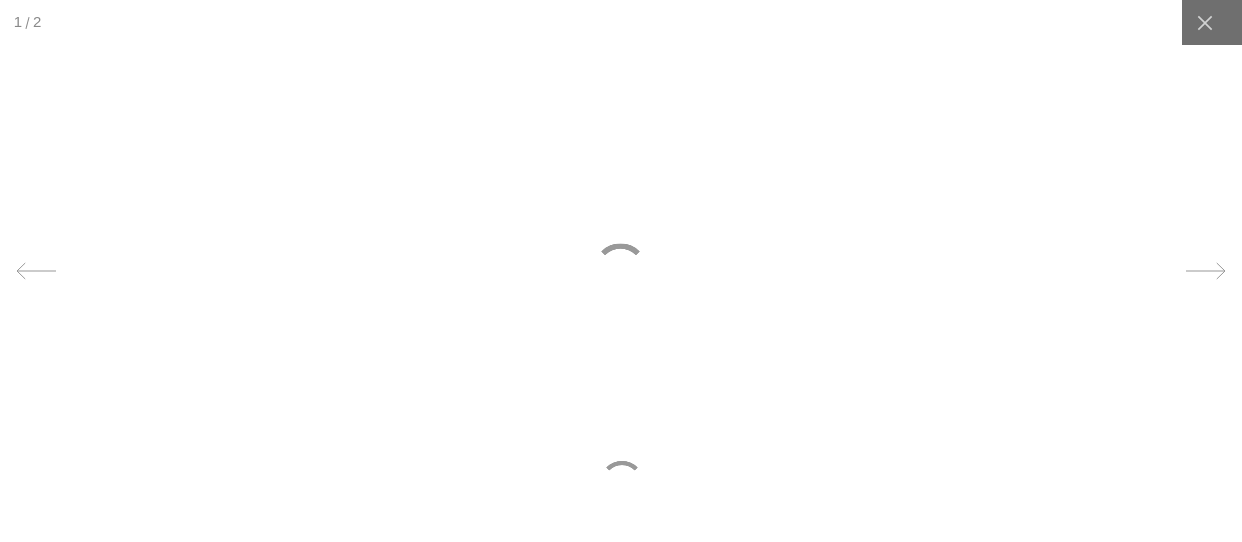 scroll, scrollTop: 0, scrollLeft: 0, axis: both 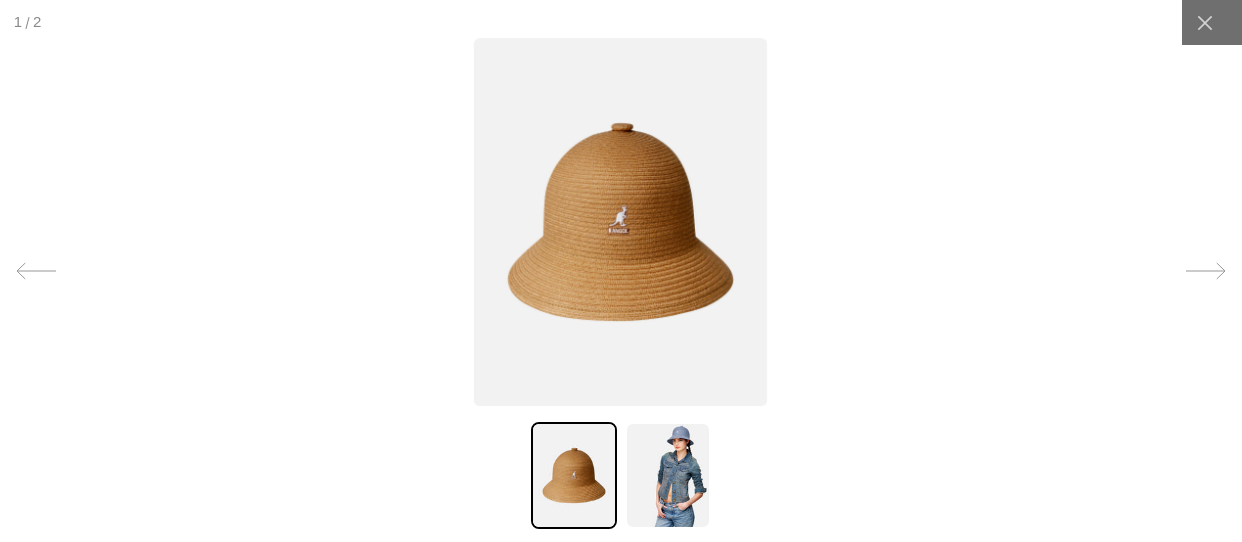 click at bounding box center (668, 475) 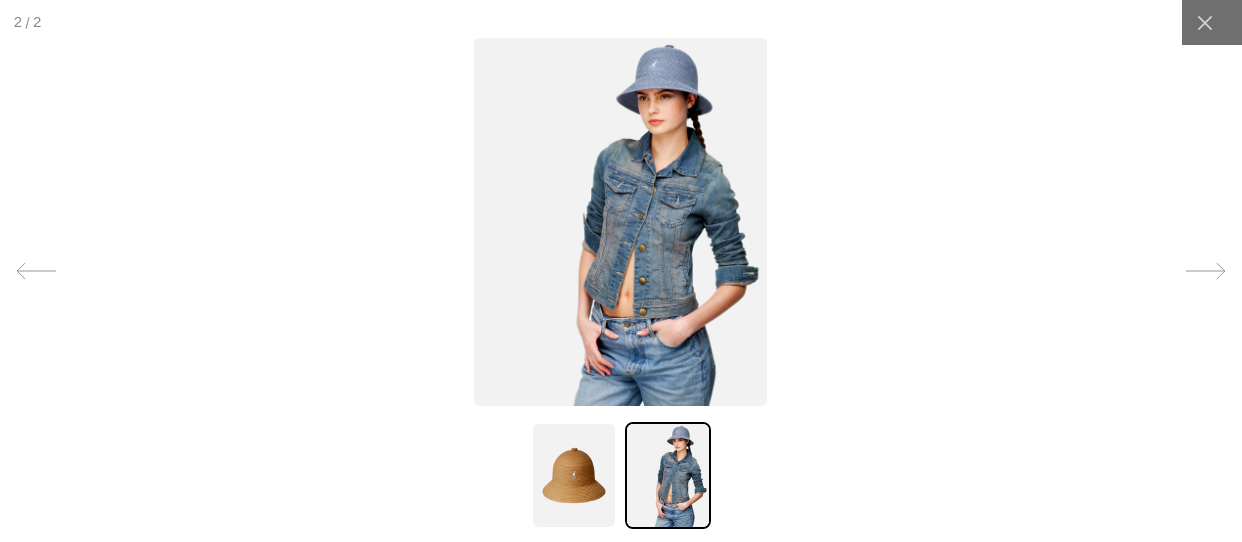 scroll, scrollTop: 0, scrollLeft: 412, axis: horizontal 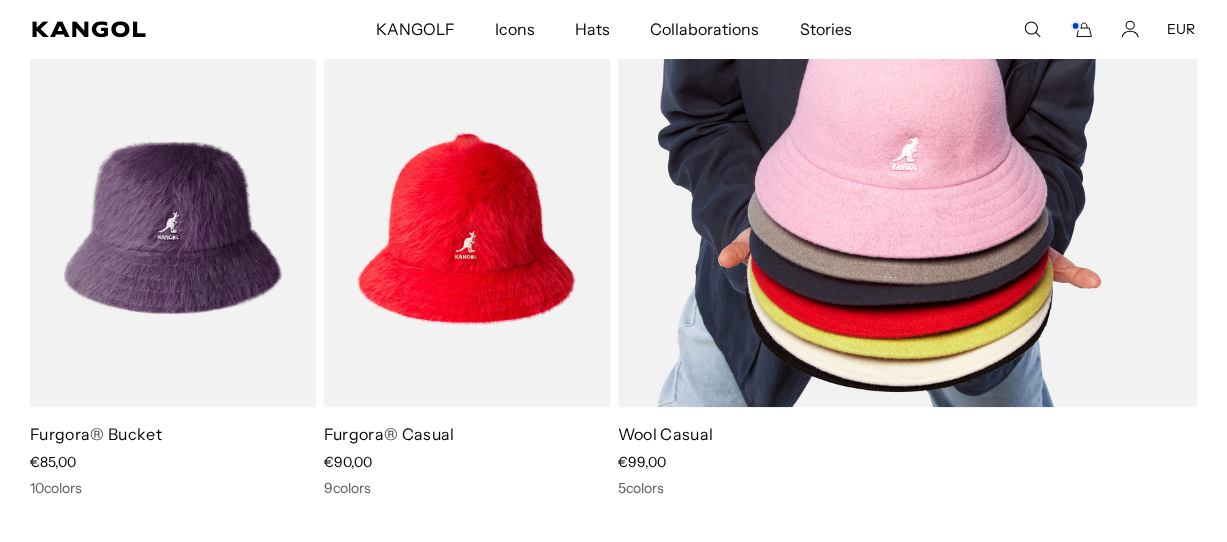 click on "Wool Casual" at bounding box center (666, 434) 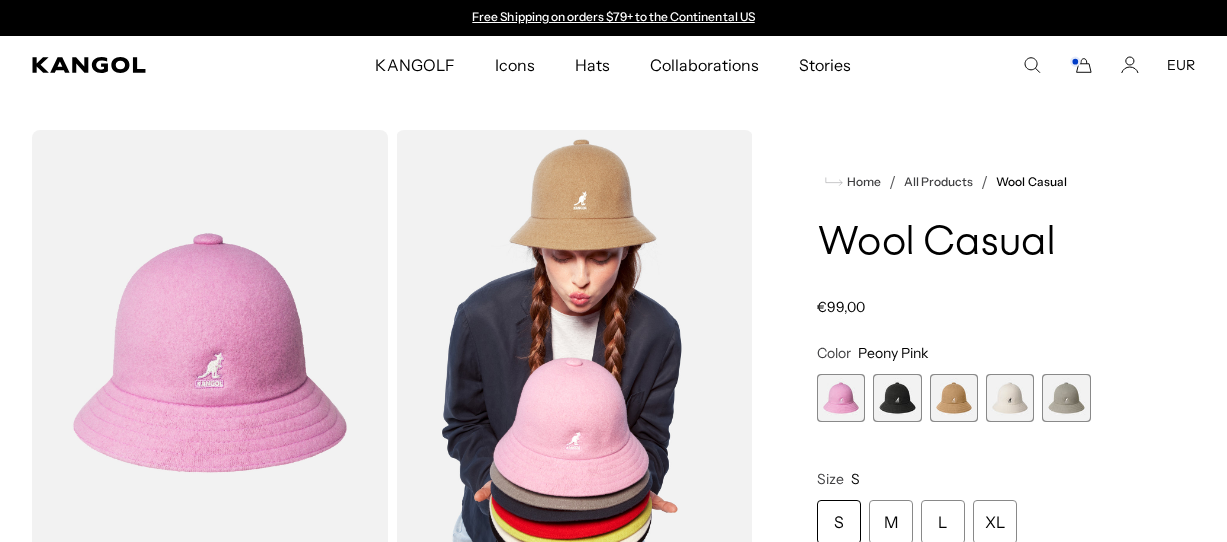 scroll, scrollTop: 0, scrollLeft: 0, axis: both 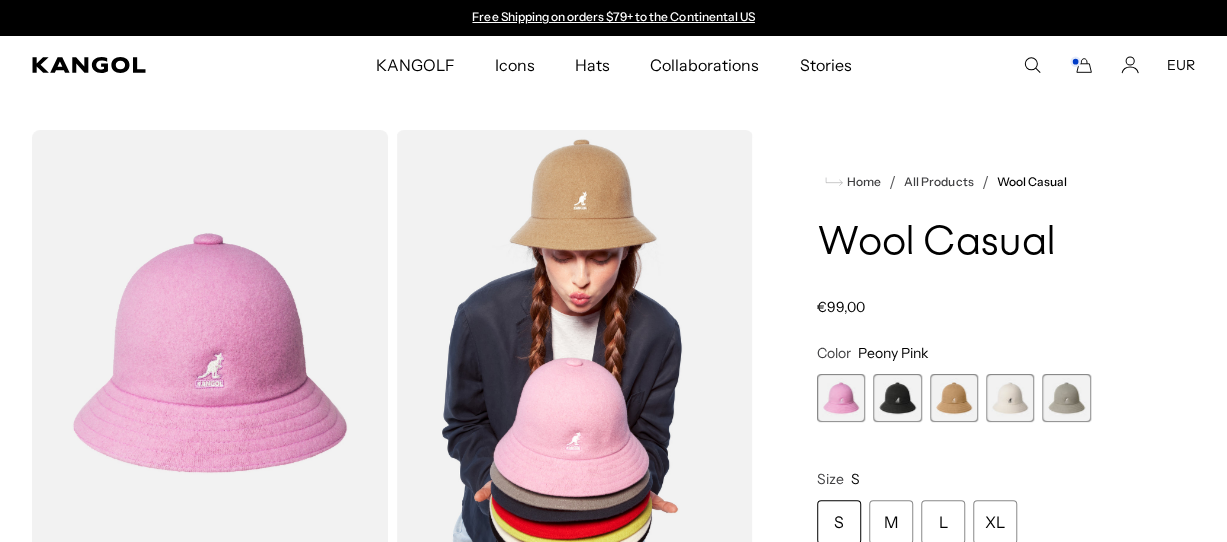 click at bounding box center [897, 398] 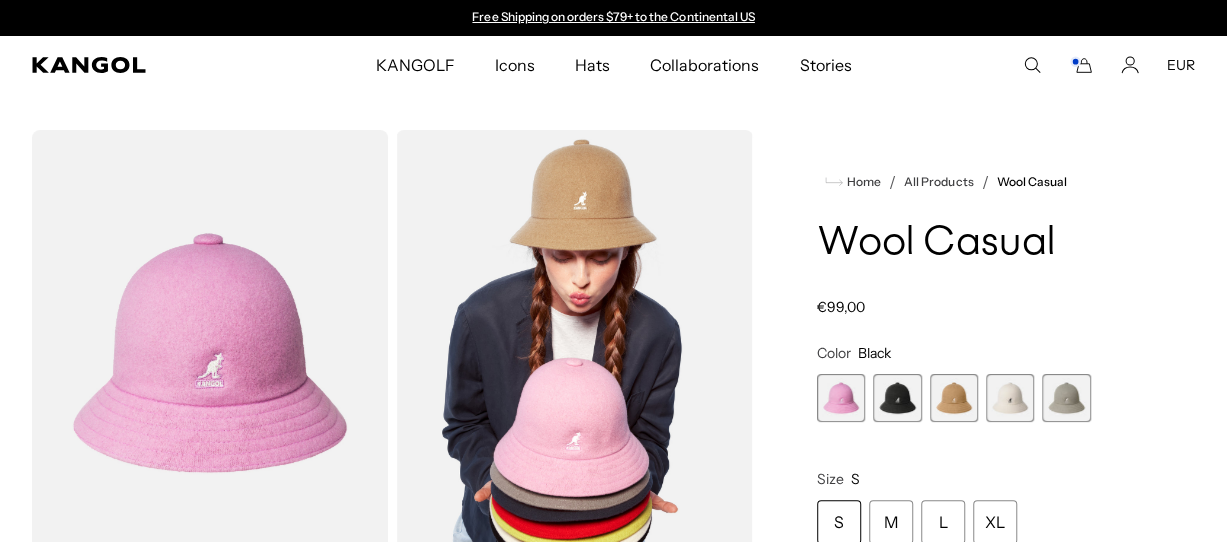 scroll, scrollTop: 0, scrollLeft: 0, axis: both 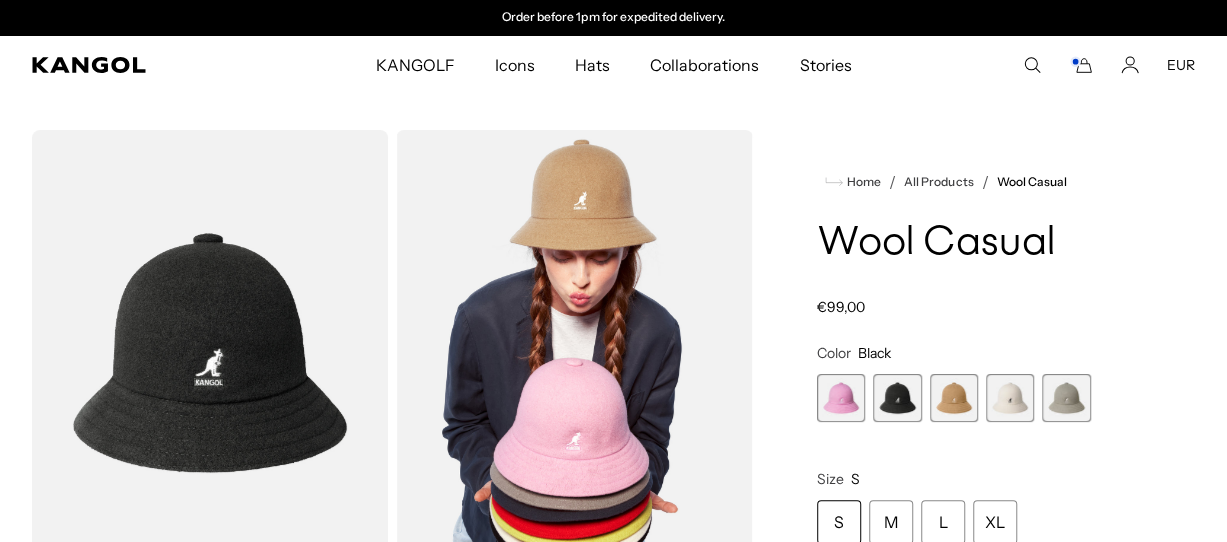 click at bounding box center (954, 398) 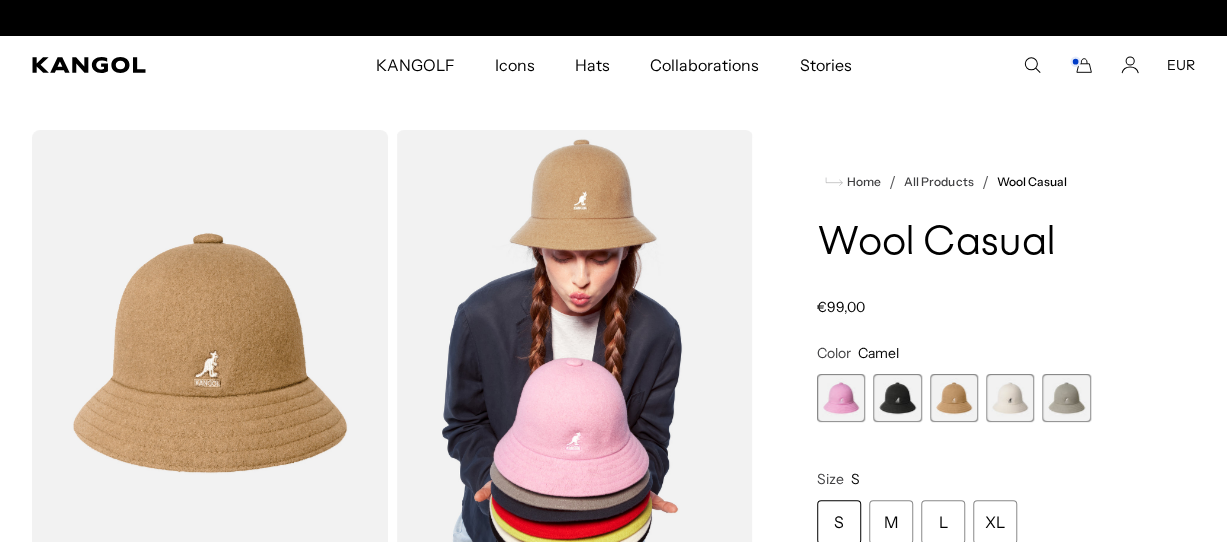 scroll, scrollTop: 0, scrollLeft: 0, axis: both 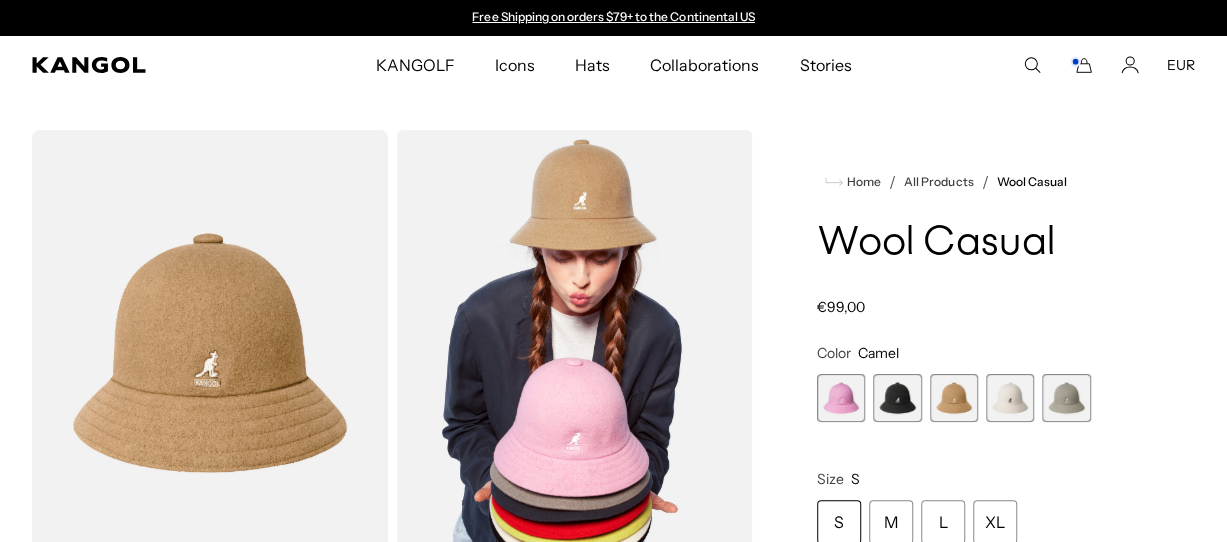 click at bounding box center (1010, 398) 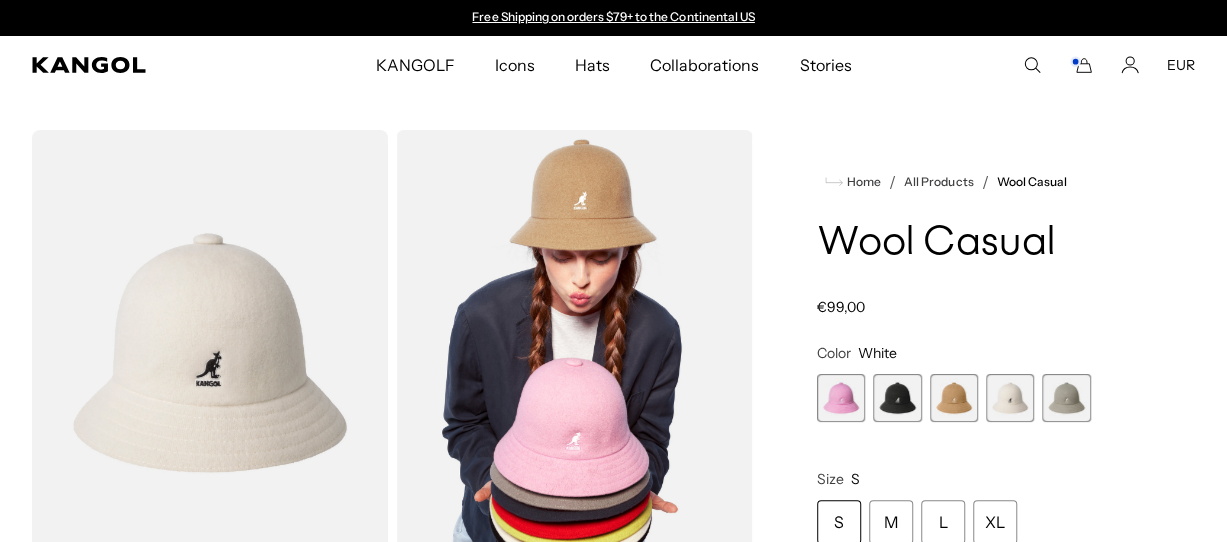 click at bounding box center (1066, 398) 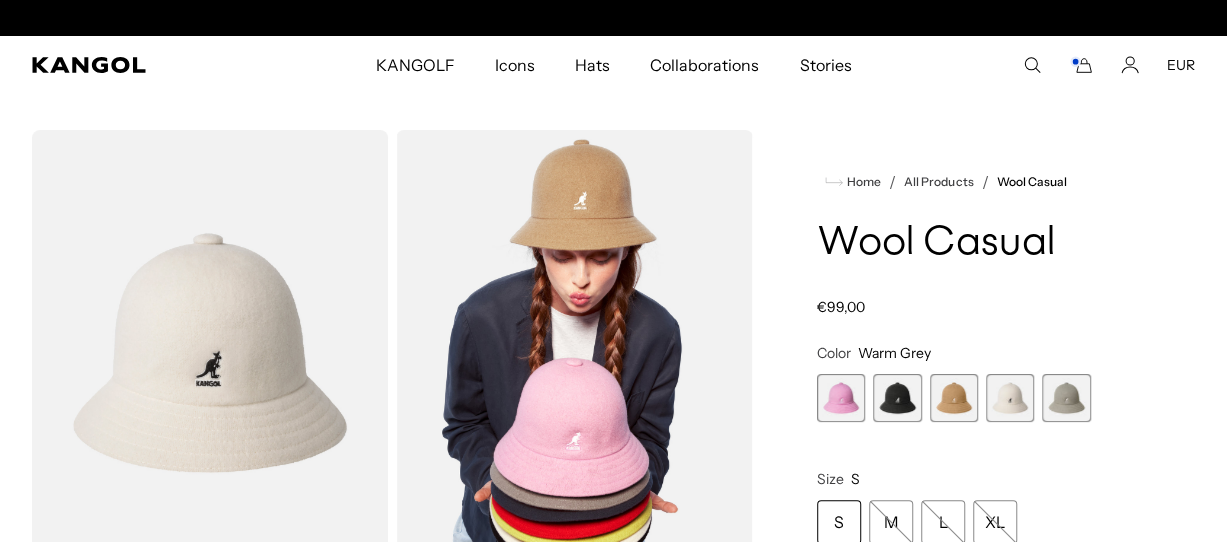 scroll, scrollTop: 0, scrollLeft: 412, axis: horizontal 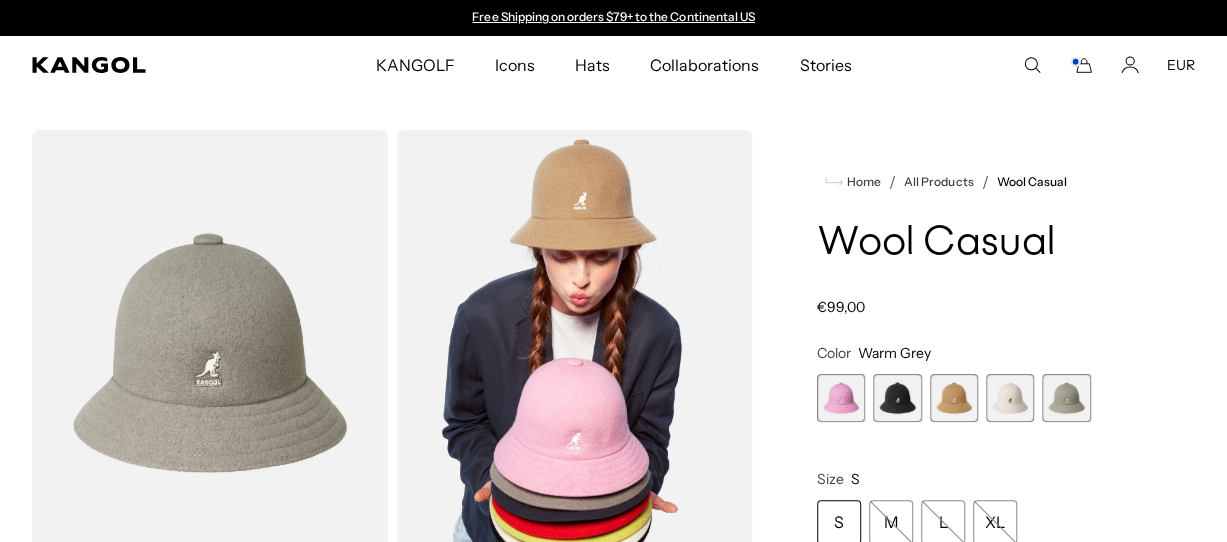 click at bounding box center [1010, 398] 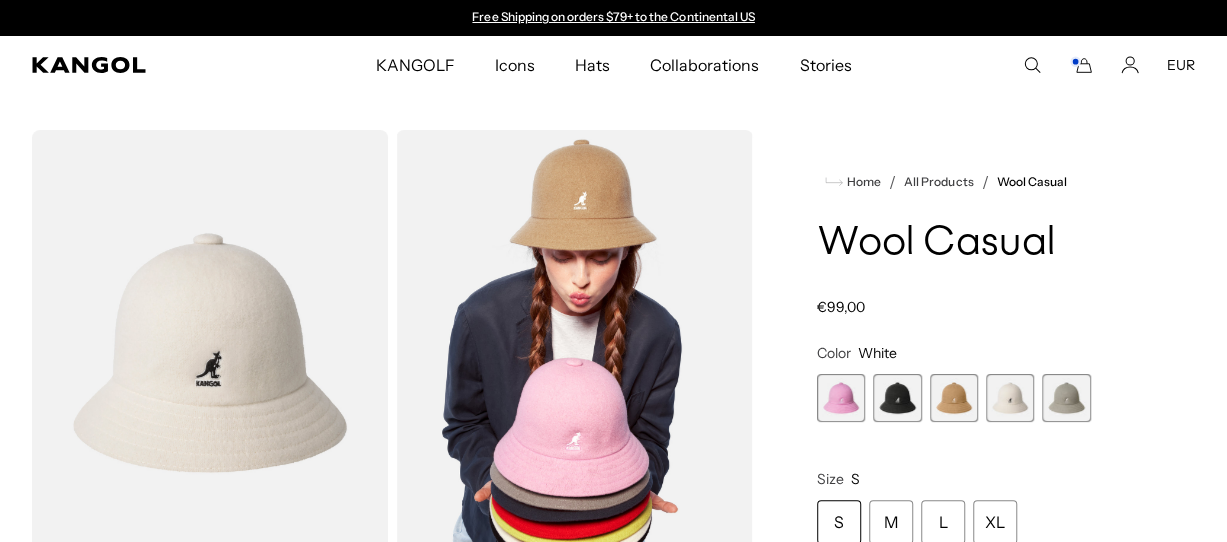 click on "Peony Pink
Variant sold out or unavailable
Black
Variant sold out or unavailable
Camel
Variant sold out or unavailable
White
Variant sold out or unavailable
Warm Grey
Variant sold out or unavailable" at bounding box center (982, 398) 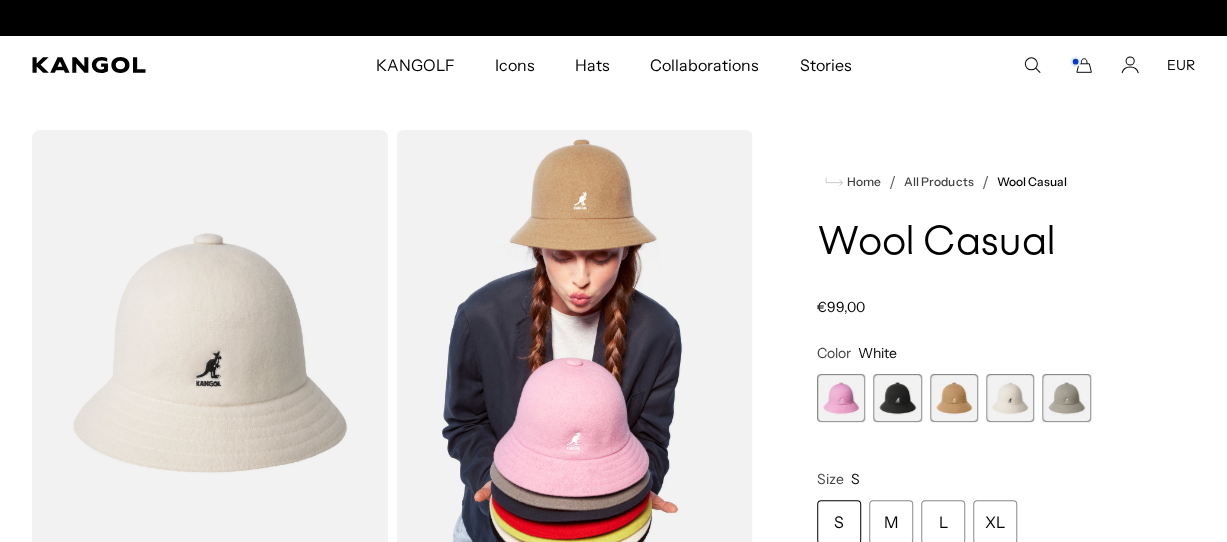 click at bounding box center (1066, 398) 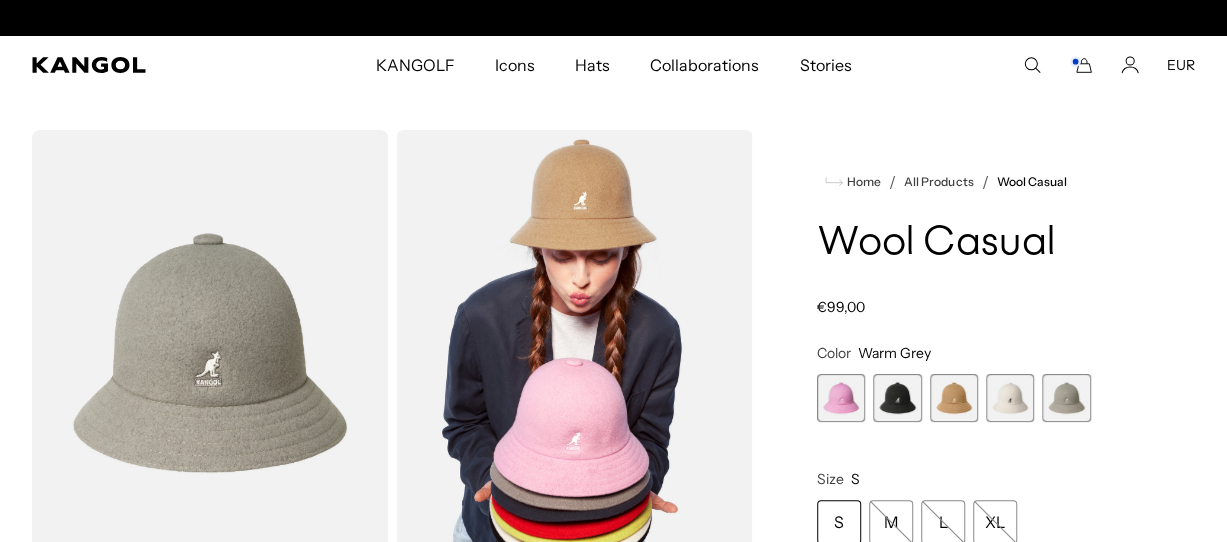 scroll, scrollTop: 0, scrollLeft: 412, axis: horizontal 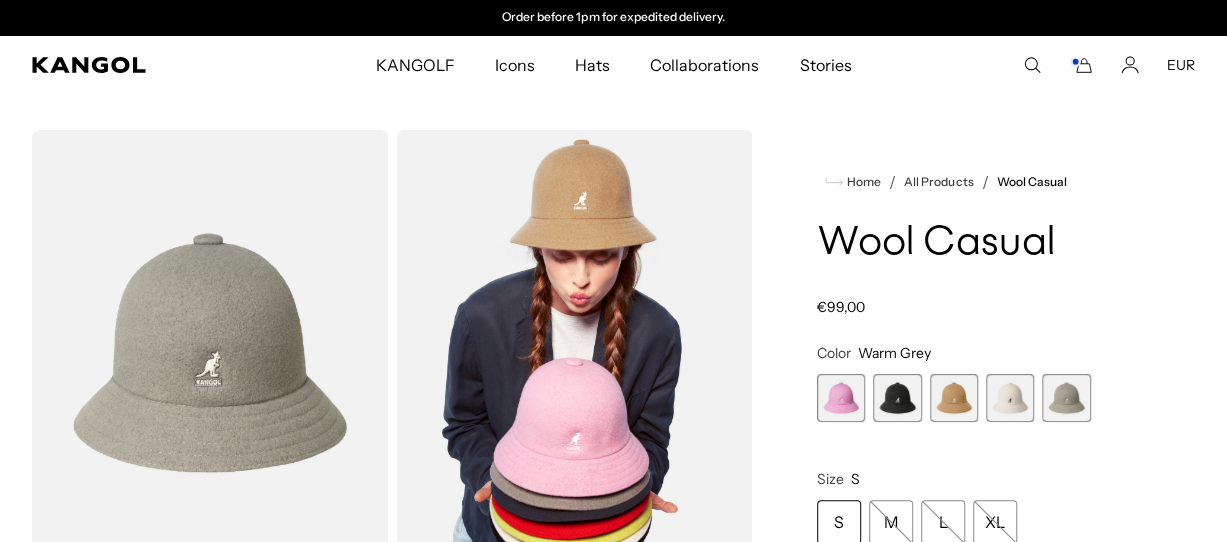 click at bounding box center [897, 398] 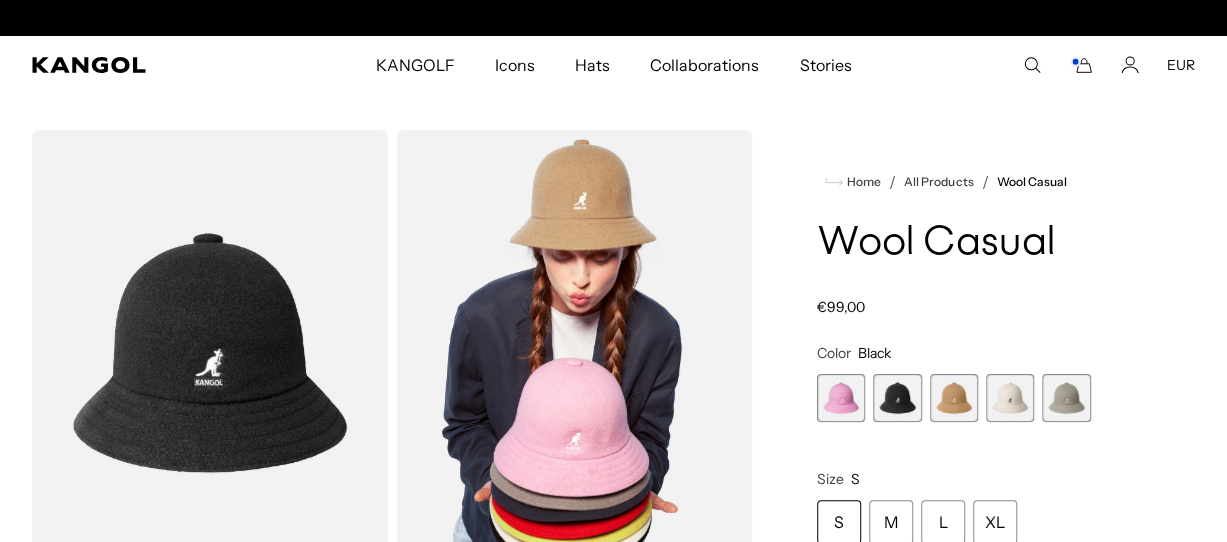 scroll, scrollTop: 0, scrollLeft: 0, axis: both 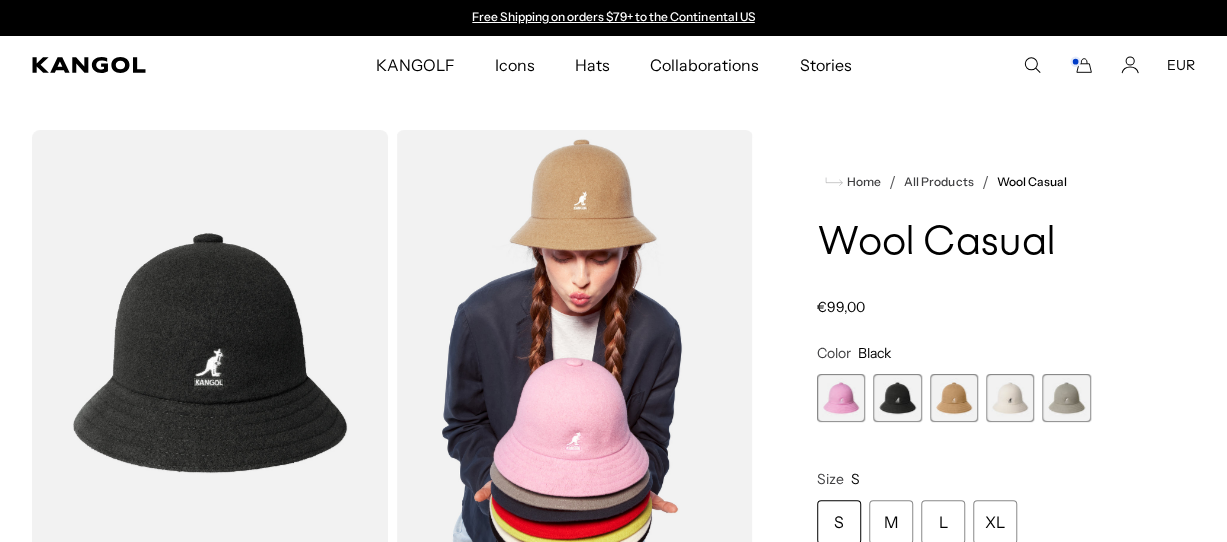 click at bounding box center [954, 398] 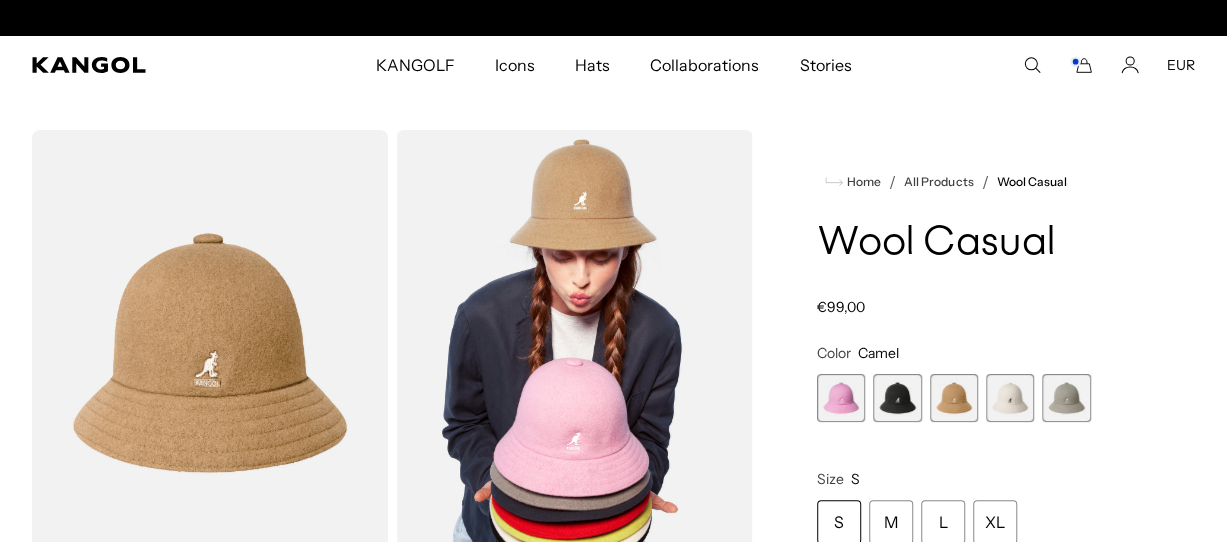 scroll, scrollTop: 0, scrollLeft: 412, axis: horizontal 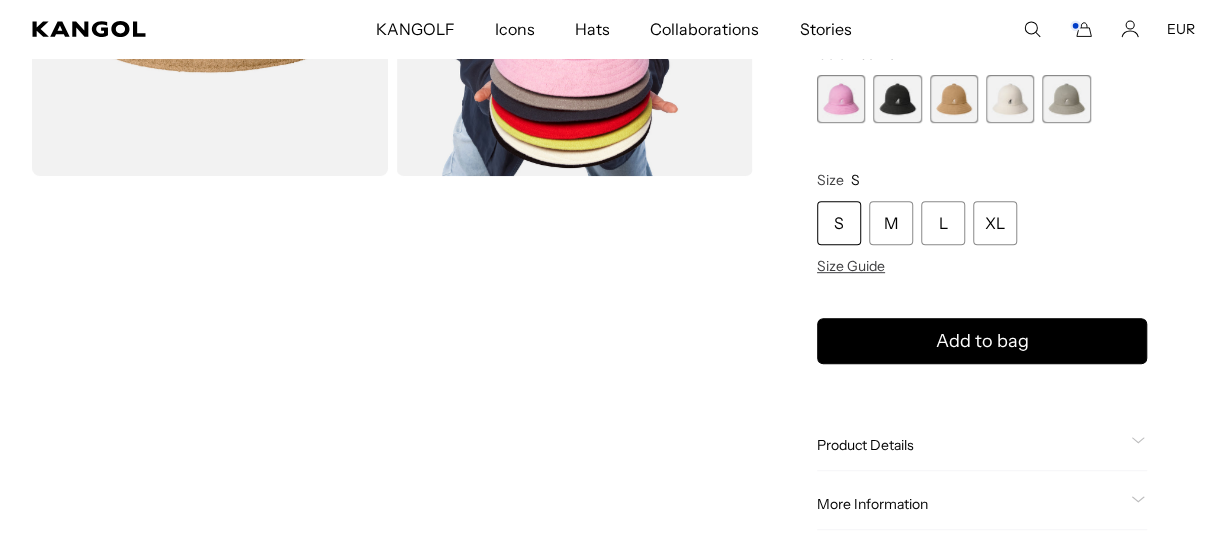 click at bounding box center (1066, 99) 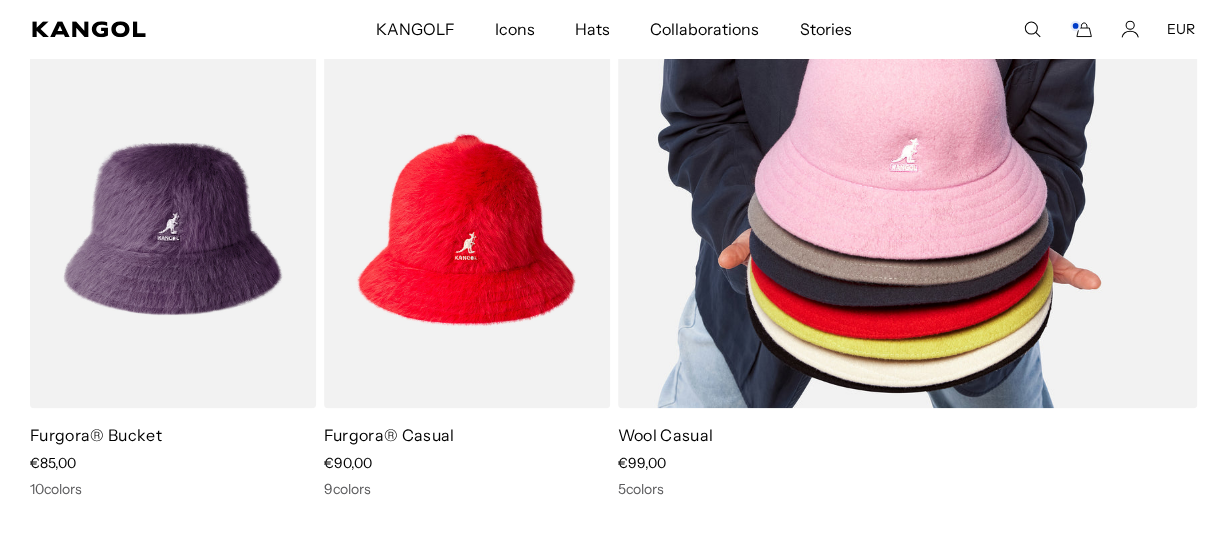 scroll, scrollTop: 4899, scrollLeft: 0, axis: vertical 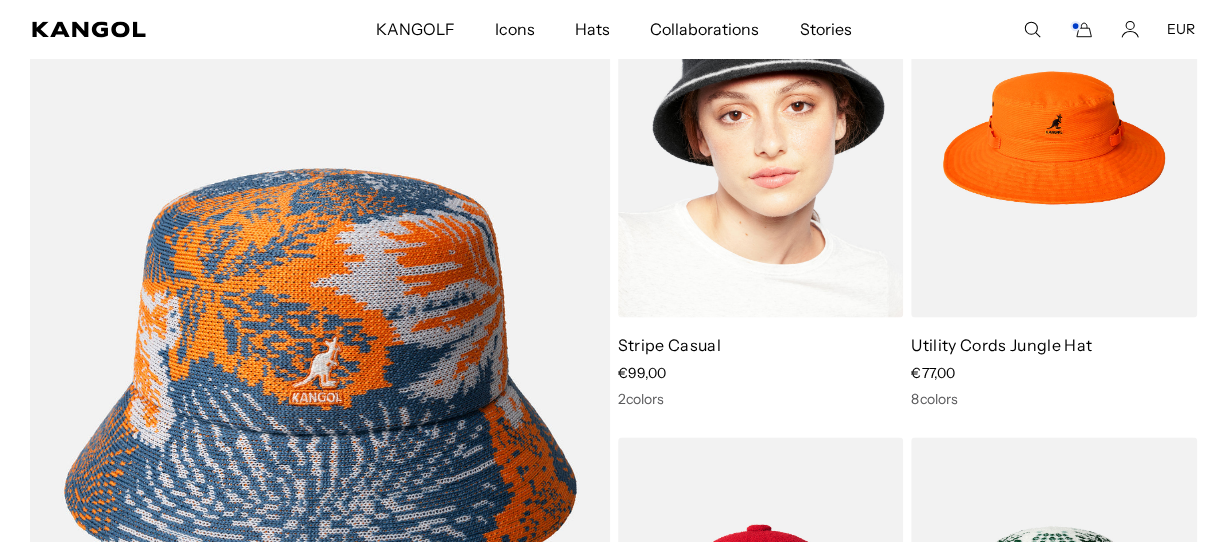 click on "Stripe Casual" at bounding box center [669, 344] 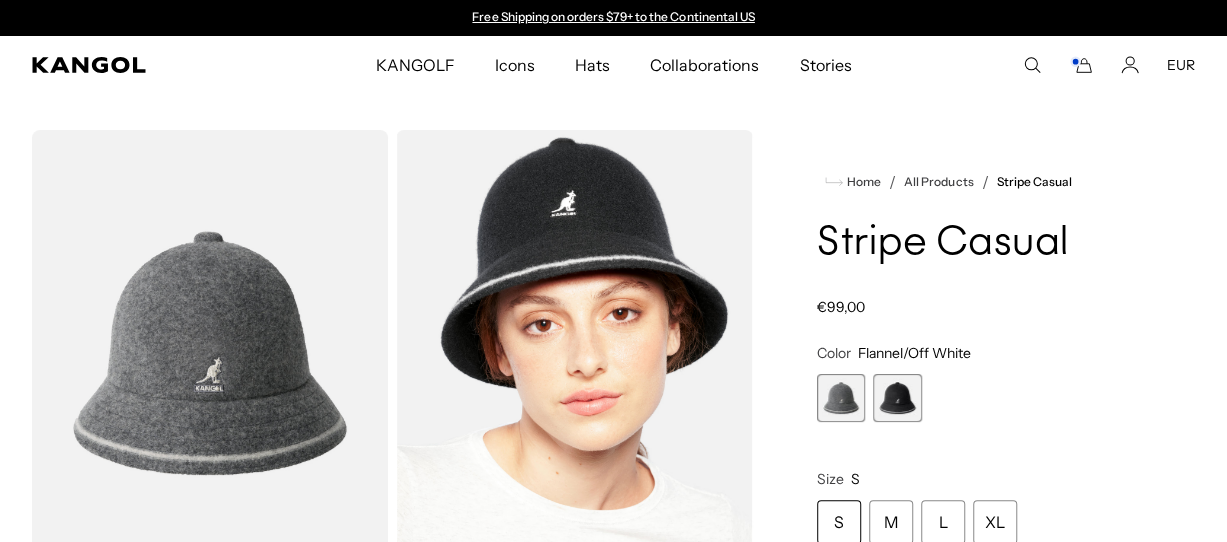 scroll, scrollTop: 0, scrollLeft: 0, axis: both 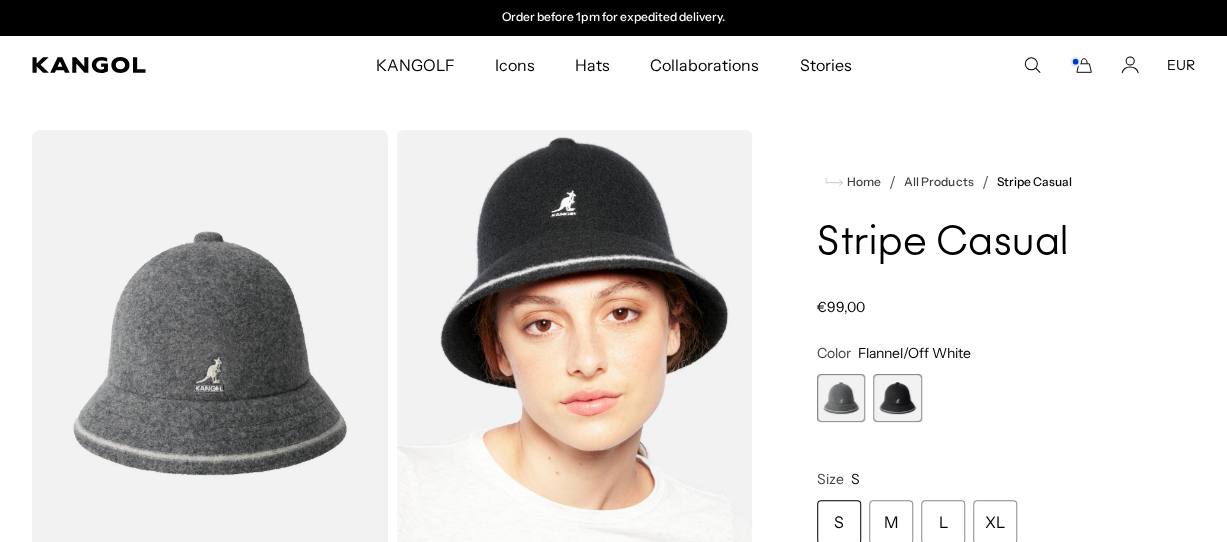click at bounding box center (841, 398) 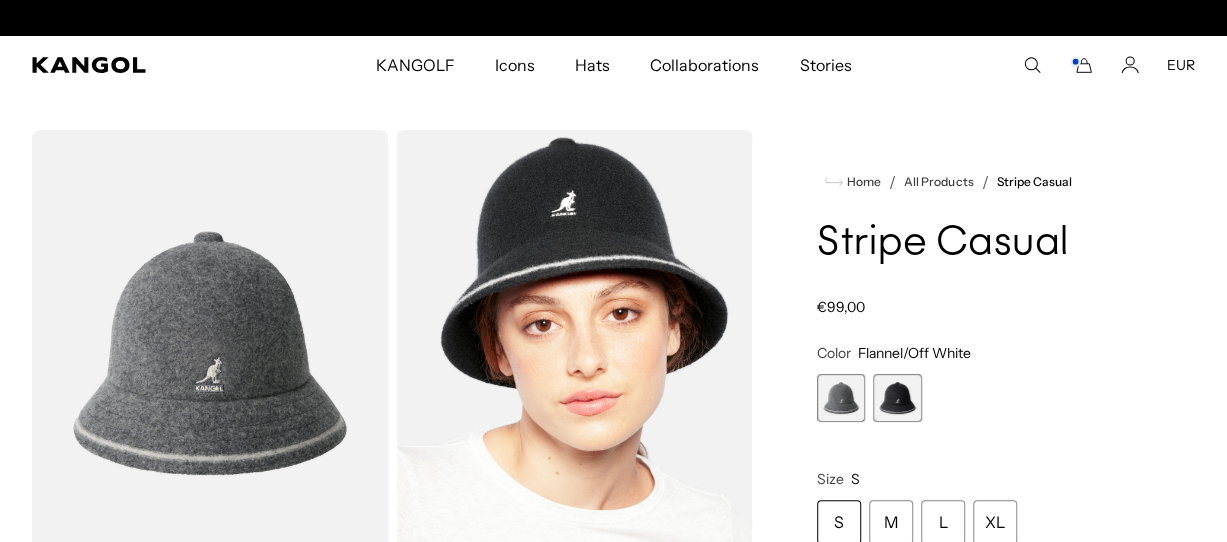 scroll, scrollTop: 0, scrollLeft: 412, axis: horizontal 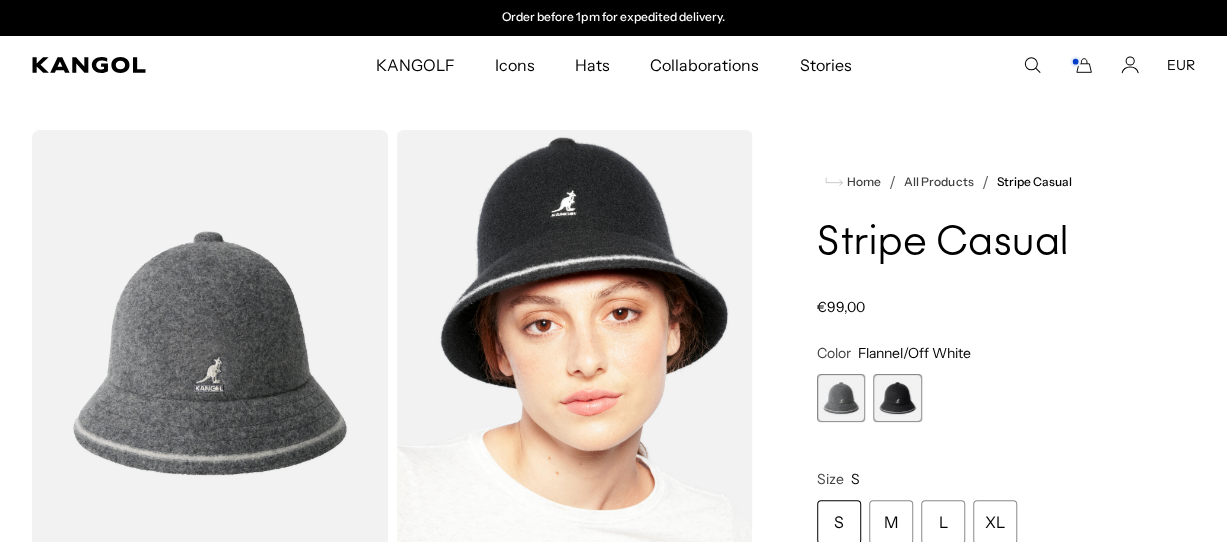 click at bounding box center [897, 398] 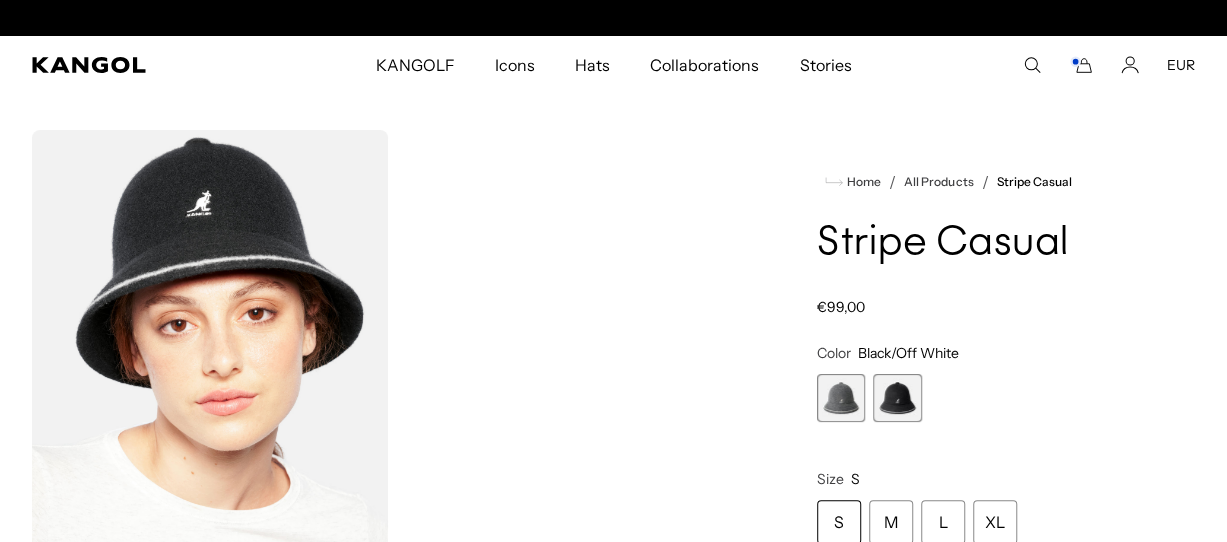scroll, scrollTop: 0, scrollLeft: 0, axis: both 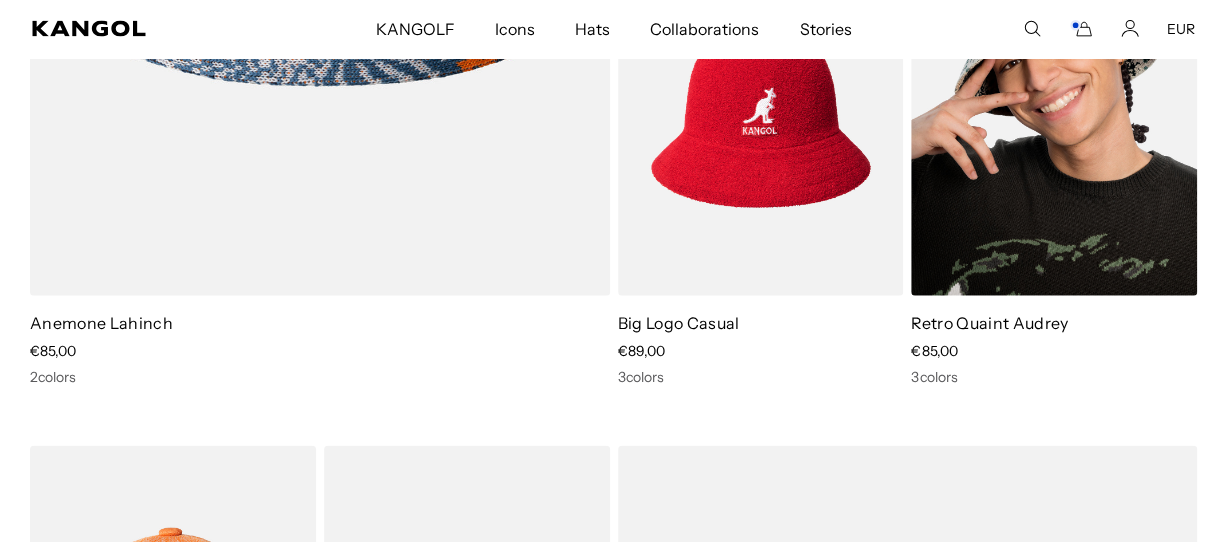 click on "Retro Quaint Audrey" at bounding box center [989, 323] 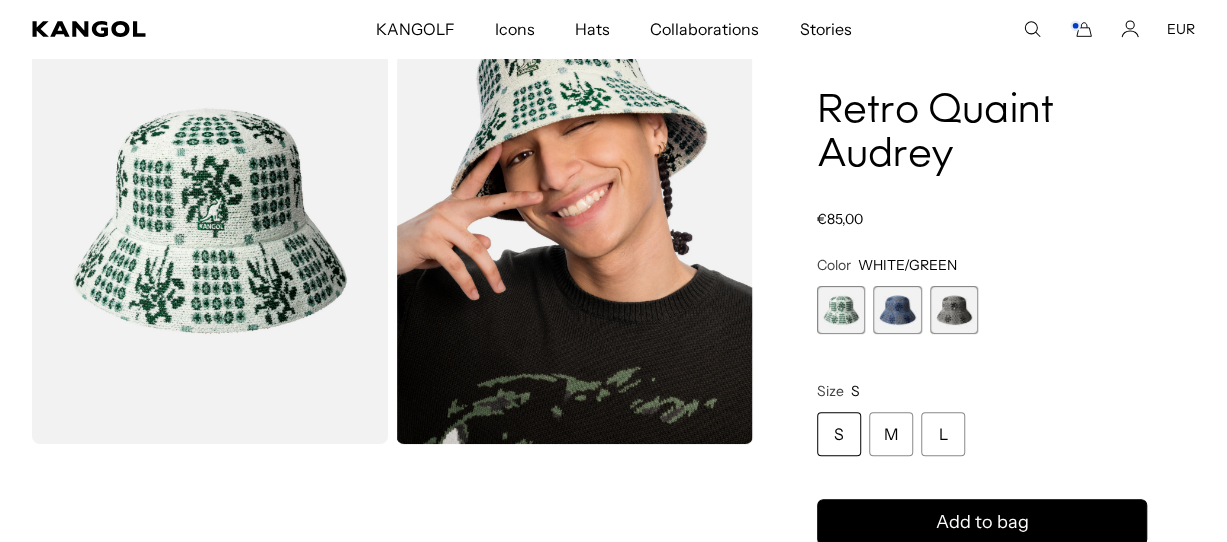 scroll, scrollTop: 200, scrollLeft: 0, axis: vertical 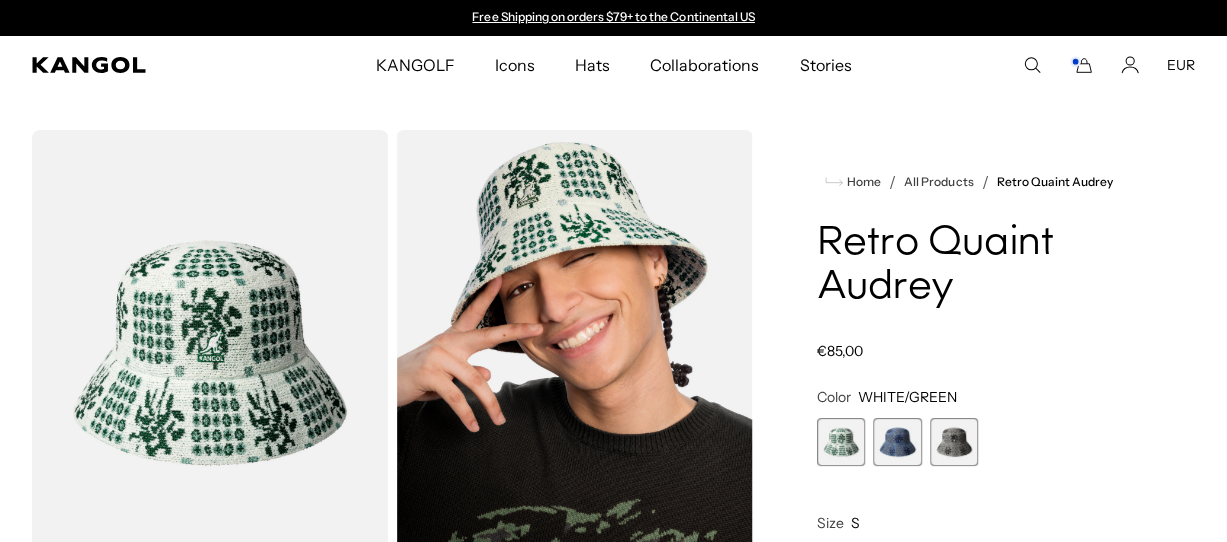 click at bounding box center [897, 442] 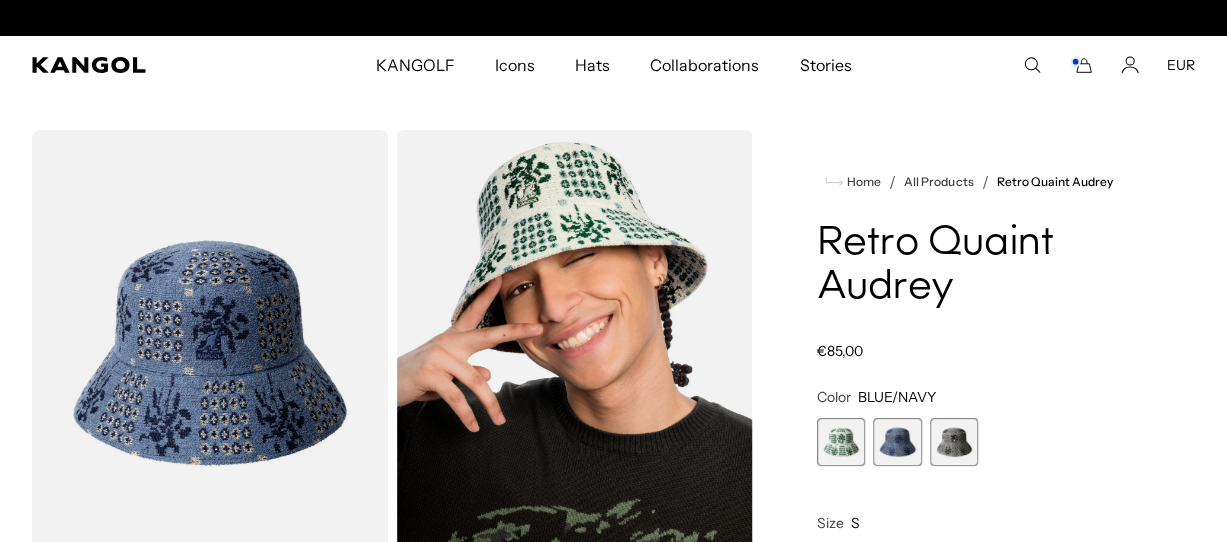 scroll, scrollTop: 0, scrollLeft: 412, axis: horizontal 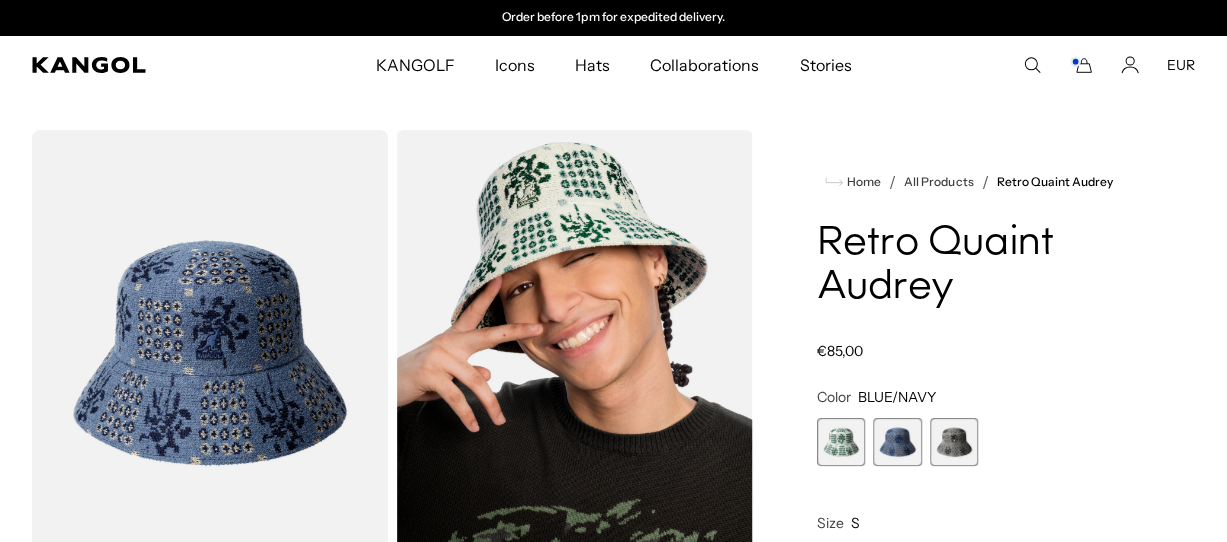 click at bounding box center [954, 442] 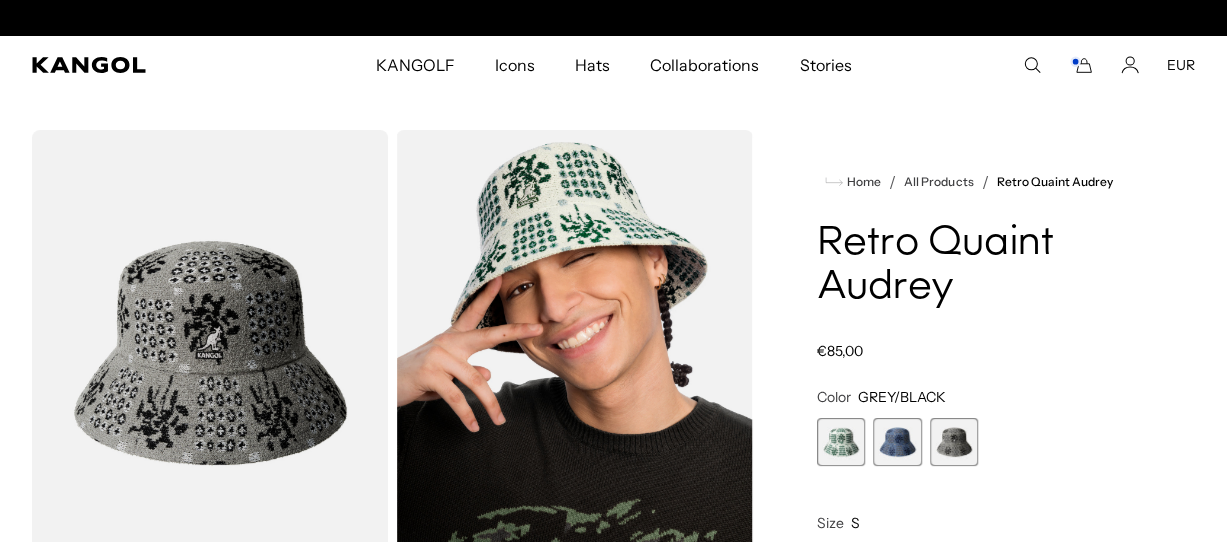 scroll, scrollTop: 0, scrollLeft: 0, axis: both 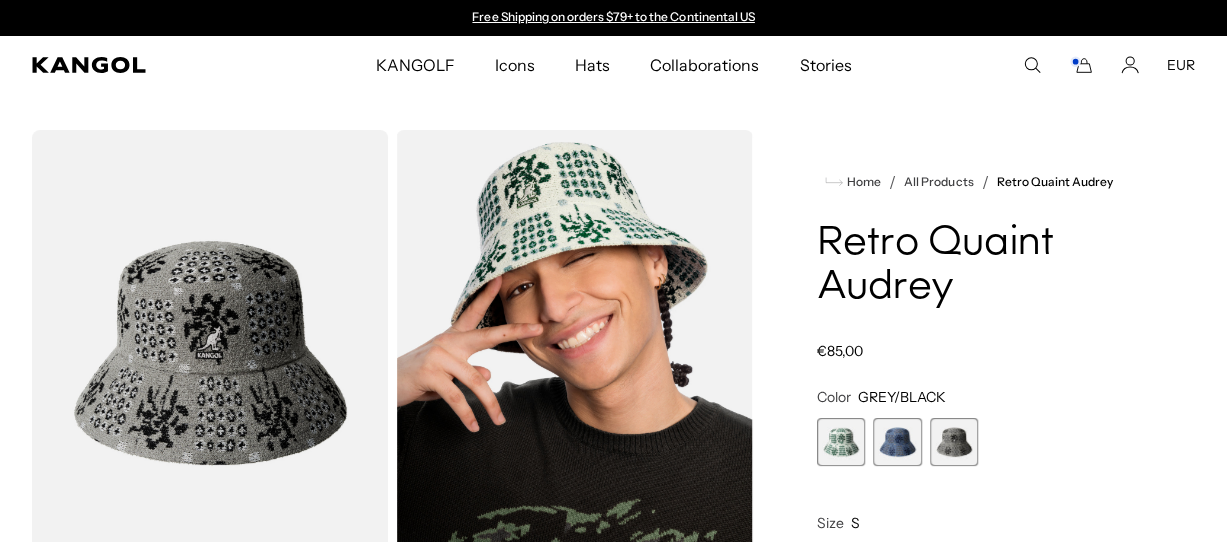 click at bounding box center [841, 442] 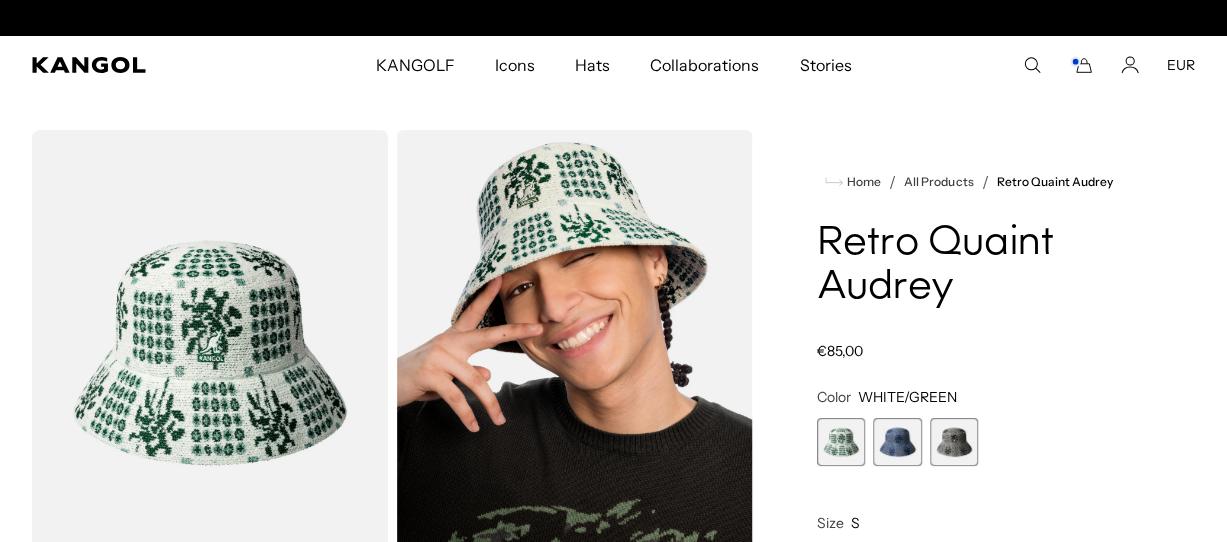 scroll, scrollTop: 0, scrollLeft: 412, axis: horizontal 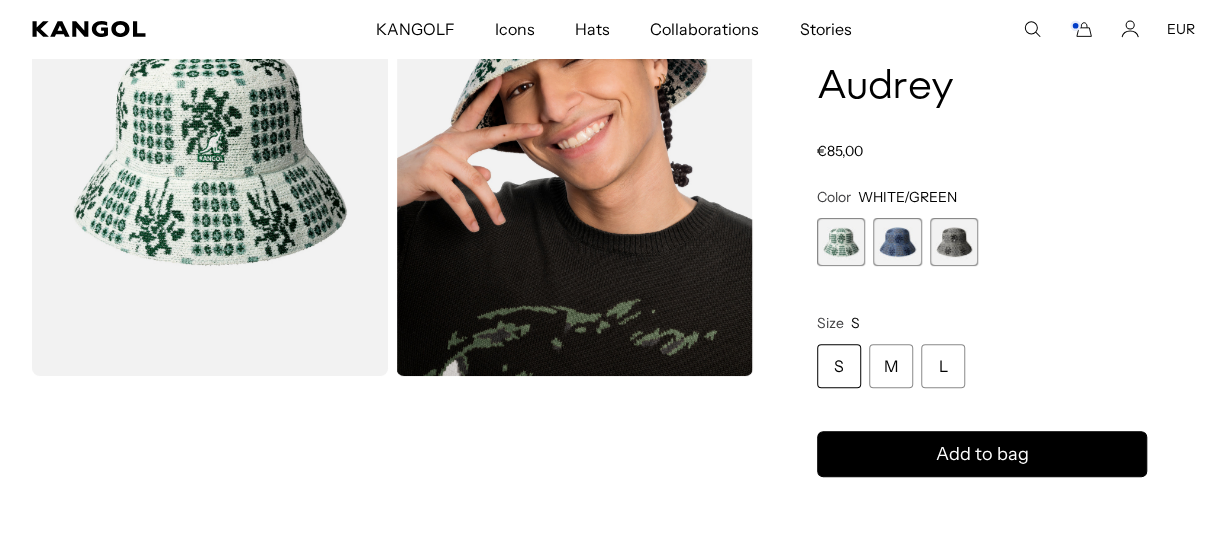 click on "S" at bounding box center [839, 366] 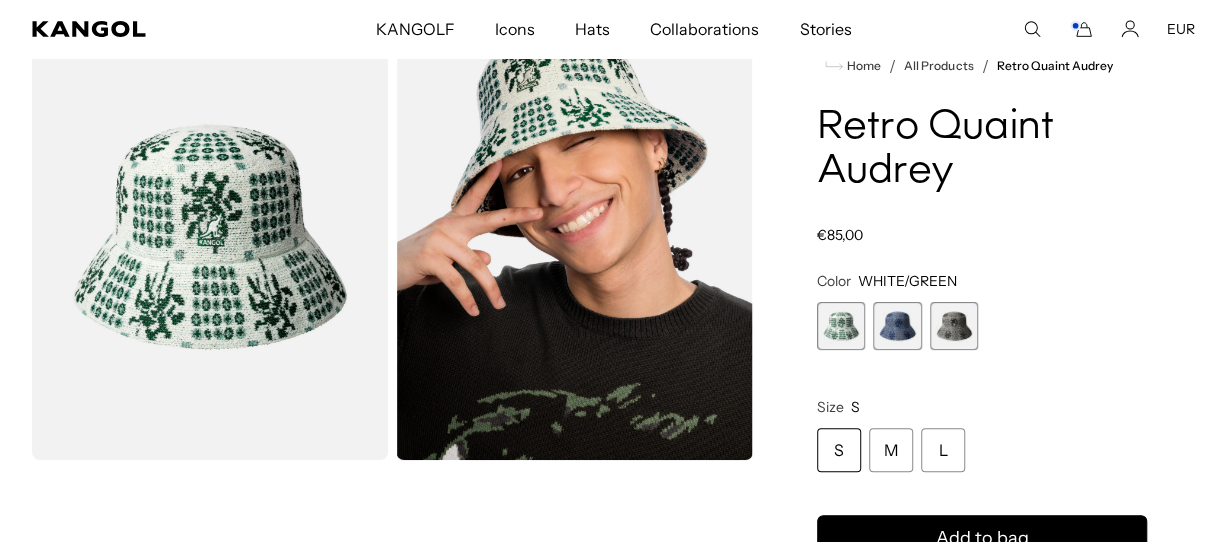 scroll, scrollTop: 0, scrollLeft: 0, axis: both 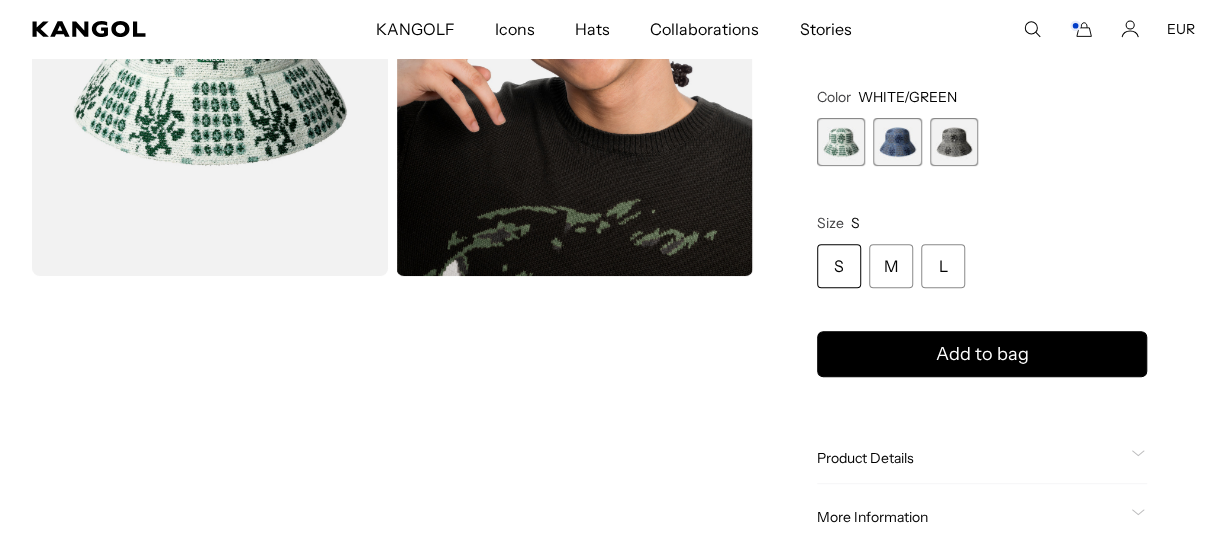 click 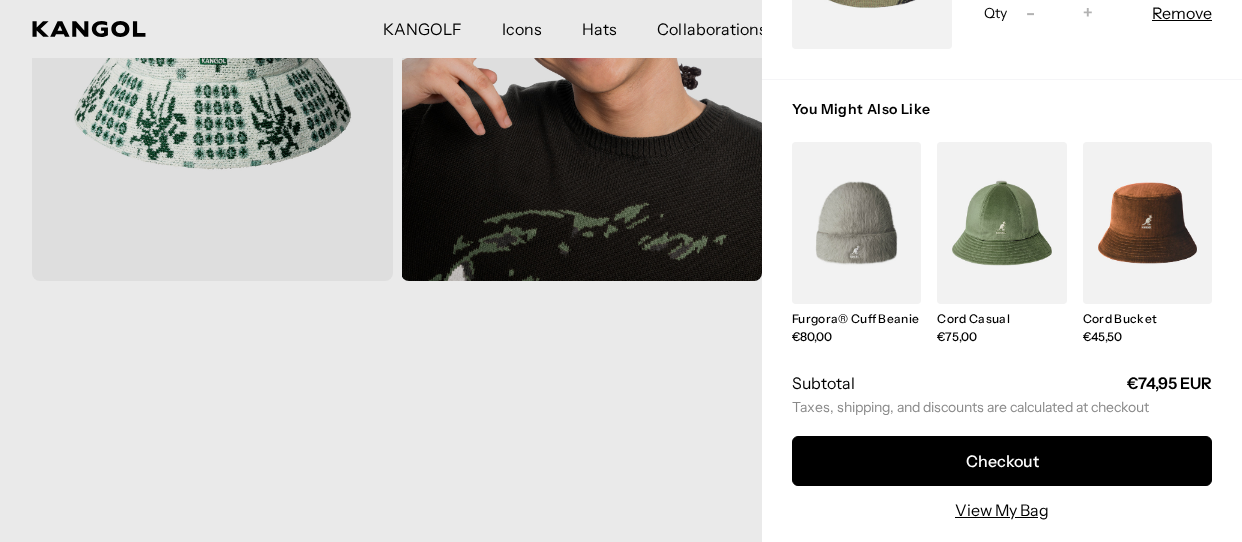 scroll, scrollTop: 256, scrollLeft: 0, axis: vertical 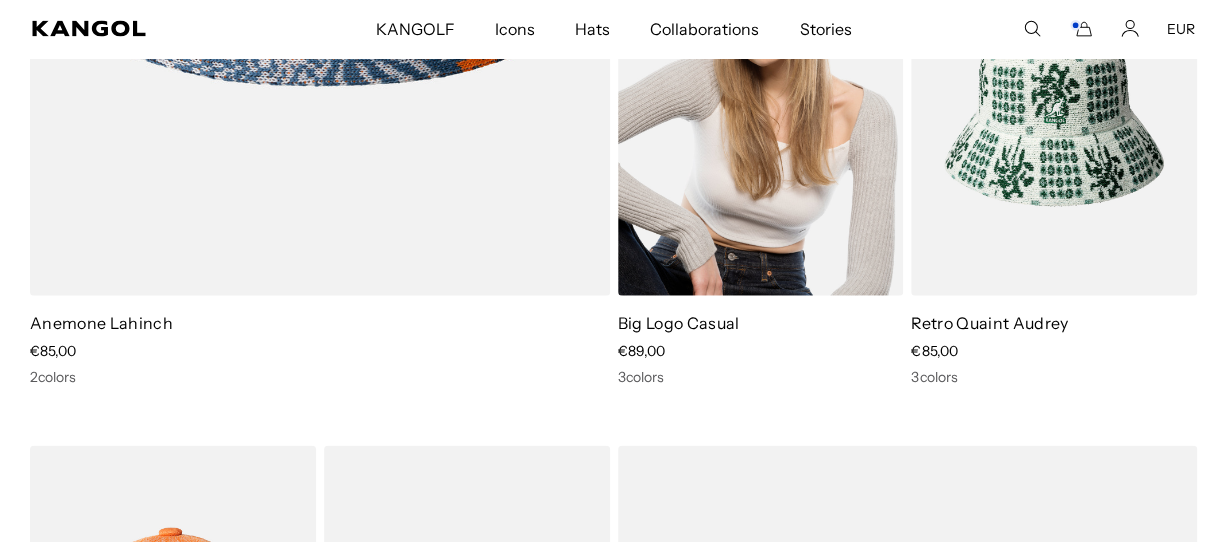 click on "Big Logo Casual" at bounding box center [679, 323] 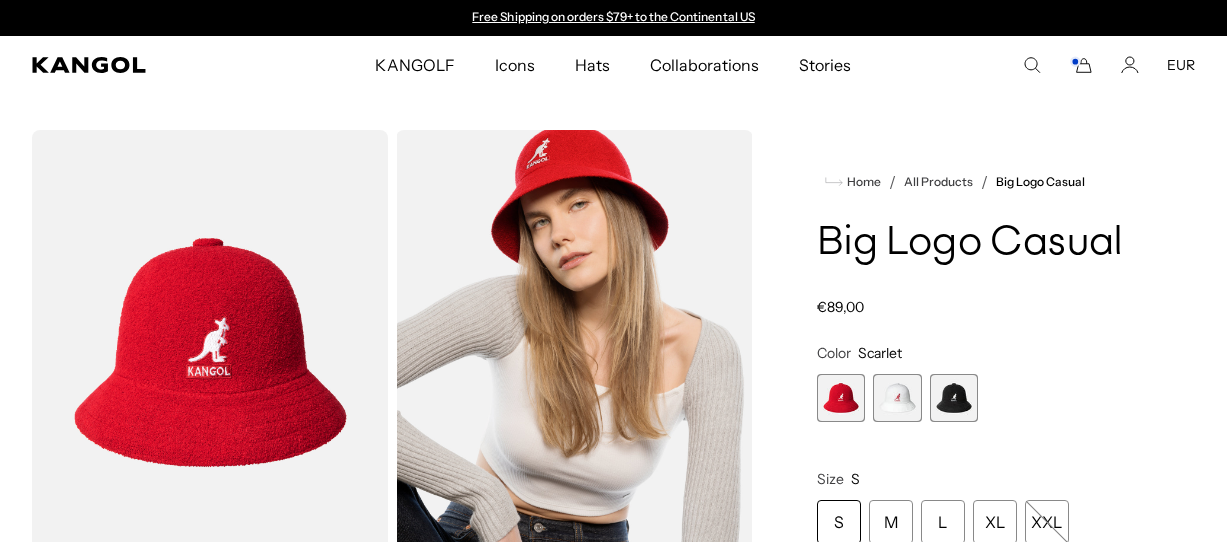 scroll, scrollTop: 0, scrollLeft: 0, axis: both 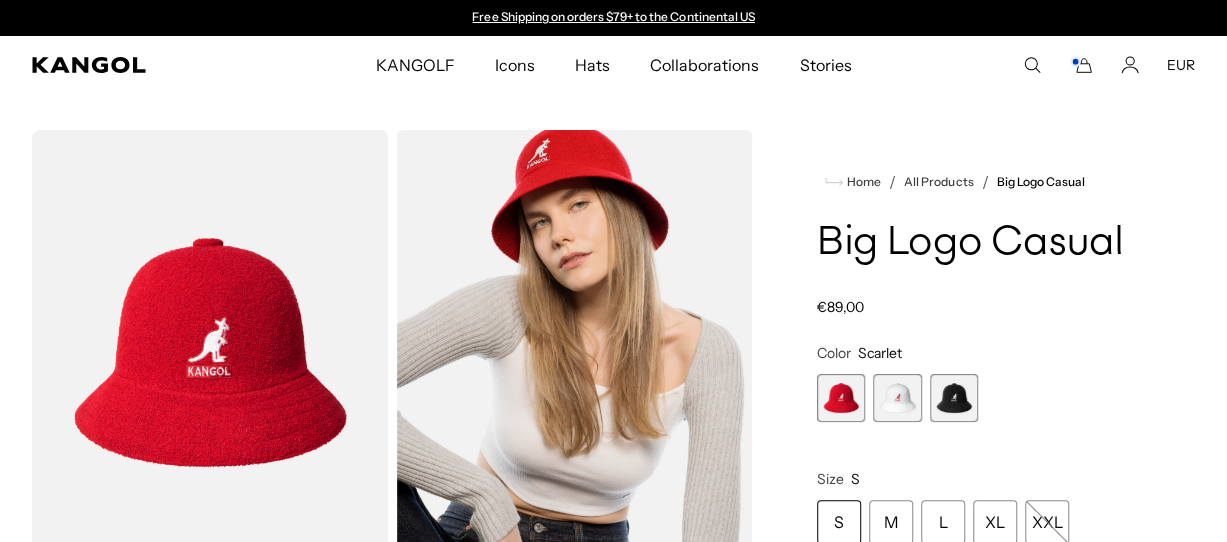 click at bounding box center [897, 398] 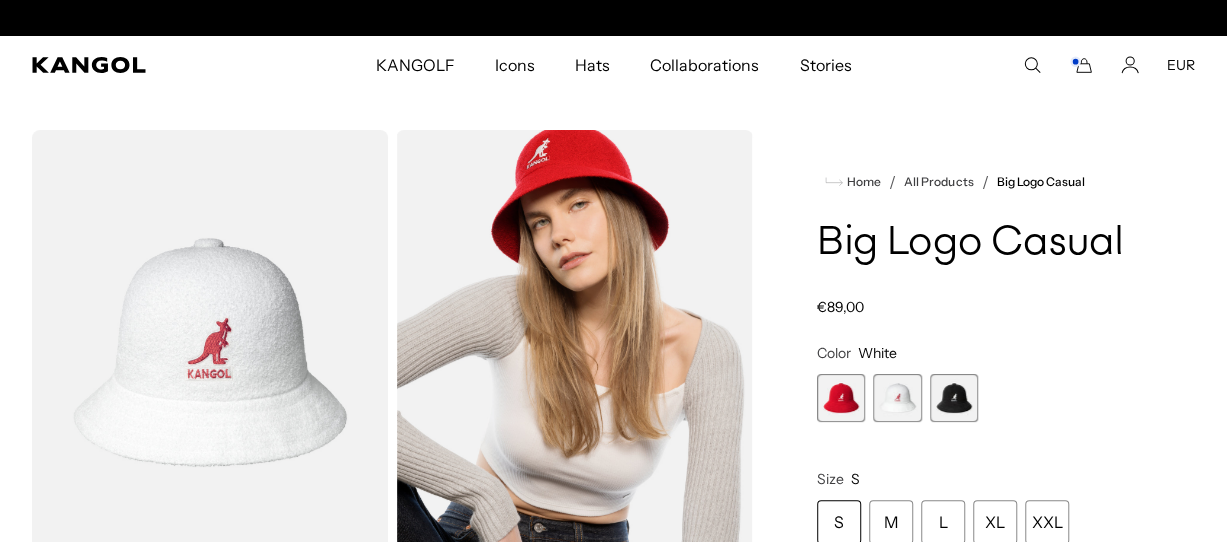 scroll, scrollTop: 0, scrollLeft: 0, axis: both 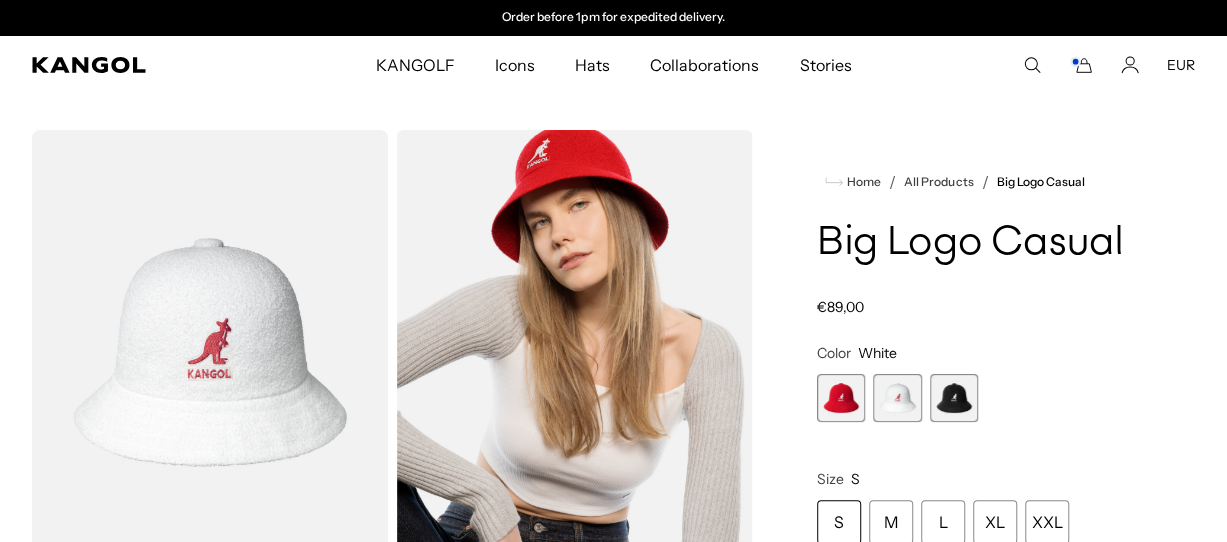 click at bounding box center (954, 398) 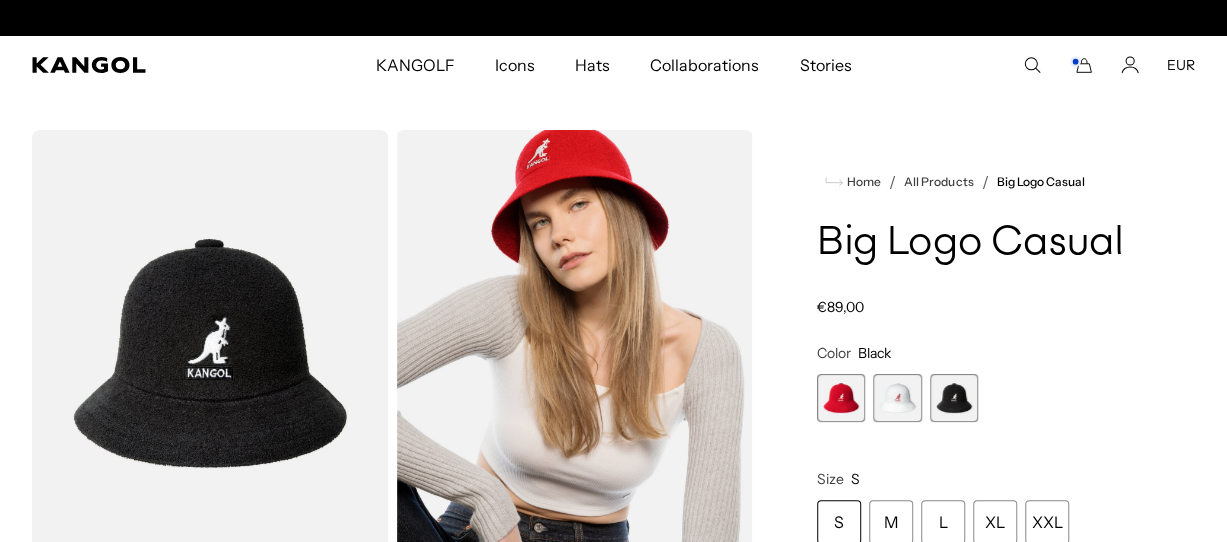 scroll, scrollTop: 0, scrollLeft: 0, axis: both 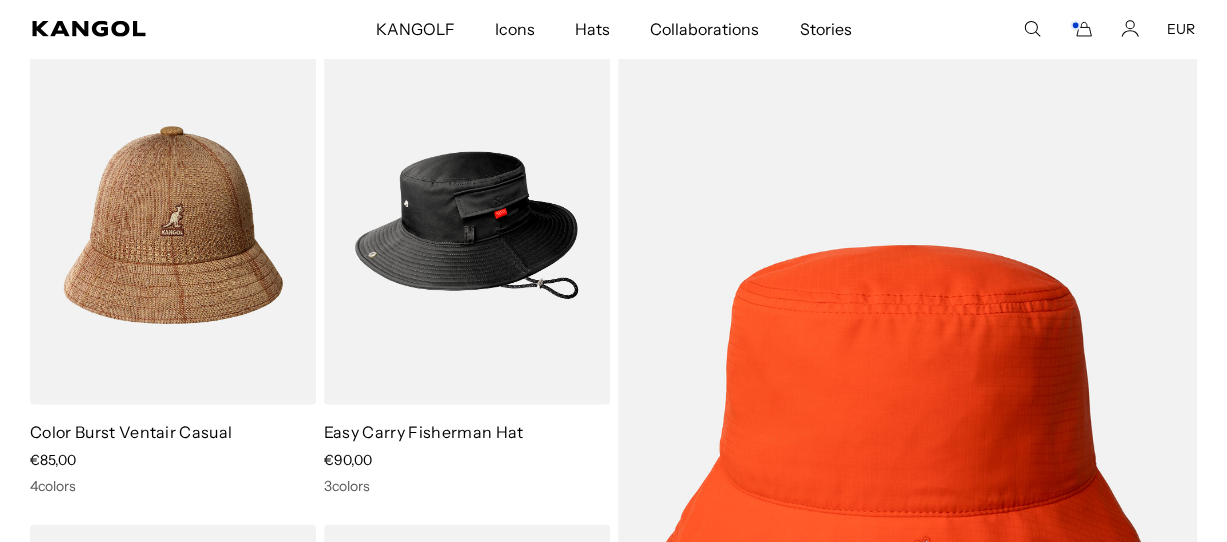 click at bounding box center [173, 225] 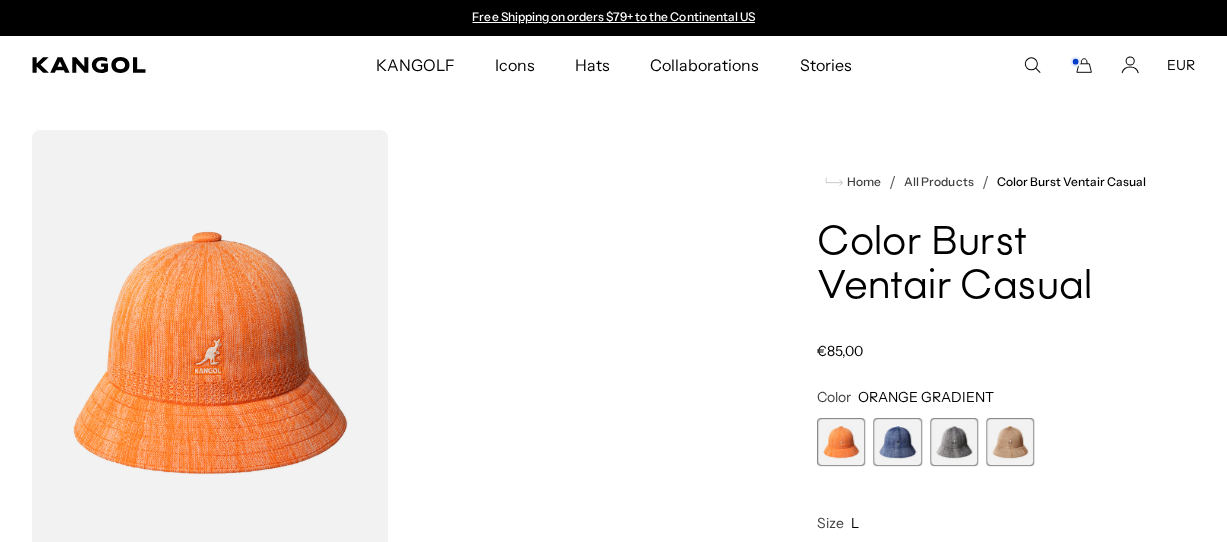 scroll, scrollTop: 0, scrollLeft: 0, axis: both 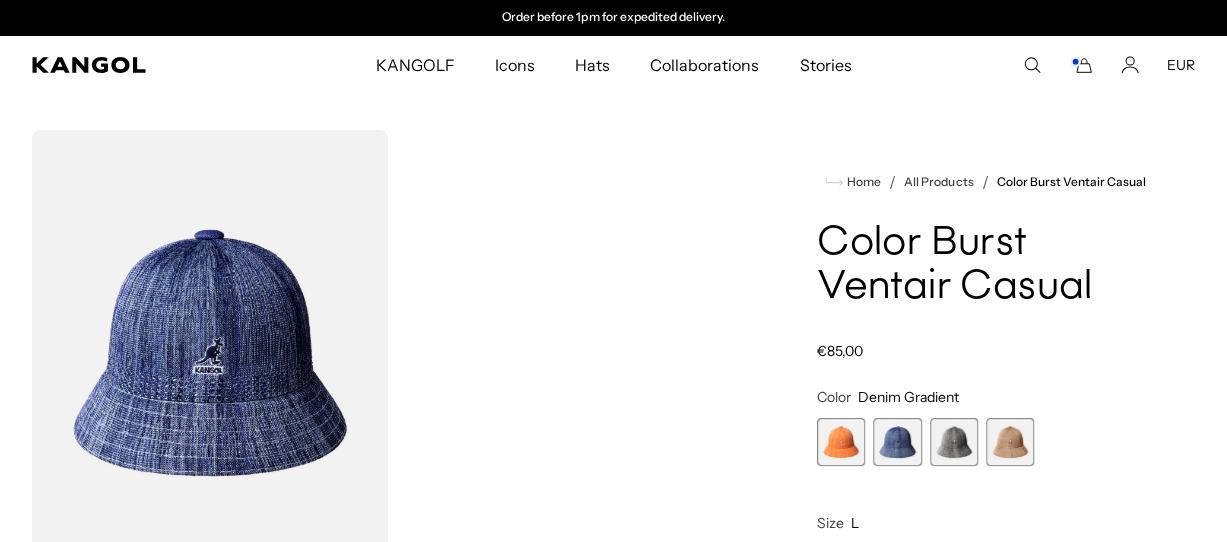 click at bounding box center (954, 442) 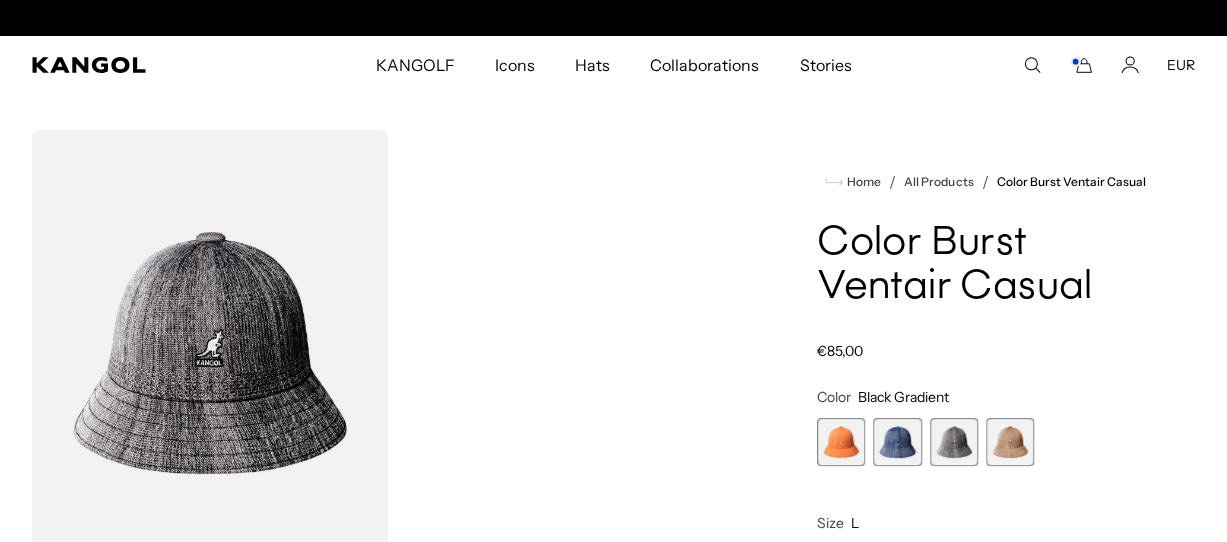 scroll, scrollTop: 0, scrollLeft: 0, axis: both 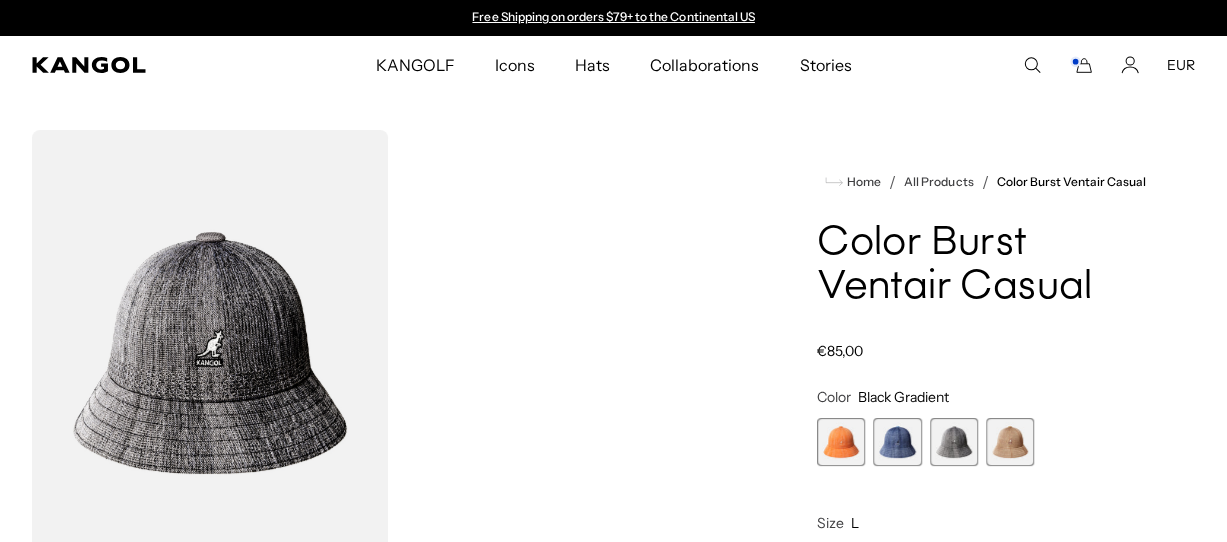 click at bounding box center [1010, 442] 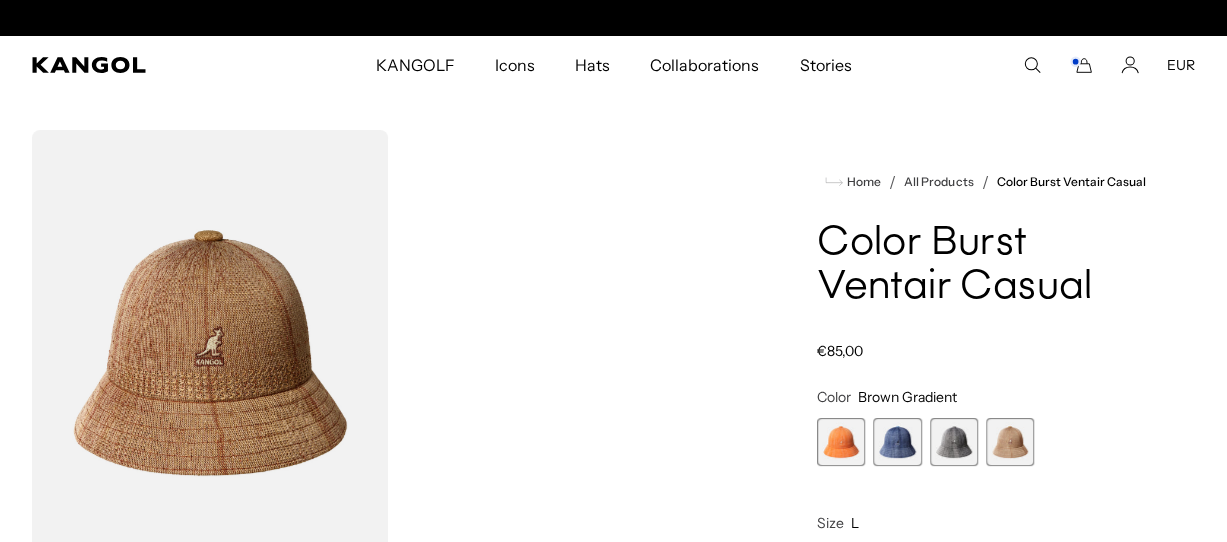 scroll, scrollTop: 0, scrollLeft: 412, axis: horizontal 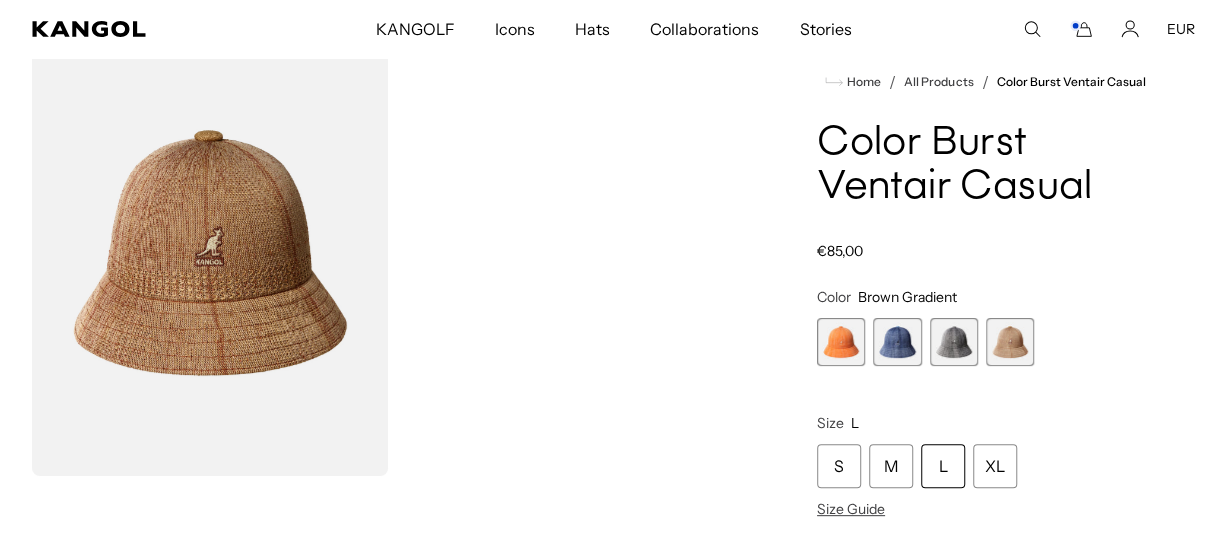 click at bounding box center [897, 342] 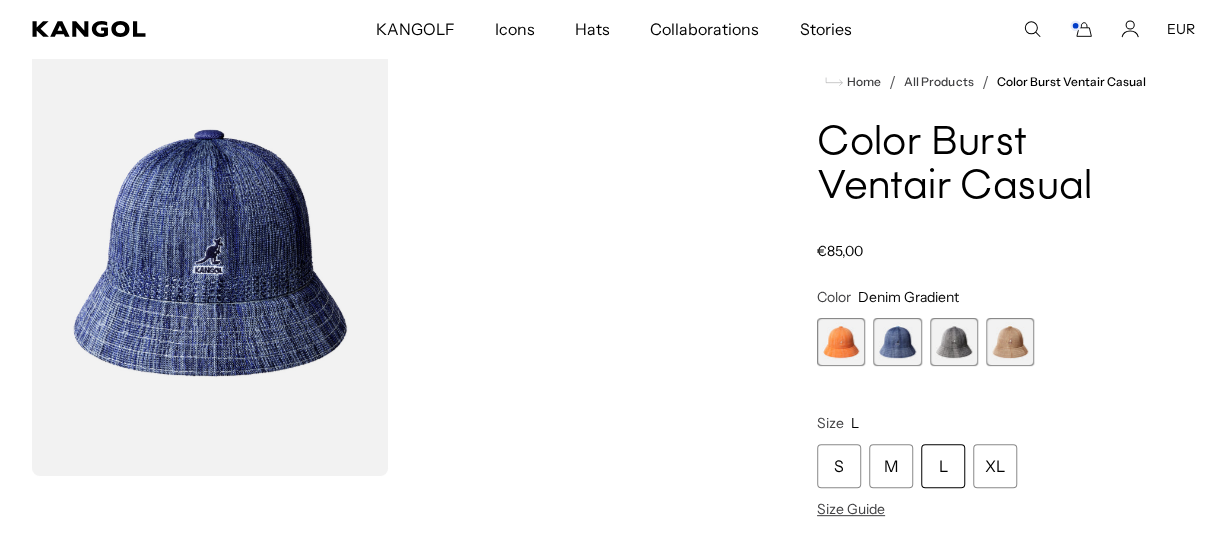 click at bounding box center (954, 342) 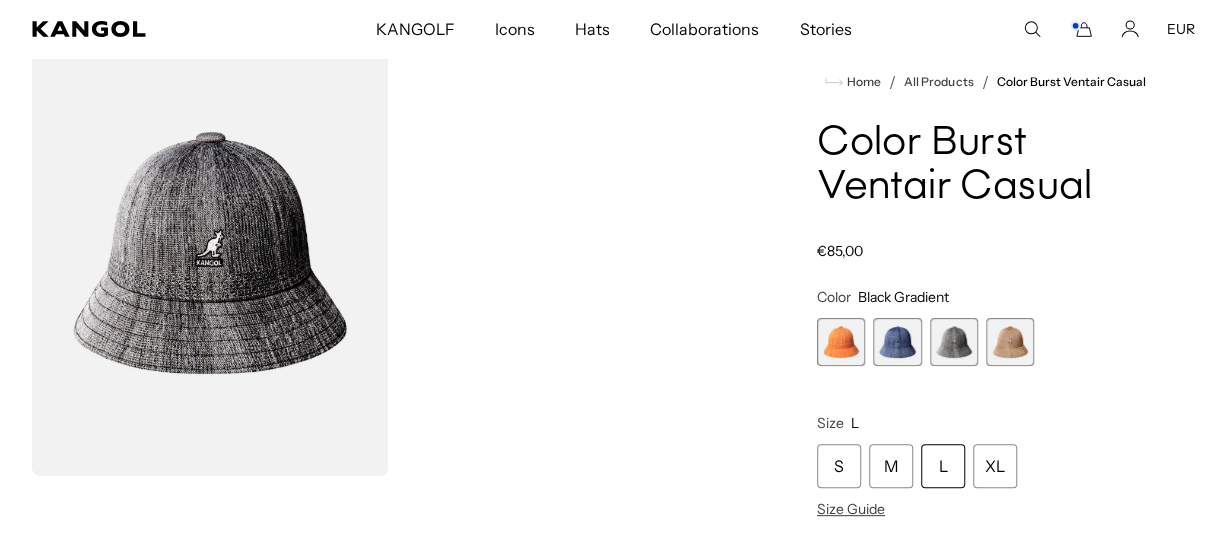 scroll, scrollTop: 0, scrollLeft: 0, axis: both 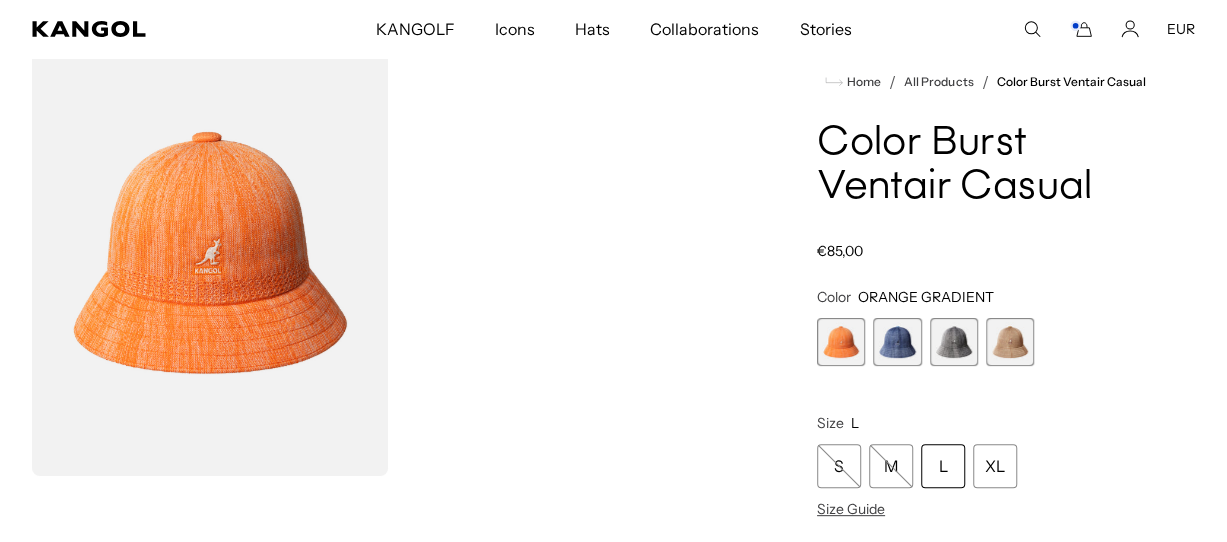 click at bounding box center [1010, 342] 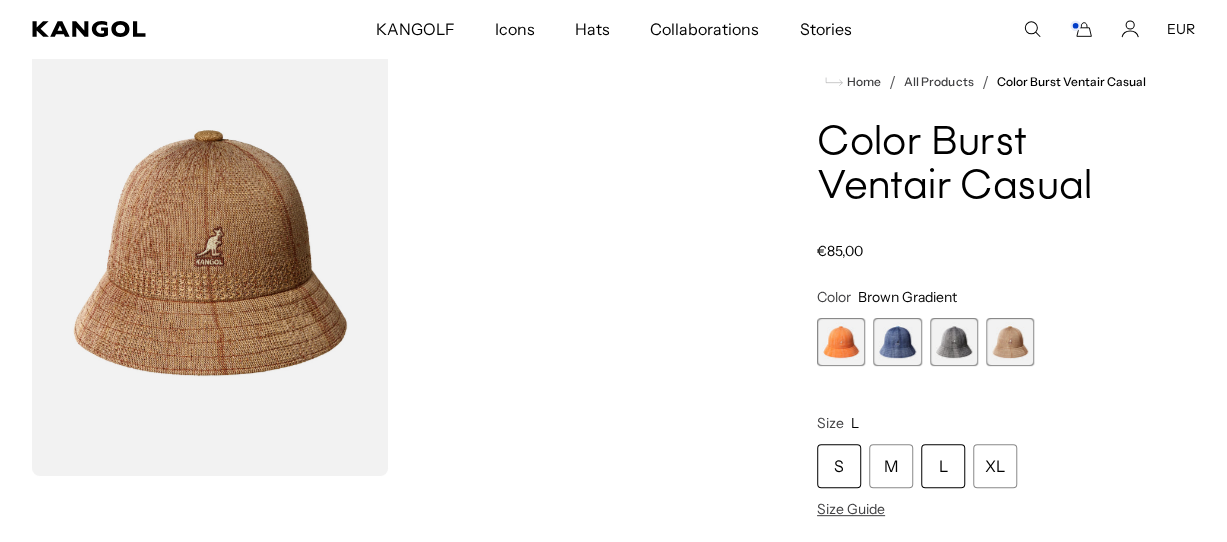 scroll, scrollTop: 0, scrollLeft: 0, axis: both 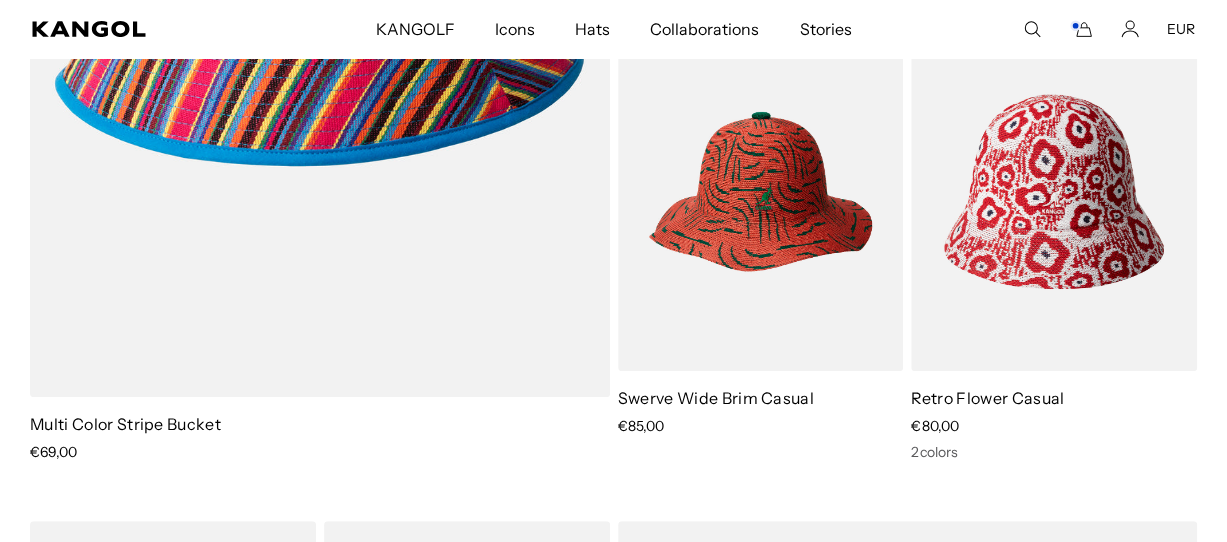 click at bounding box center [761, 191] 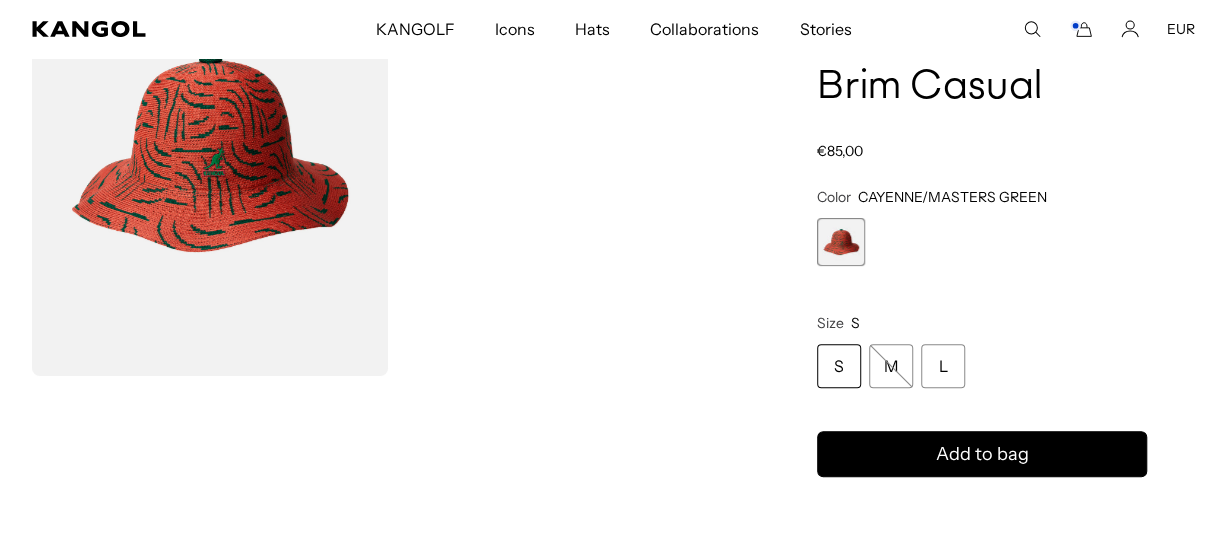 scroll, scrollTop: 0, scrollLeft: 0, axis: both 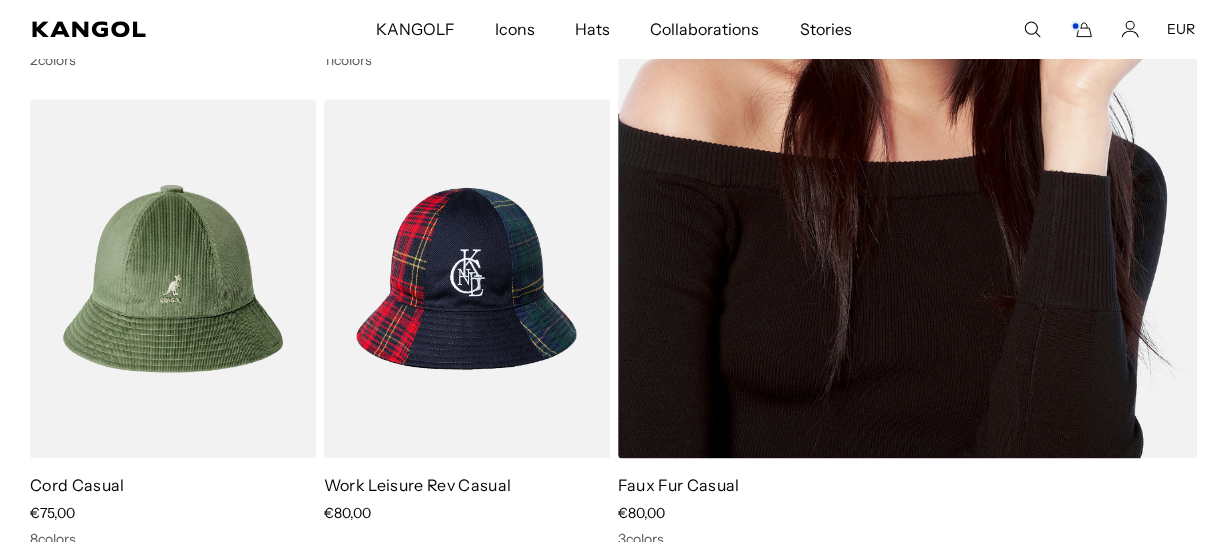 click on "Faux Fur Casual" at bounding box center (679, 485) 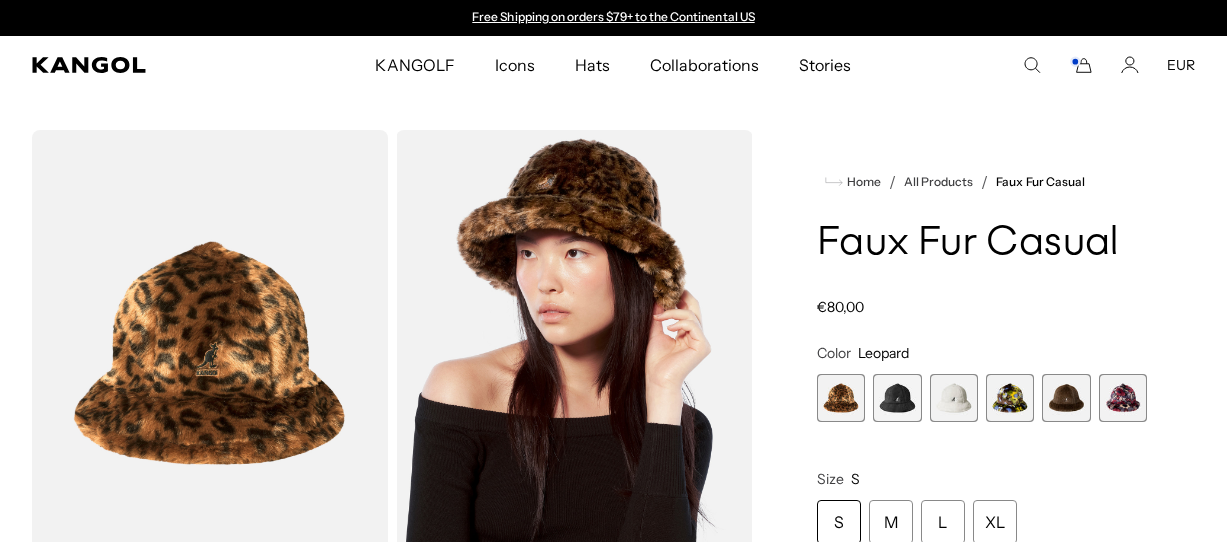 scroll, scrollTop: 0, scrollLeft: 0, axis: both 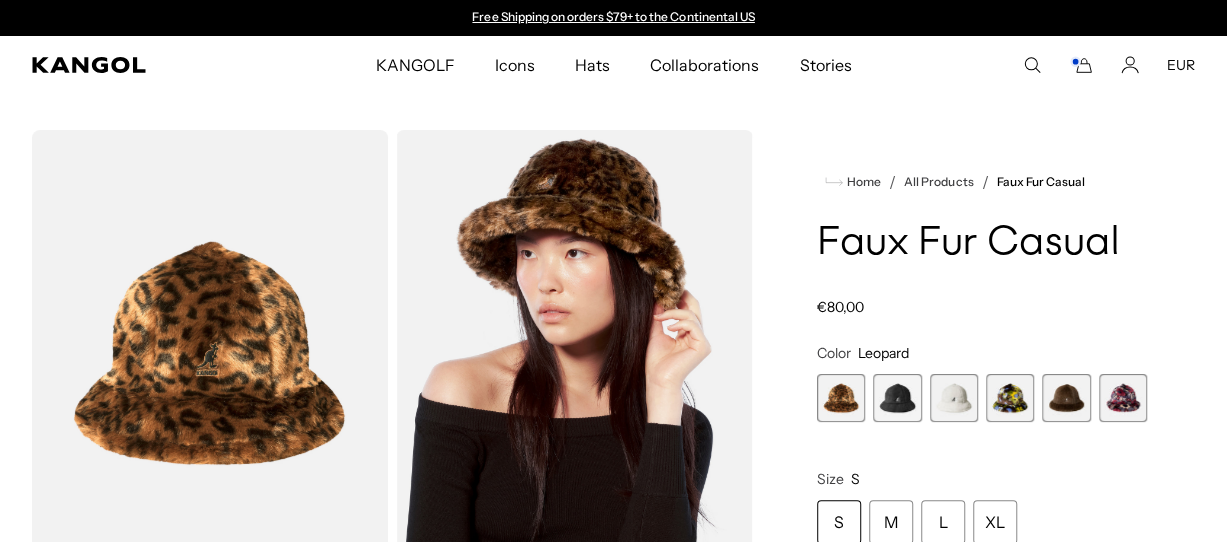 click at bounding box center (1010, 398) 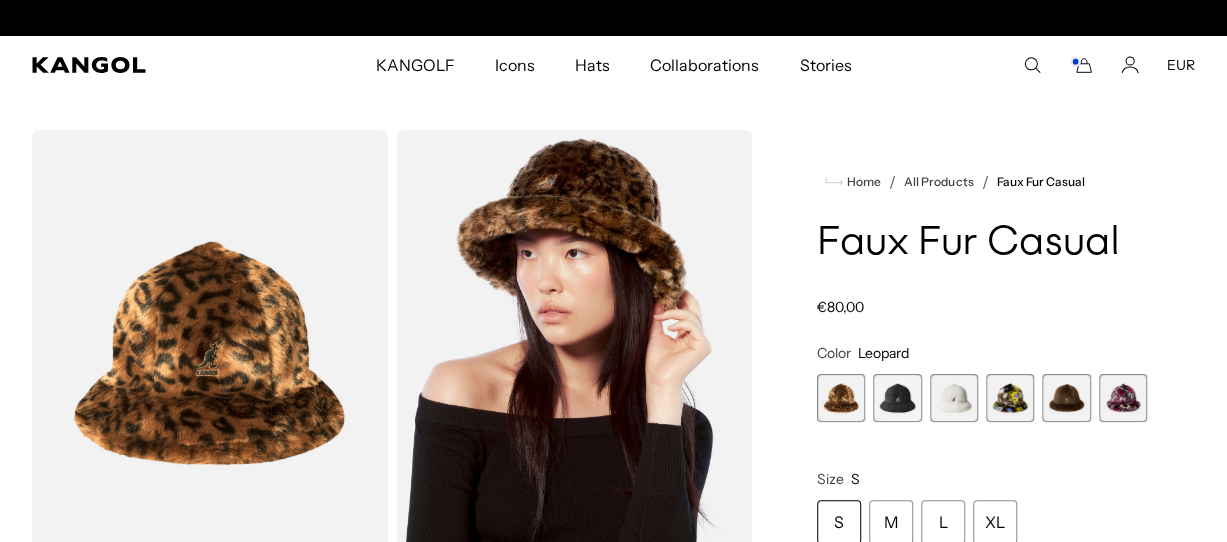 scroll, scrollTop: 0, scrollLeft: 412, axis: horizontal 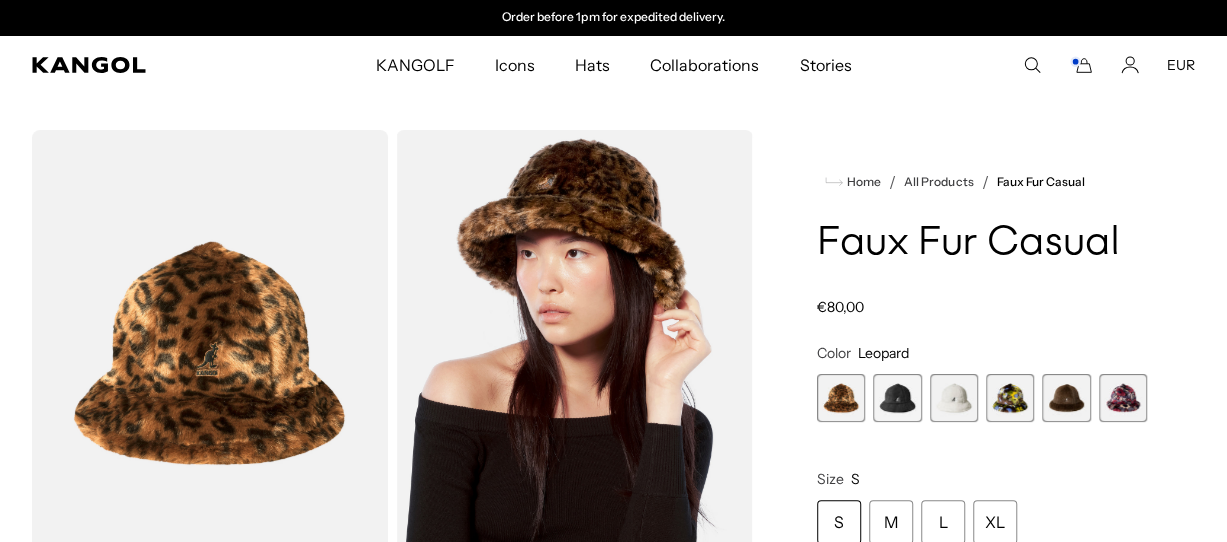 click at bounding box center (1010, 398) 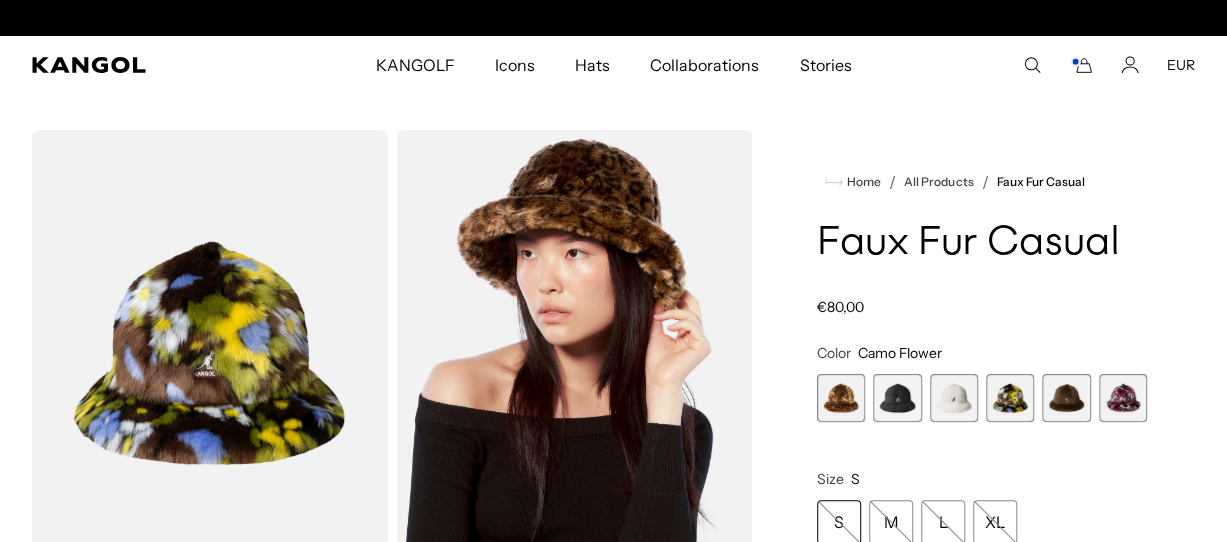 scroll, scrollTop: 0, scrollLeft: 0, axis: both 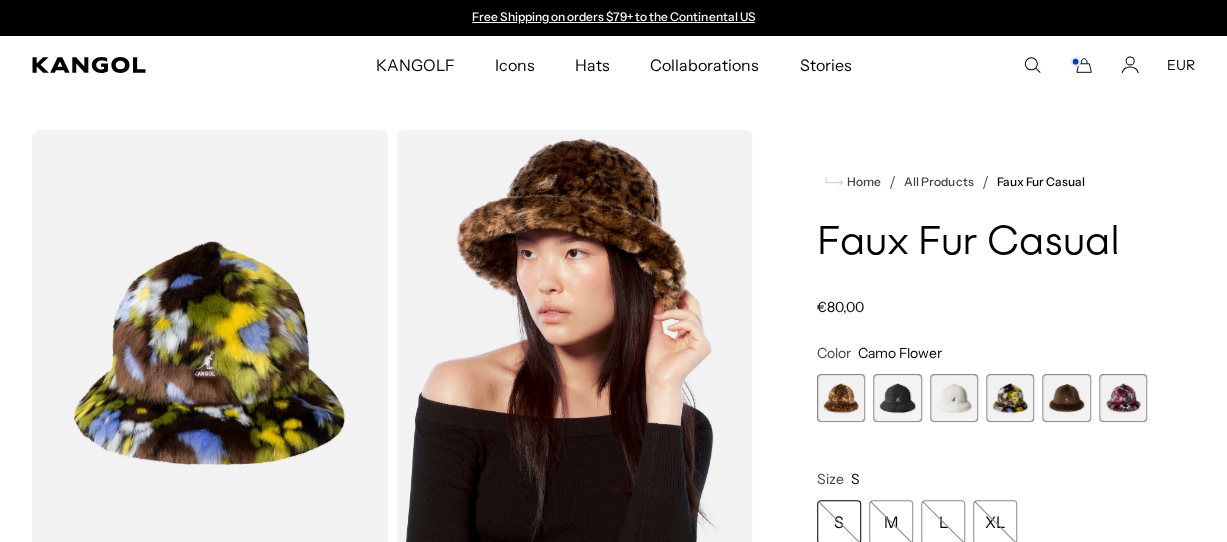 click at bounding box center [1066, 398] 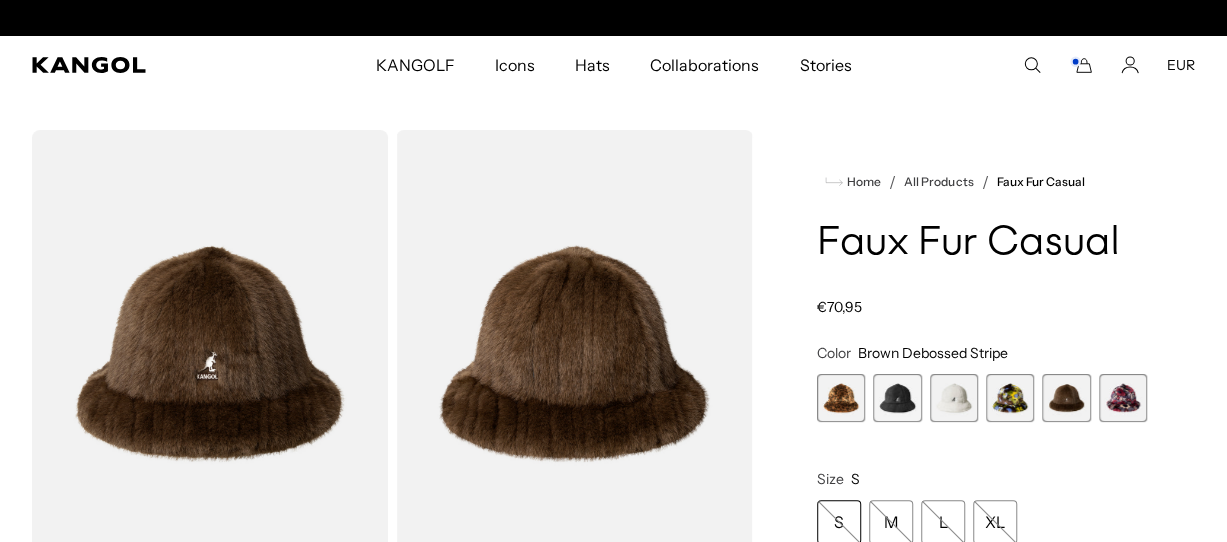 click at bounding box center [1123, 398] 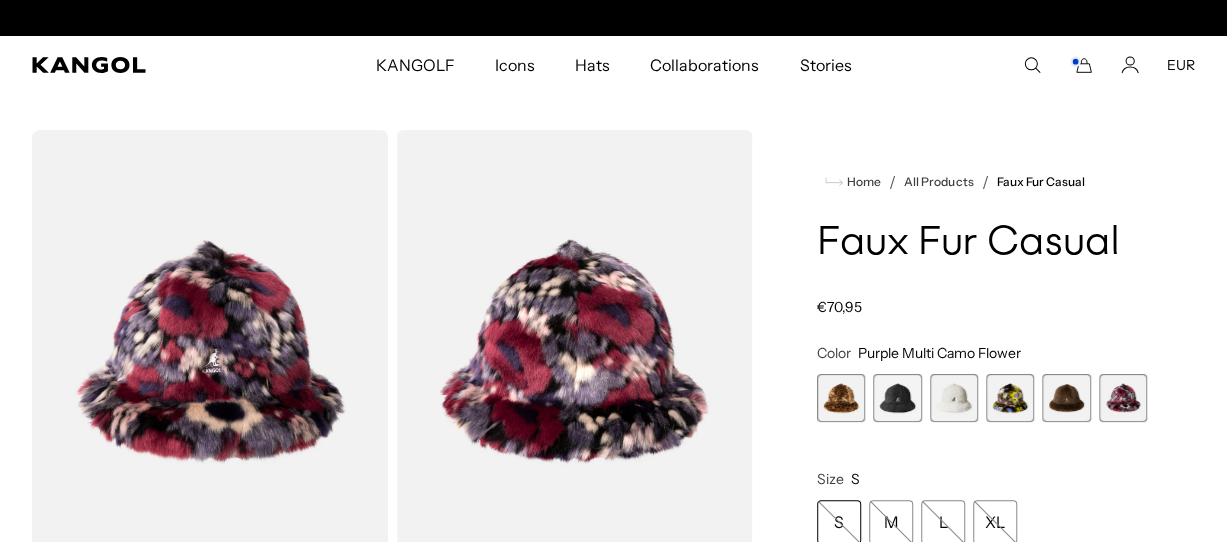 scroll, scrollTop: 0, scrollLeft: 412, axis: horizontal 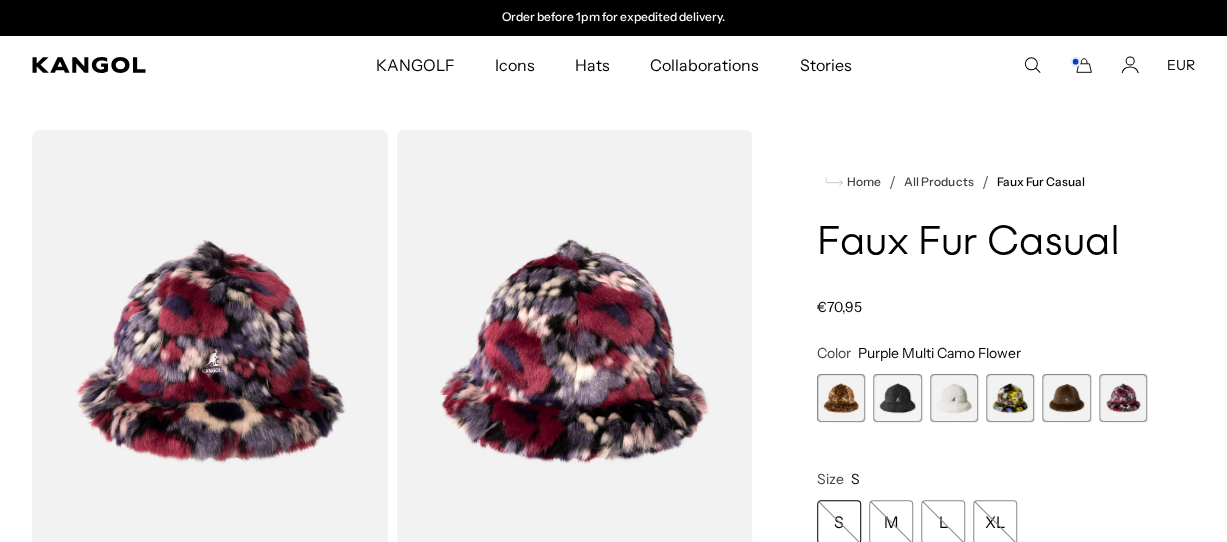 click at bounding box center (954, 398) 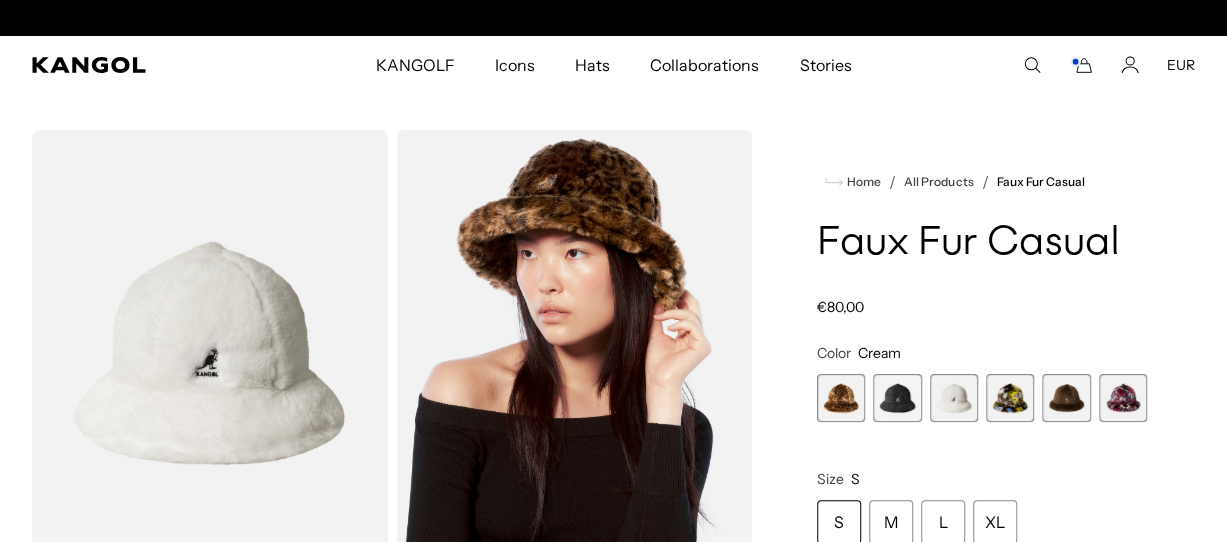 scroll, scrollTop: 0, scrollLeft: 0, axis: both 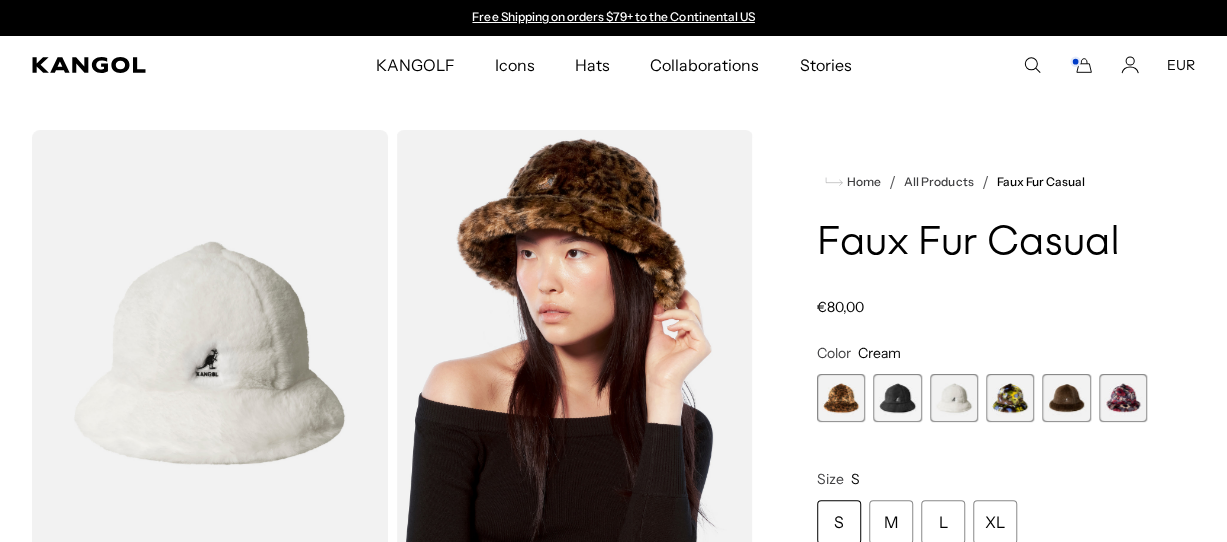 click at bounding box center [897, 398] 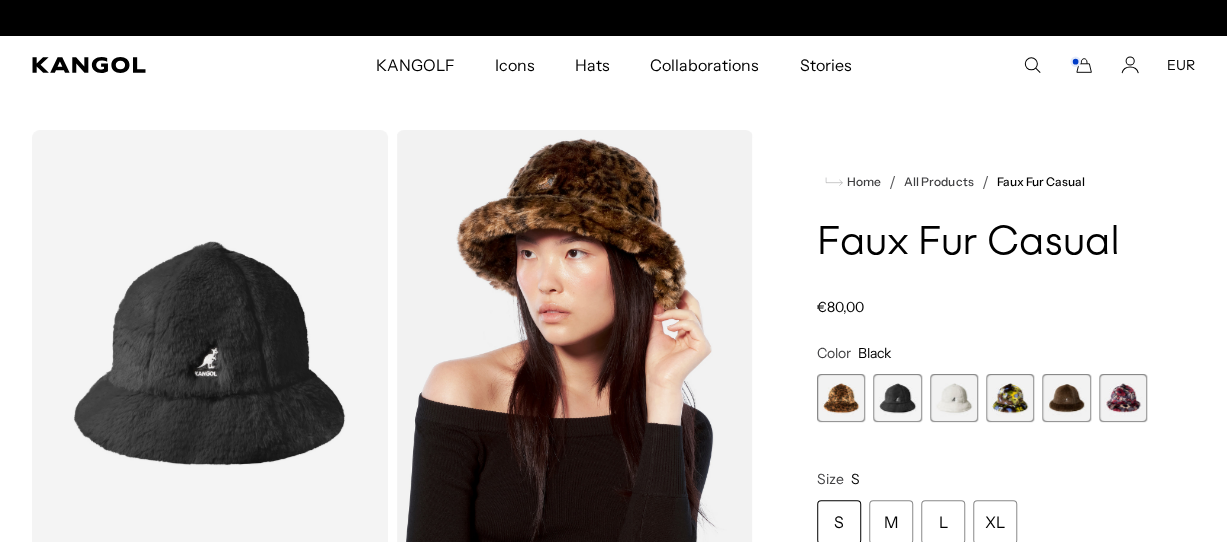 scroll, scrollTop: 0, scrollLeft: 0, axis: both 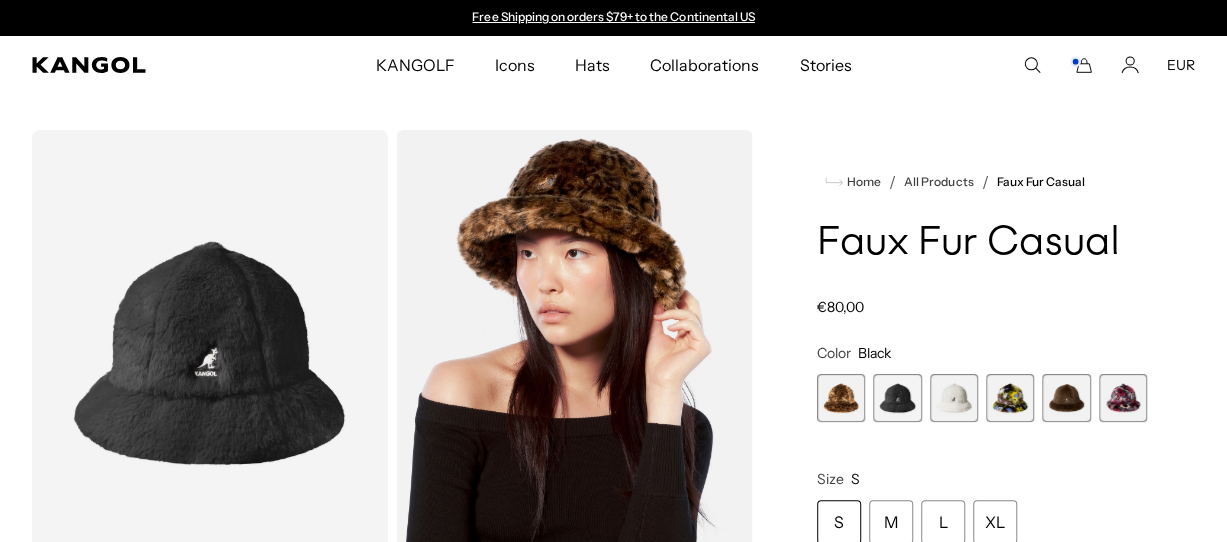 click on "Home
/
All Products
/
Faux Fur Casual
Faux Fur Casual
Regular price
€80,00
Regular price
Sale price
€80,00
Color
Black
Previous
Next
Leopard
Variant sold out or unavailable
Black
Variant sold out or unavailable" at bounding box center [982, 529] 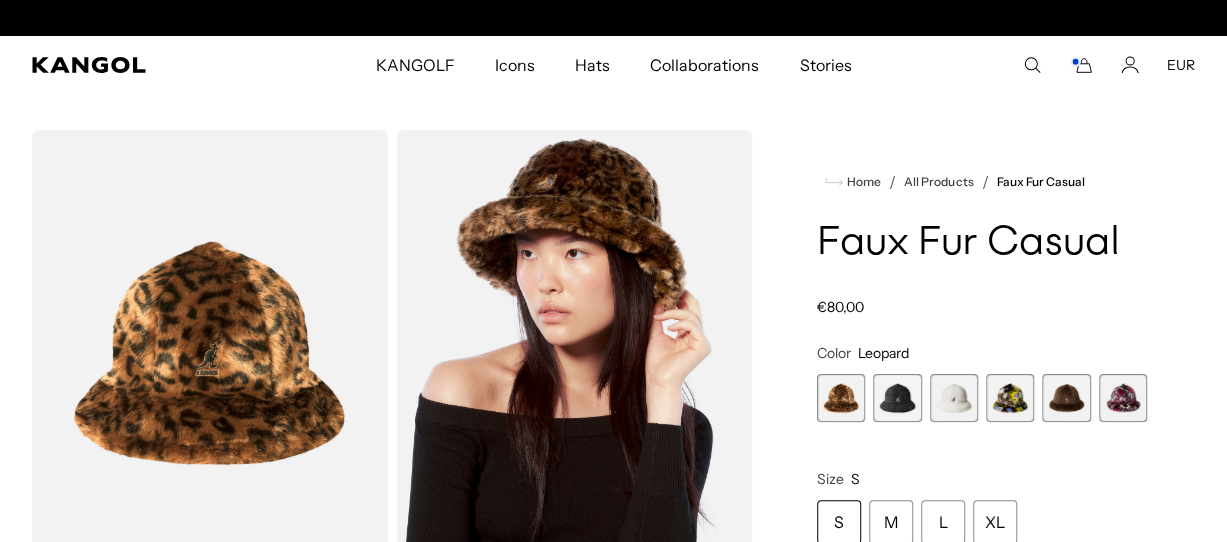 scroll, scrollTop: 0, scrollLeft: 412, axis: horizontal 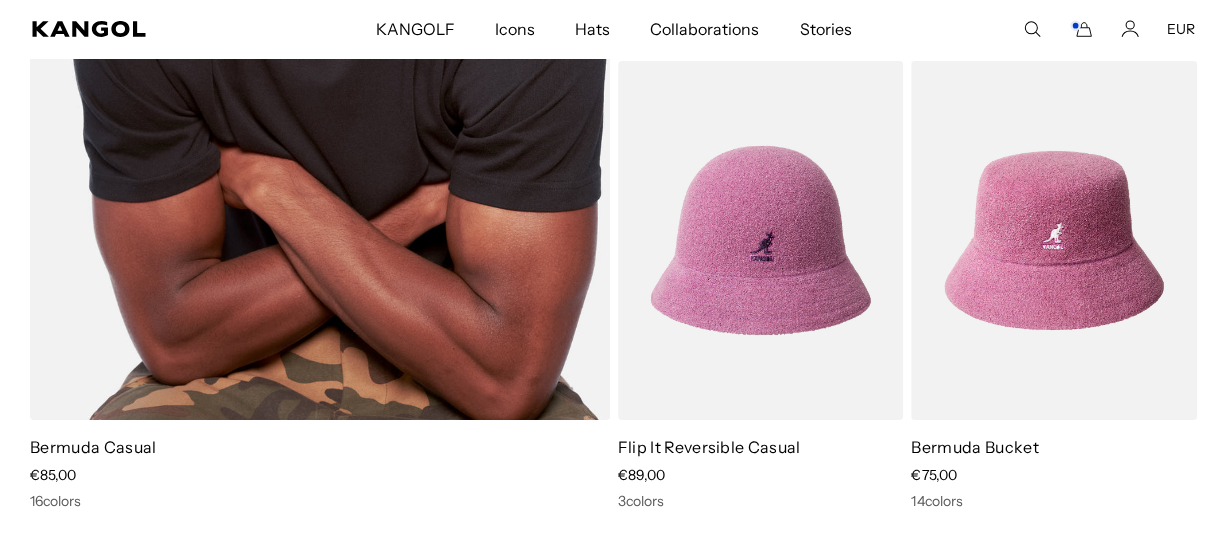 click at bounding box center [320, 0] 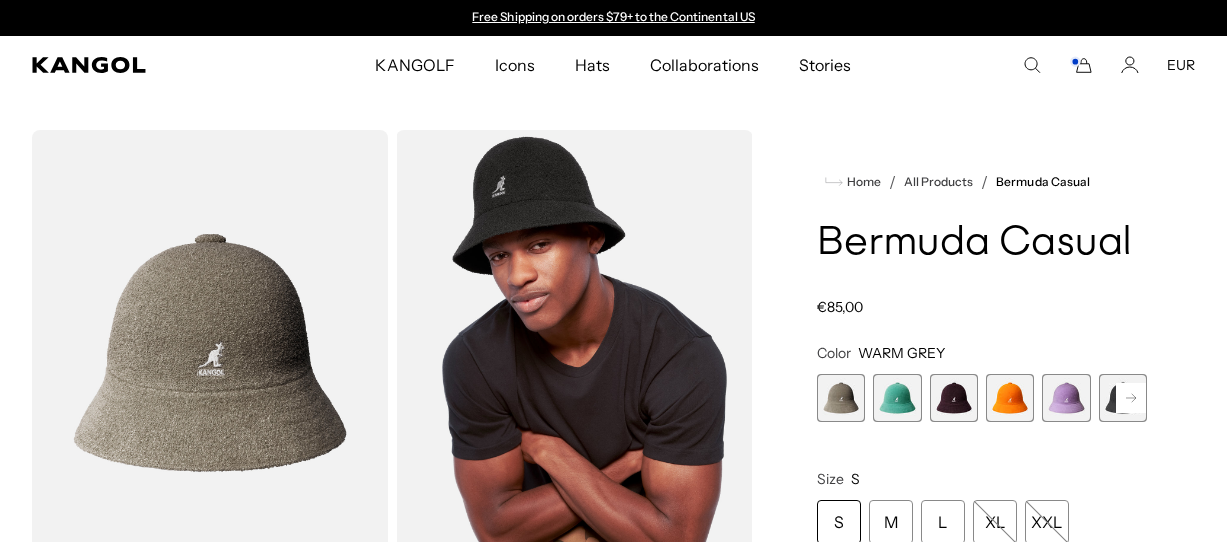 scroll, scrollTop: 0, scrollLeft: 0, axis: both 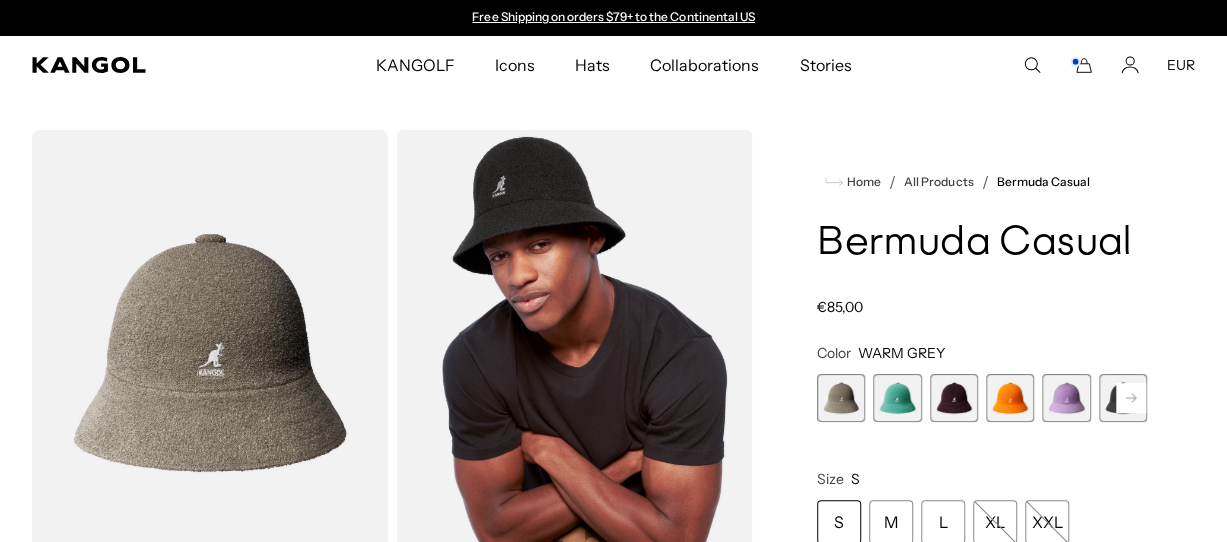 click 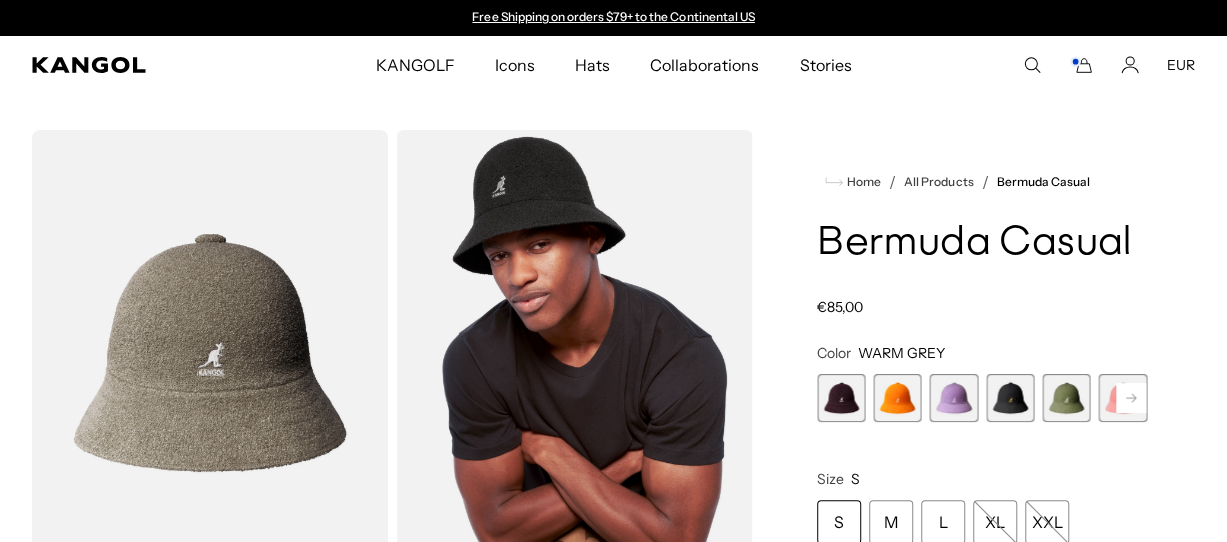 click 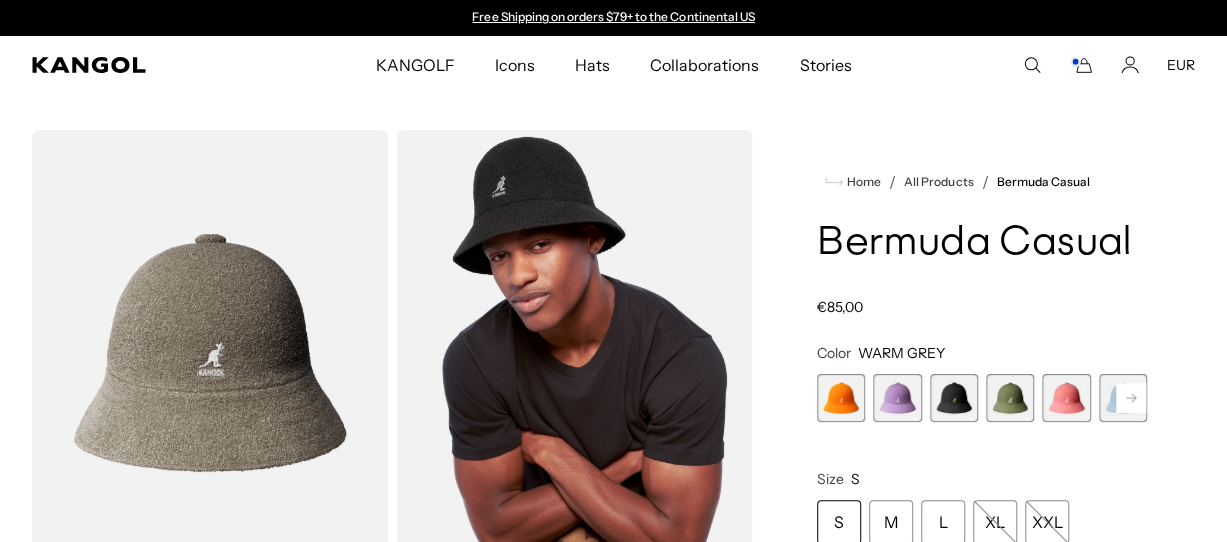 scroll, scrollTop: 0, scrollLeft: 0, axis: both 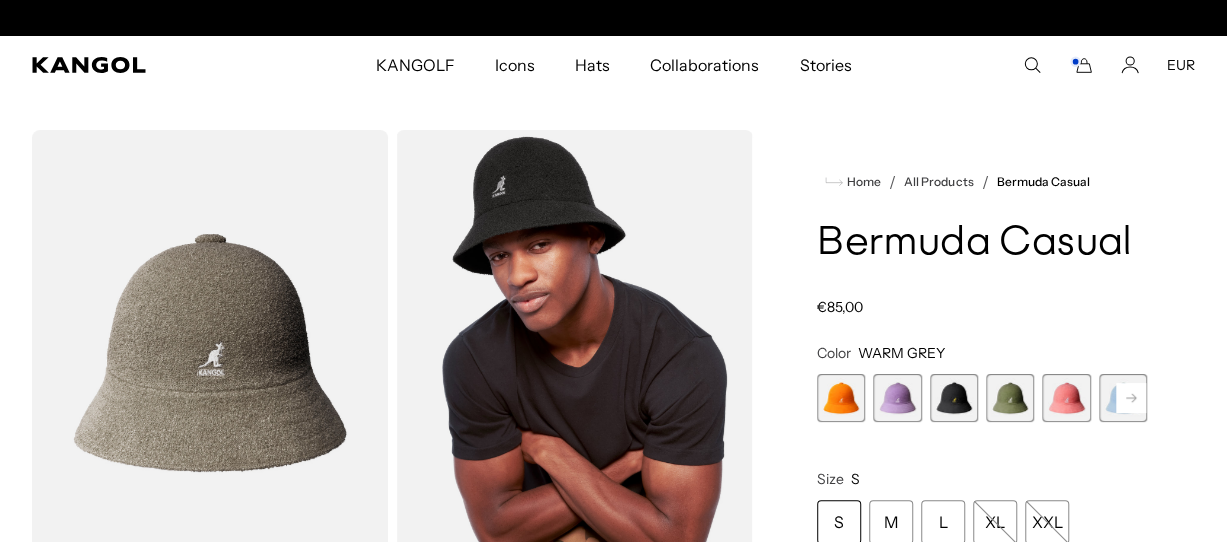 click 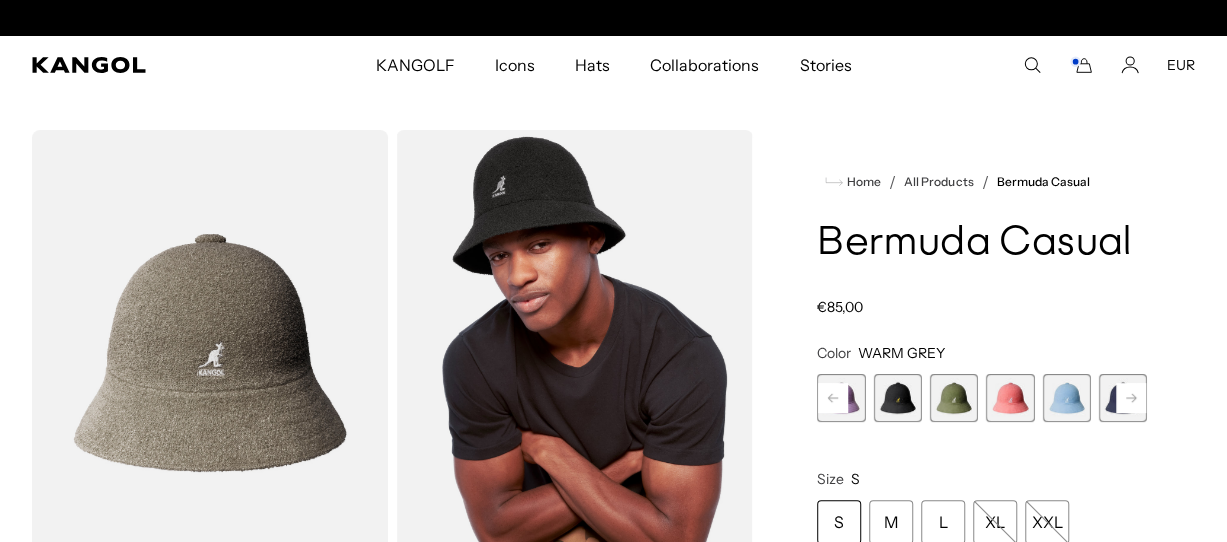 scroll, scrollTop: 0, scrollLeft: 412, axis: horizontal 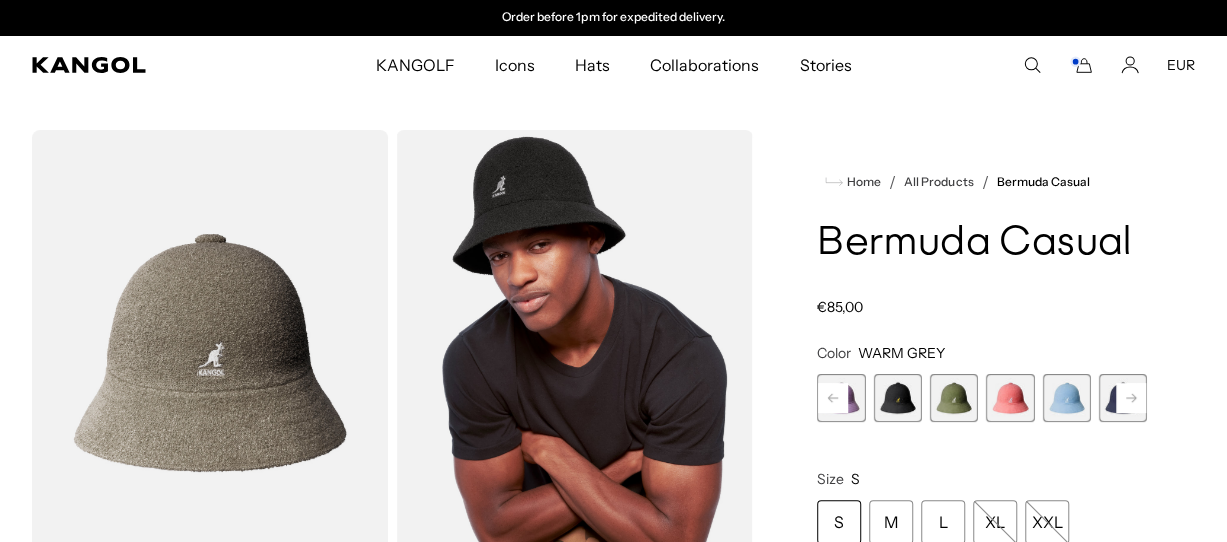 click 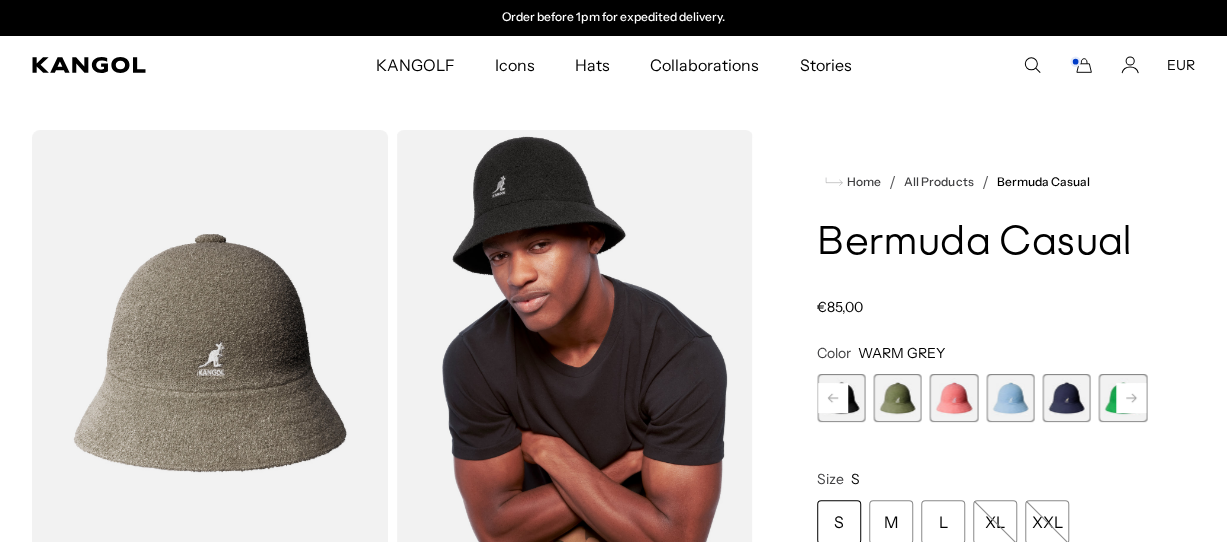 click 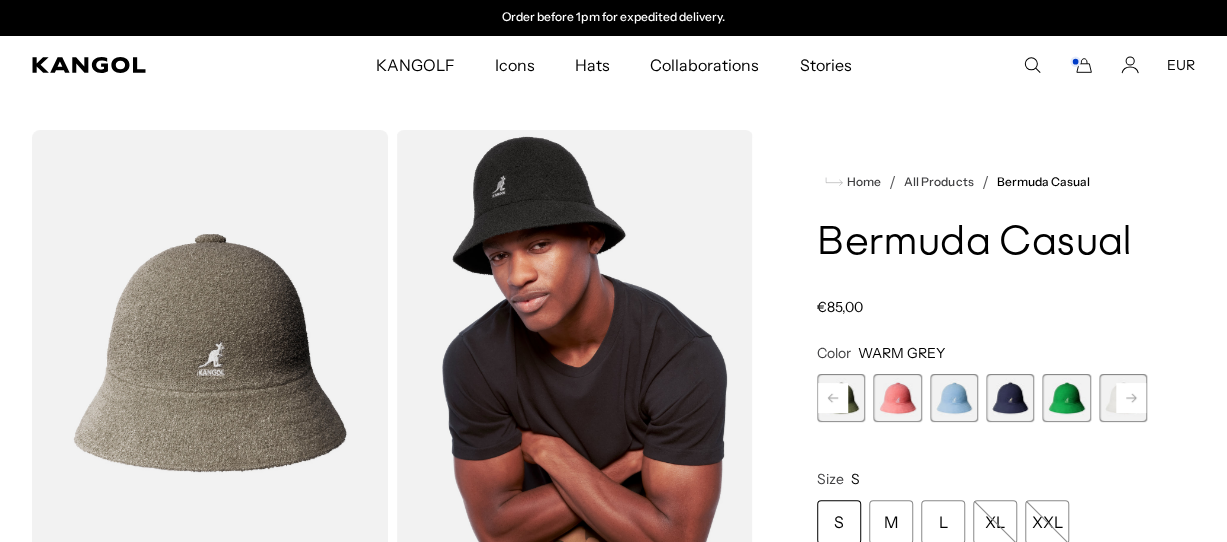 click 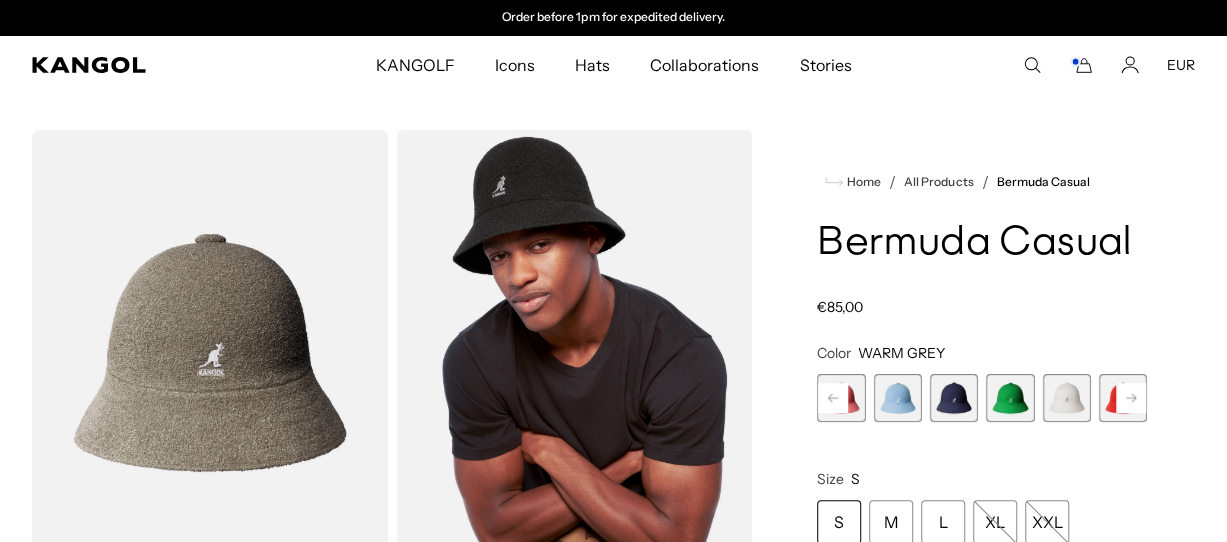 click 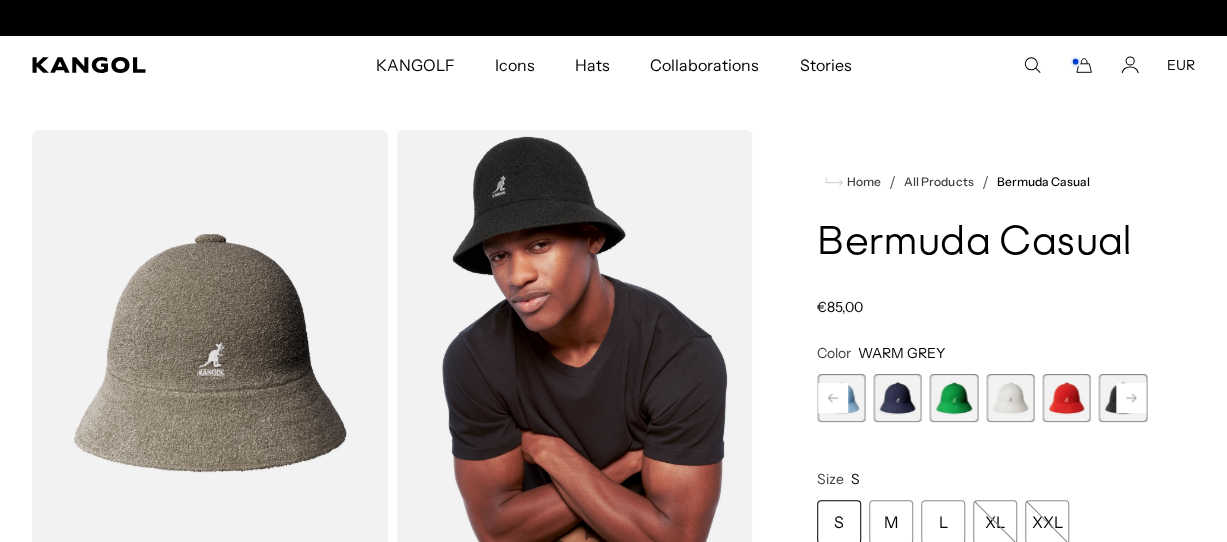 click at bounding box center [1010, 398] 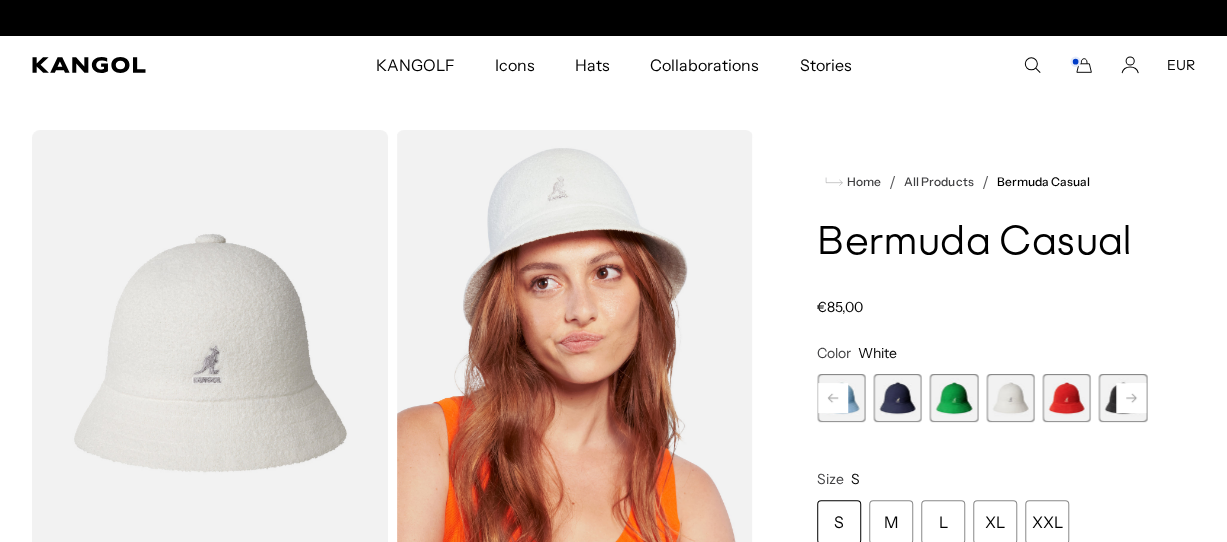 scroll, scrollTop: 0, scrollLeft: 412, axis: horizontal 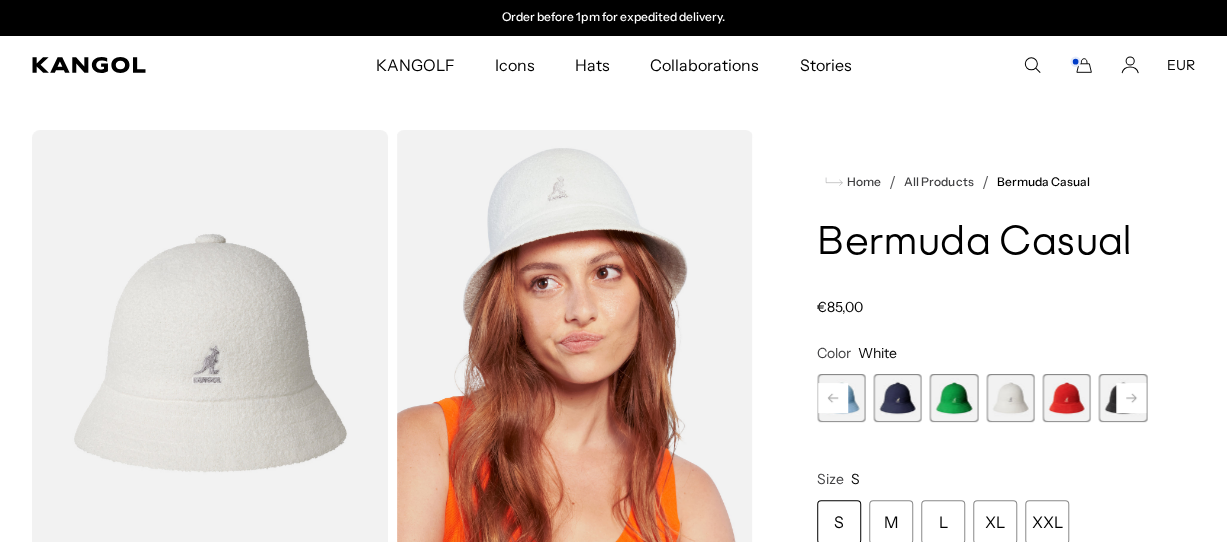 click 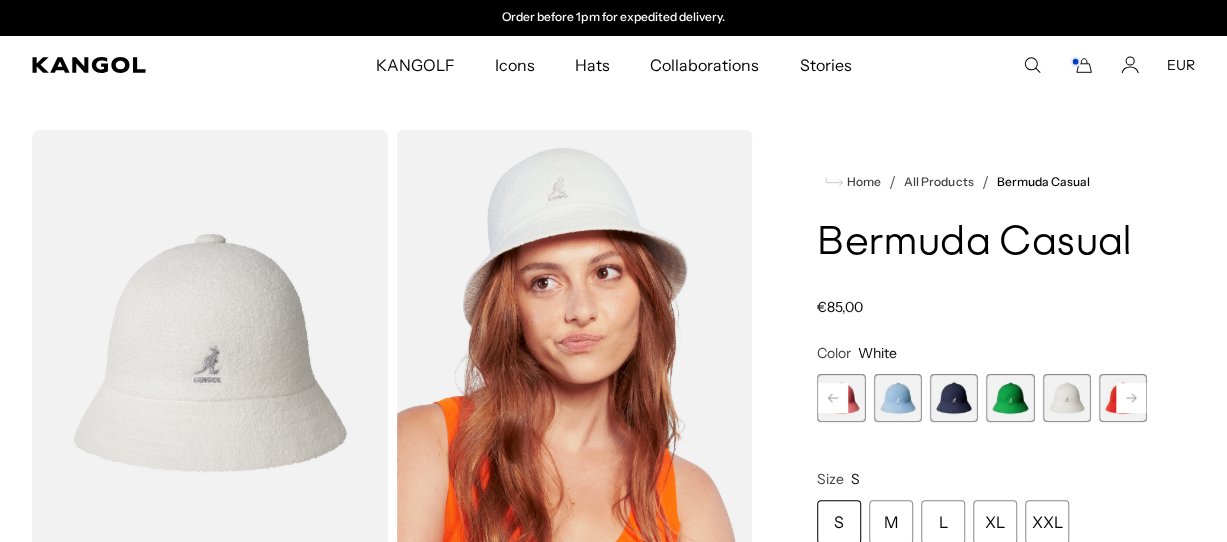 click 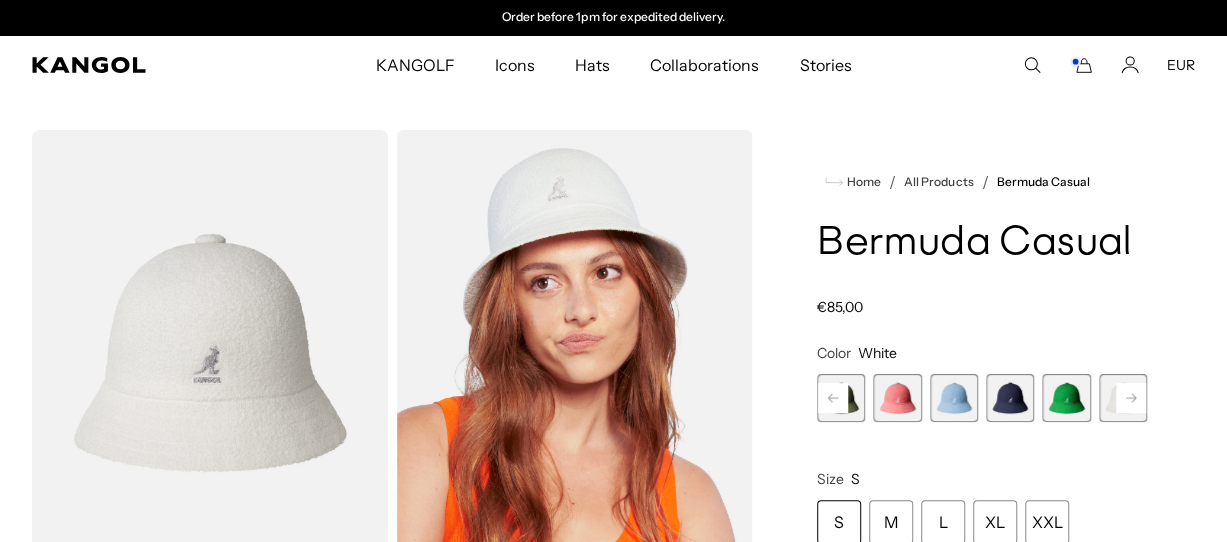 click 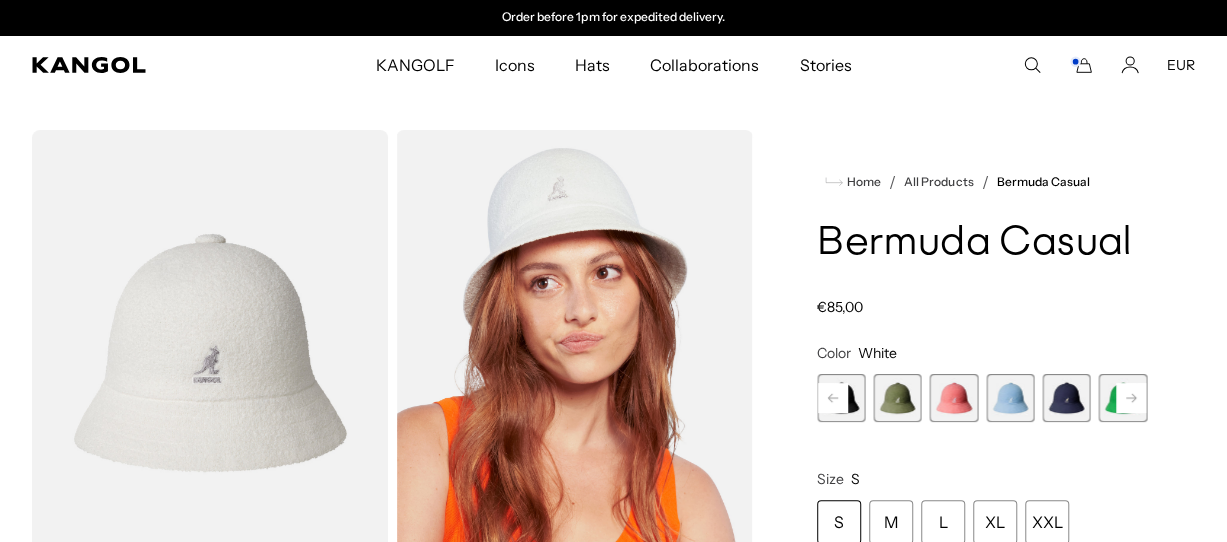 click 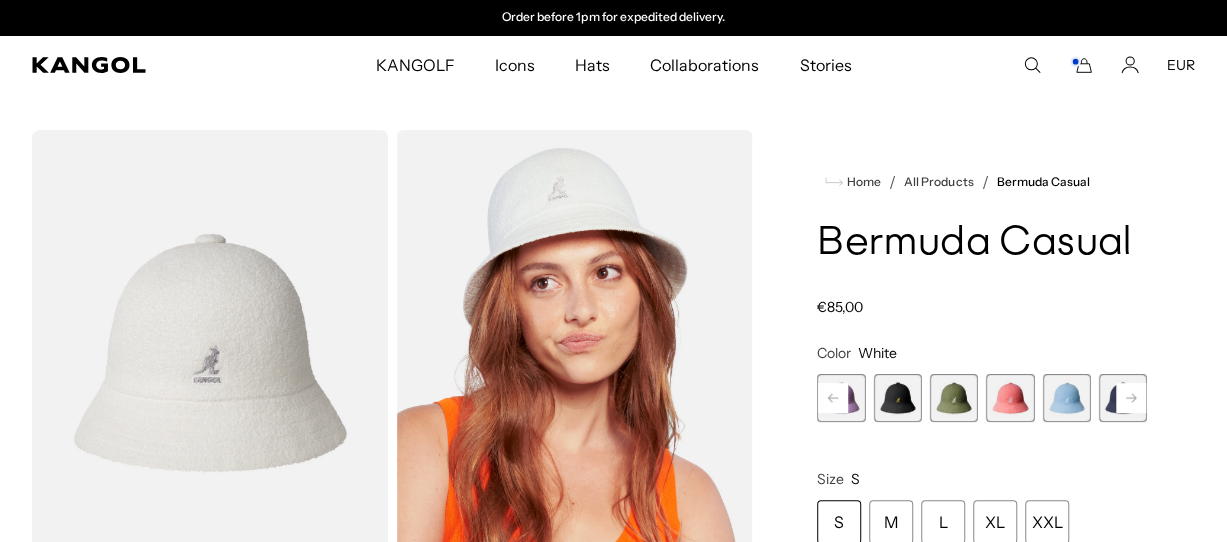 click 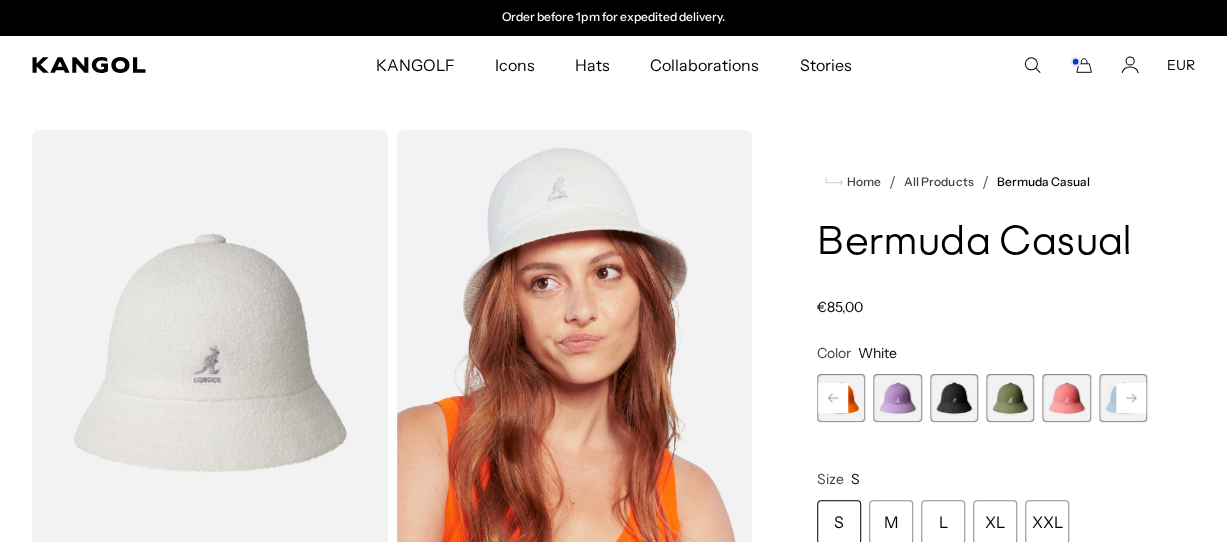 click 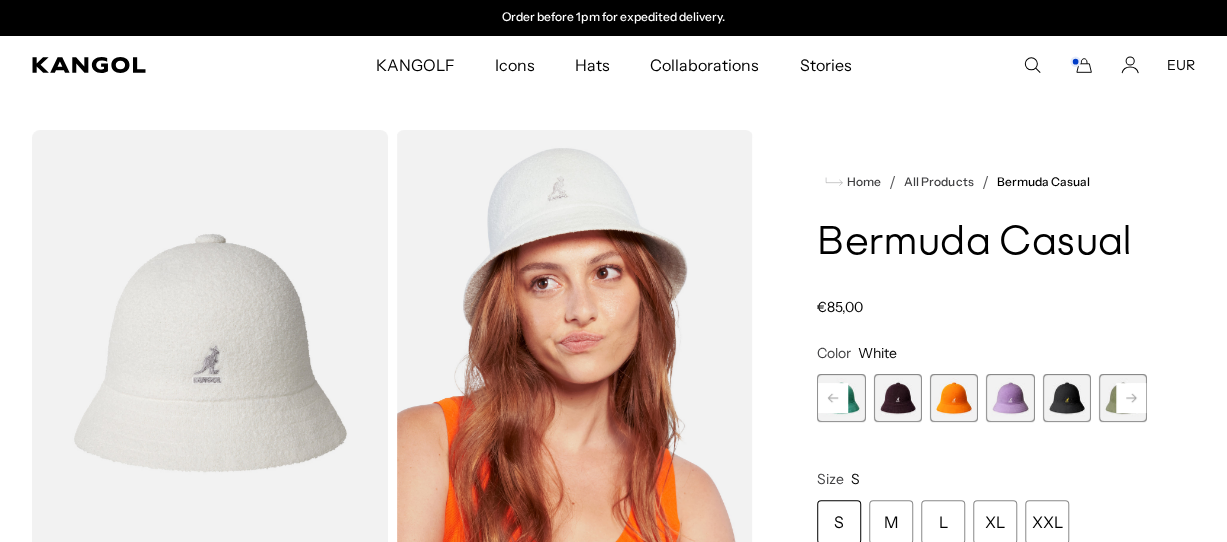 click 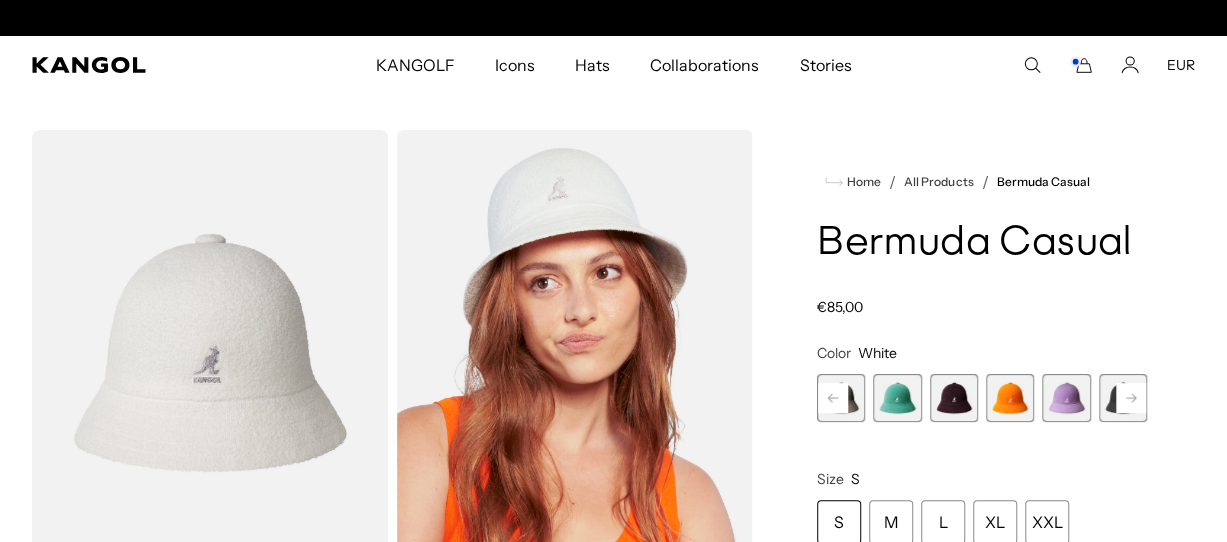 click 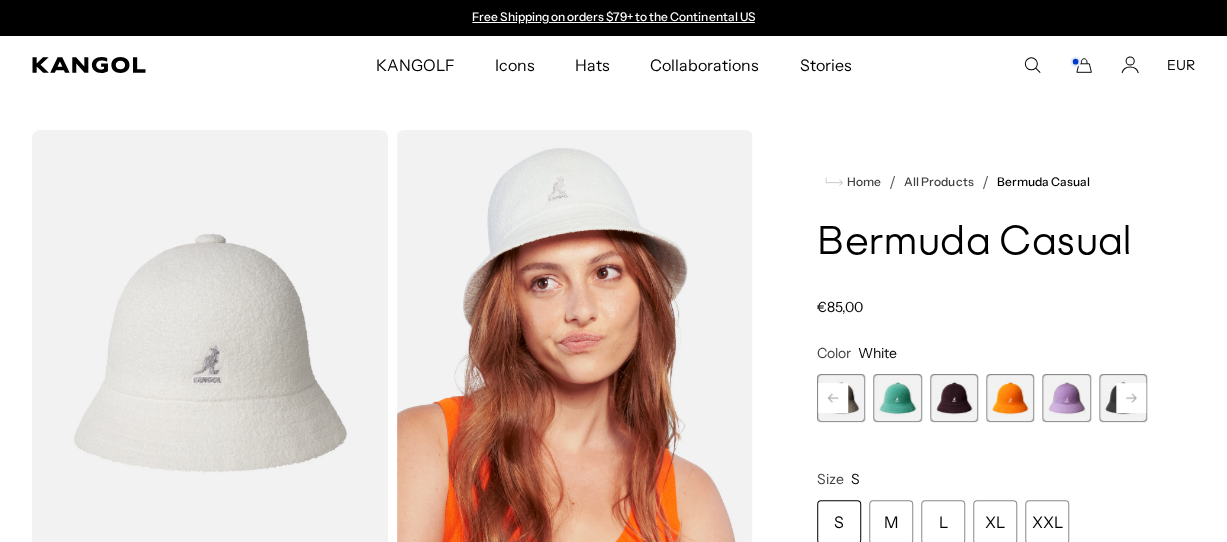 click on "Previous
Next
WARM GREY
Variant sold out or unavailable
AQUATIC
Variant sold out or unavailable
DEEP PLUM
Variant sold out or unavailable
ELECTRIC KUMQUAT
Variant sold out or unavailable
Digital Lavender
Variant sold out or unavailable
Black/Gold
Variant sold out or unavailable" at bounding box center [982, 398] 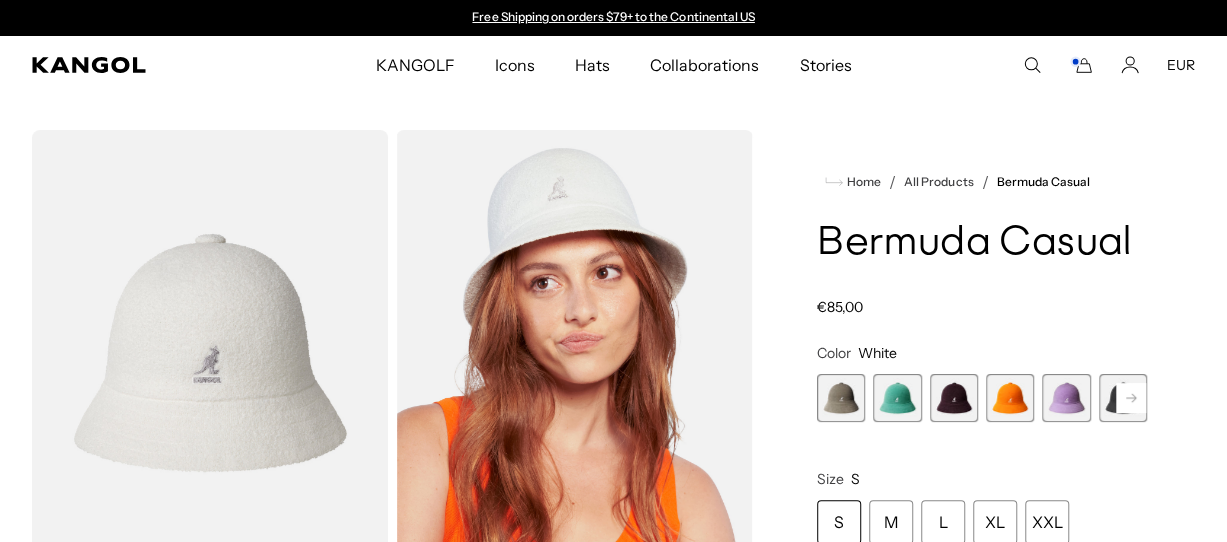 click at bounding box center [841, 398] 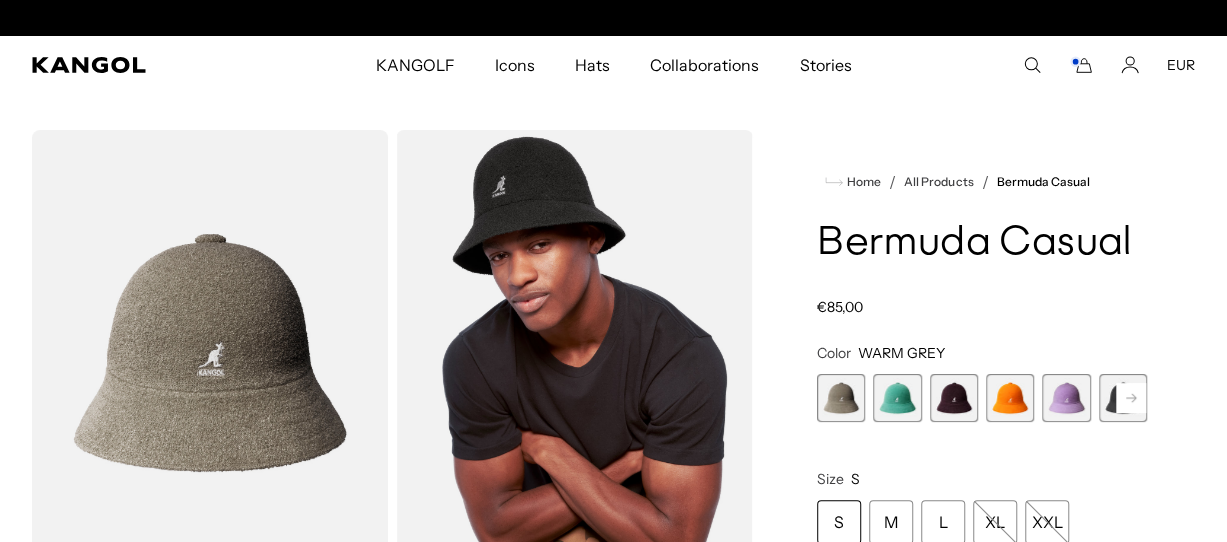 scroll, scrollTop: 0, scrollLeft: 412, axis: horizontal 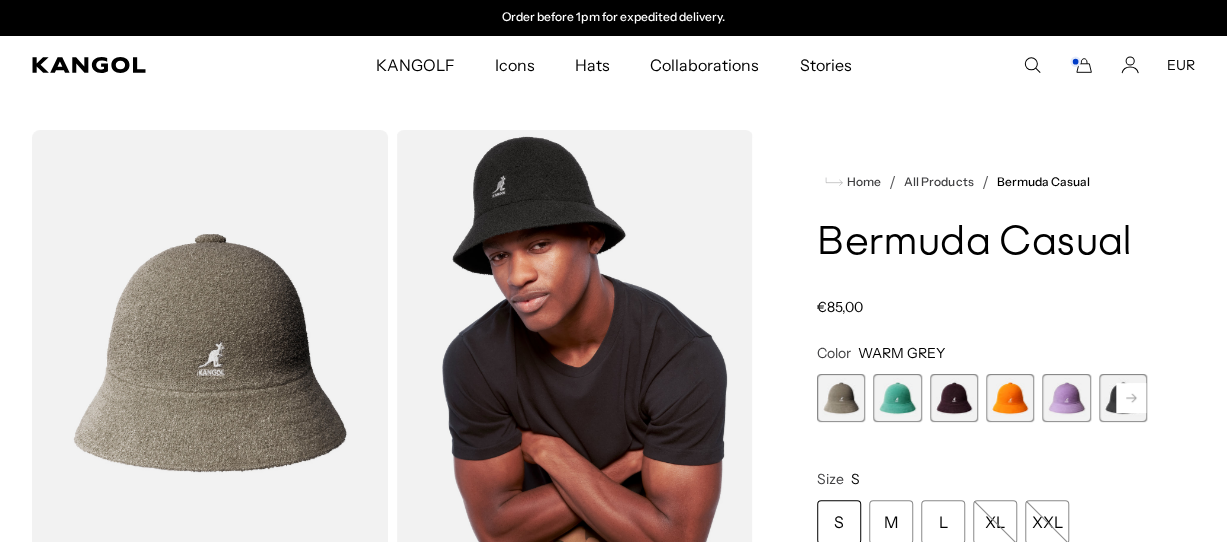 click at bounding box center (897, 398) 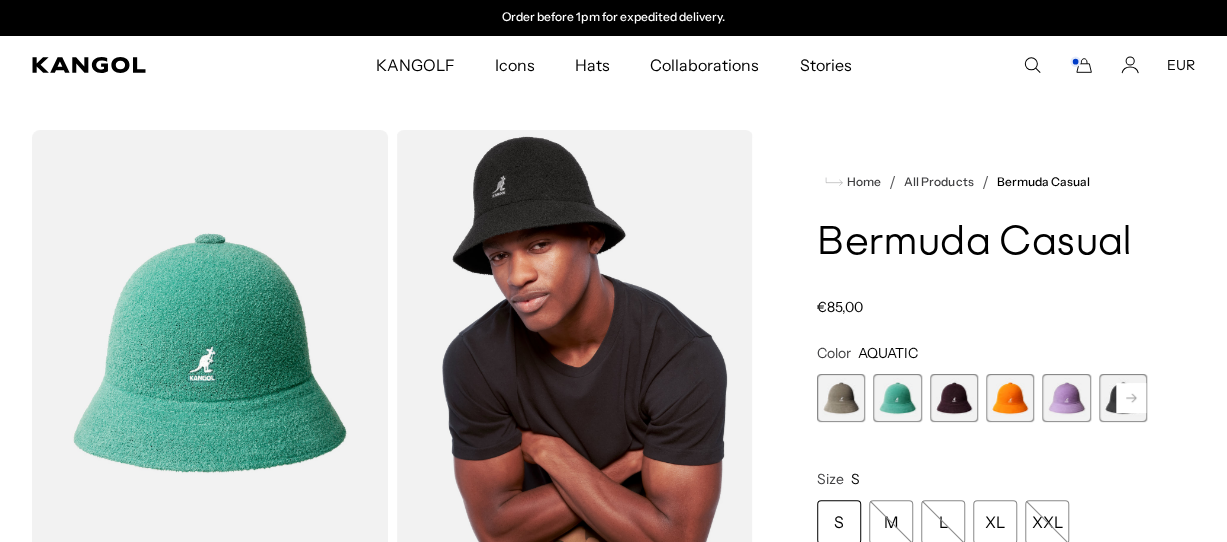 click at bounding box center (954, 398) 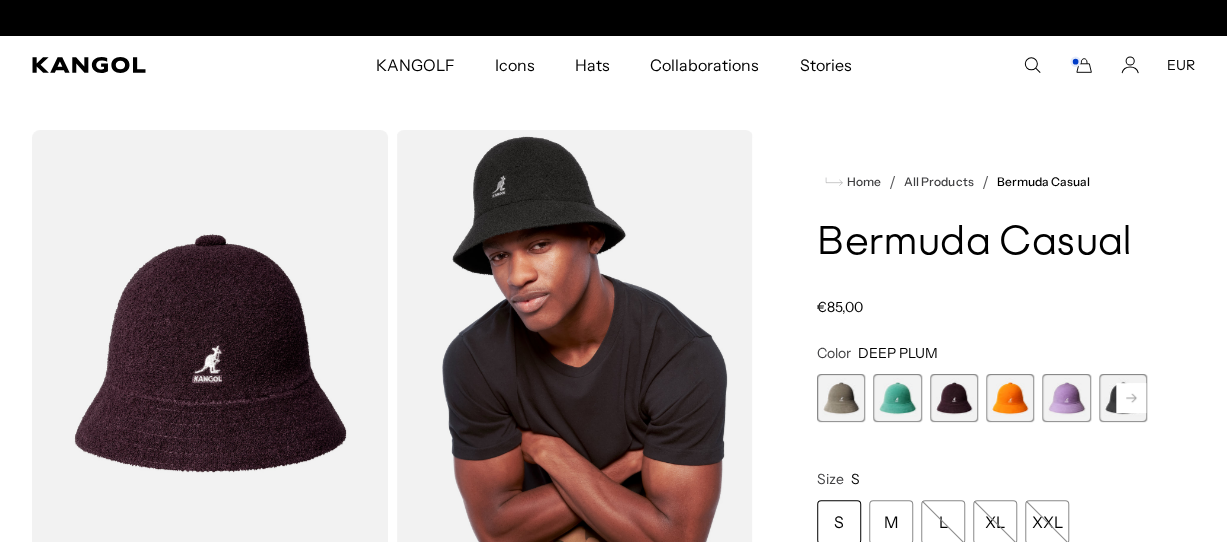 scroll, scrollTop: 0, scrollLeft: 0, axis: both 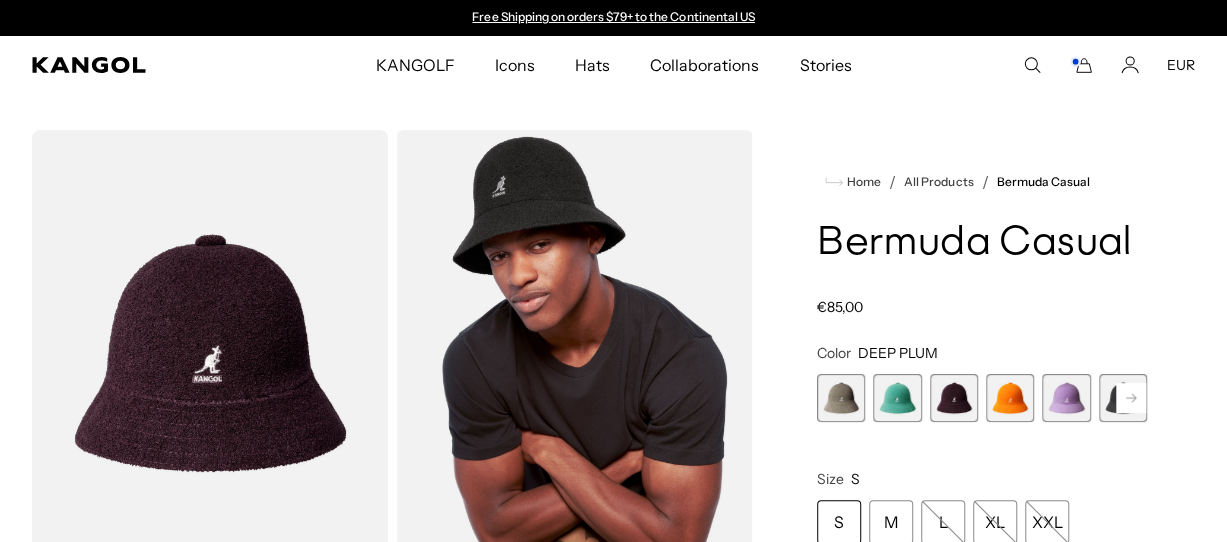 click at bounding box center (1010, 398) 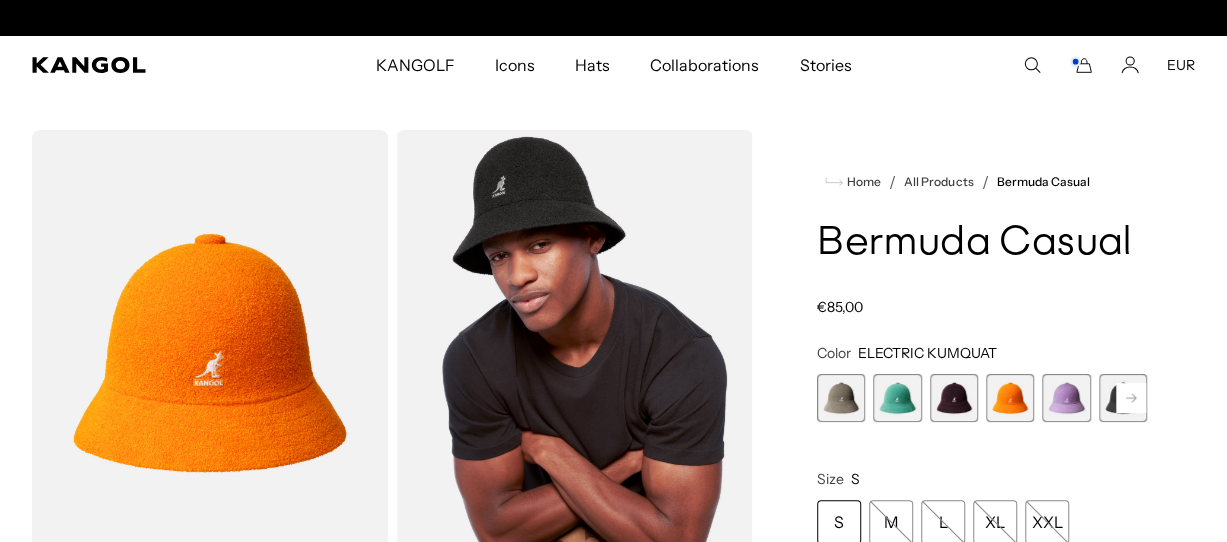 scroll, scrollTop: 0, scrollLeft: 412, axis: horizontal 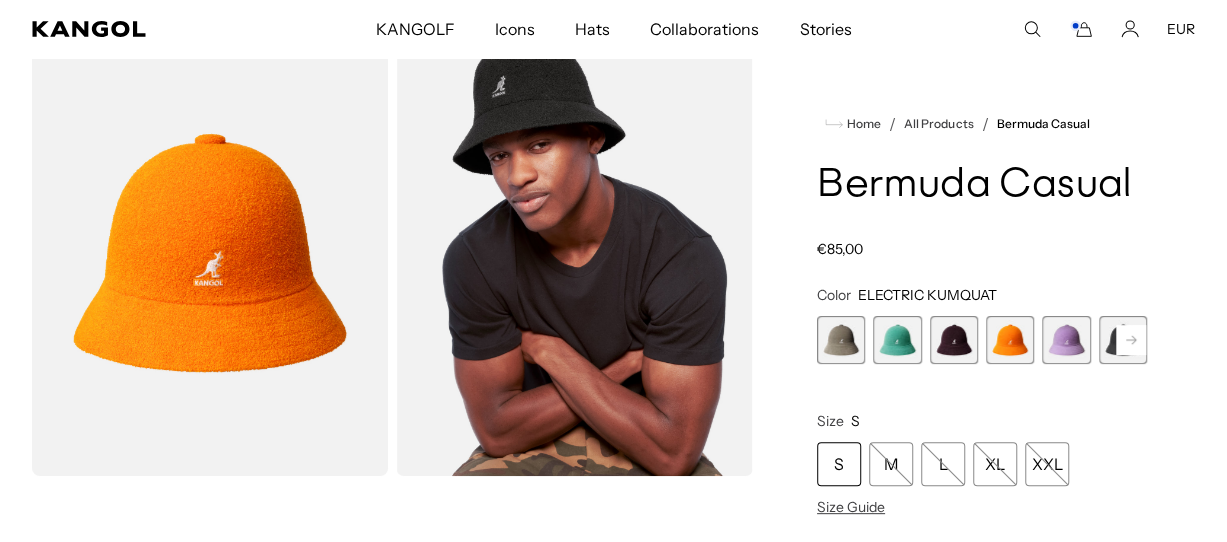 click on "S" at bounding box center [839, 464] 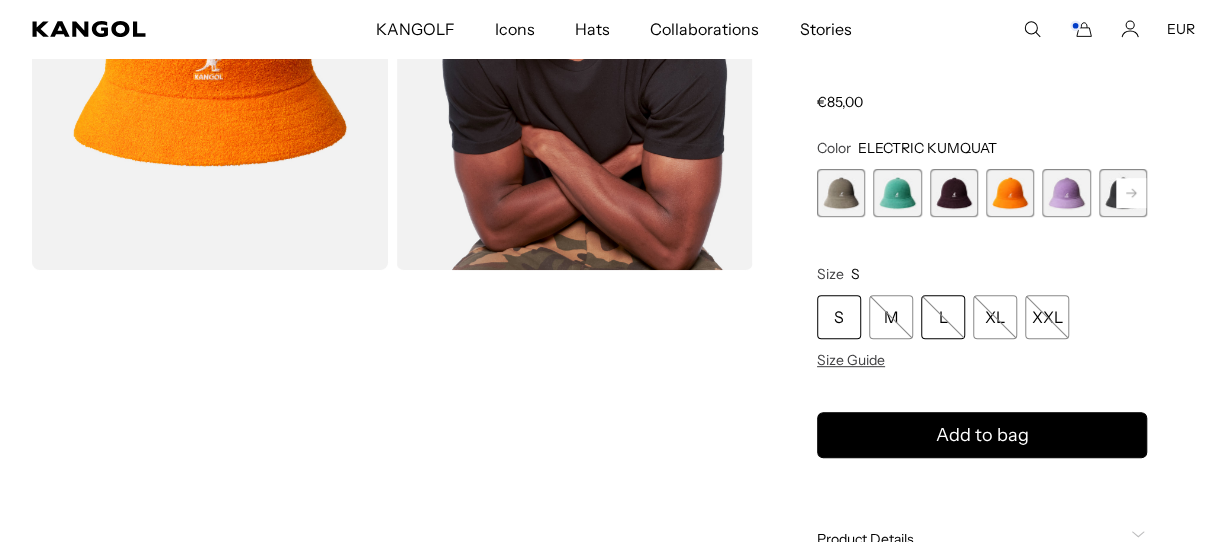 scroll, scrollTop: 500, scrollLeft: 0, axis: vertical 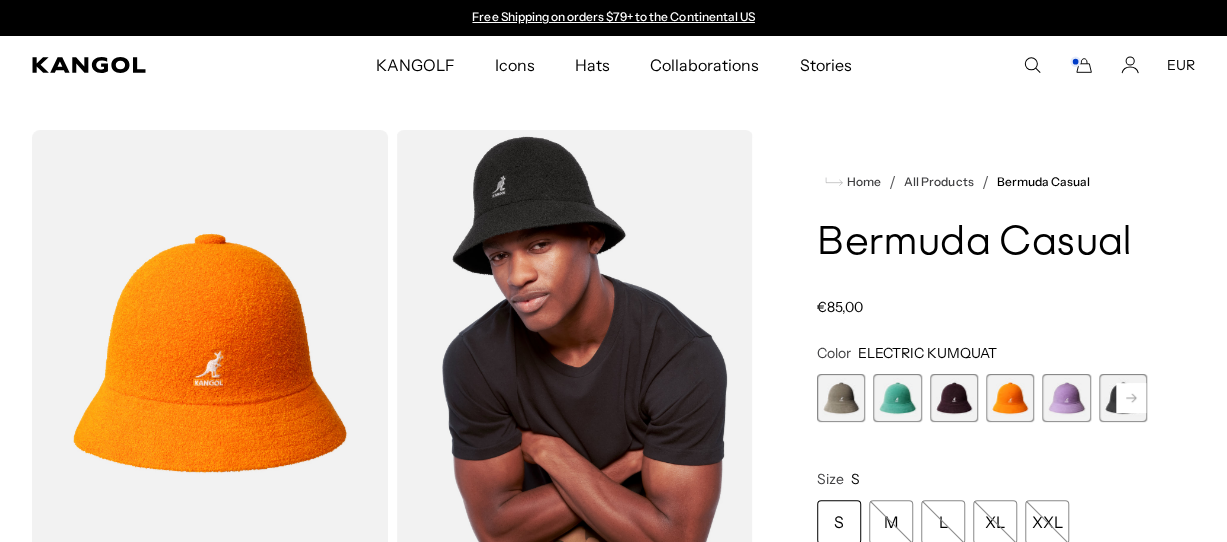 click 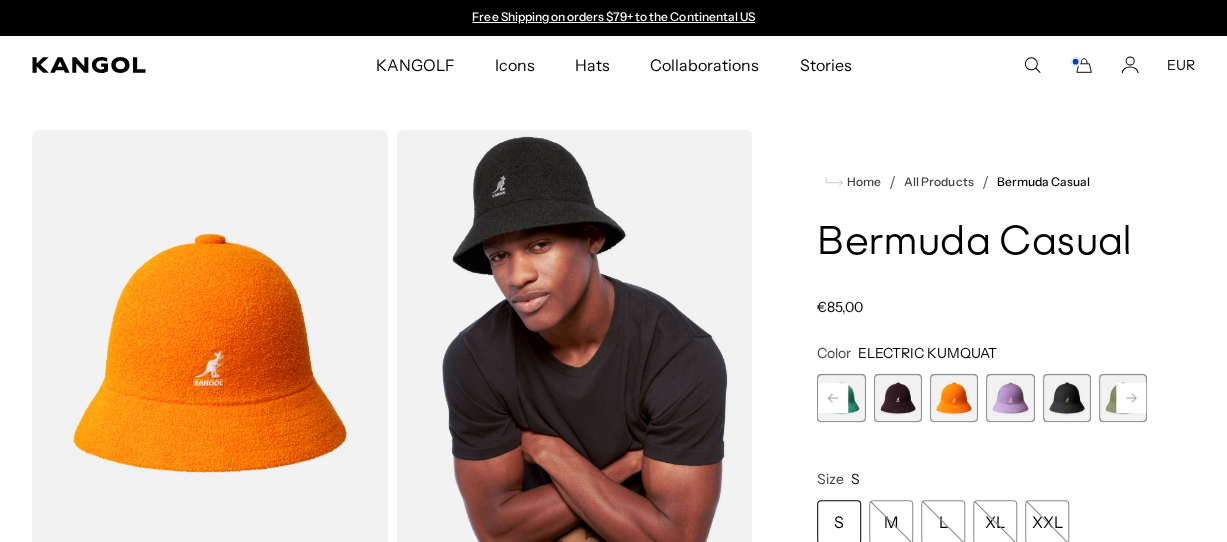 click at bounding box center [1066, 398] 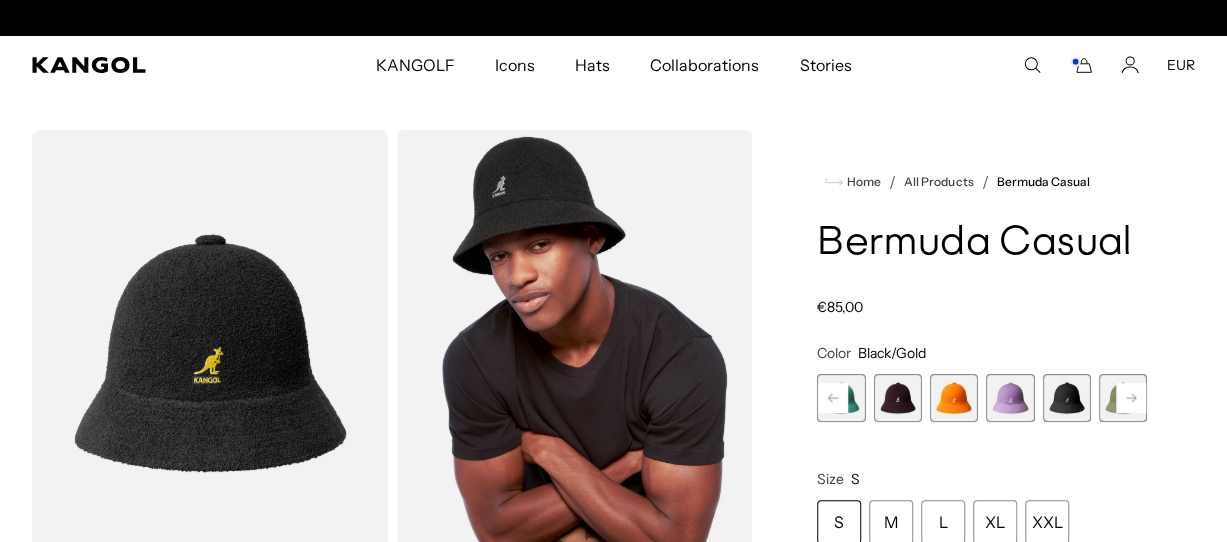 scroll, scrollTop: 0, scrollLeft: 412, axis: horizontal 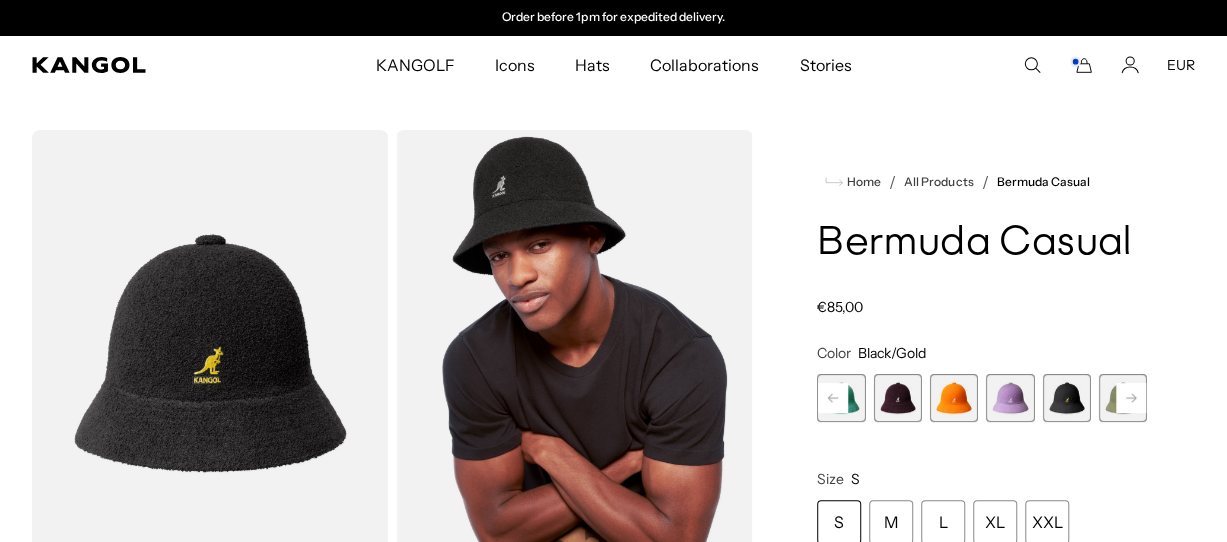 click at bounding box center (1010, 398) 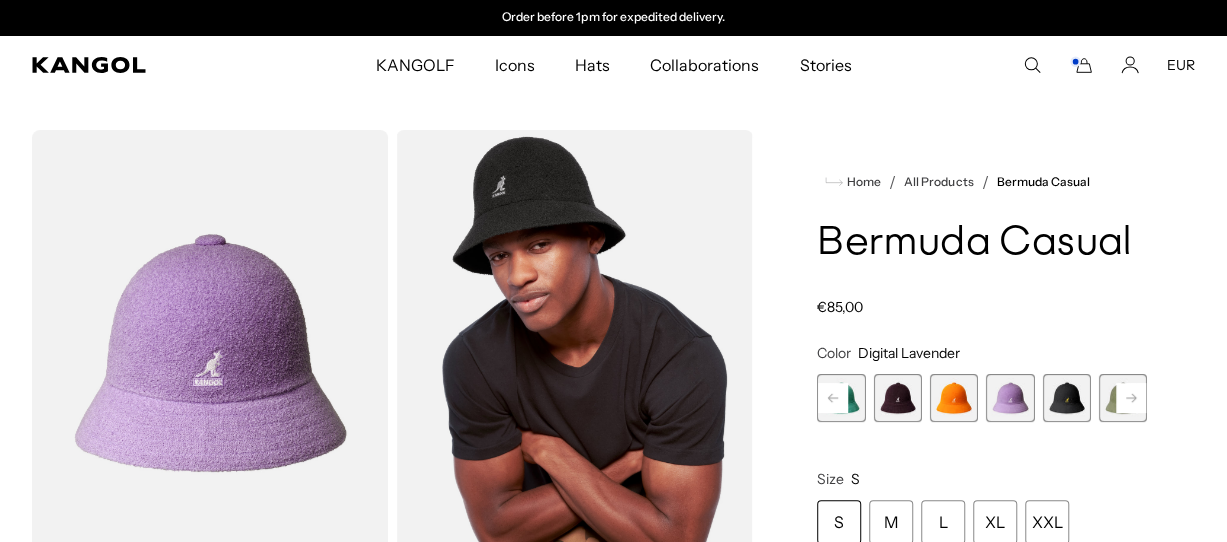 drag, startPoint x: 938, startPoint y: 405, endPoint x: 962, endPoint y: 405, distance: 24 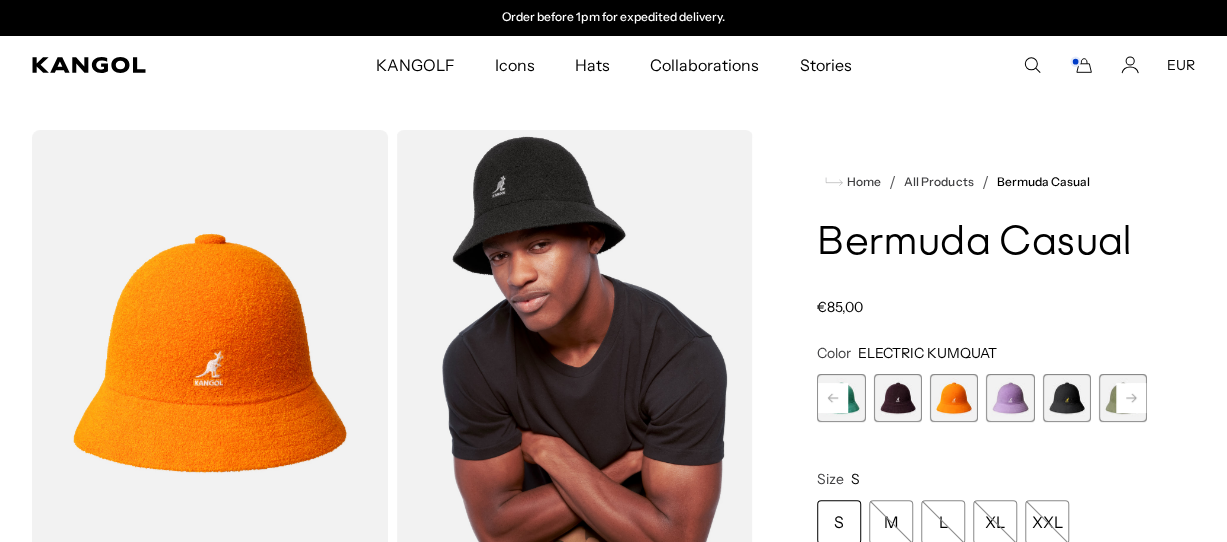 click at bounding box center (897, 398) 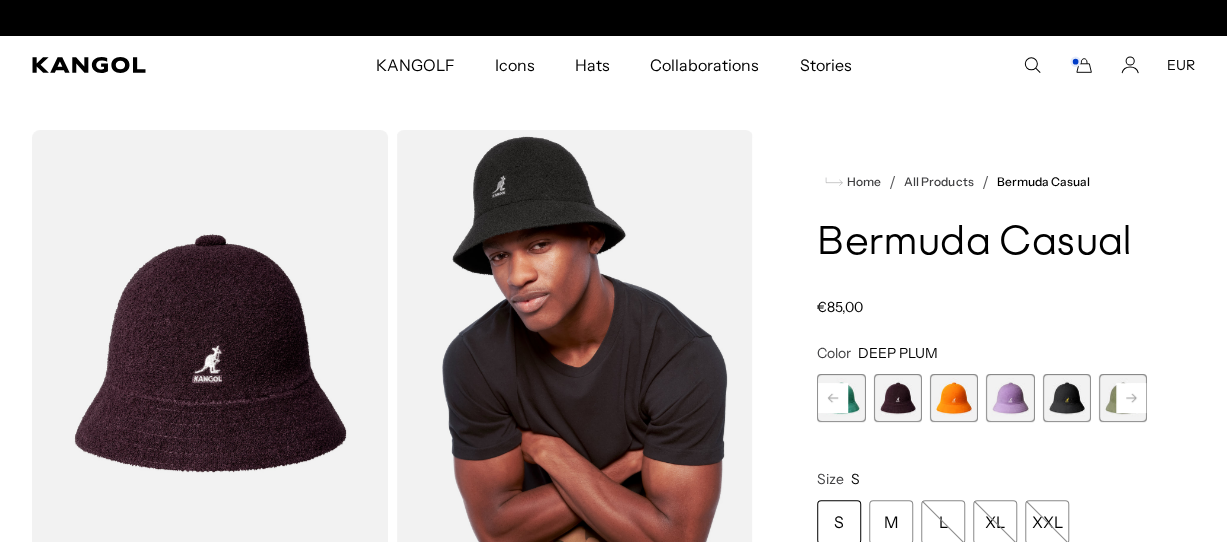 scroll, scrollTop: 0, scrollLeft: 0, axis: both 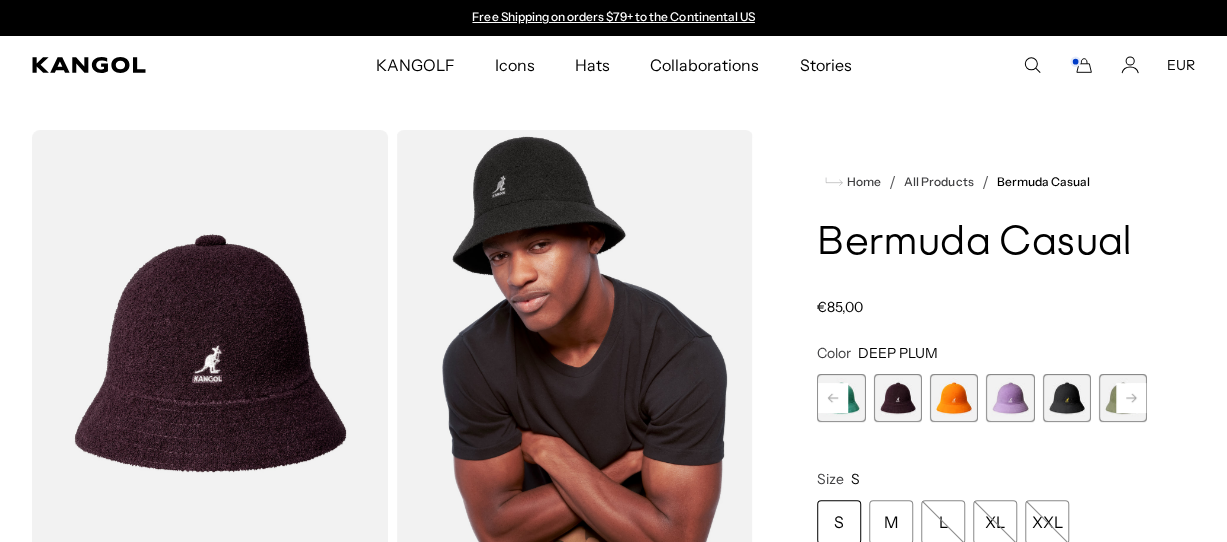 click at bounding box center [1123, 398] 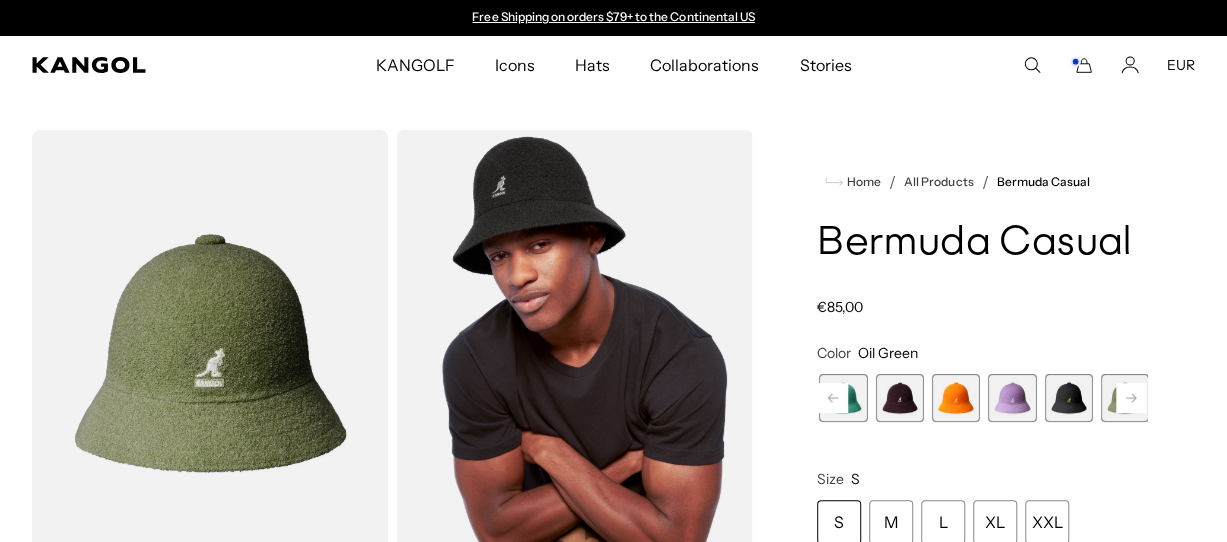 drag, startPoint x: 871, startPoint y: 398, endPoint x: 881, endPoint y: 399, distance: 10.049875 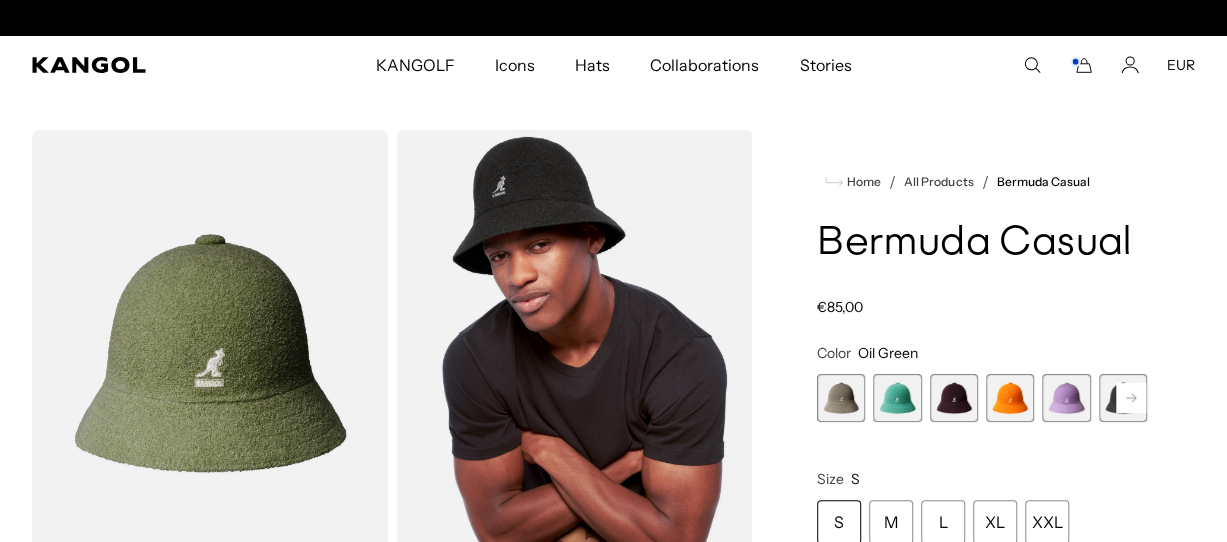 scroll, scrollTop: 0, scrollLeft: 412, axis: horizontal 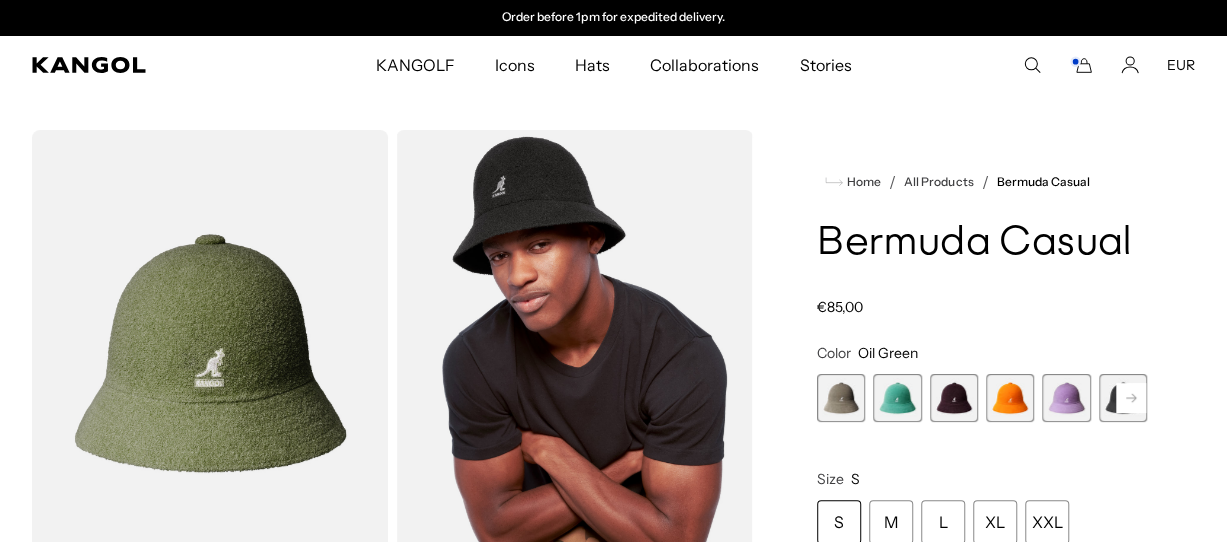 click at bounding box center (954, 398) 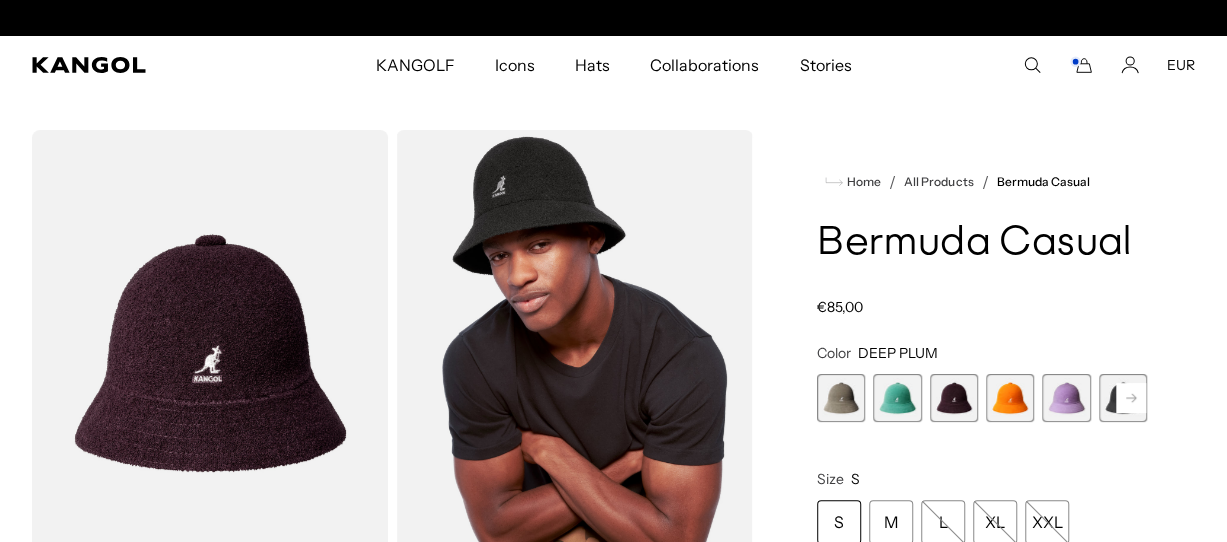 click at bounding box center [1123, 398] 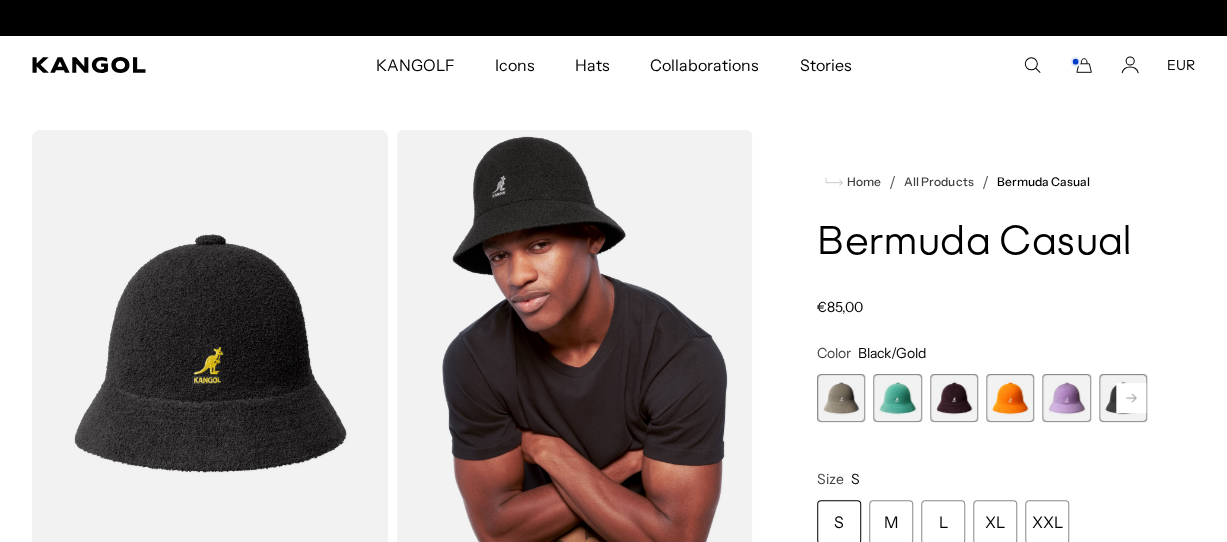 scroll, scrollTop: 0, scrollLeft: 0, axis: both 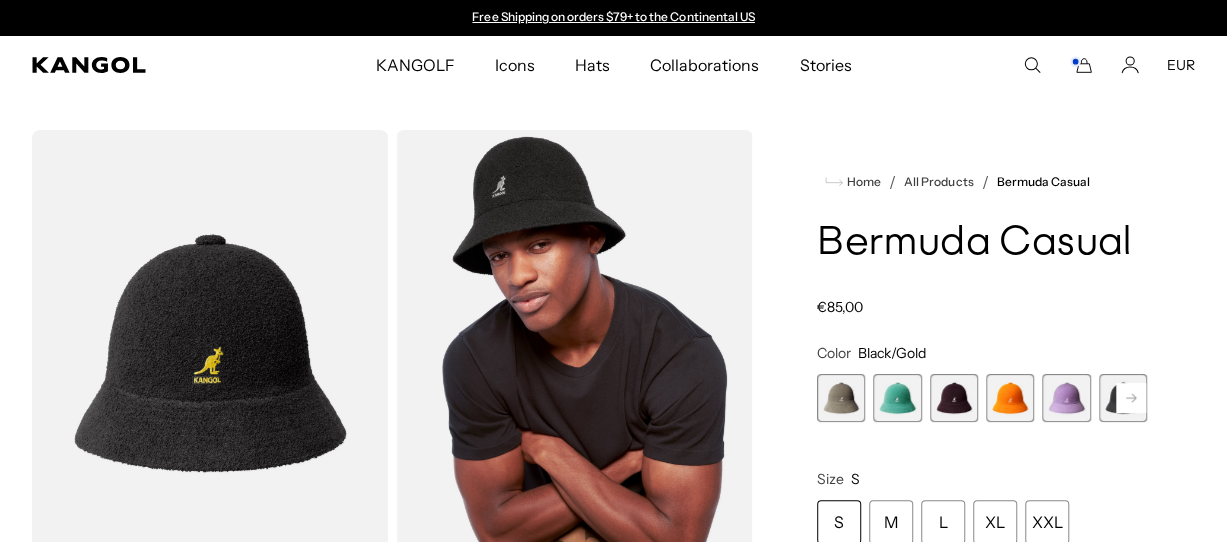 click 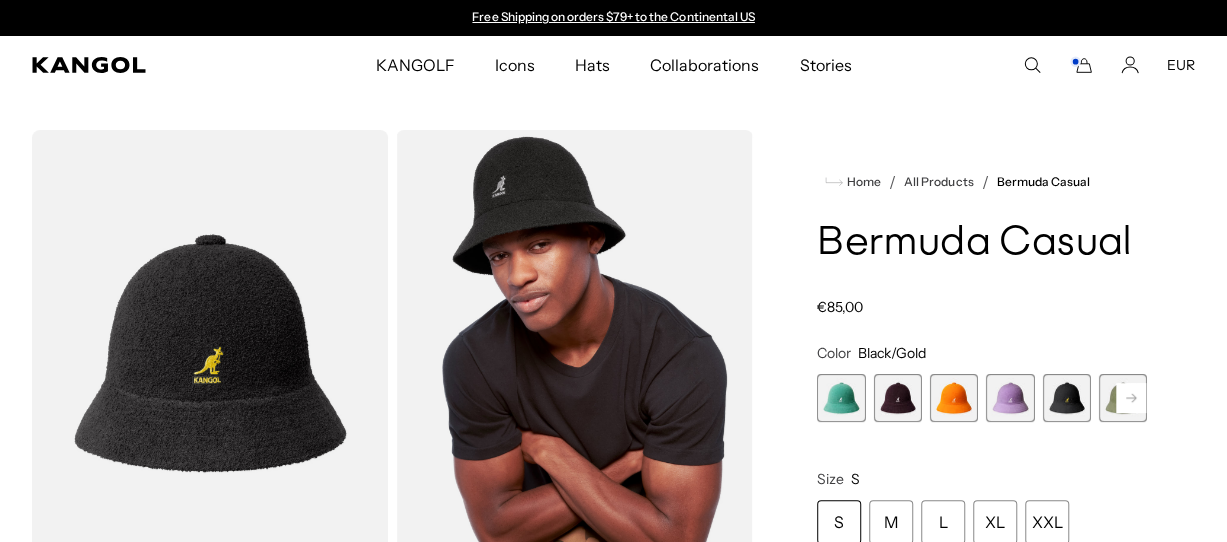click 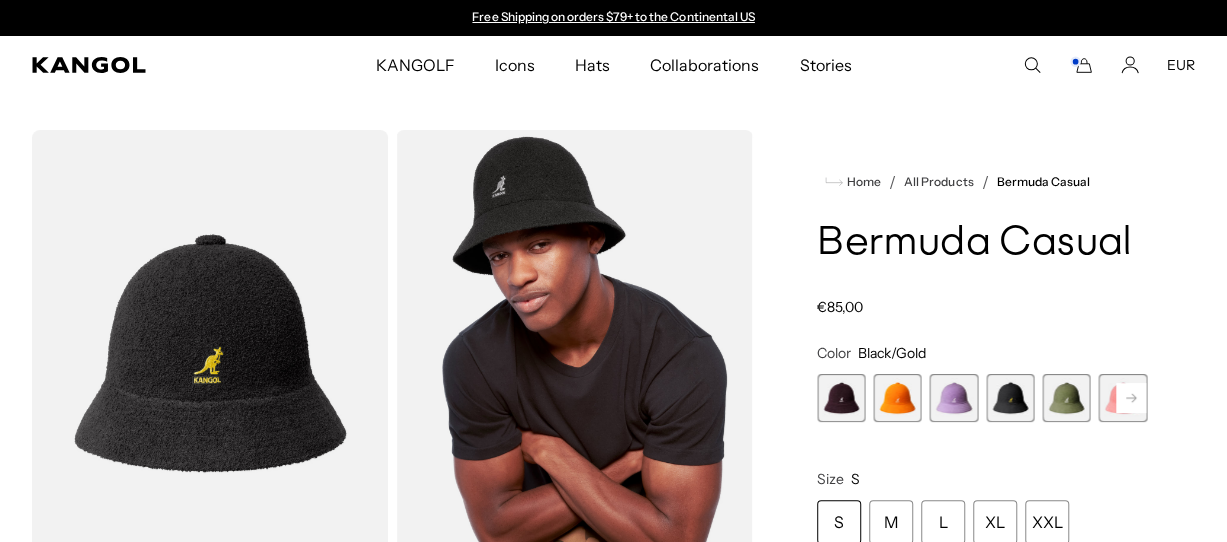 click 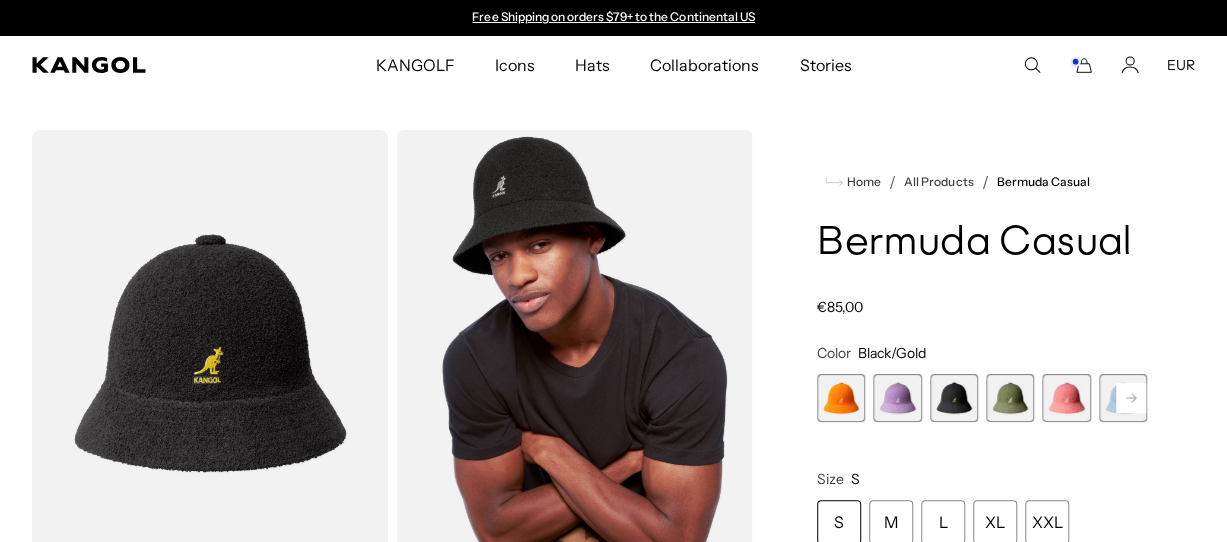 click 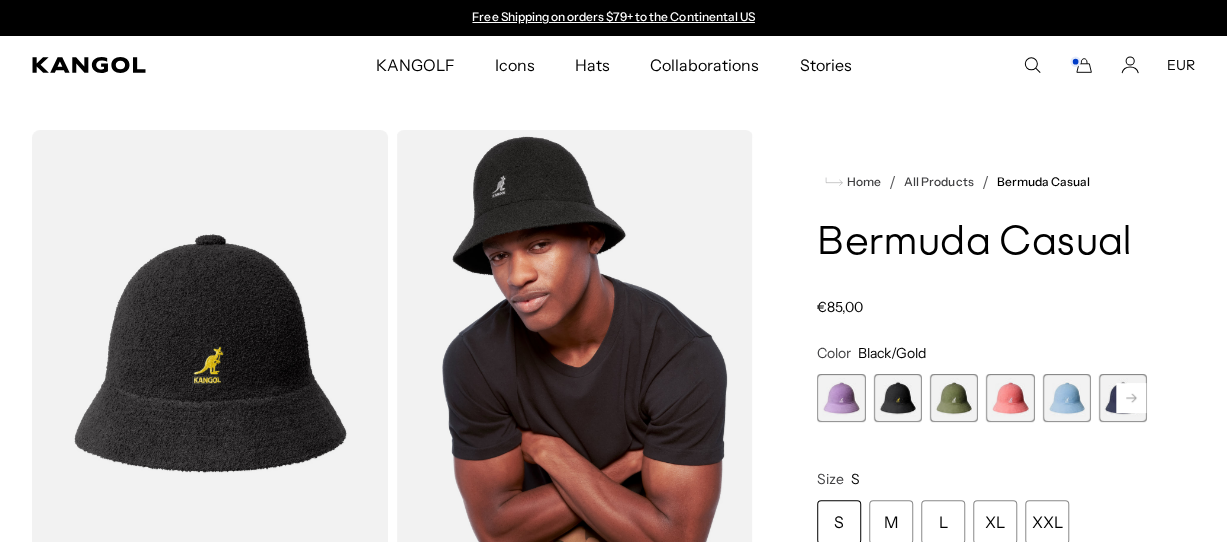 click 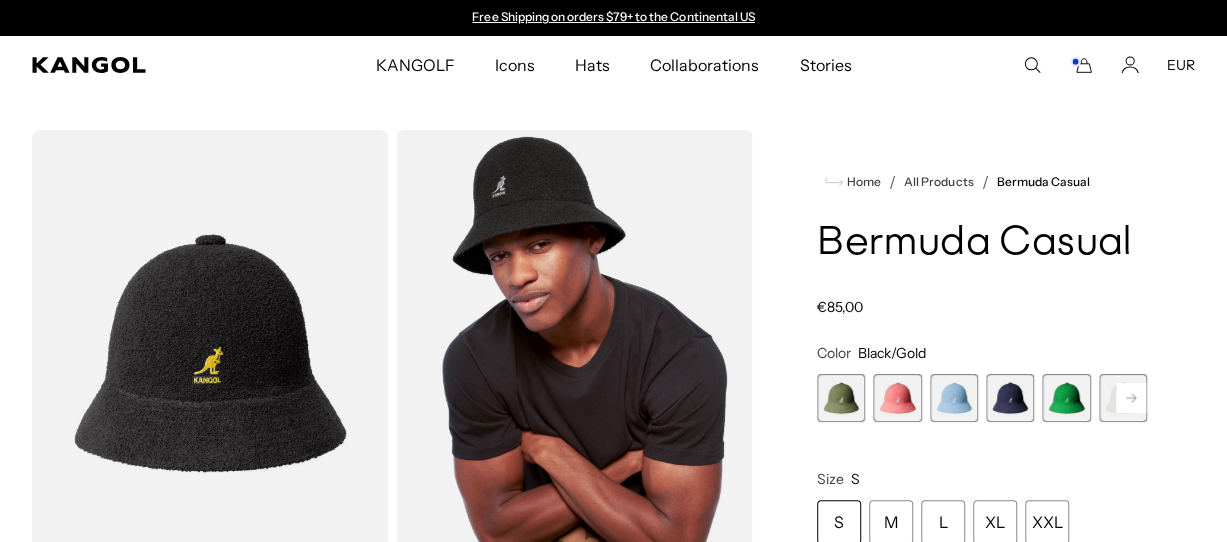 click 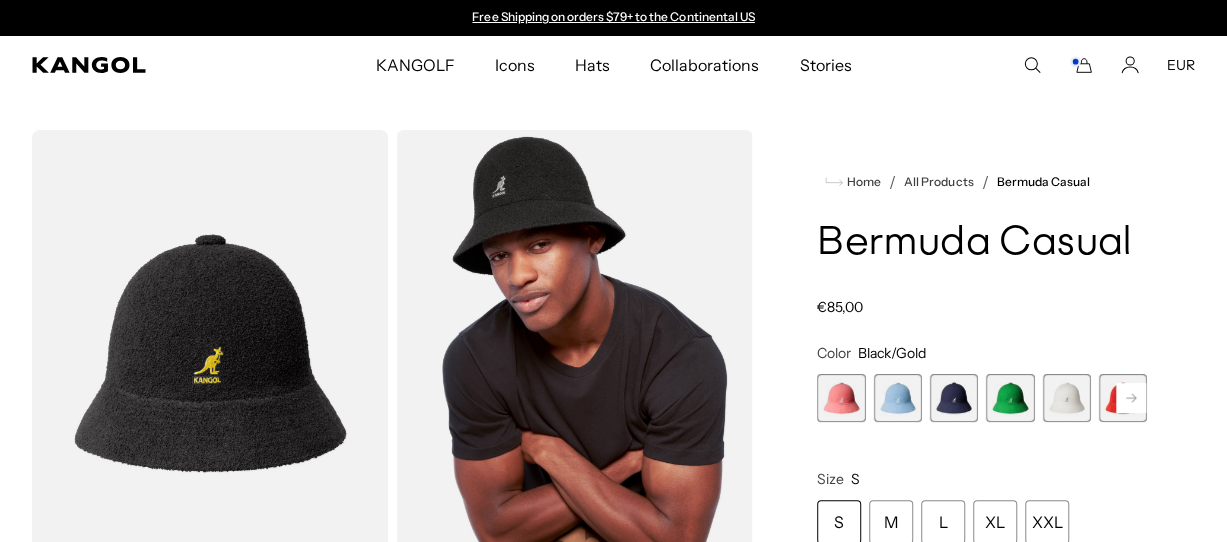 click 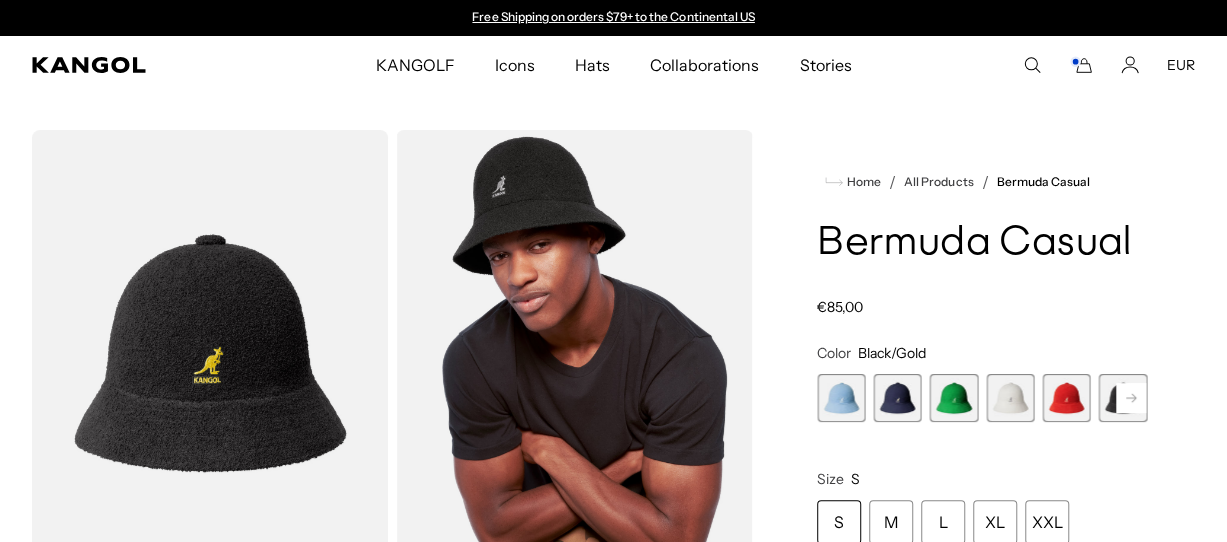 click 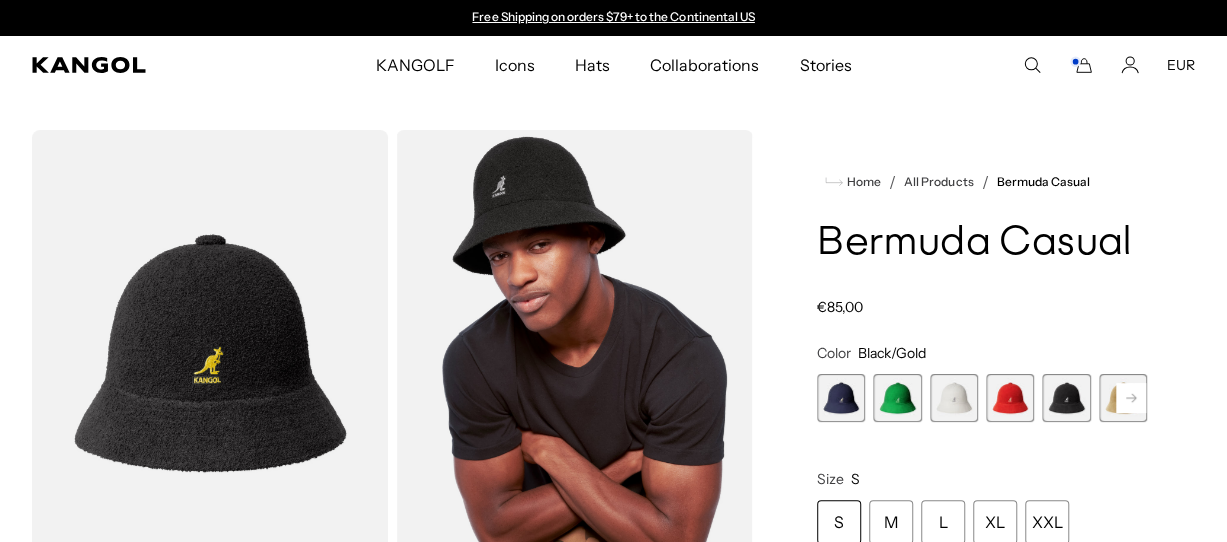 click 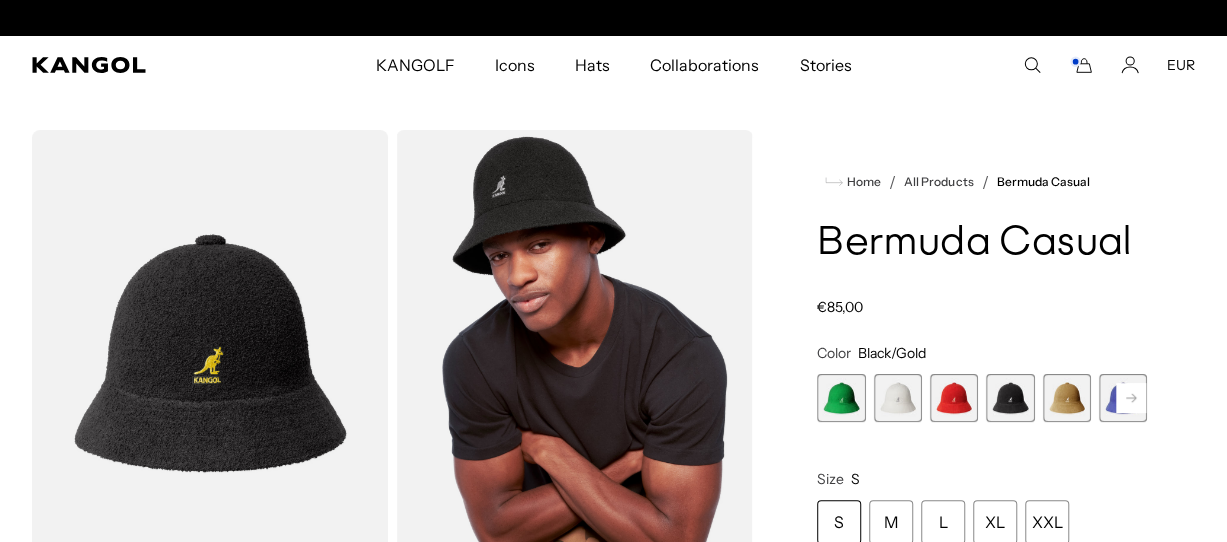 click 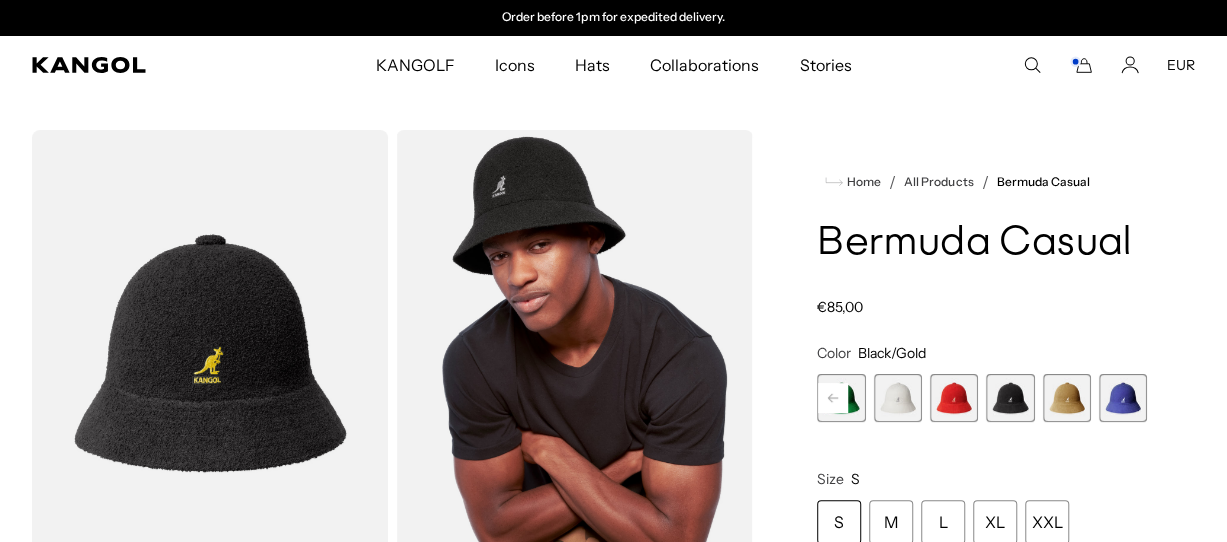 click at bounding box center [1123, 398] 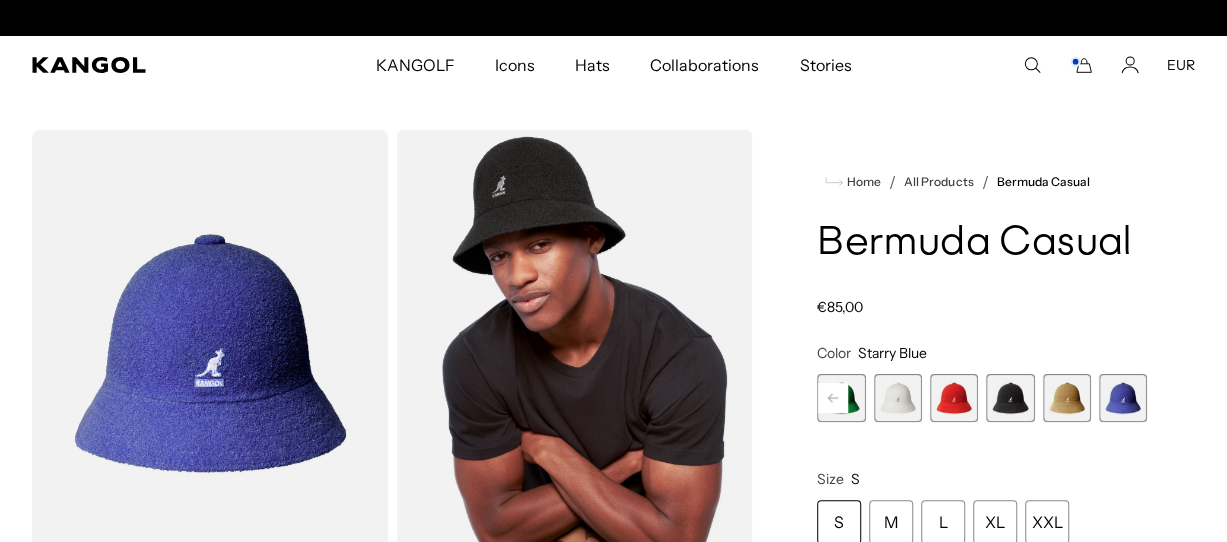 scroll, scrollTop: 0, scrollLeft: 0, axis: both 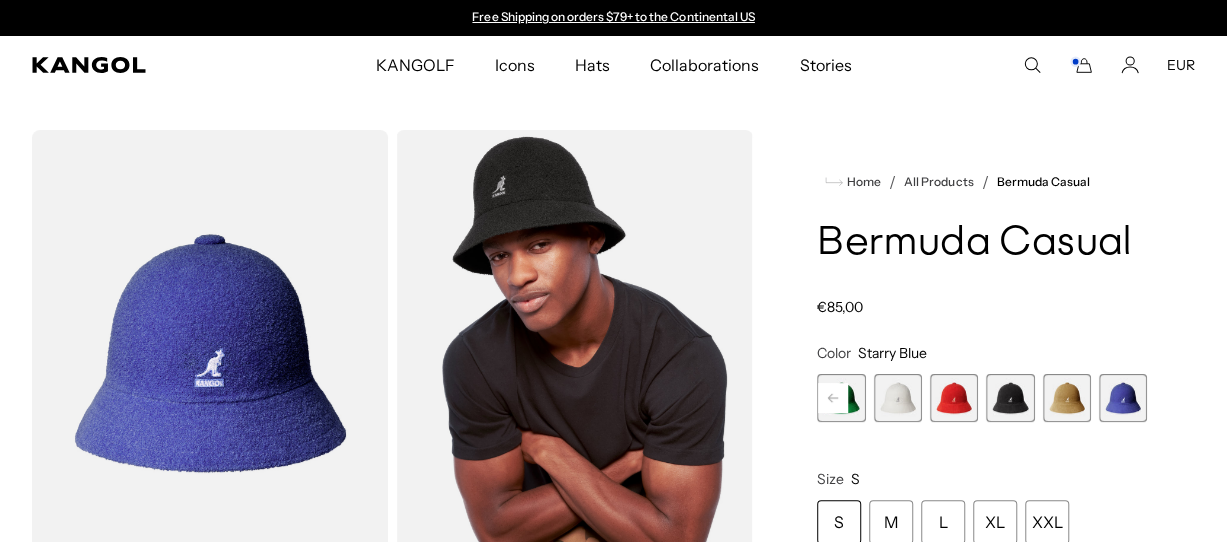 click at bounding box center (1067, 398) 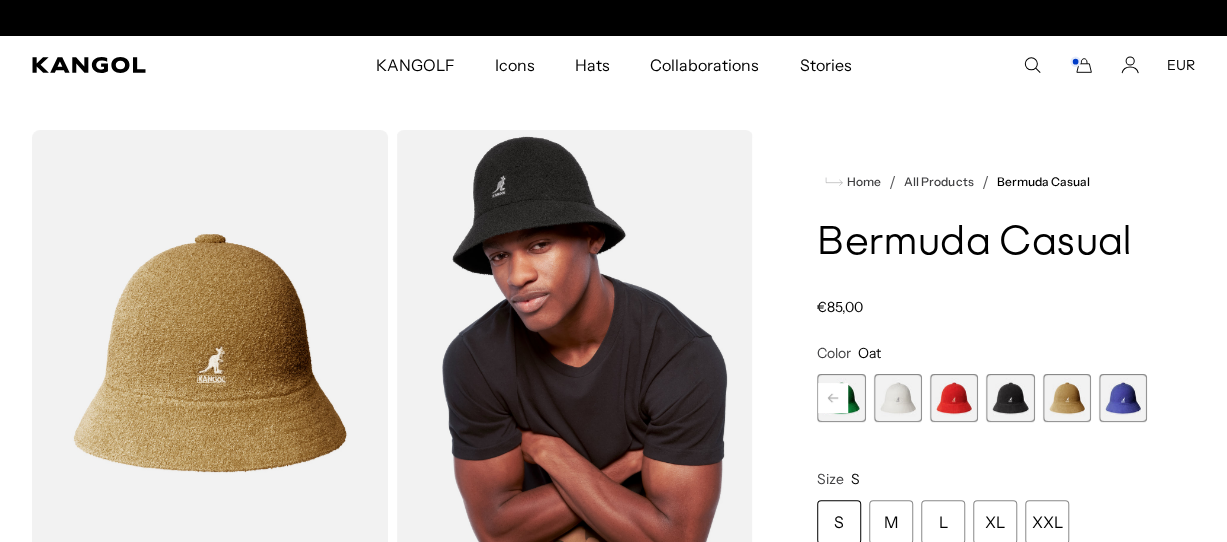 scroll, scrollTop: 0, scrollLeft: 0, axis: both 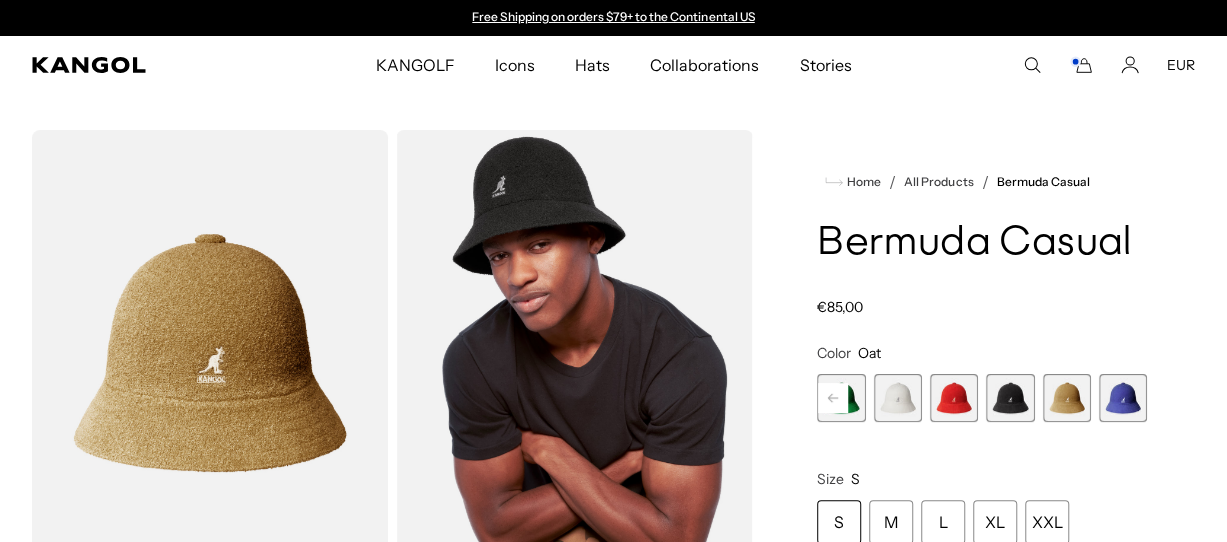 click at bounding box center (1010, 398) 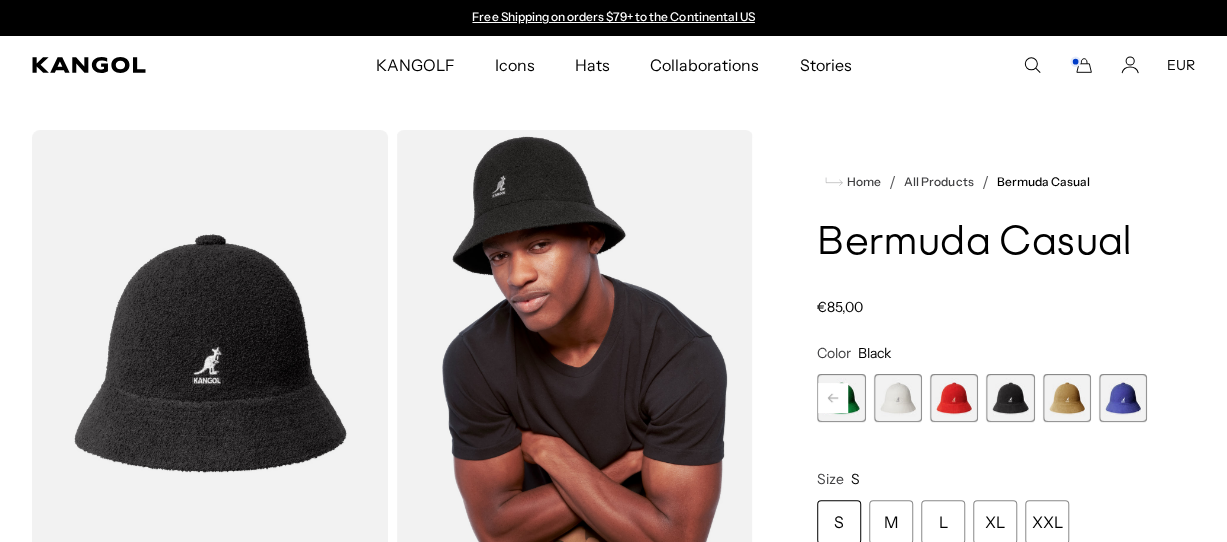 click at bounding box center (954, 398) 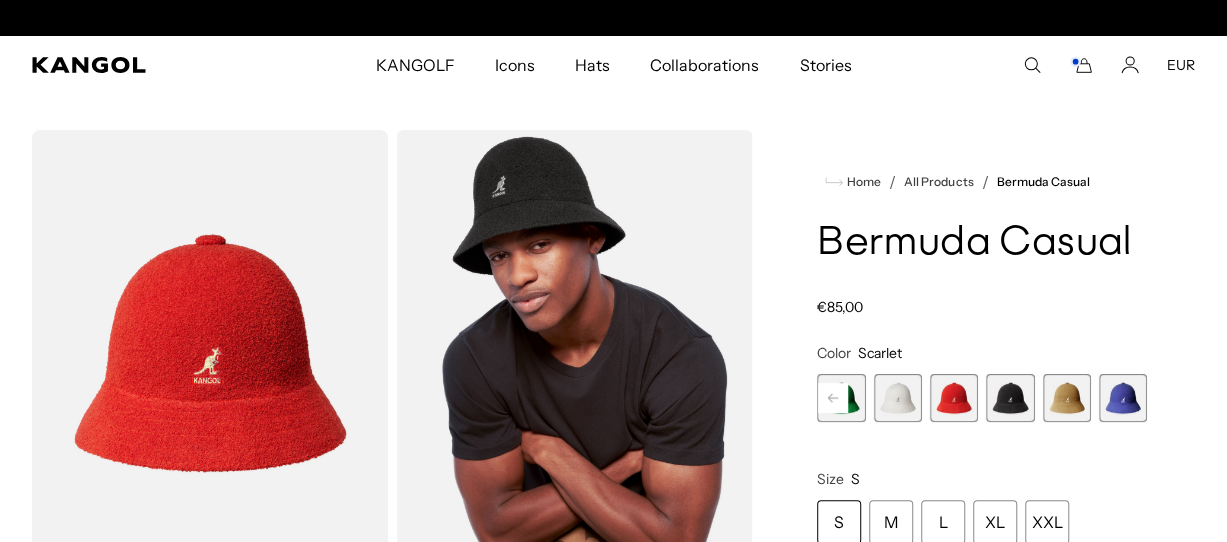 scroll, scrollTop: 0, scrollLeft: 0, axis: both 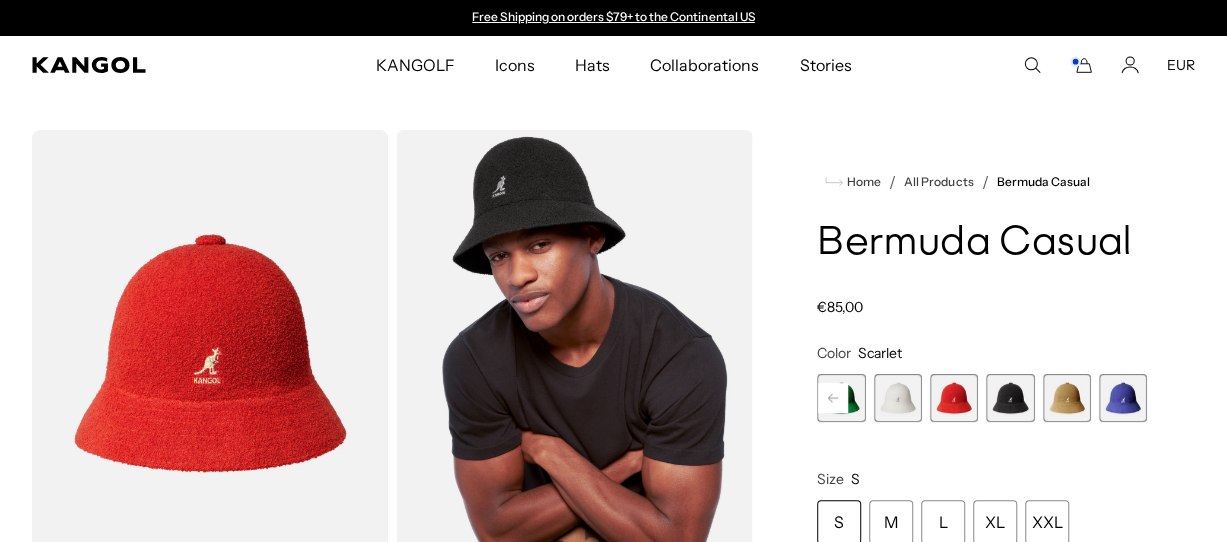 click at bounding box center (897, 398) 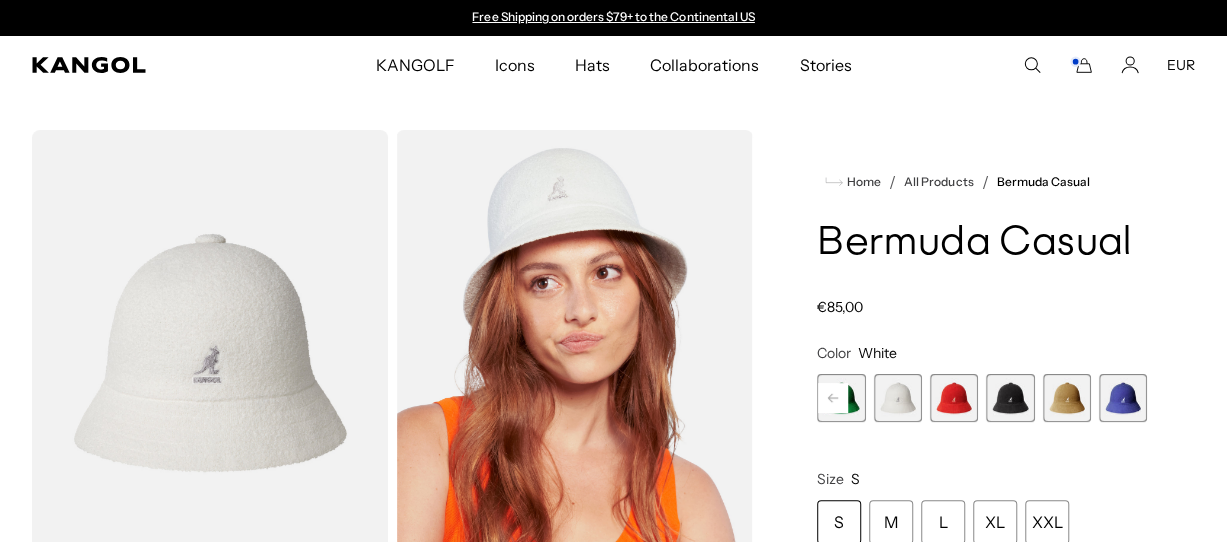 click 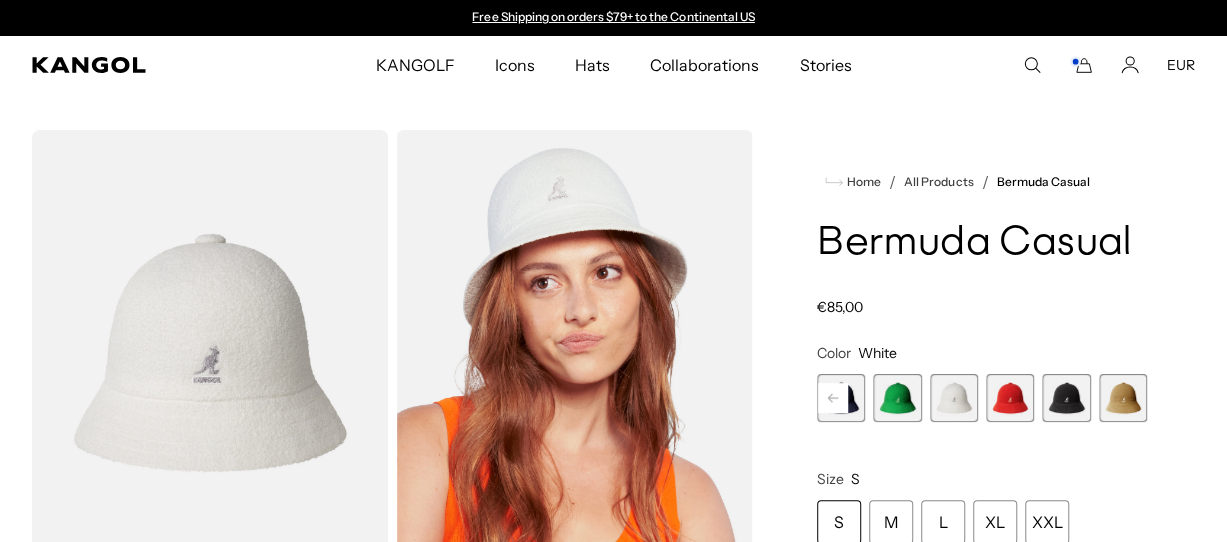 click 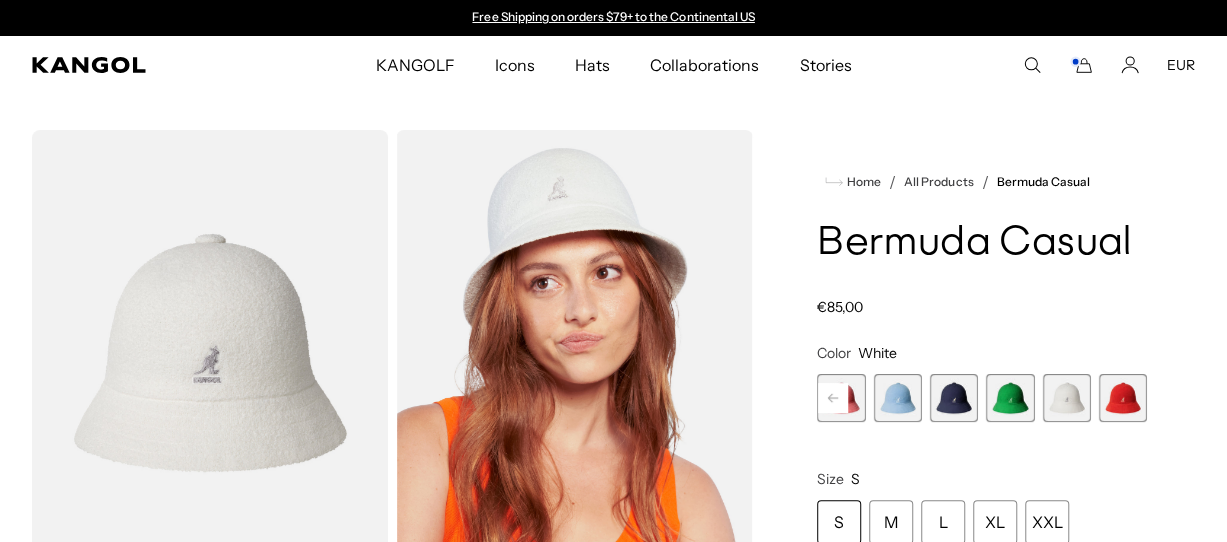 click 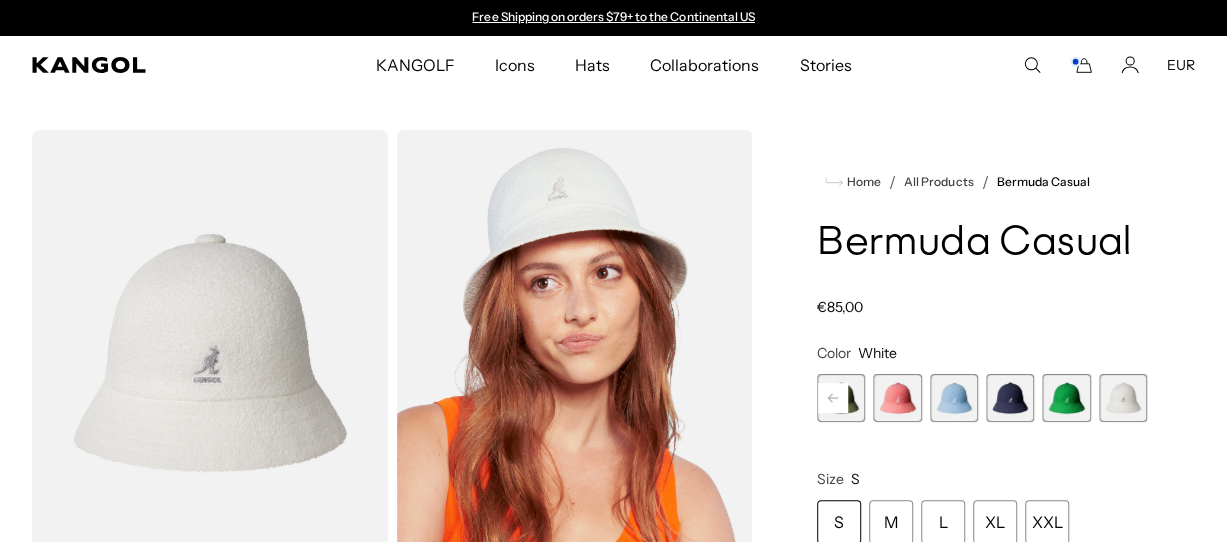 click 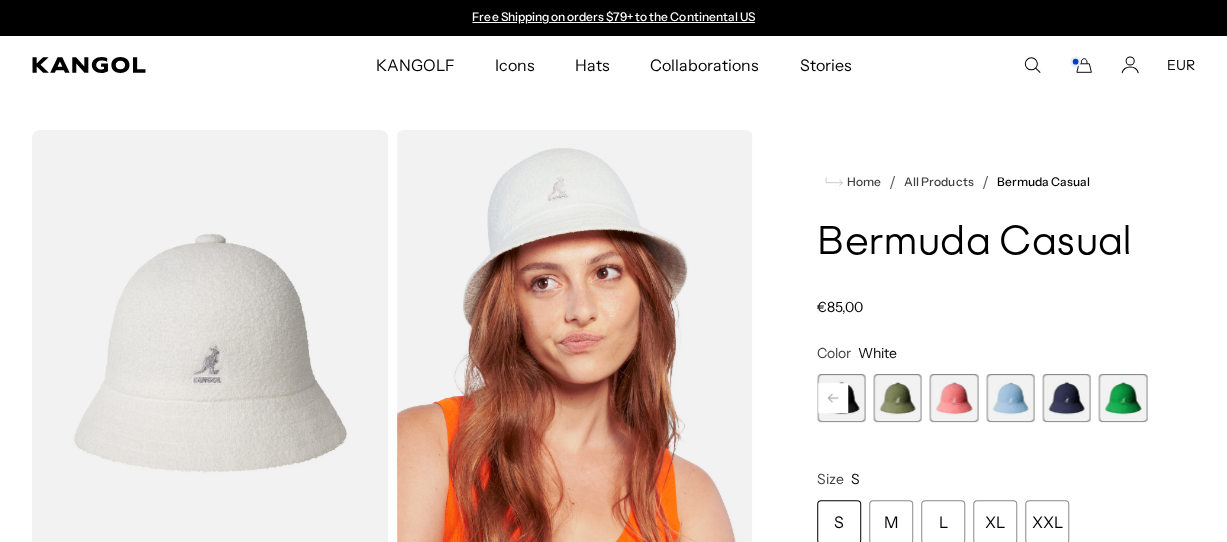 click 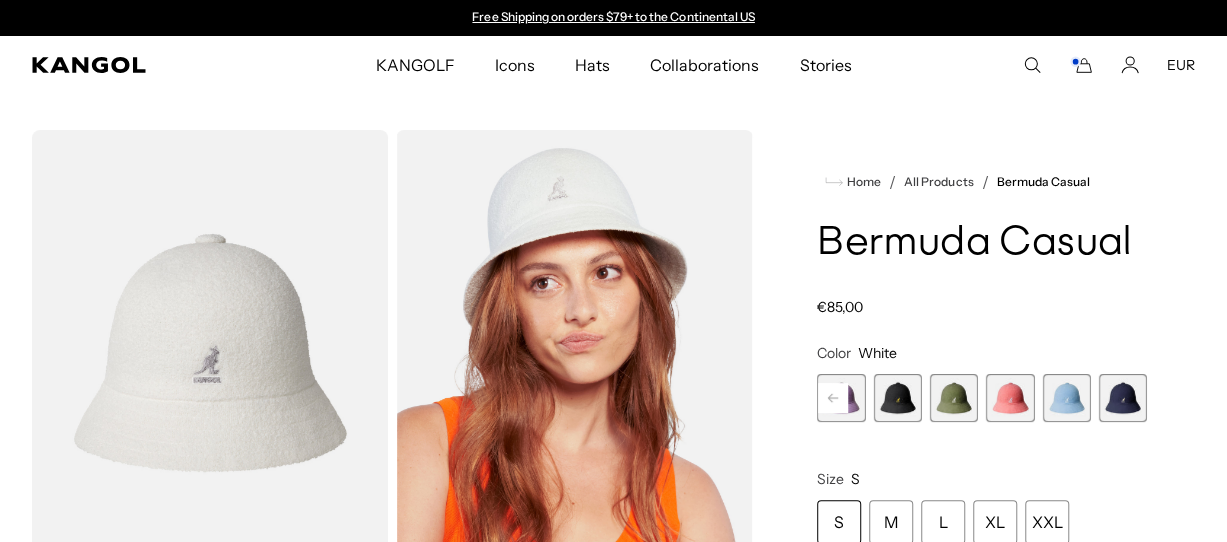 click 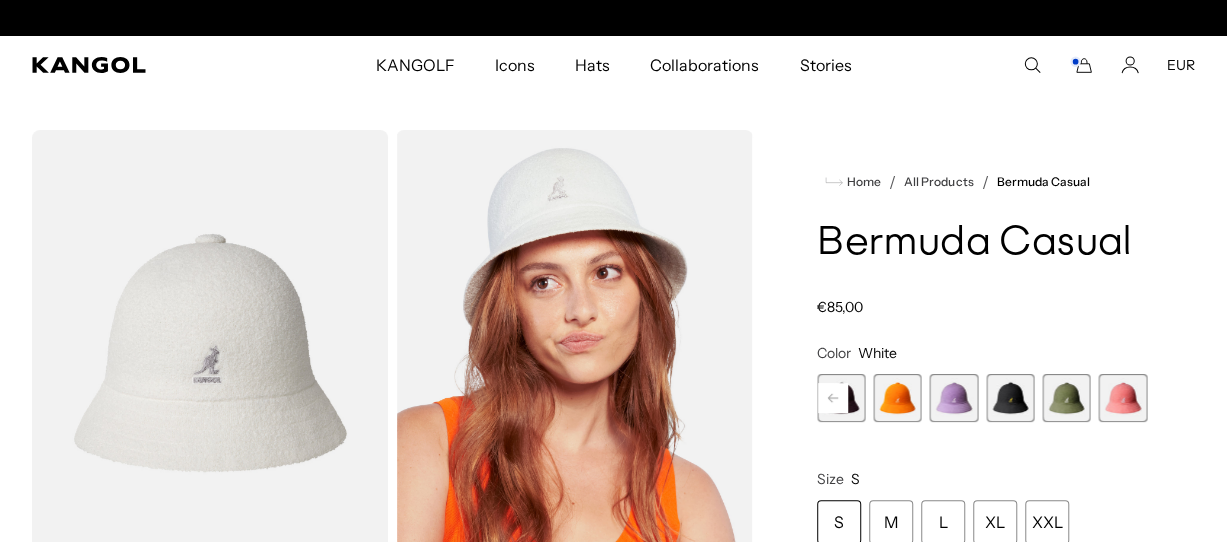 click 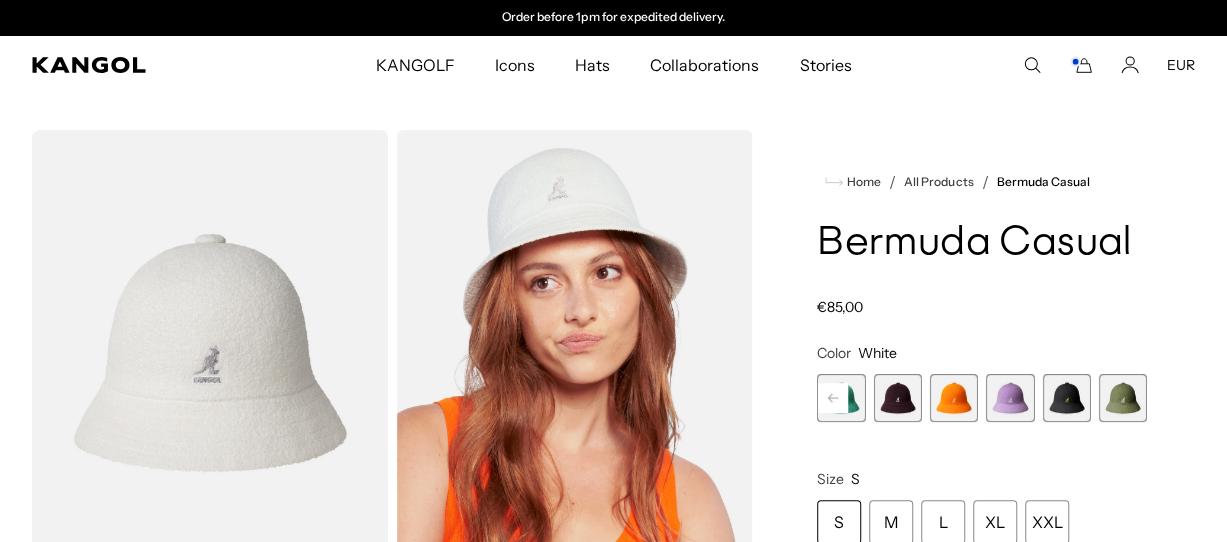 click 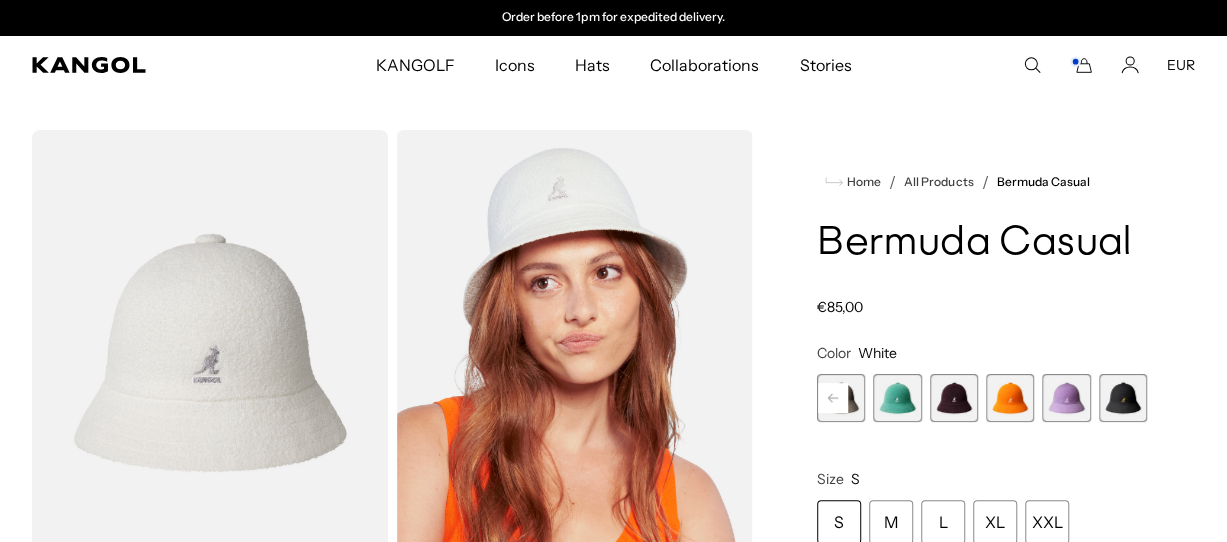 click 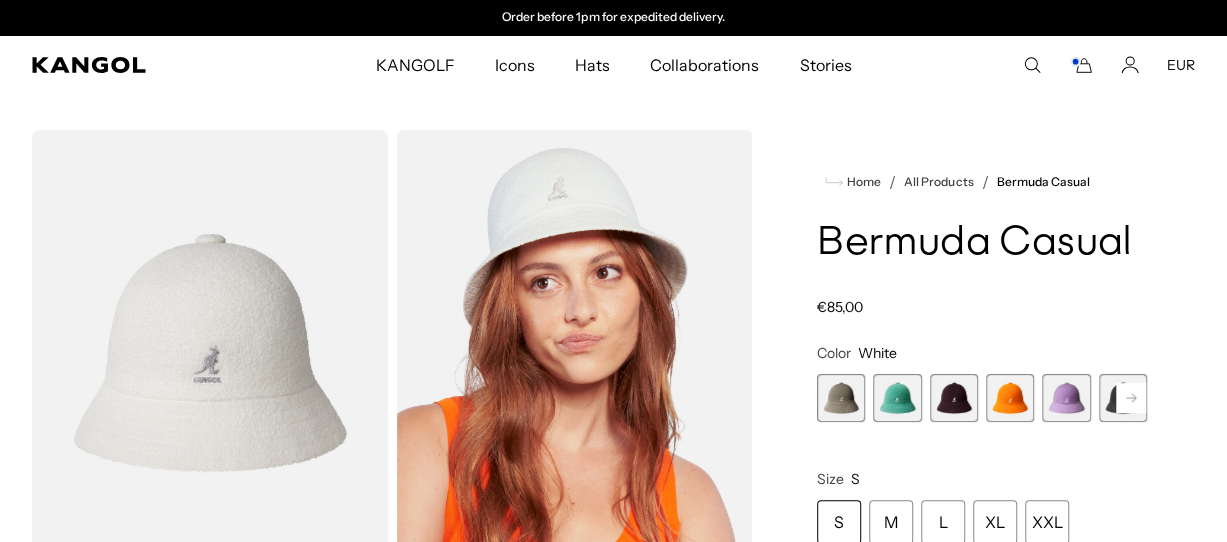 click at bounding box center [1010, 398] 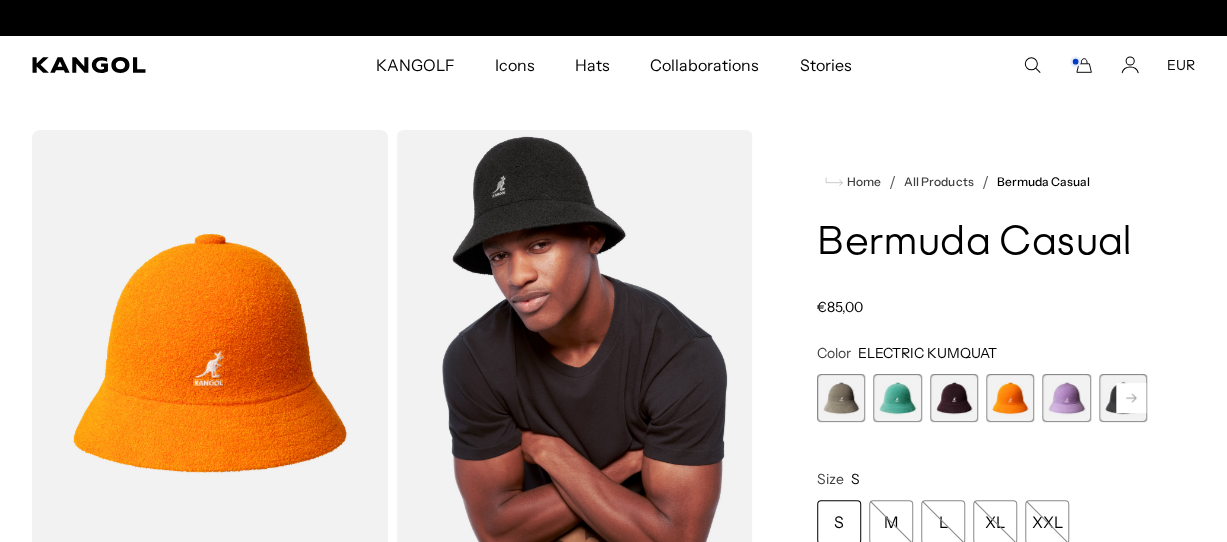 scroll, scrollTop: 0, scrollLeft: 412, axis: horizontal 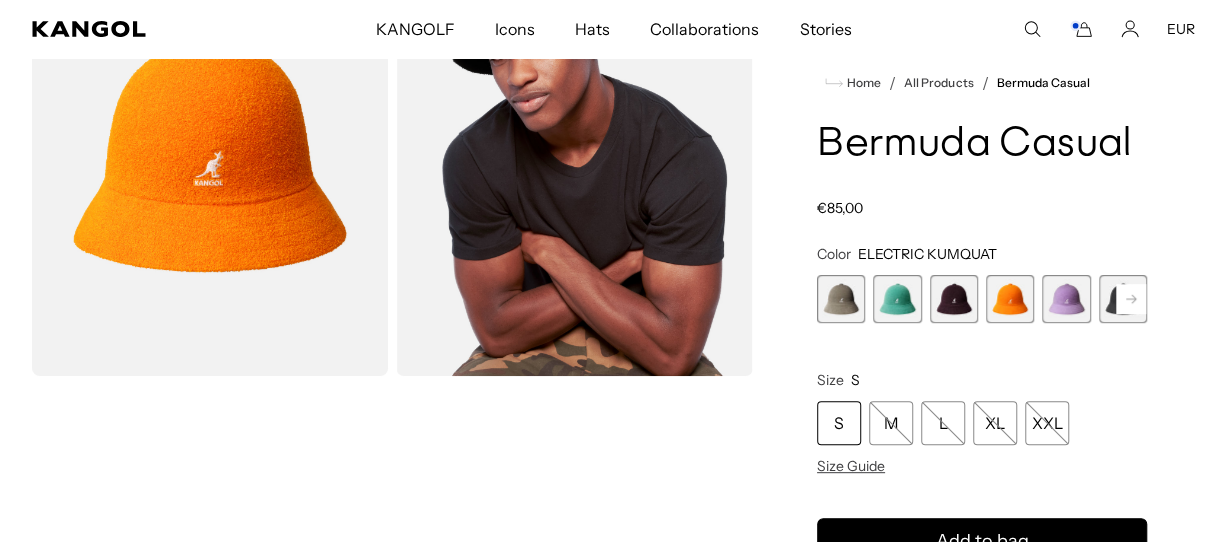 click 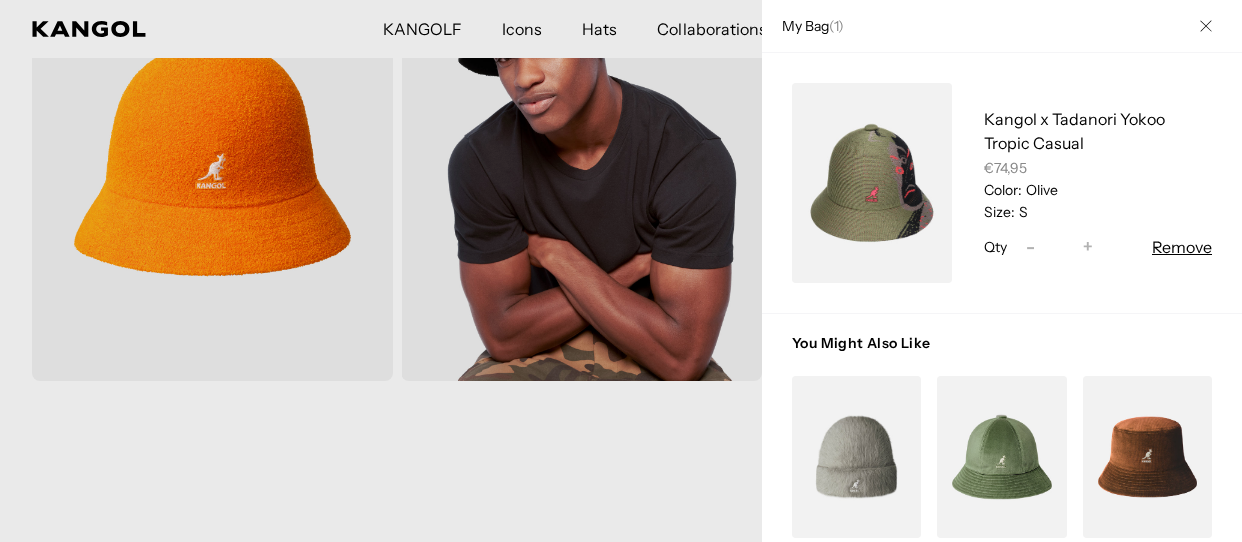 scroll, scrollTop: 0, scrollLeft: 0, axis: both 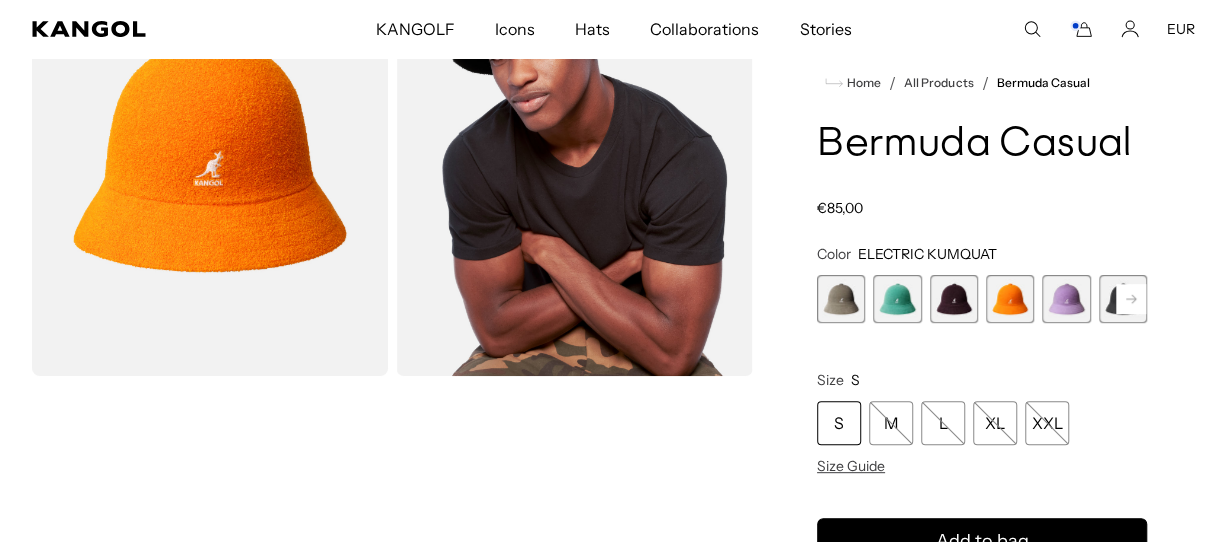 click on "S" at bounding box center [839, 423] 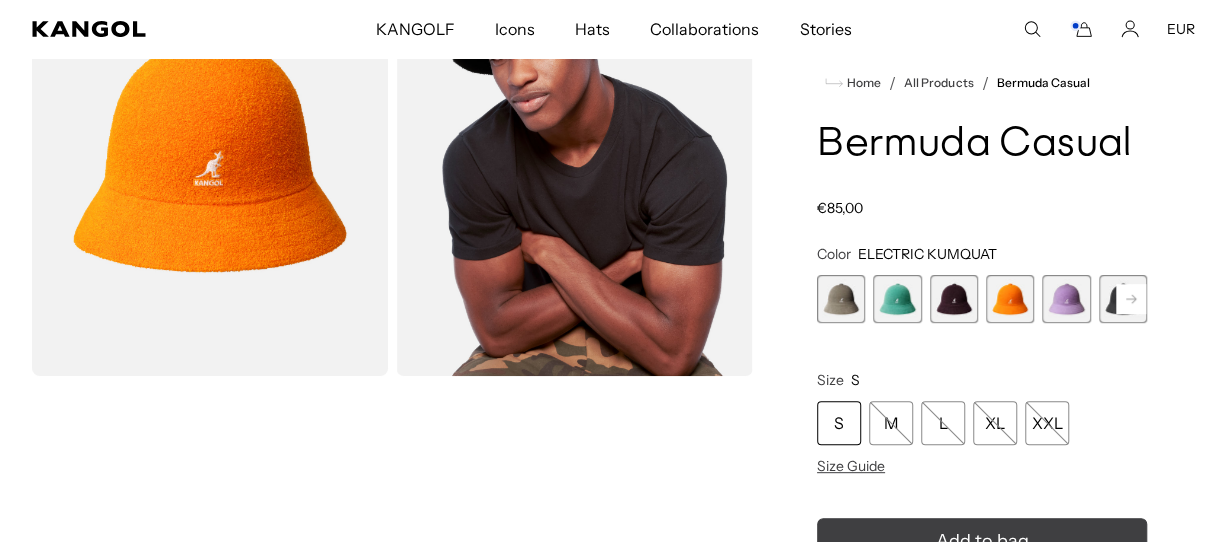 click on "Add to bag" at bounding box center [982, 541] 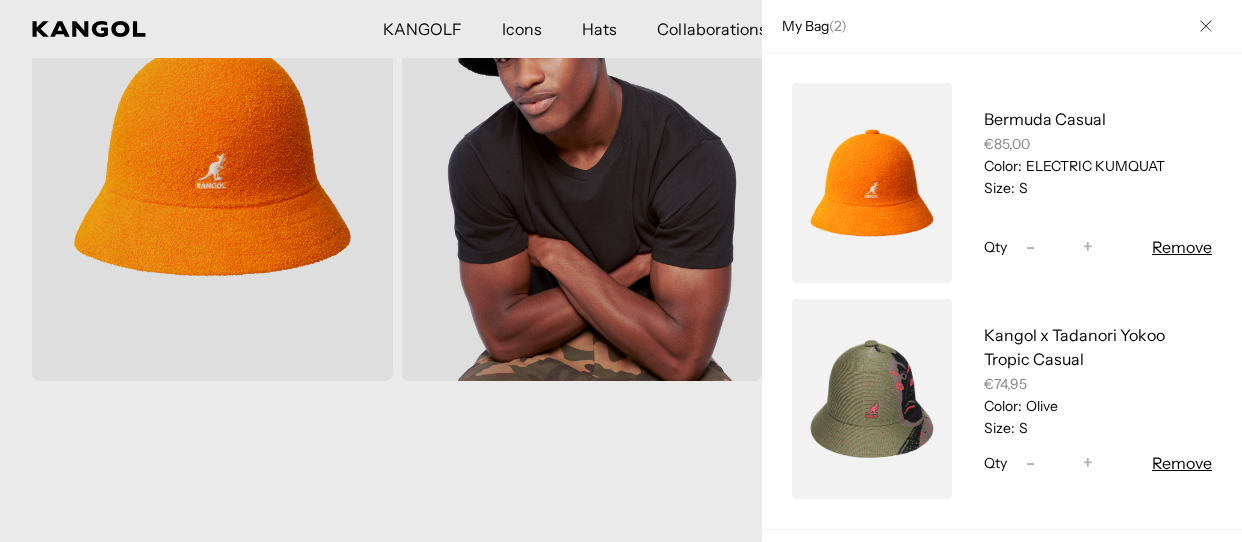 scroll, scrollTop: 0, scrollLeft: 412, axis: horizontal 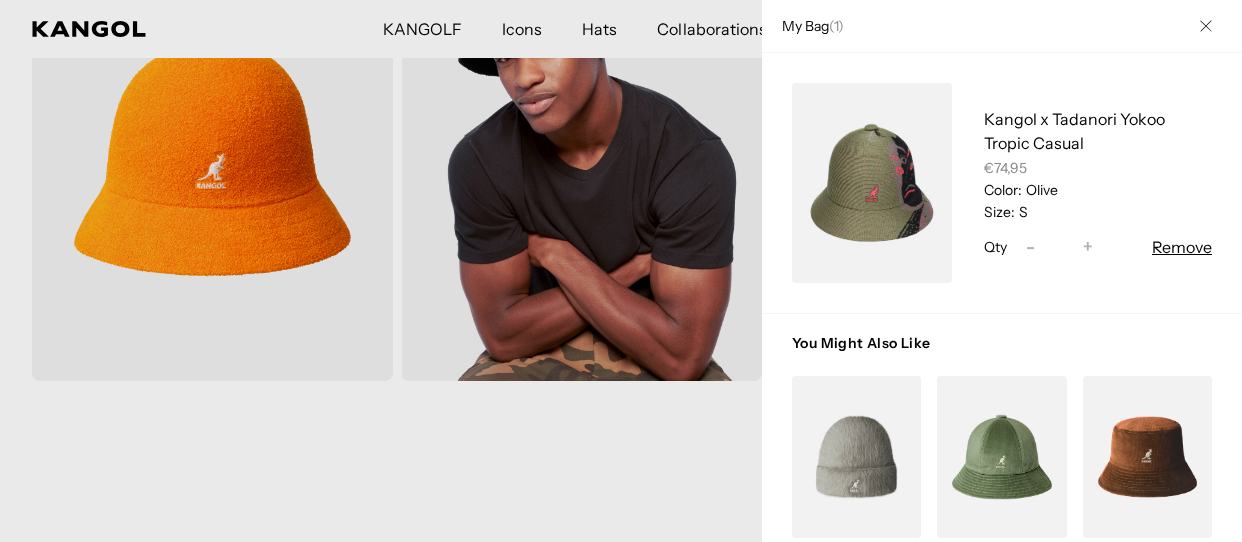 click at bounding box center [1206, 26] 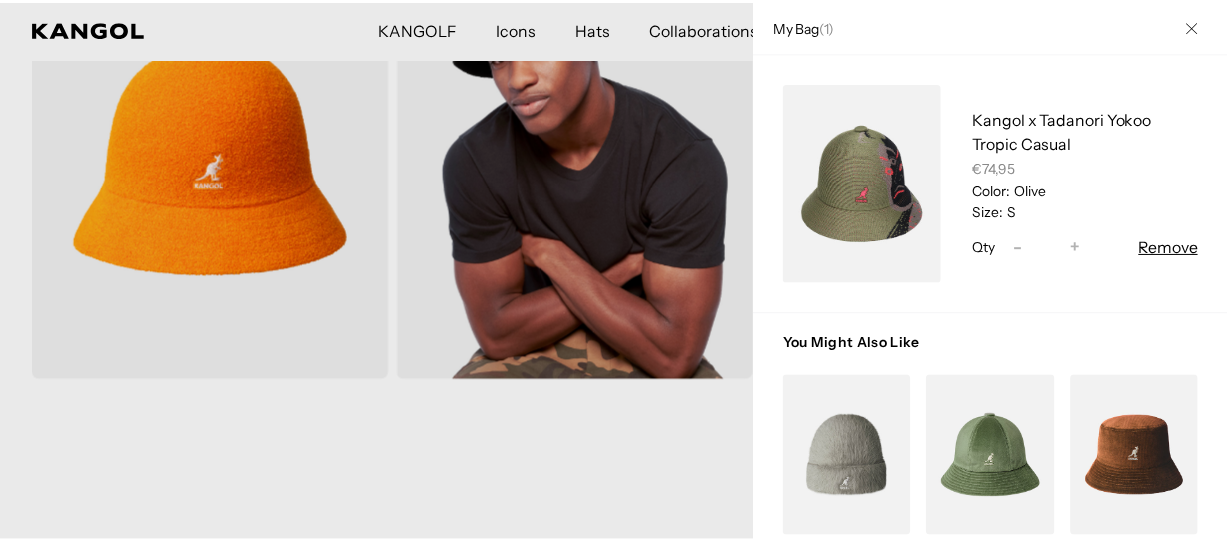 scroll, scrollTop: 222, scrollLeft: 0, axis: vertical 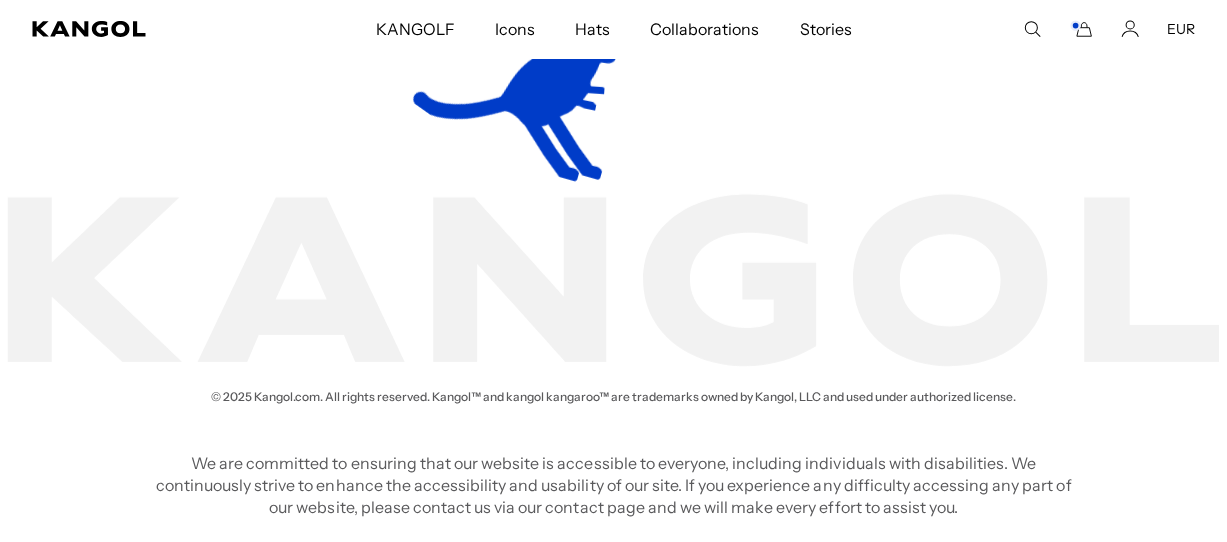 click 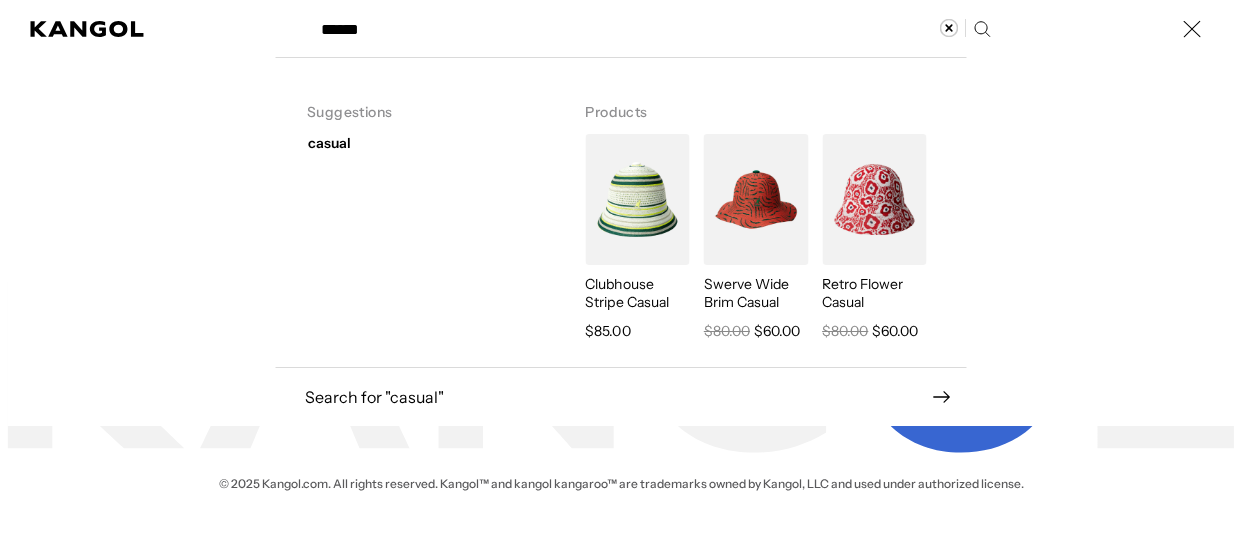 scroll, scrollTop: 0, scrollLeft: 0, axis: both 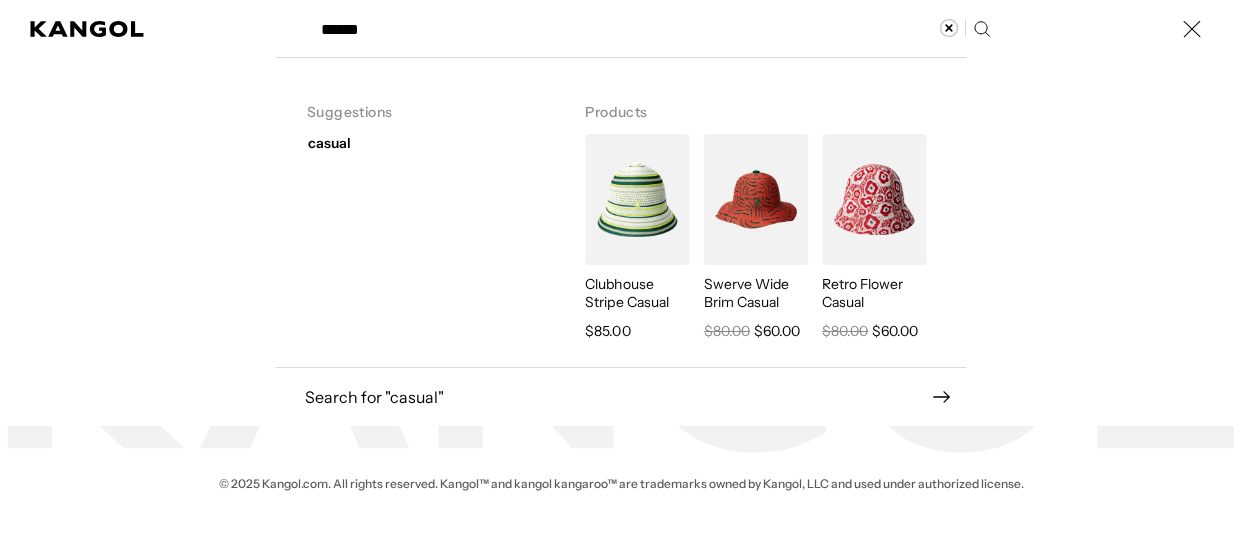 type on "******" 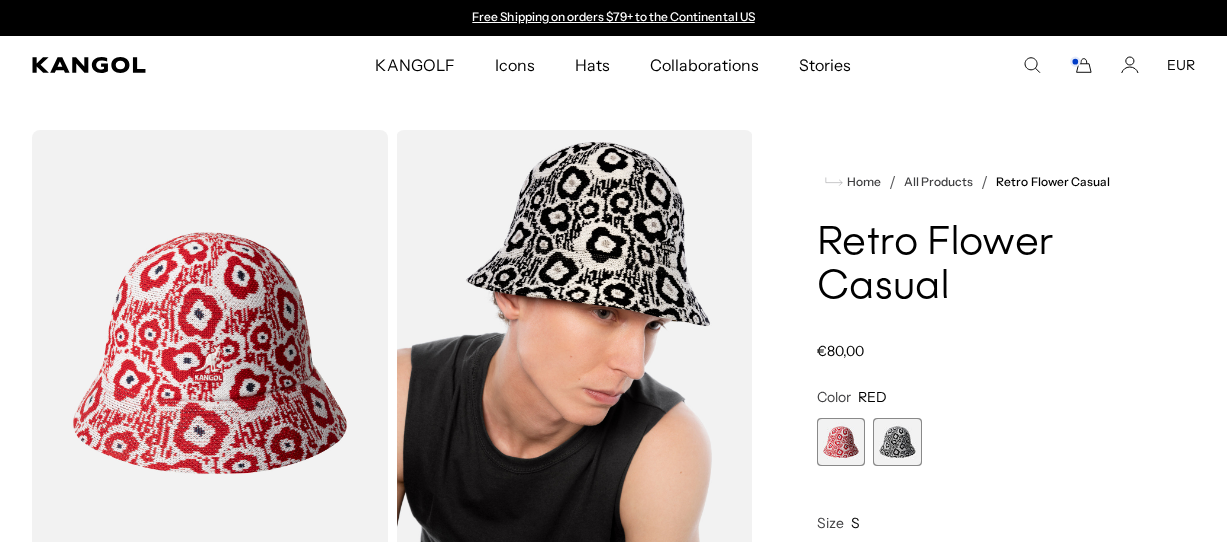 scroll, scrollTop: 0, scrollLeft: 0, axis: both 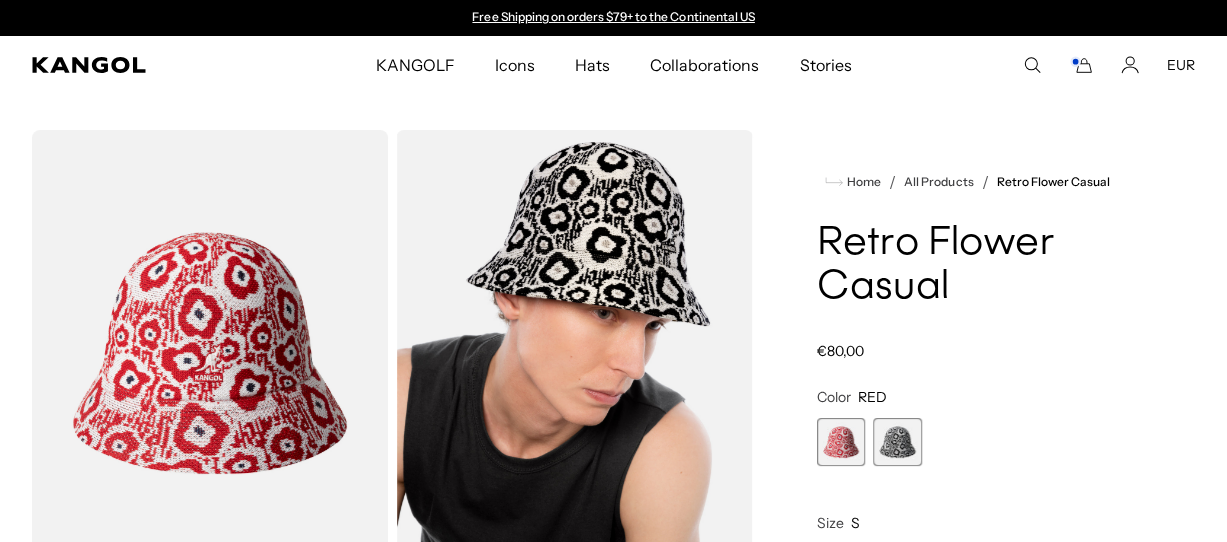 click at bounding box center (897, 442) 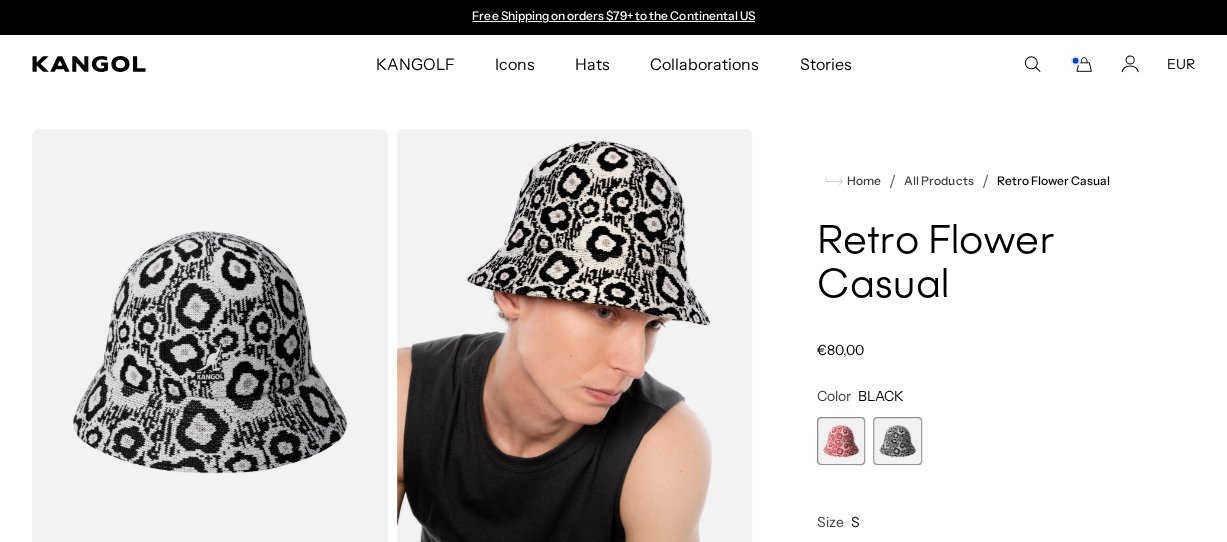 scroll, scrollTop: 400, scrollLeft: 0, axis: vertical 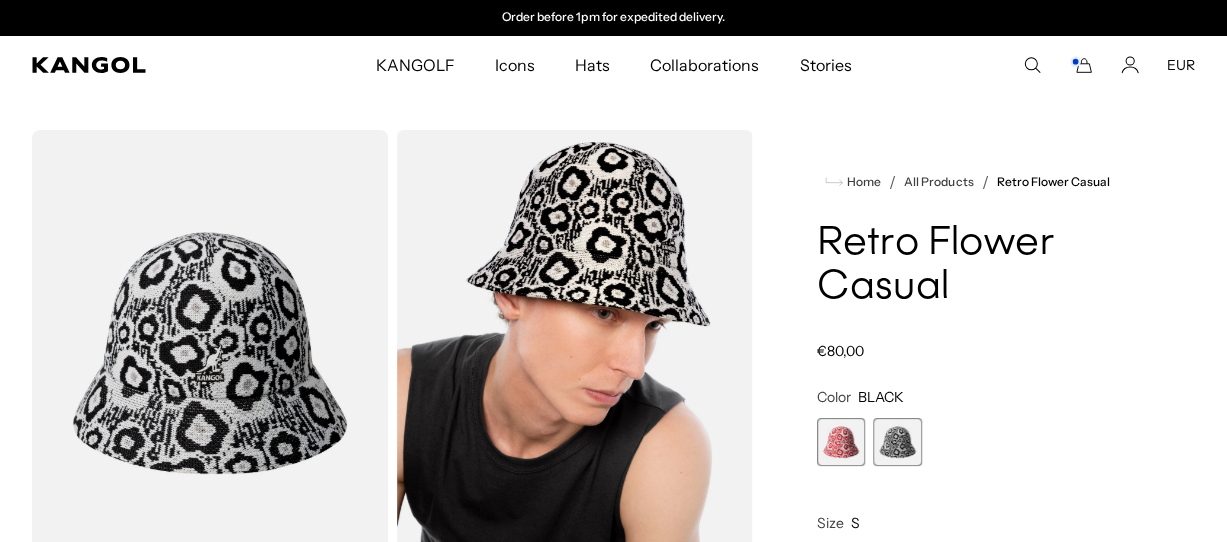 click at bounding box center (841, 442) 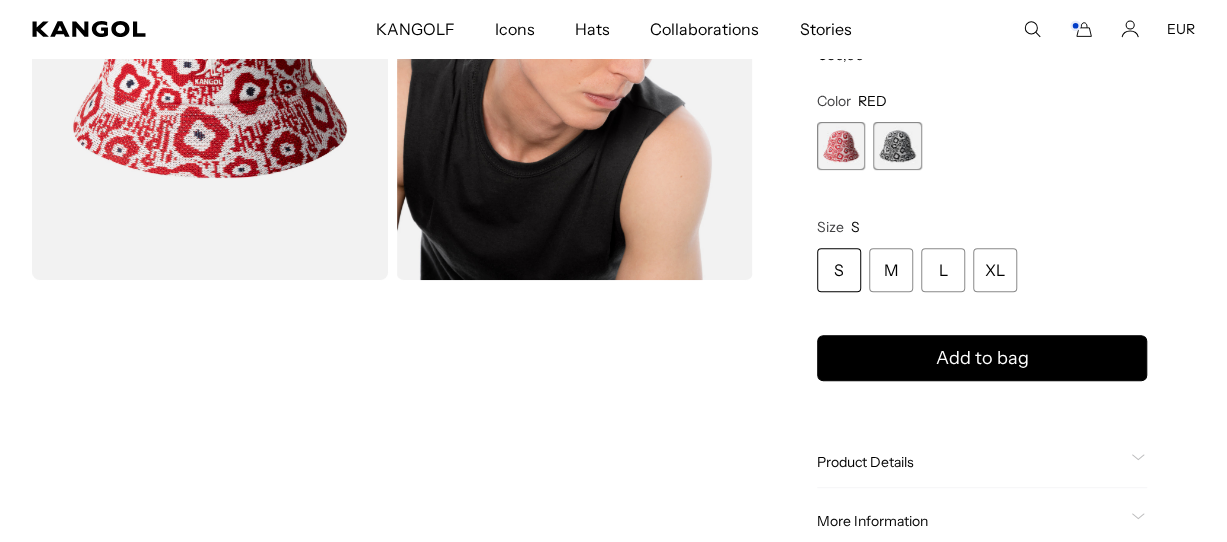 scroll, scrollTop: 300, scrollLeft: 0, axis: vertical 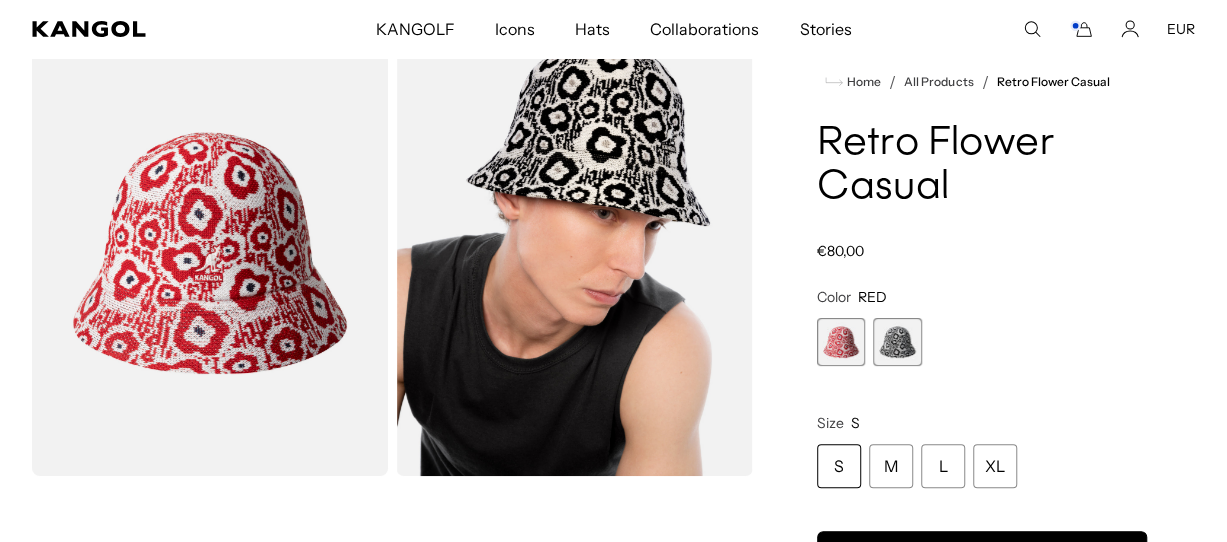 click at bounding box center (210, 253) 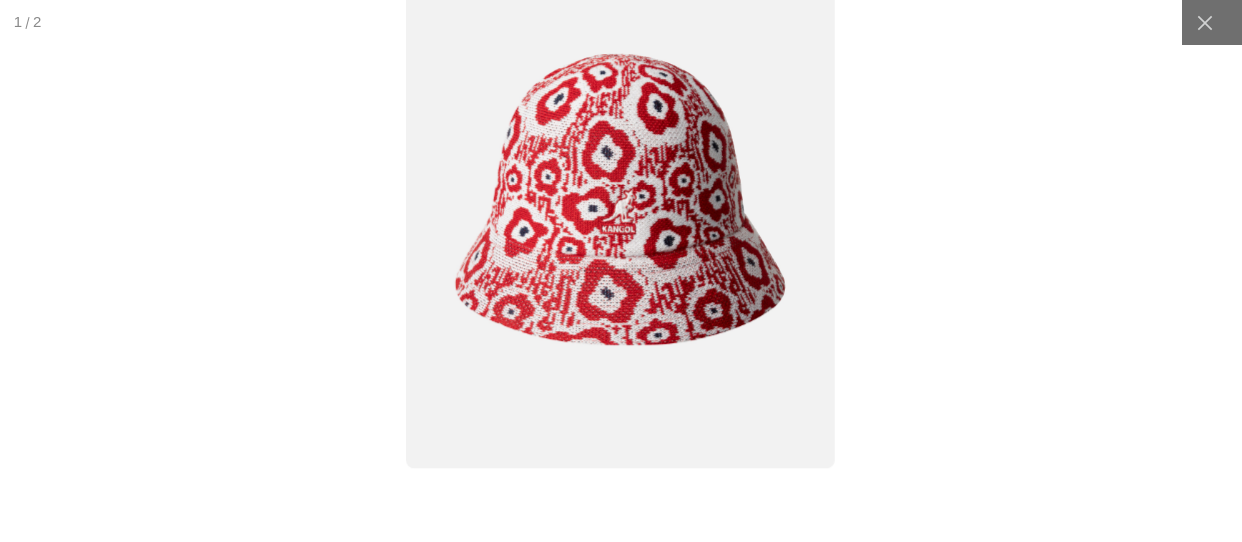 scroll, scrollTop: 0, scrollLeft: 0, axis: both 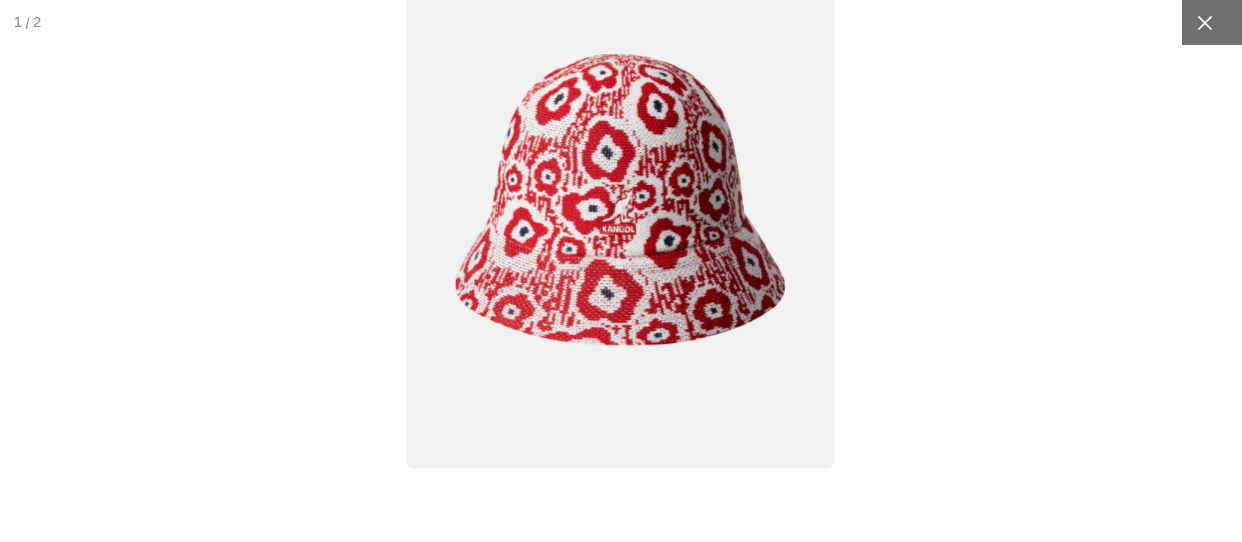 click at bounding box center [1204, 22] 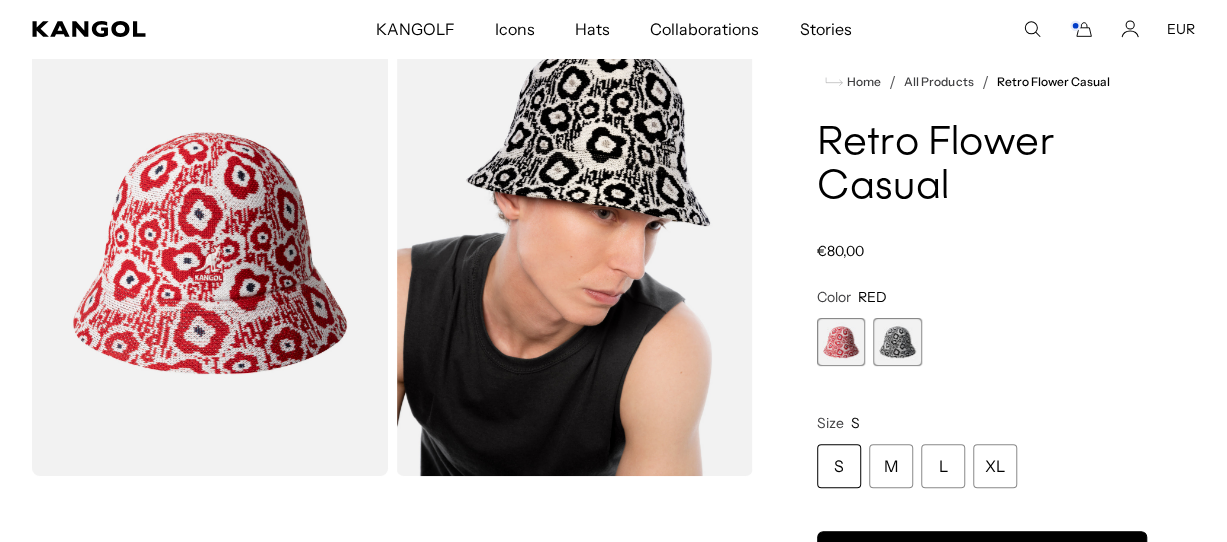 click at bounding box center (574, 253) 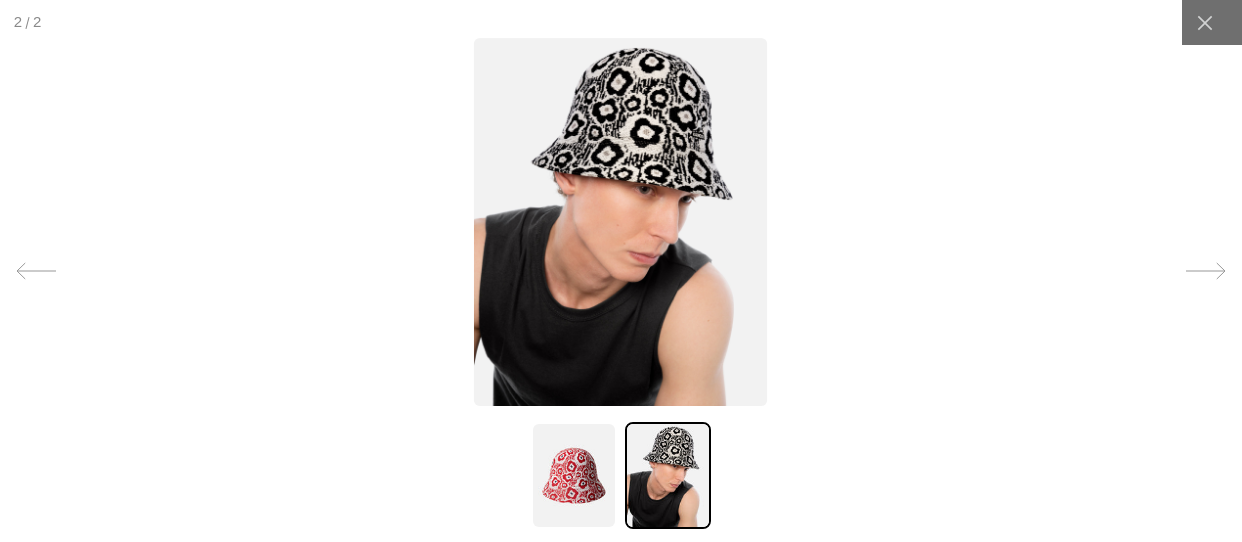 scroll, scrollTop: 0, scrollLeft: 412, axis: horizontal 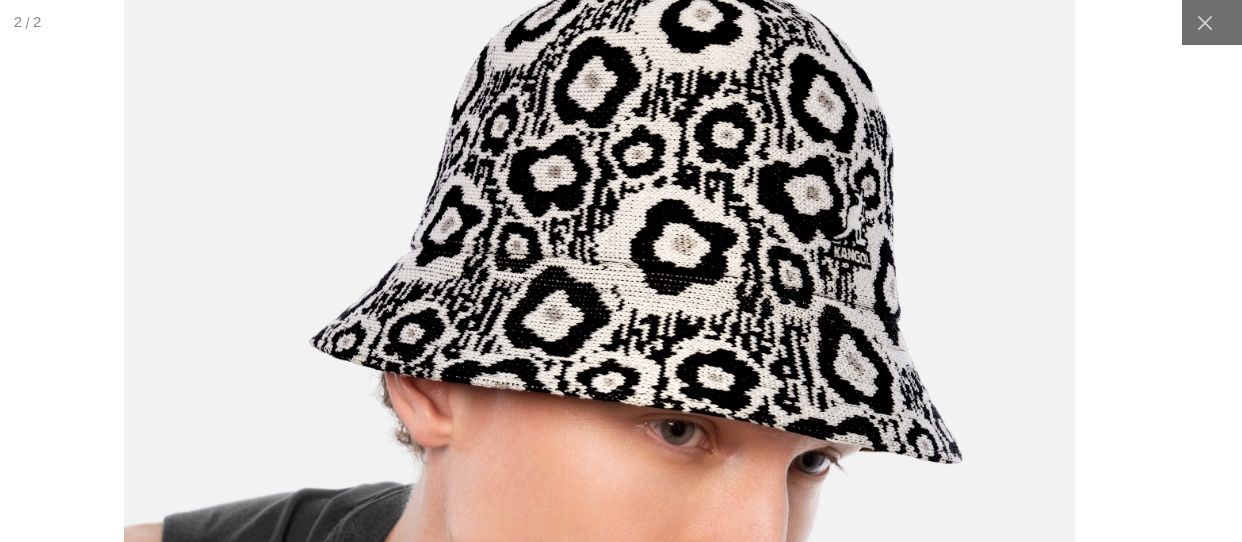 click at bounding box center (600, 536) 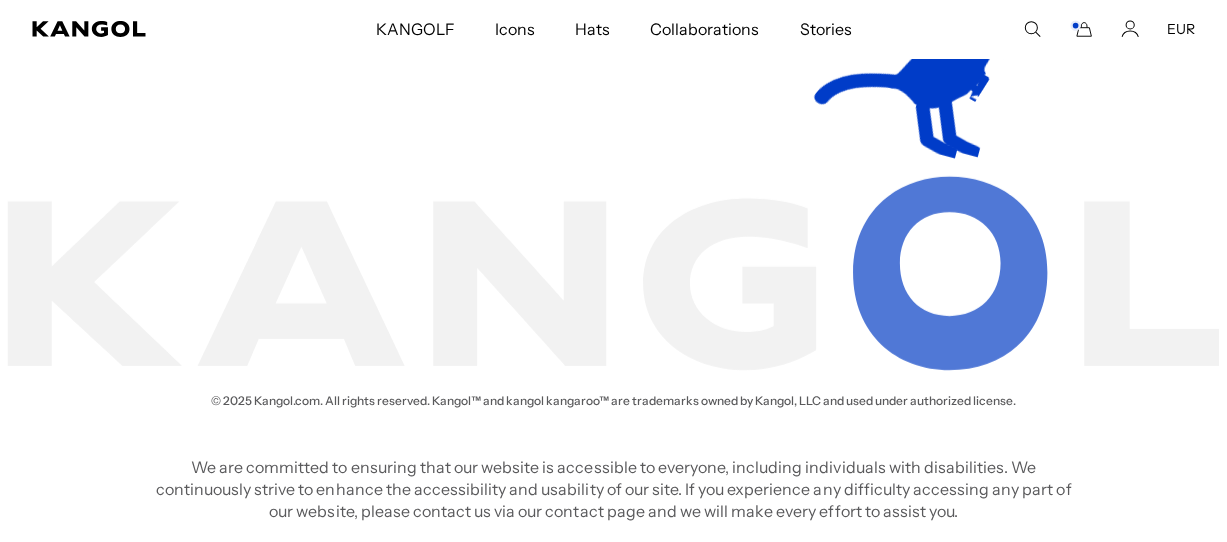 scroll, scrollTop: 0, scrollLeft: 0, axis: both 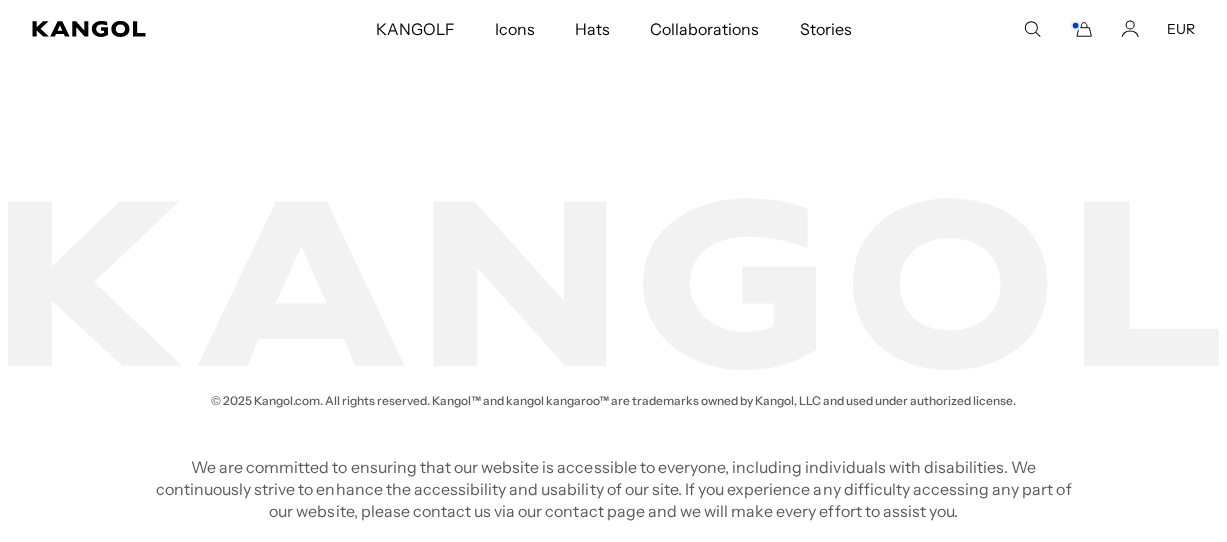 click 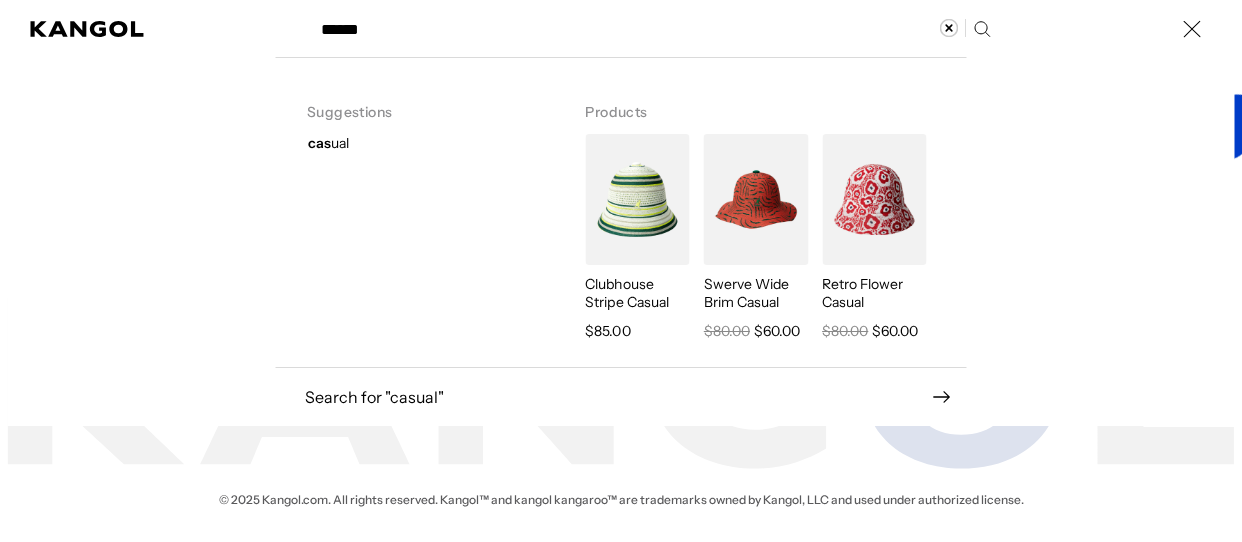 scroll, scrollTop: 0, scrollLeft: 412, axis: horizontal 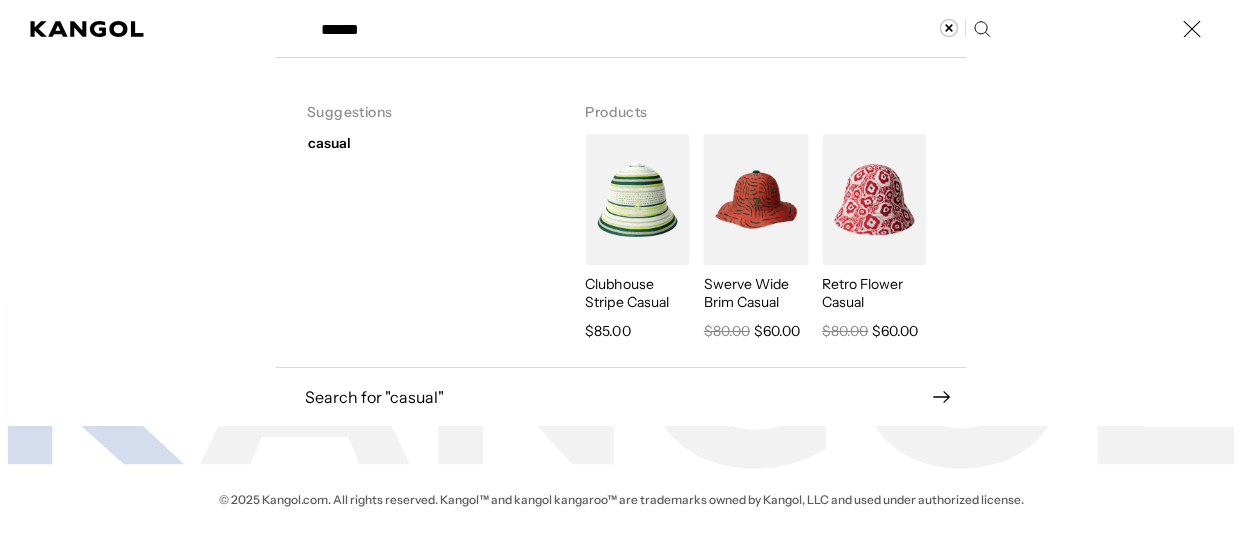 type on "******" 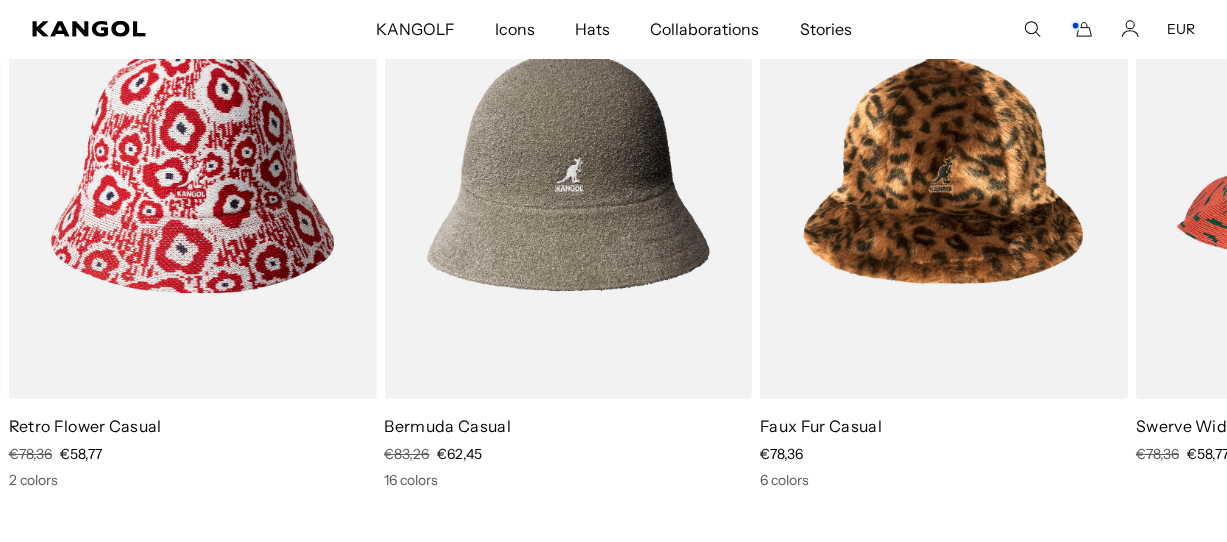 scroll, scrollTop: 11374, scrollLeft: 0, axis: vertical 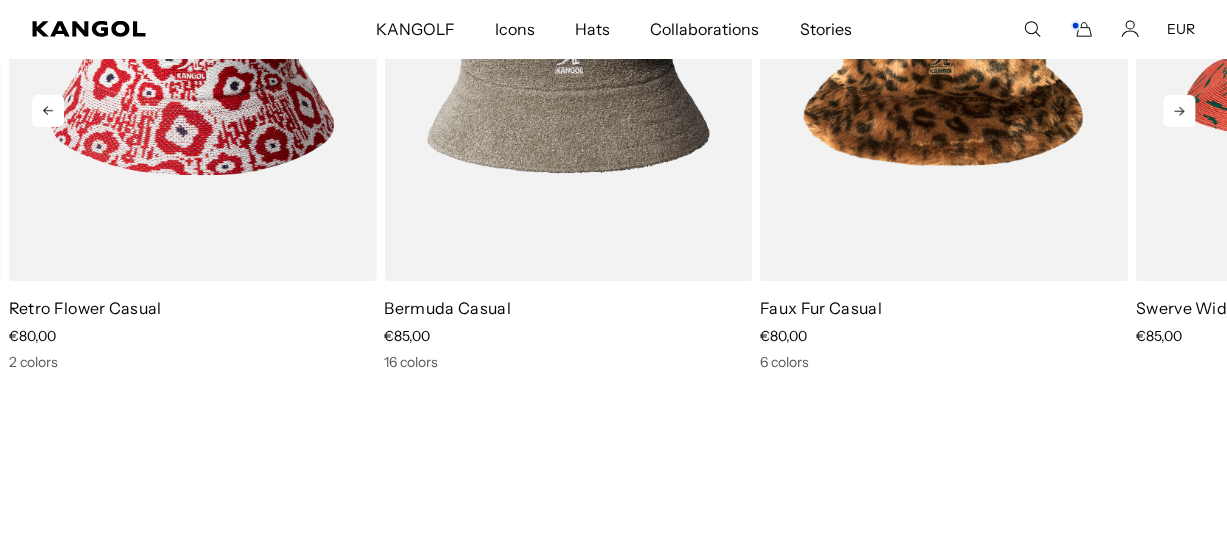 click 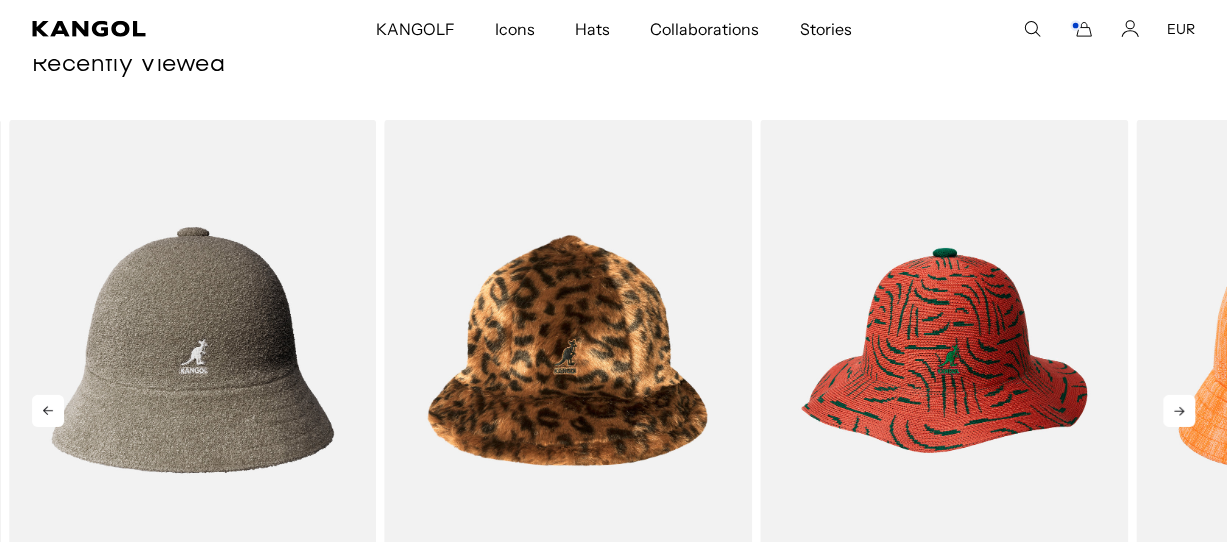 click 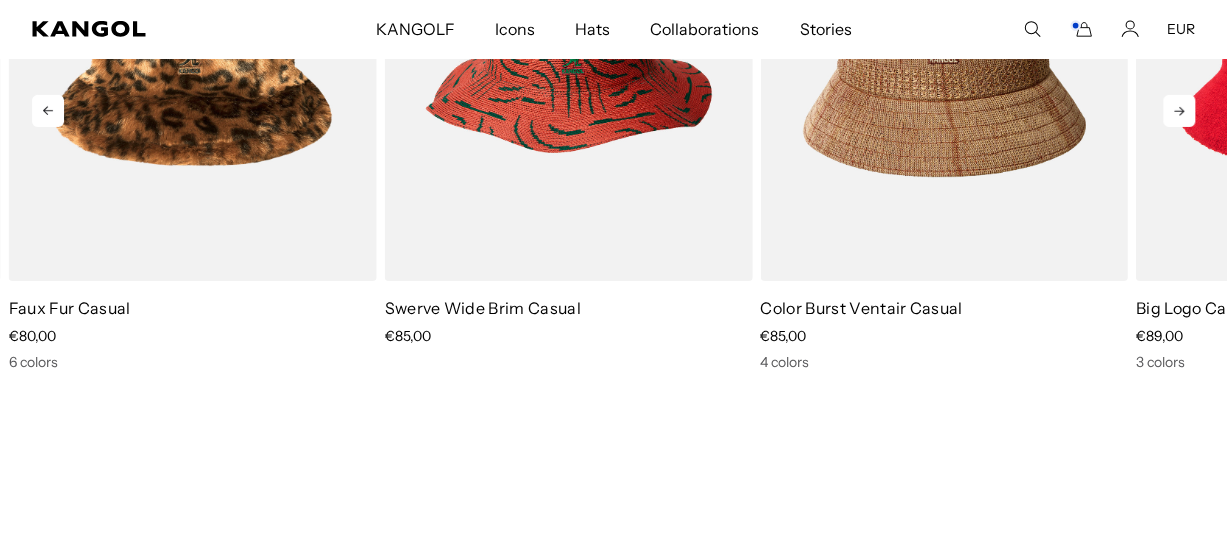 click on "Color Burst Ventair Casual" at bounding box center (861, 308) 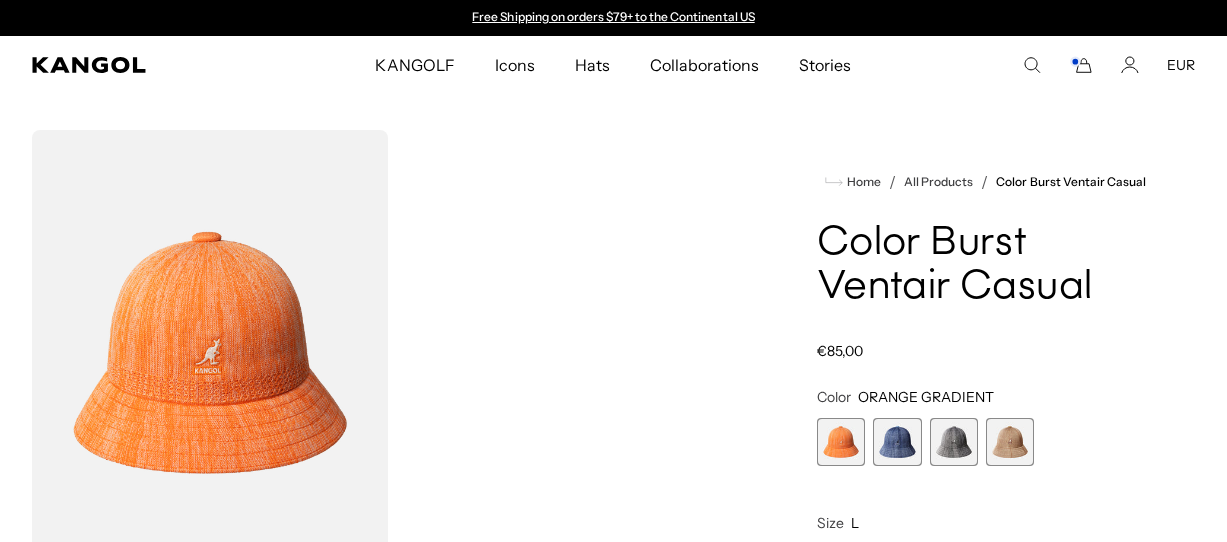 scroll, scrollTop: 0, scrollLeft: 0, axis: both 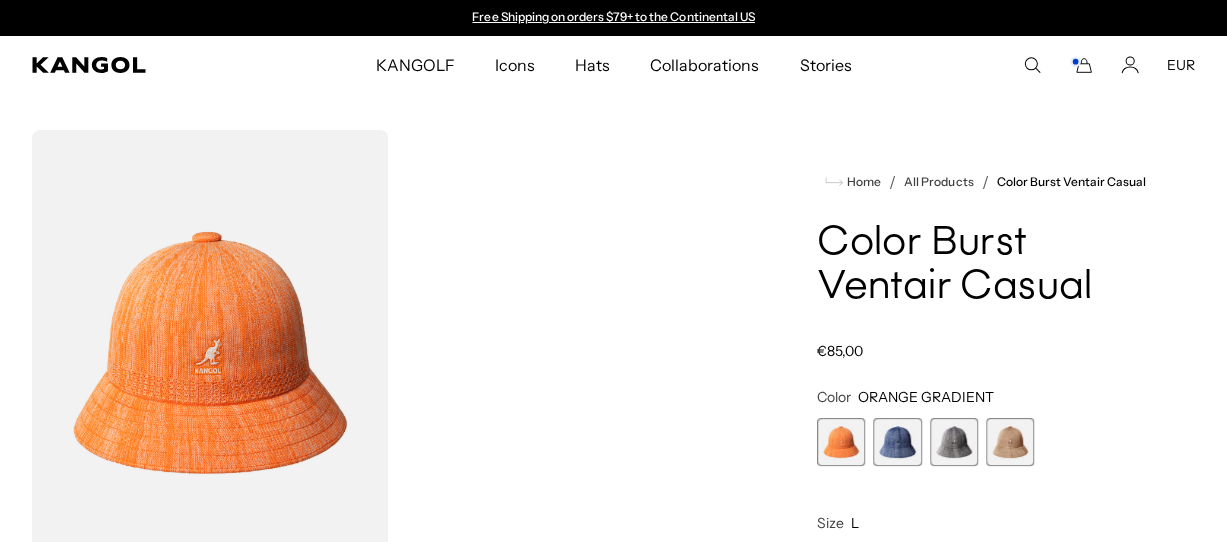 click at bounding box center [1010, 442] 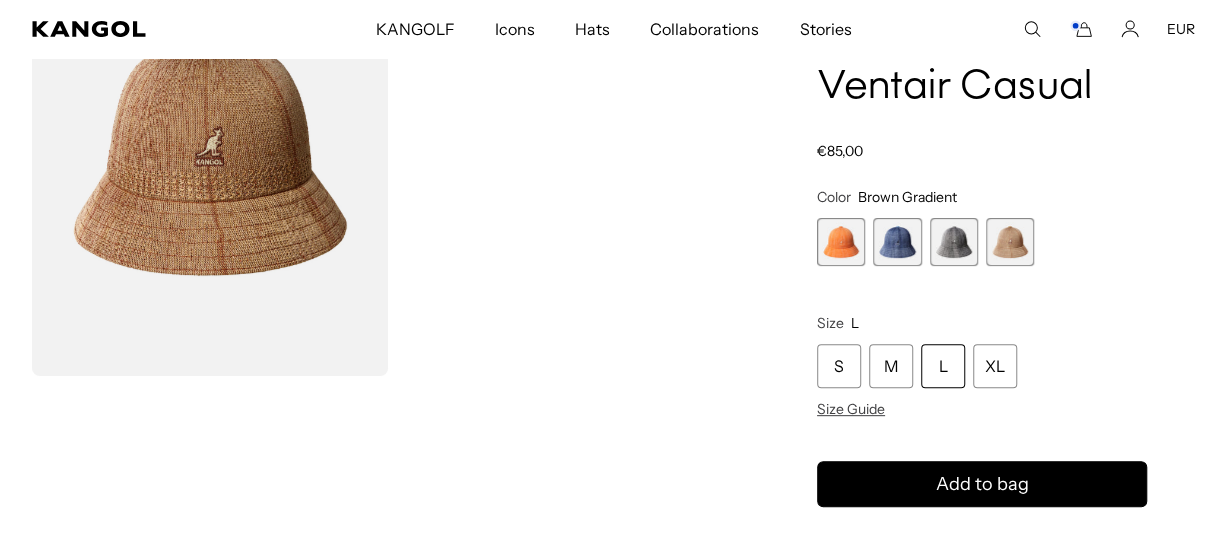 scroll, scrollTop: 0, scrollLeft: 0, axis: both 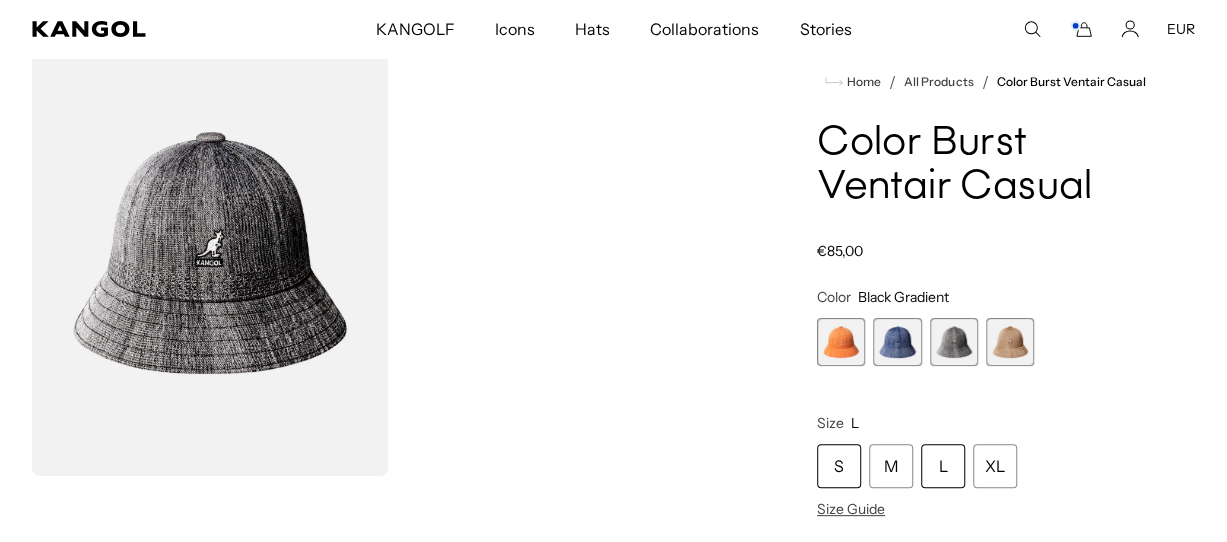 click on "S" at bounding box center [839, 466] 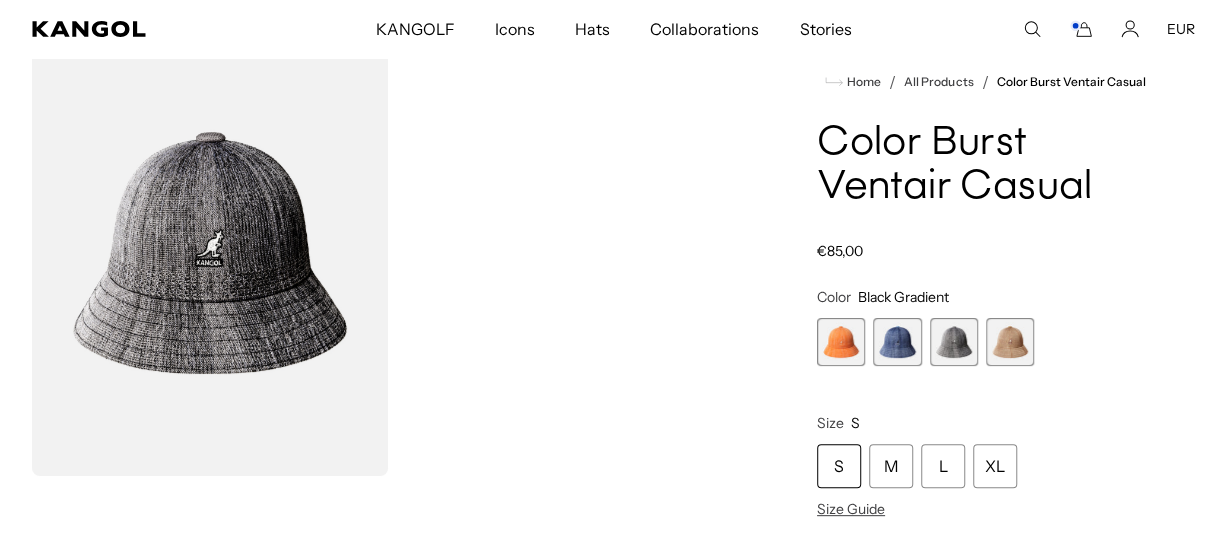 scroll, scrollTop: 0, scrollLeft: 412, axis: horizontal 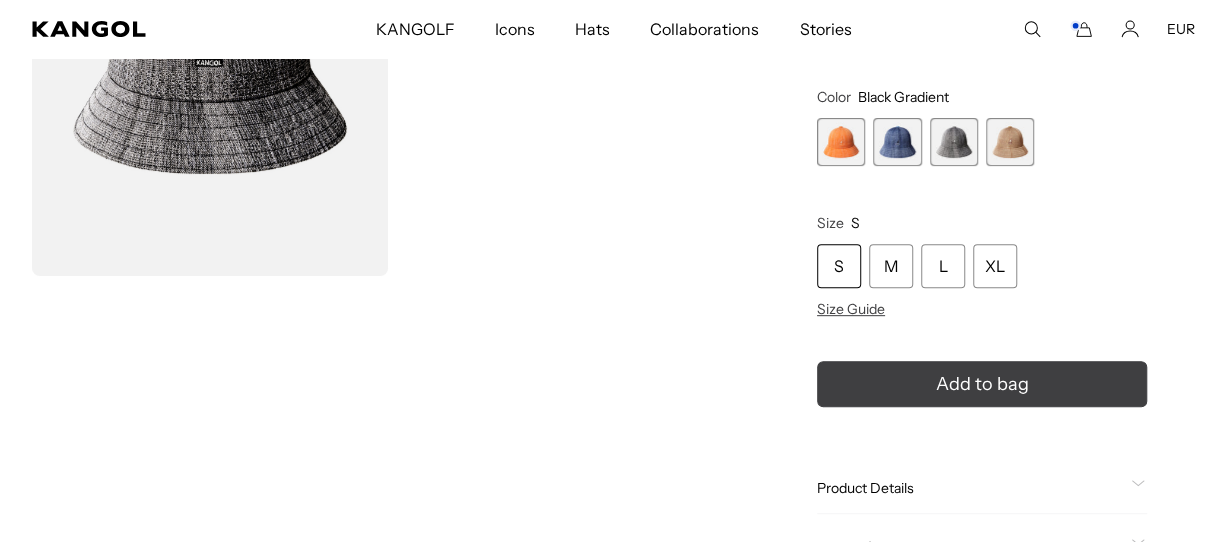 click on "Add to bag" at bounding box center [981, 384] 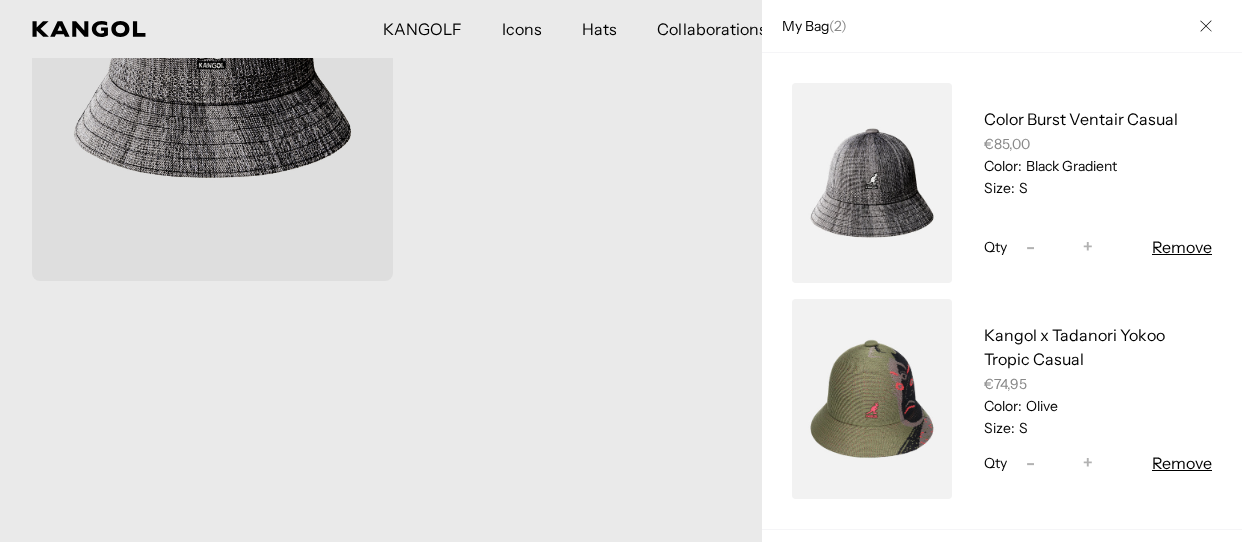scroll, scrollTop: 0, scrollLeft: 0, axis: both 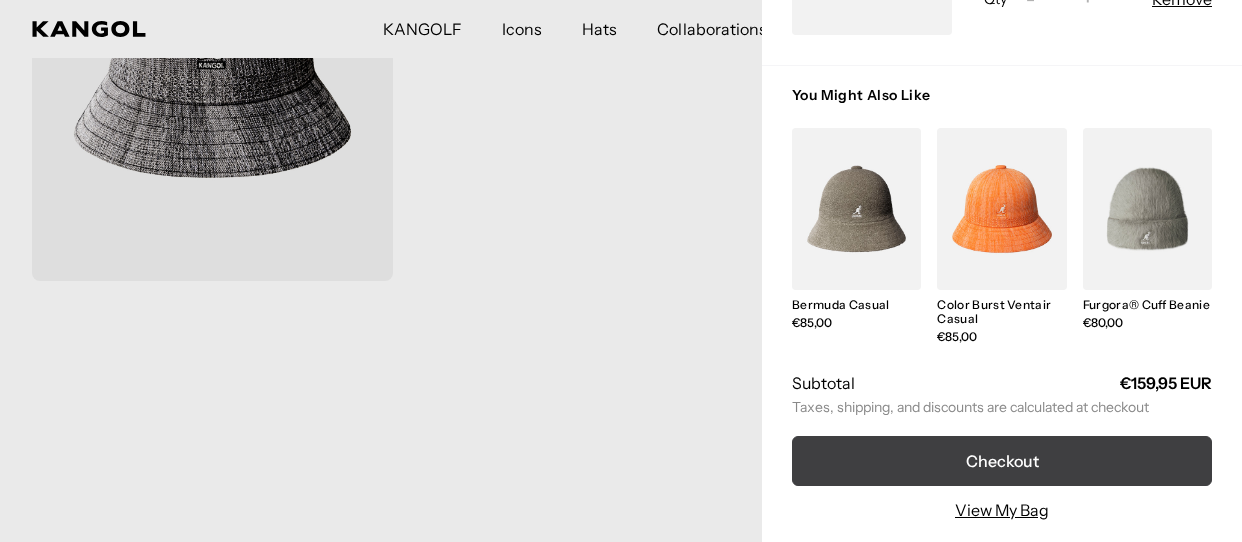 click on "Checkout" at bounding box center (1002, 461) 